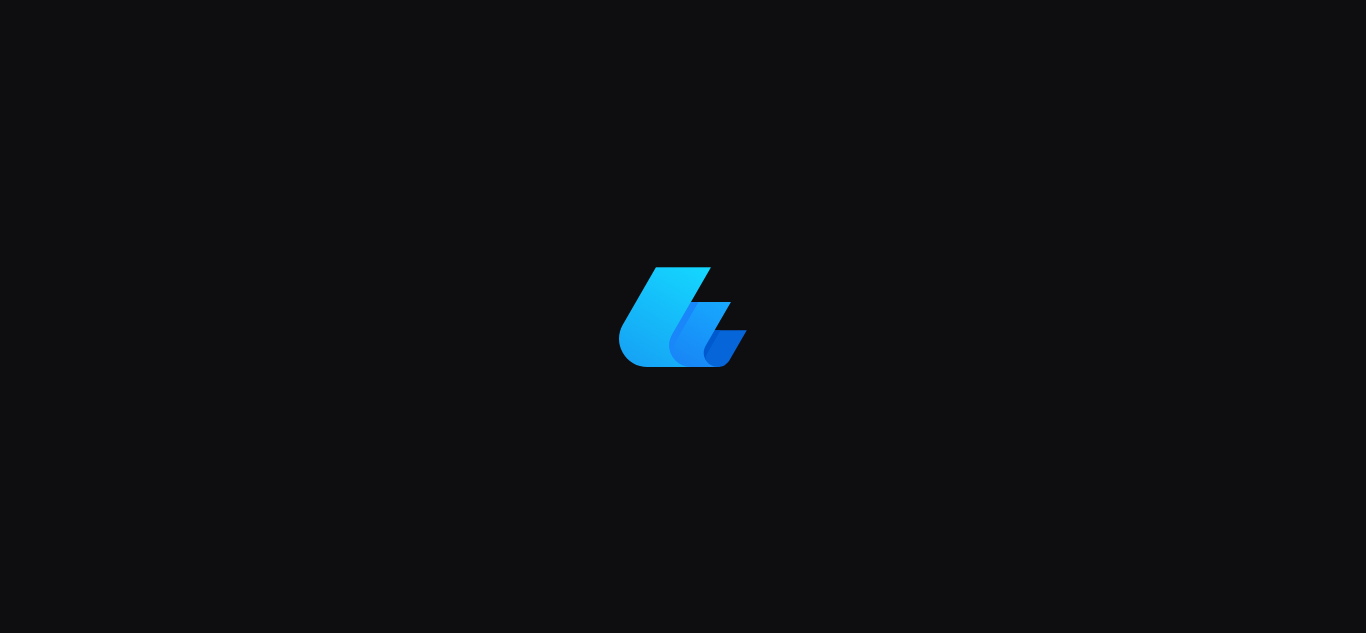 scroll, scrollTop: 0, scrollLeft: 0, axis: both 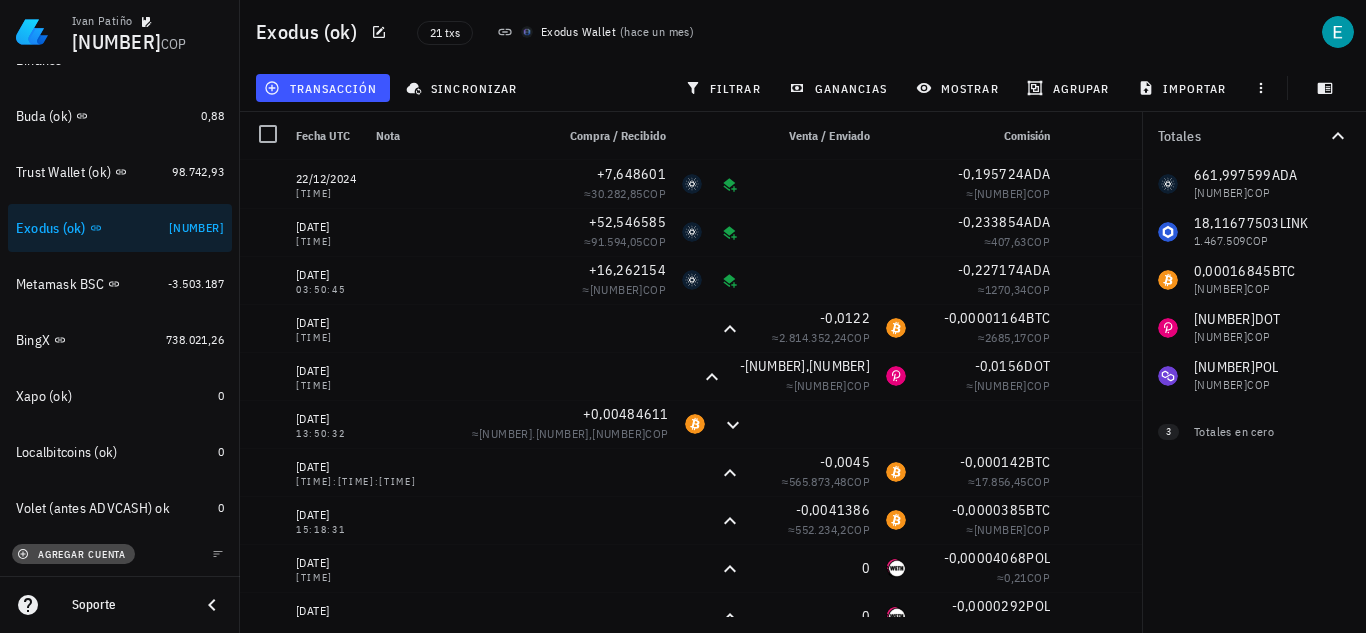 click on "agregar cuenta" at bounding box center (73, 554) 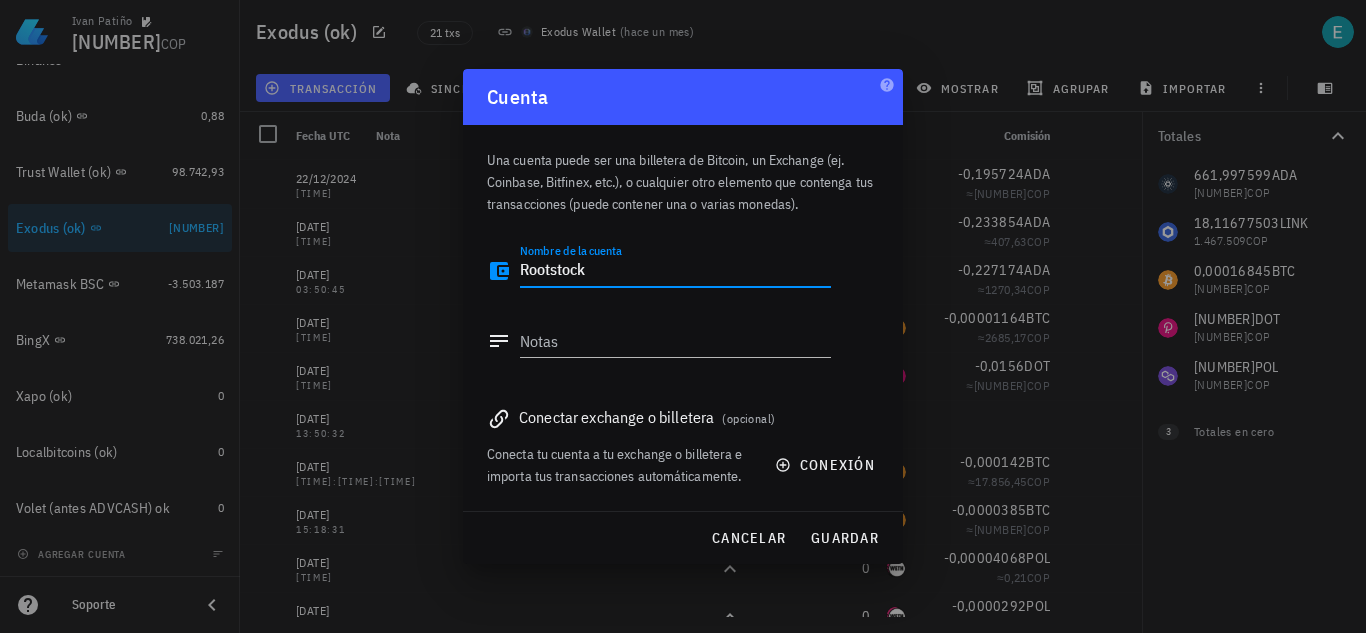 drag, startPoint x: 599, startPoint y: 275, endPoint x: 432, endPoint y: 291, distance: 167.76471 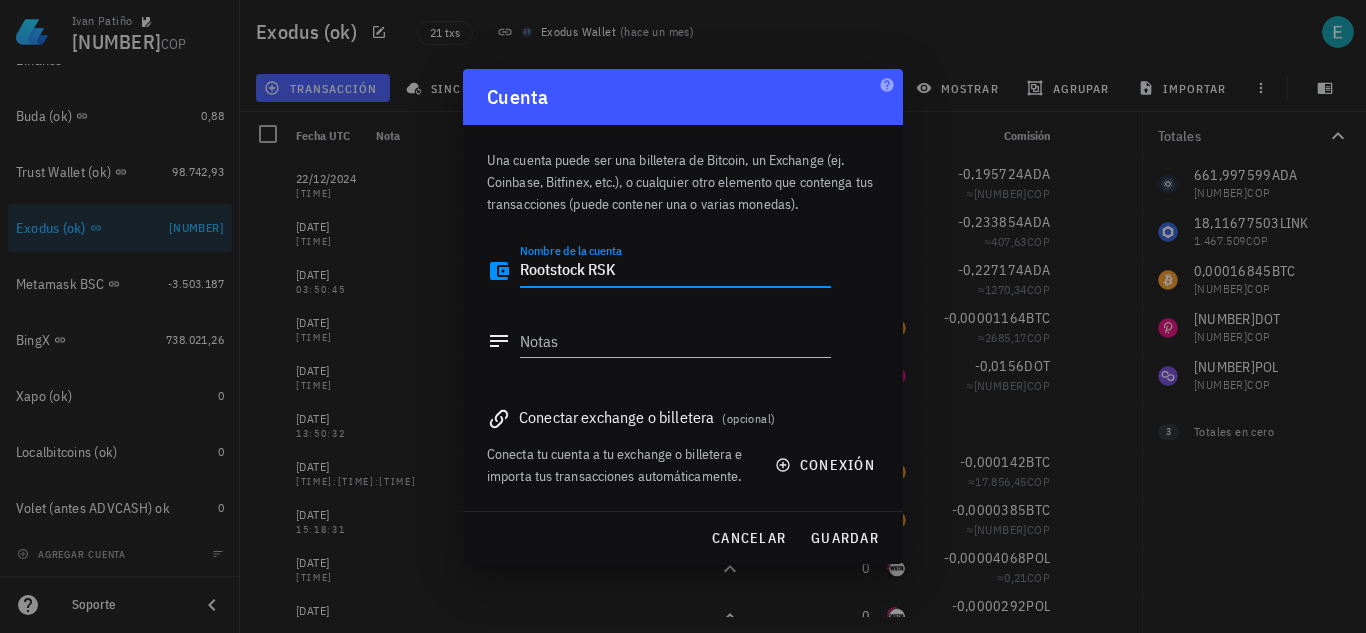 drag, startPoint x: 643, startPoint y: 268, endPoint x: 402, endPoint y: 298, distance: 242.86005 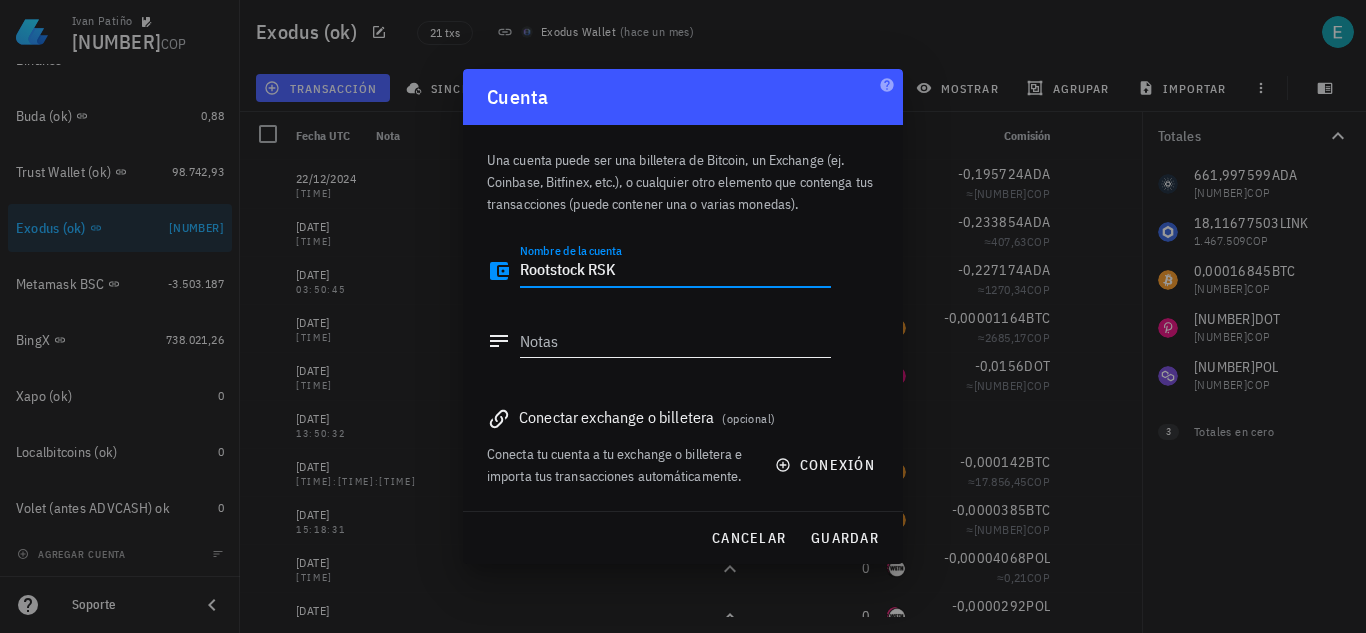type on "Rootstock RSK" 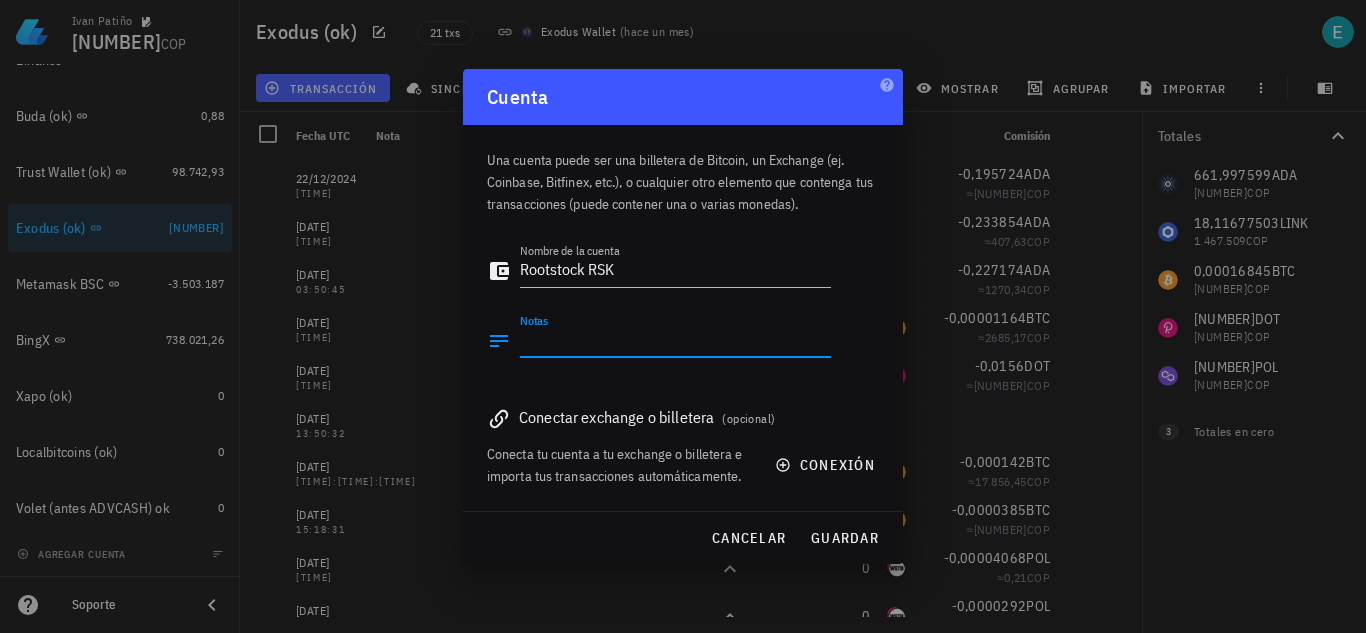 paste on "Rootstock RSK" 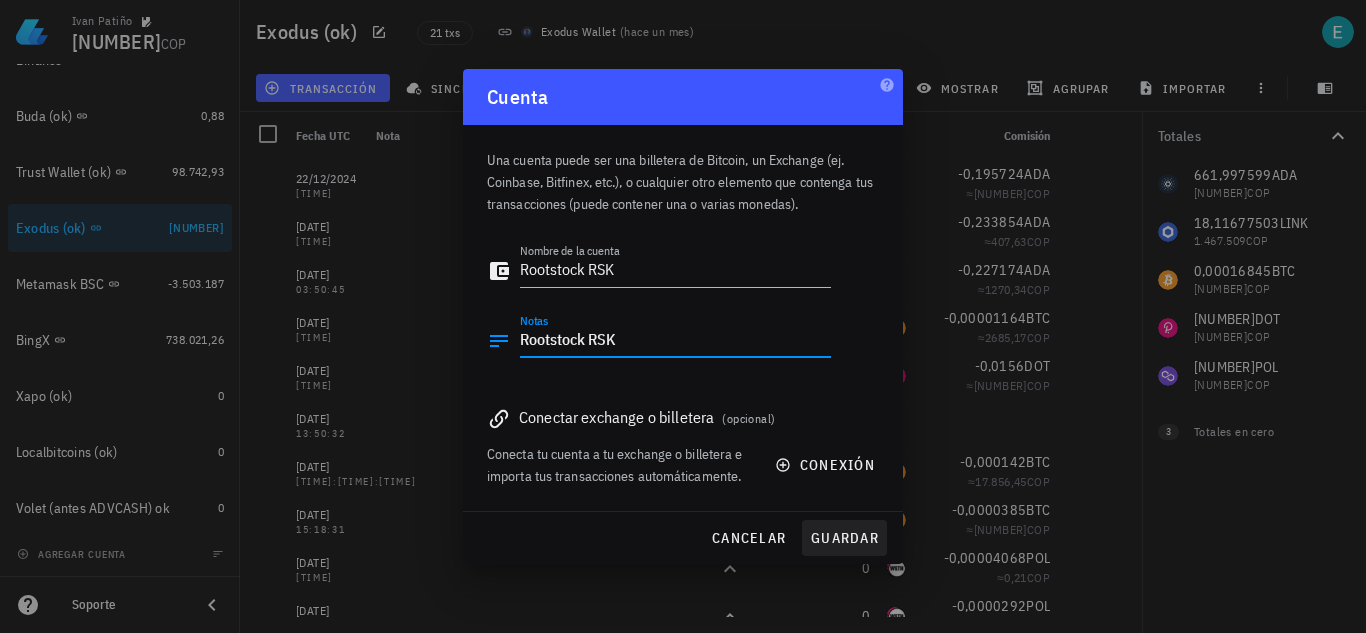 type on "Rootstock RSK" 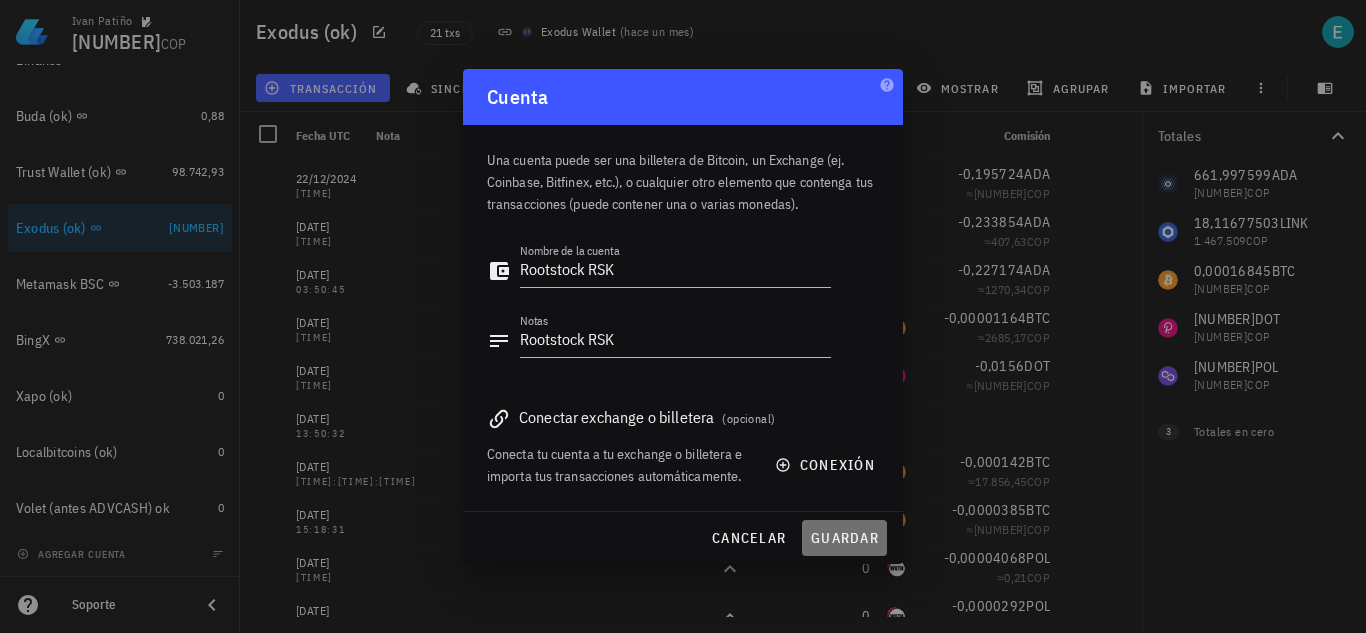 click on "guardar" at bounding box center (844, 538) 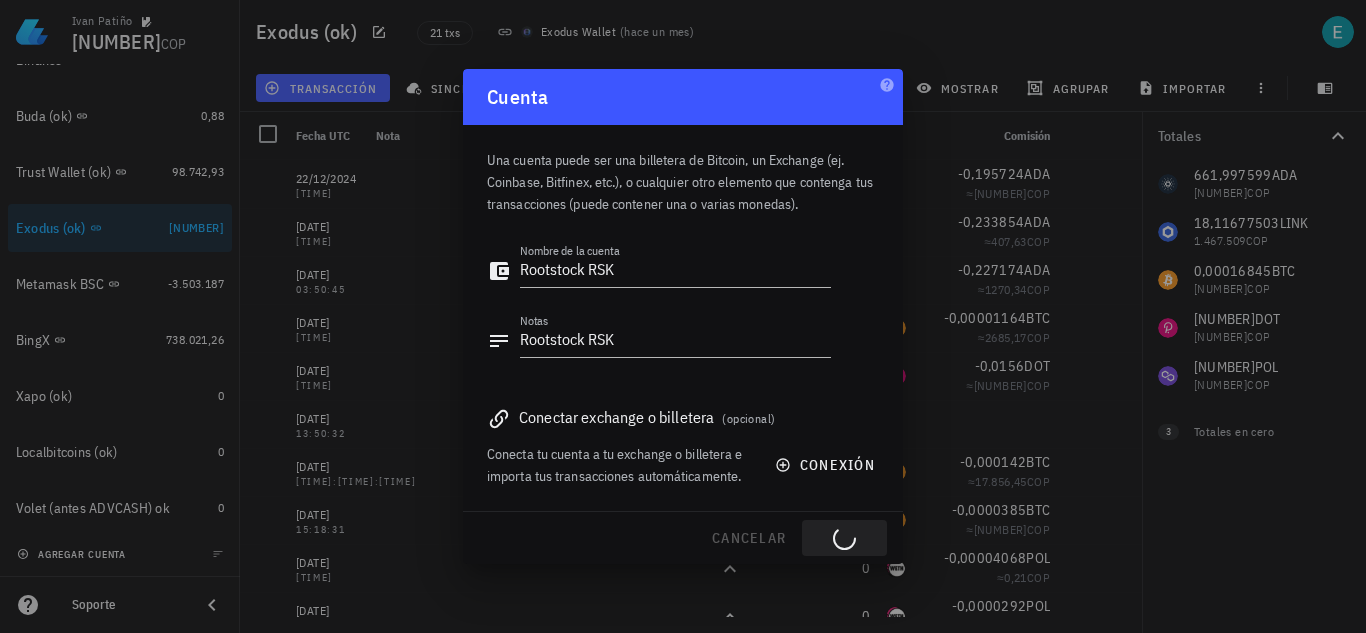 type 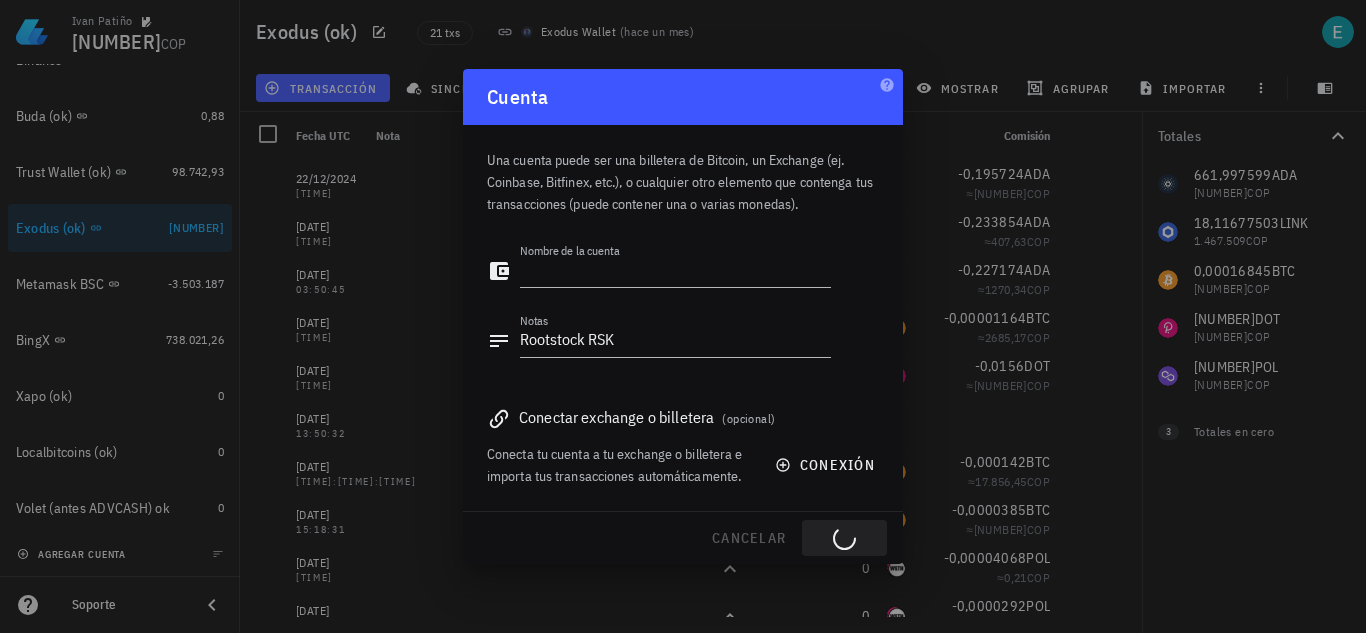 type 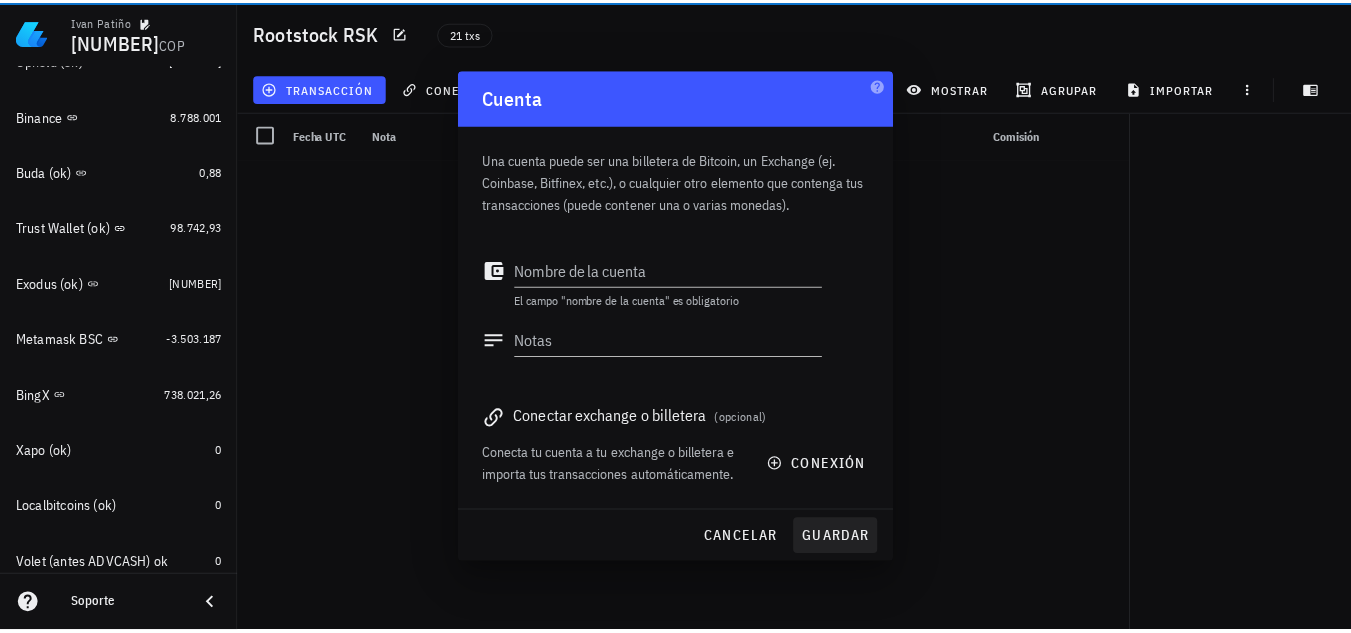 scroll, scrollTop: 476, scrollLeft: 0, axis: vertical 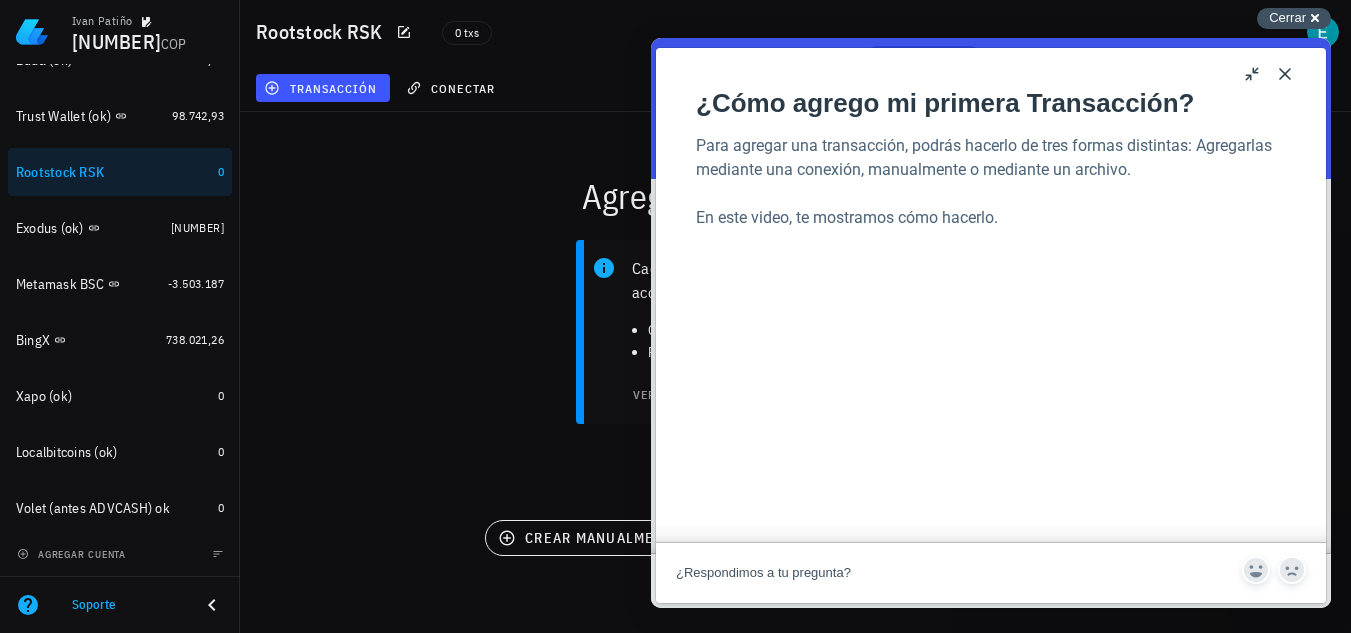 click on "Cerrar" at bounding box center [1287, 17] 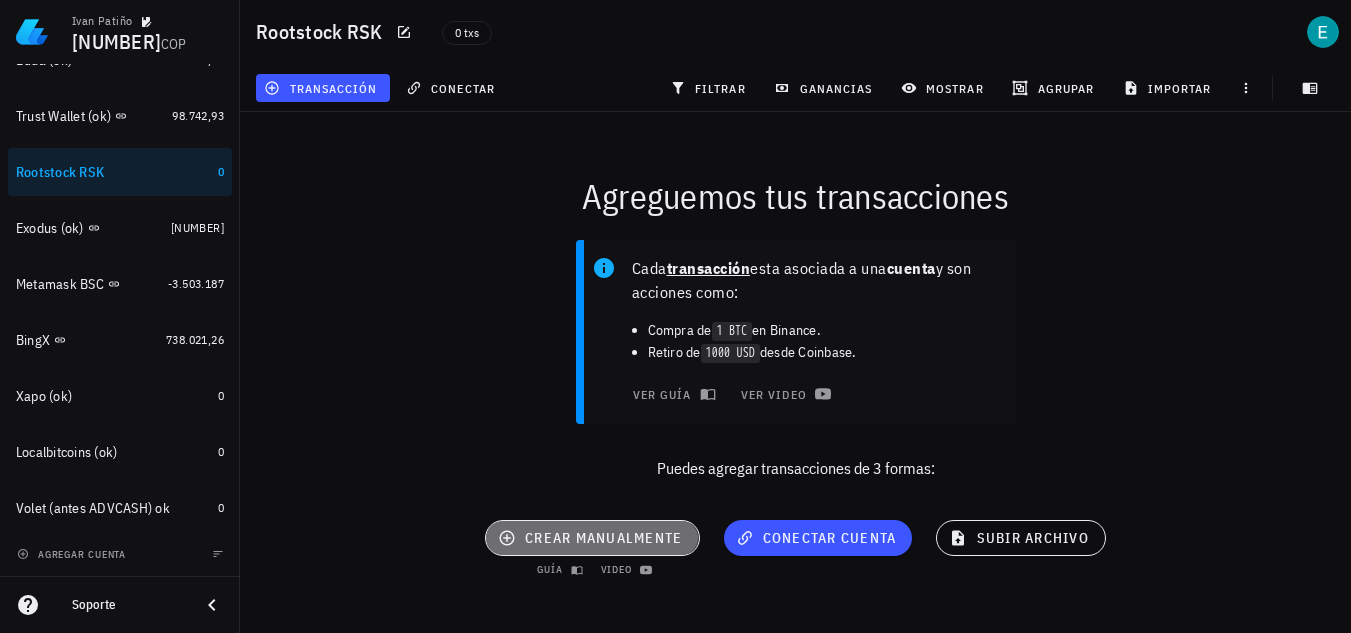 click on "crear manualmente" at bounding box center (592, 538) 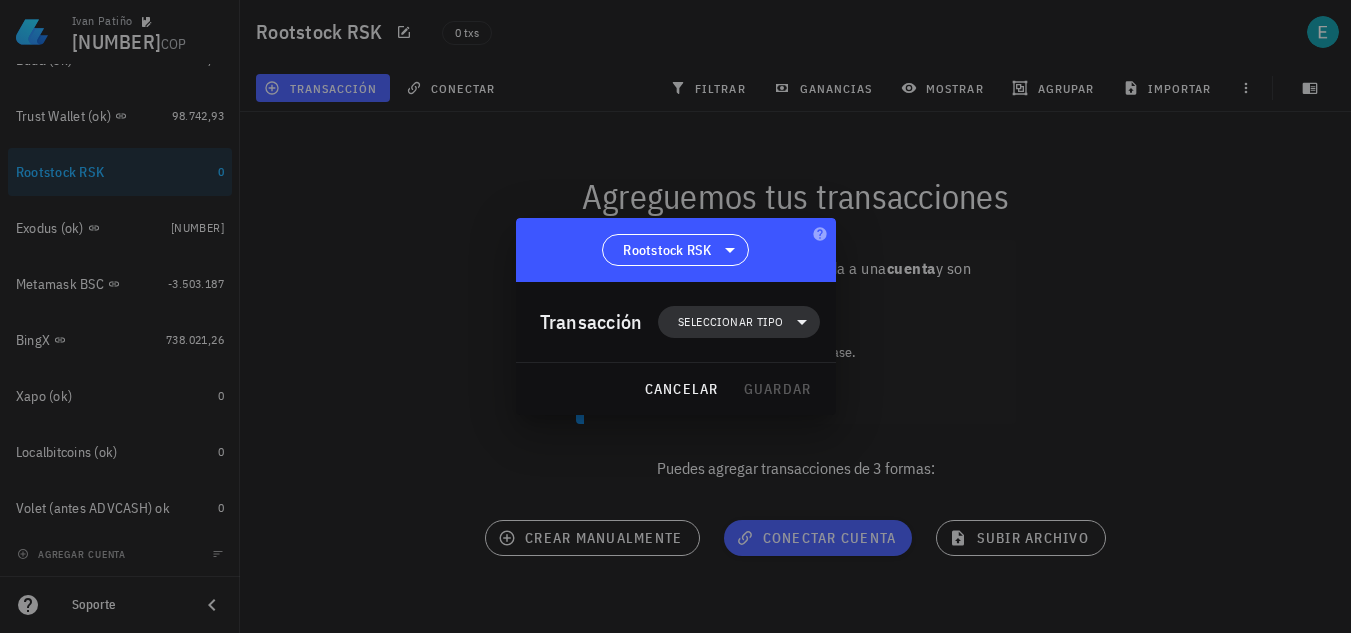 click on "Seleccionar tipo" at bounding box center (730, 322) 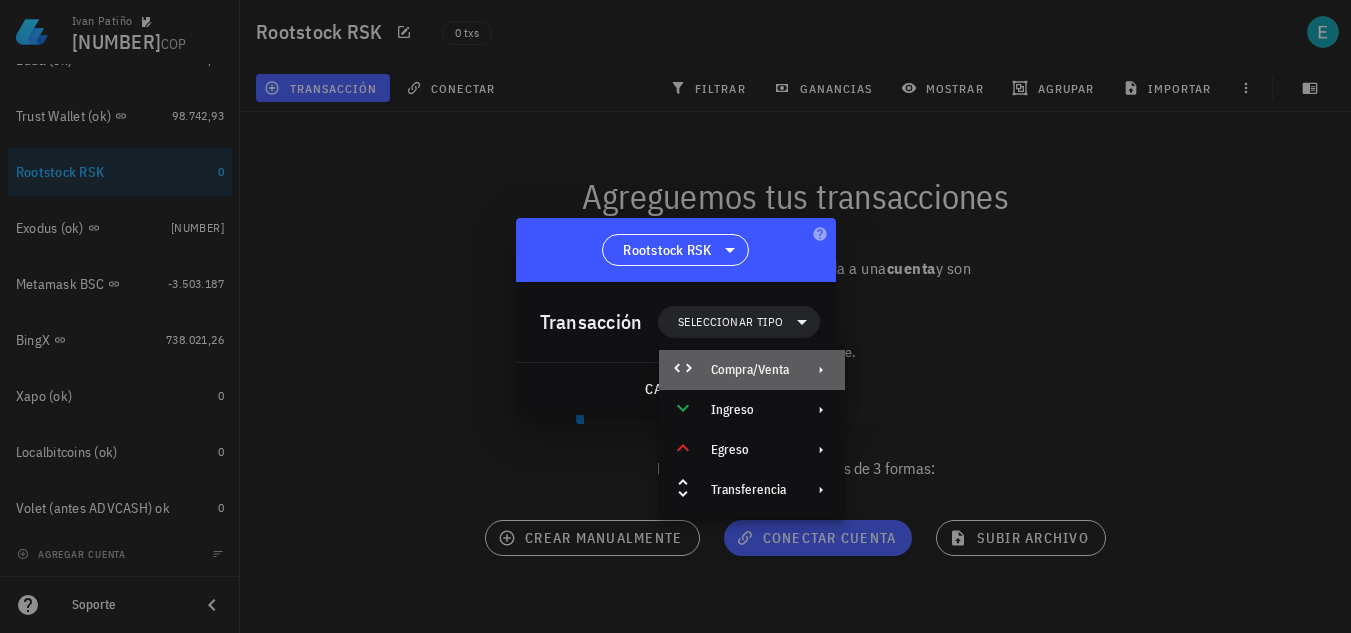 click on "Compra/Venta" at bounding box center (752, 370) 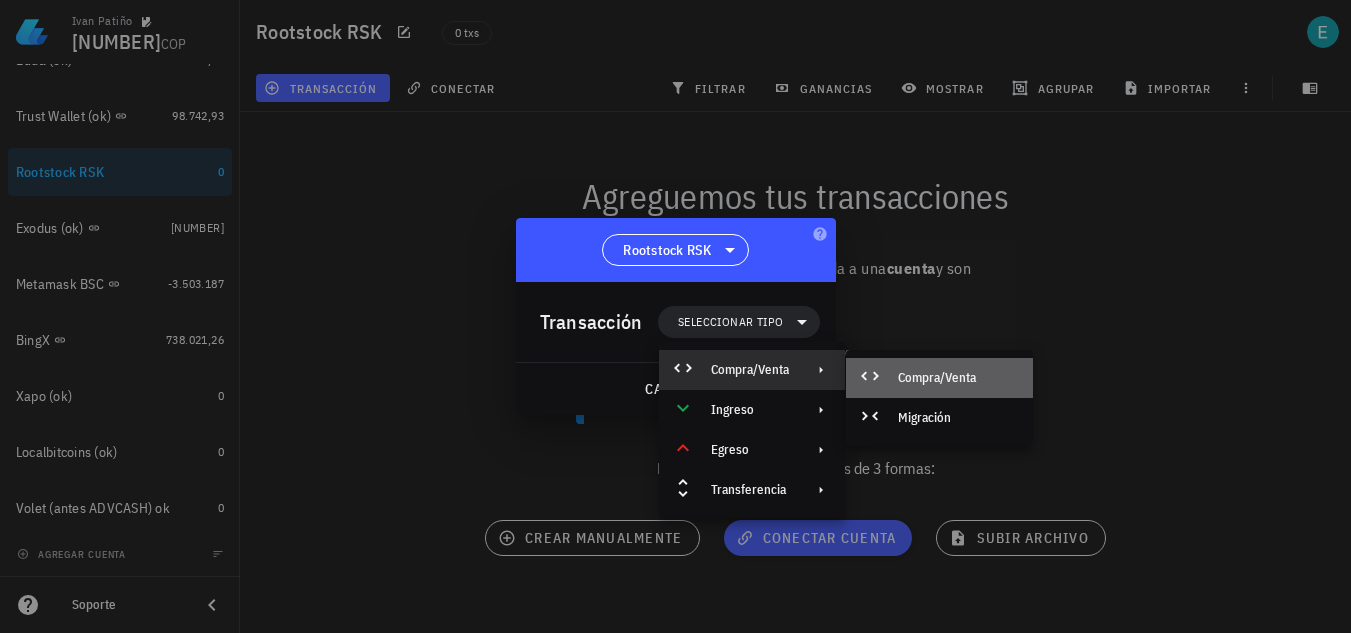 click at bounding box center (874, 378) 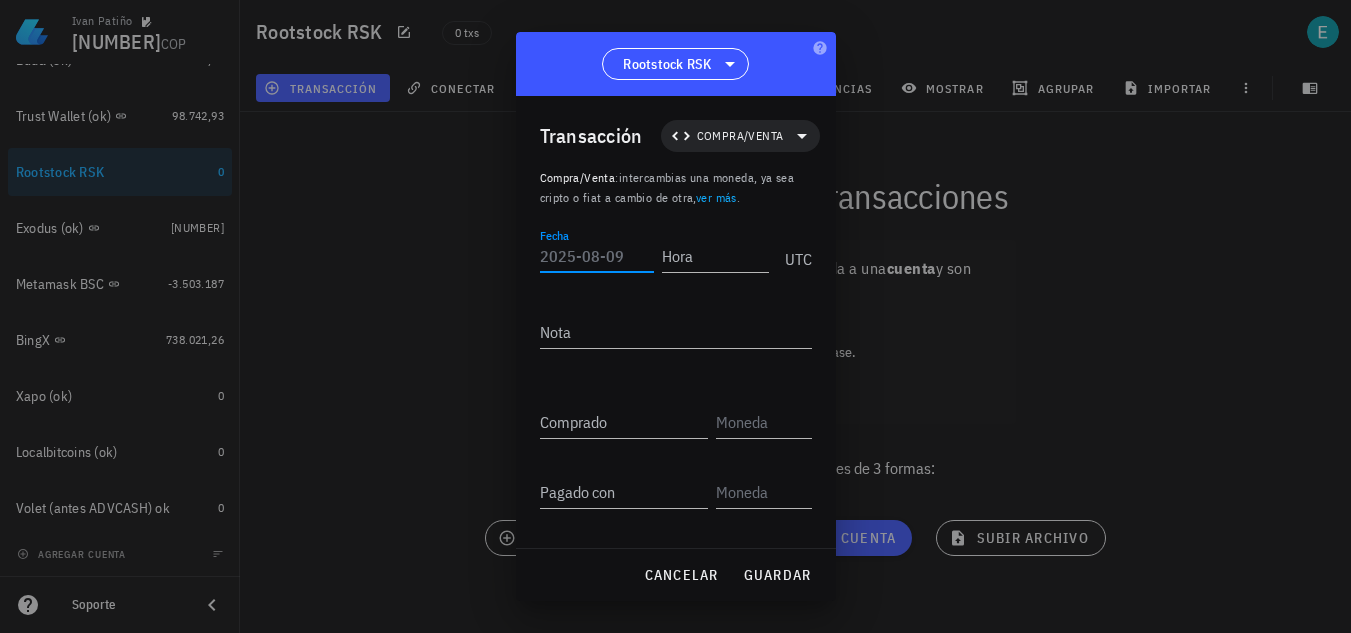 click on "Fecha" at bounding box center (597, 256) 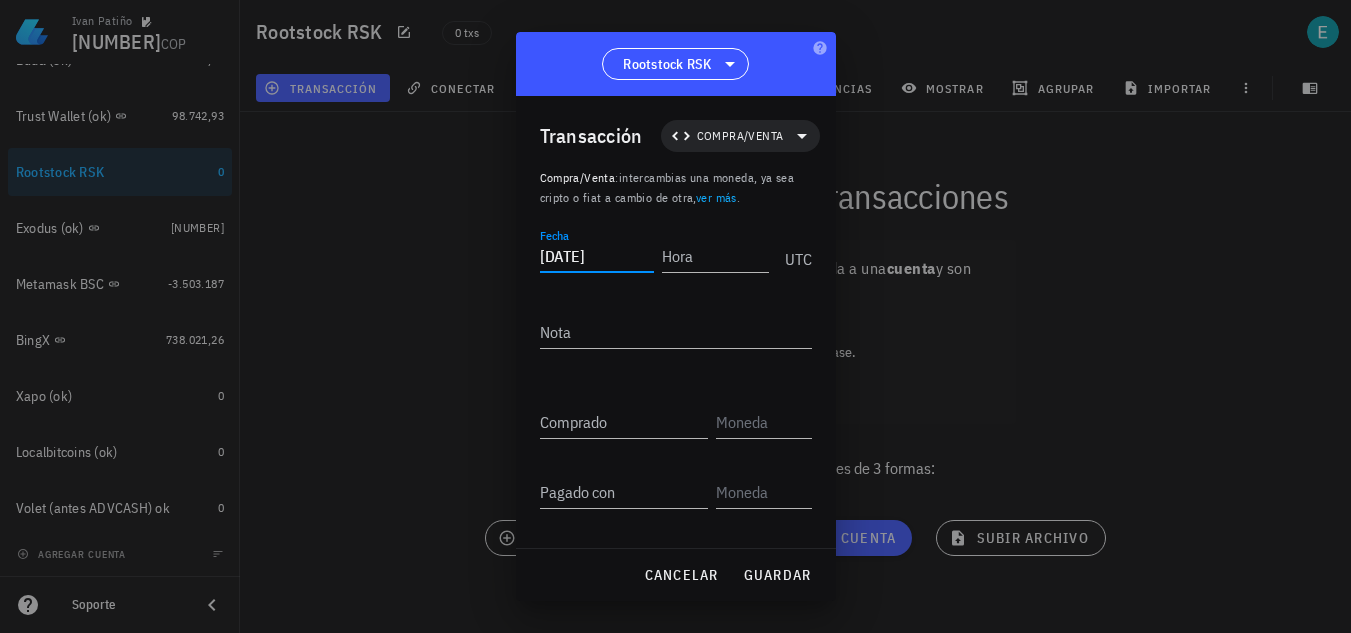 type on "[DATE]" 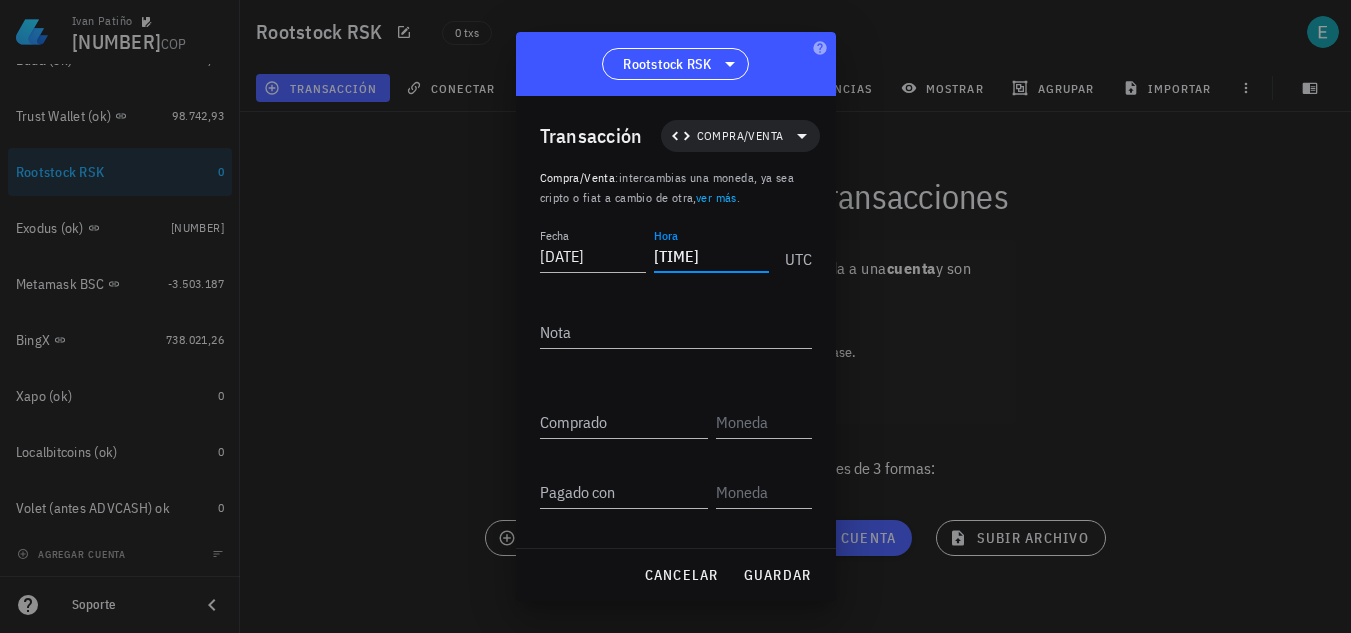 type on "[TIME]" 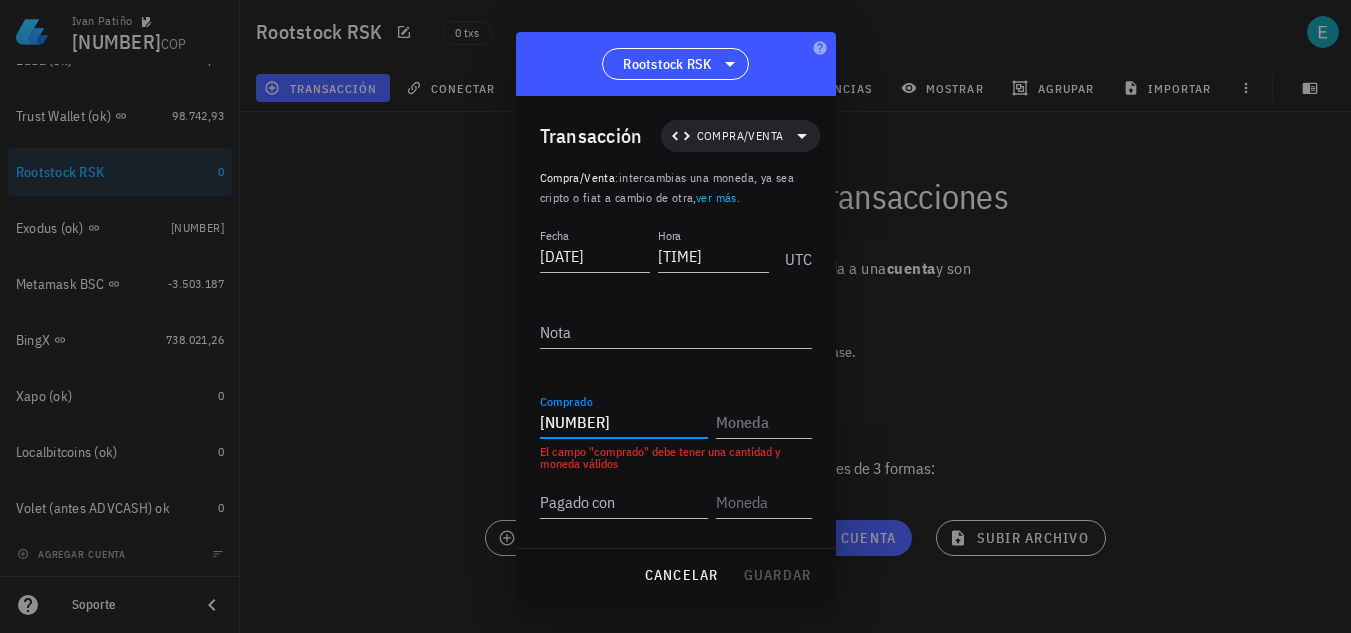 type on "[NUMBER]" 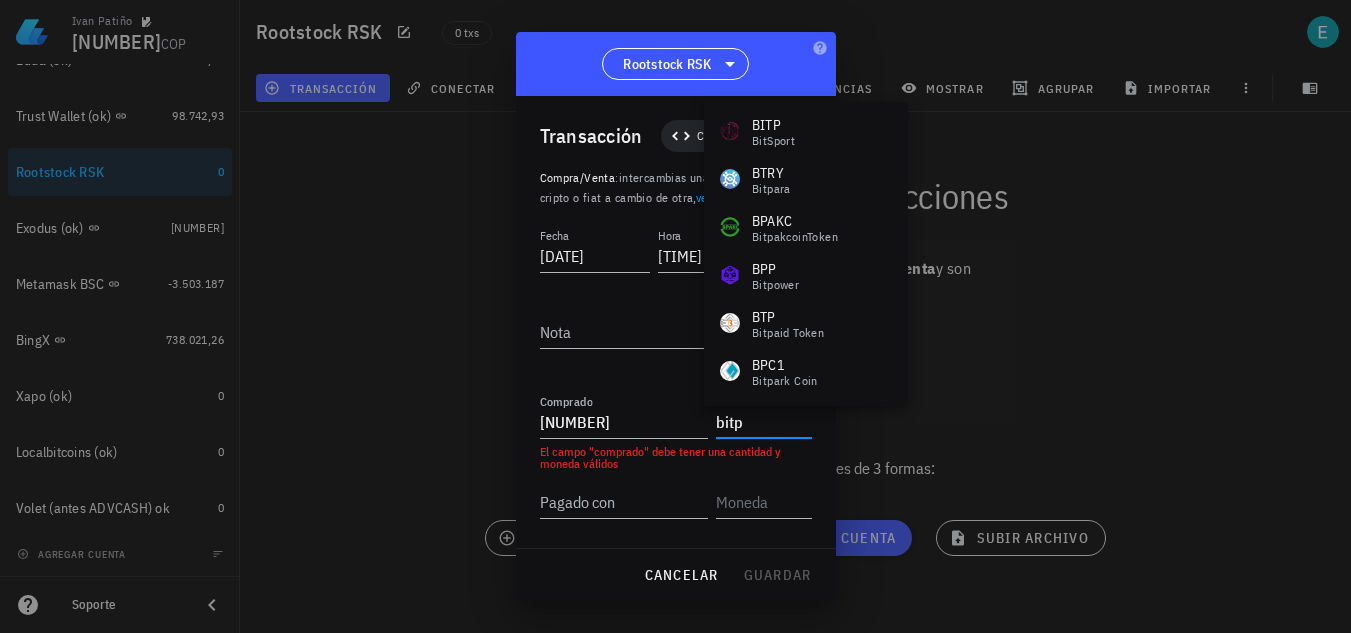 scroll, scrollTop: 0, scrollLeft: 0, axis: both 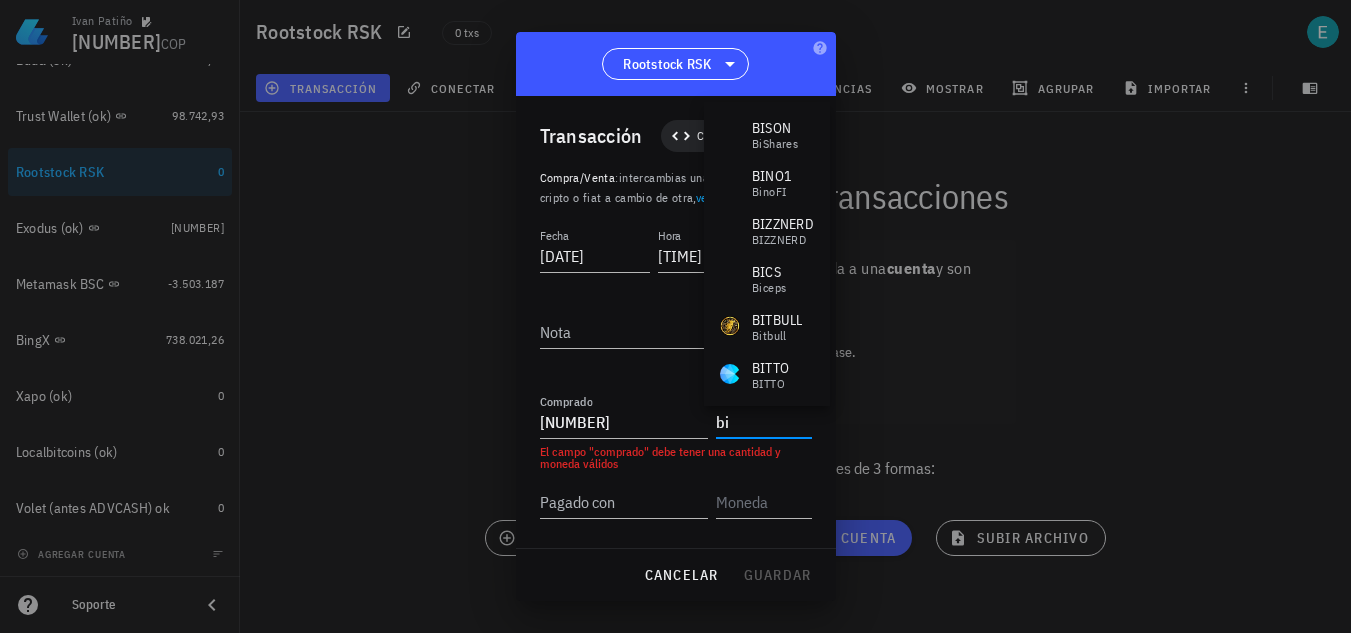 type on "b" 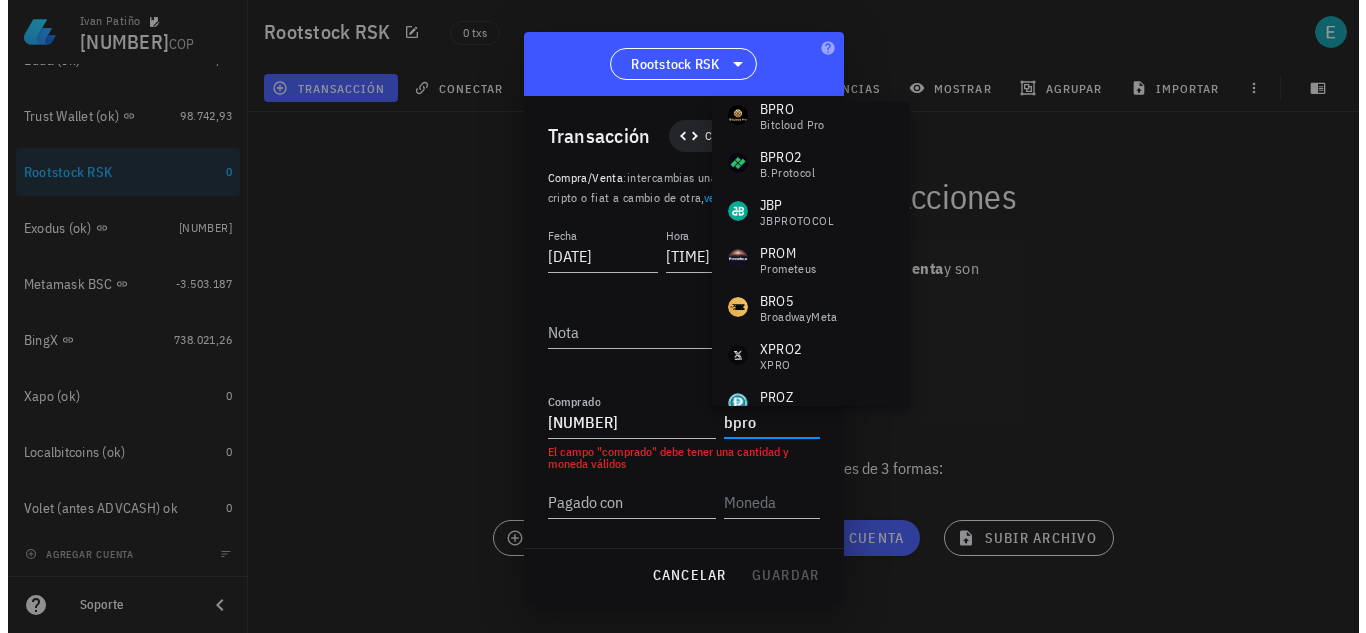 scroll, scrollTop: 0, scrollLeft: 0, axis: both 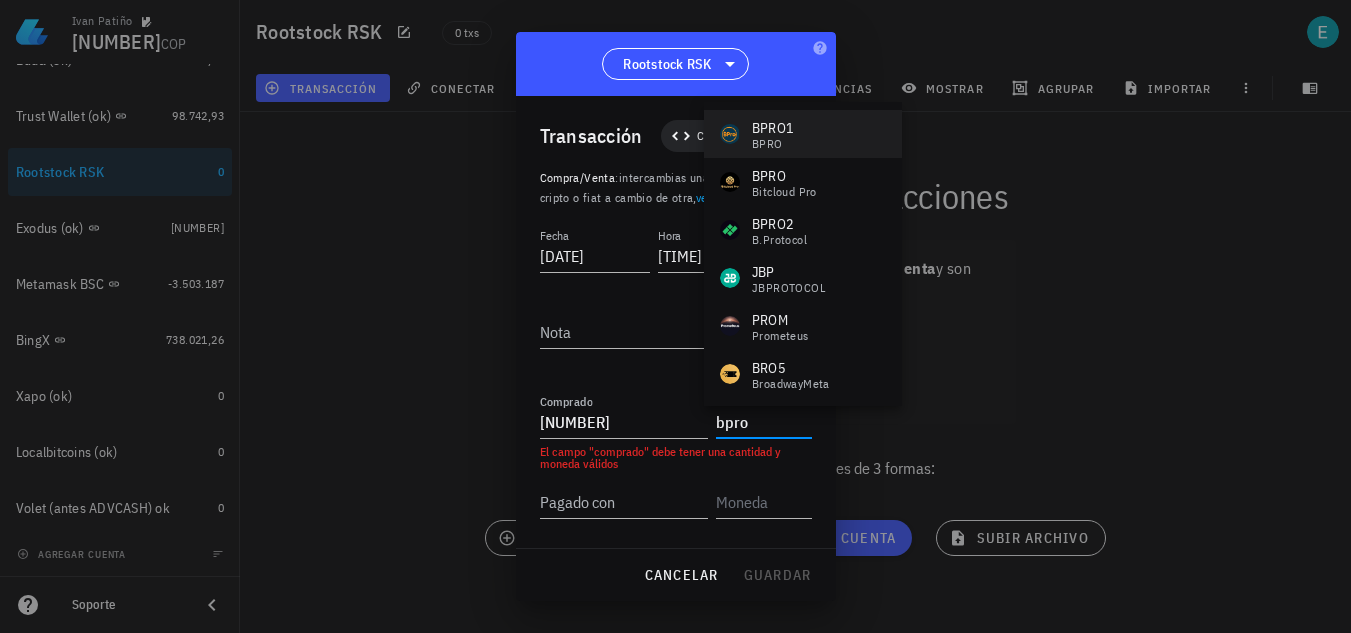 click on "BPRO1 BPRO" at bounding box center (803, 134) 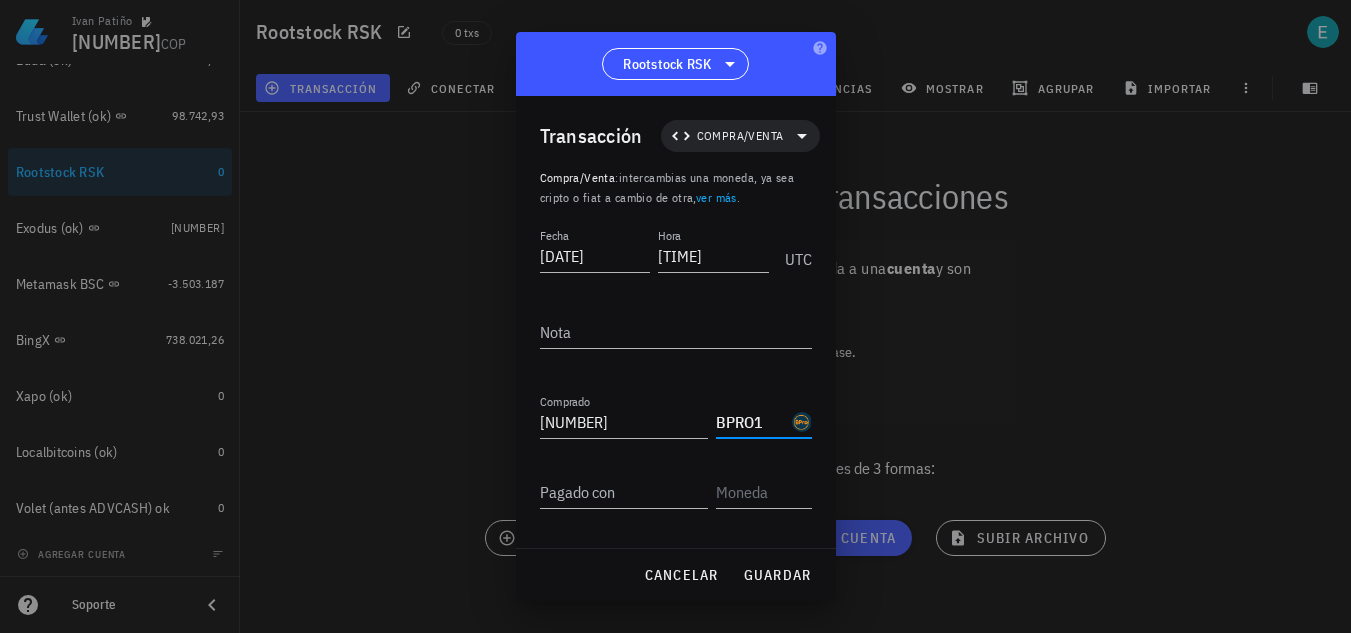 type on "BPRO1" 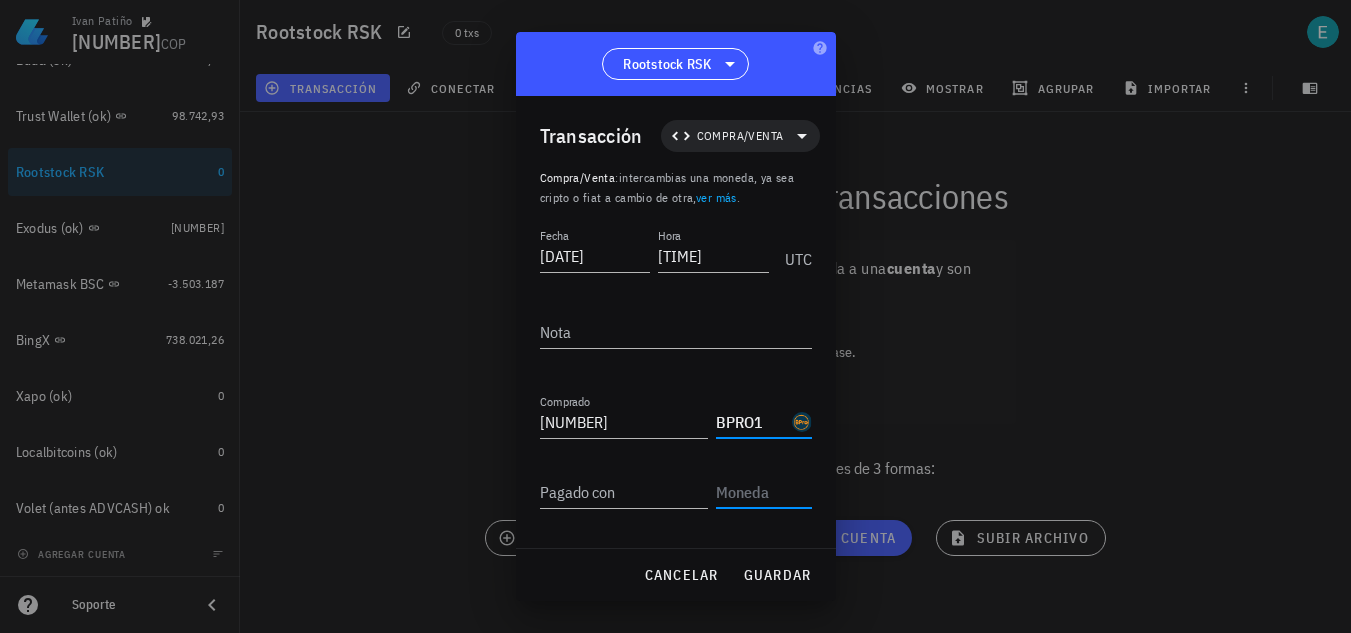 click at bounding box center (762, 492) 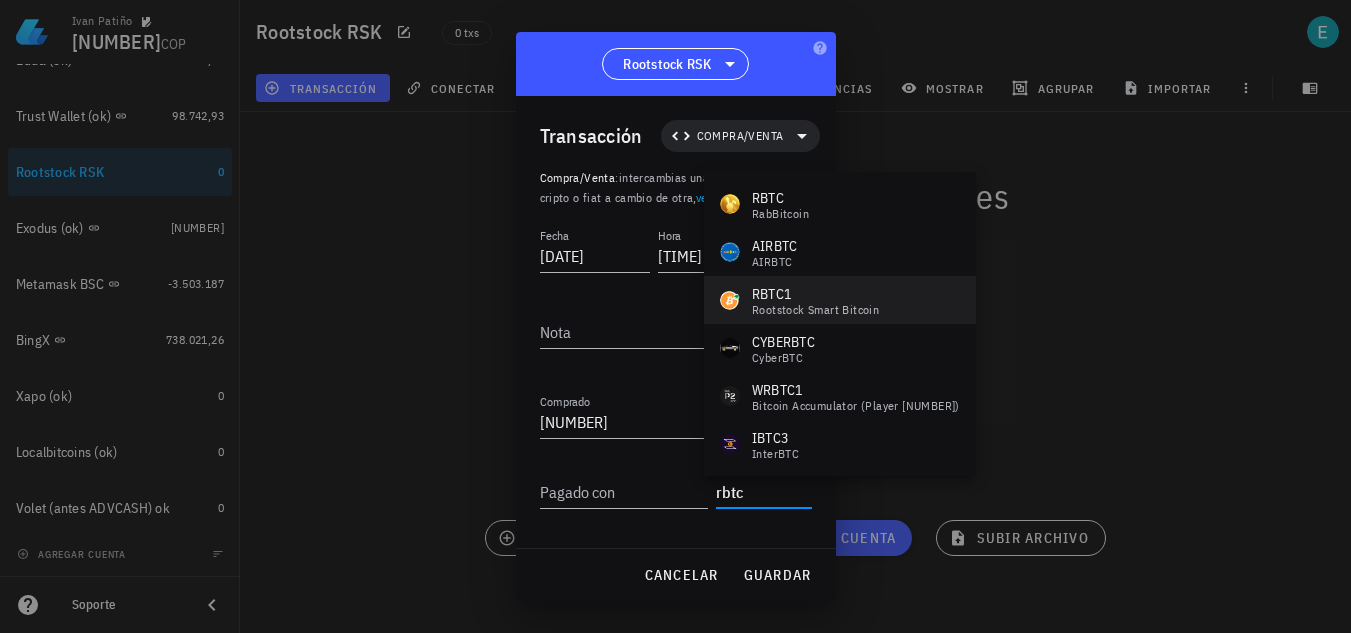 click on "Rootstock Smart Bitcoin" at bounding box center [815, 310] 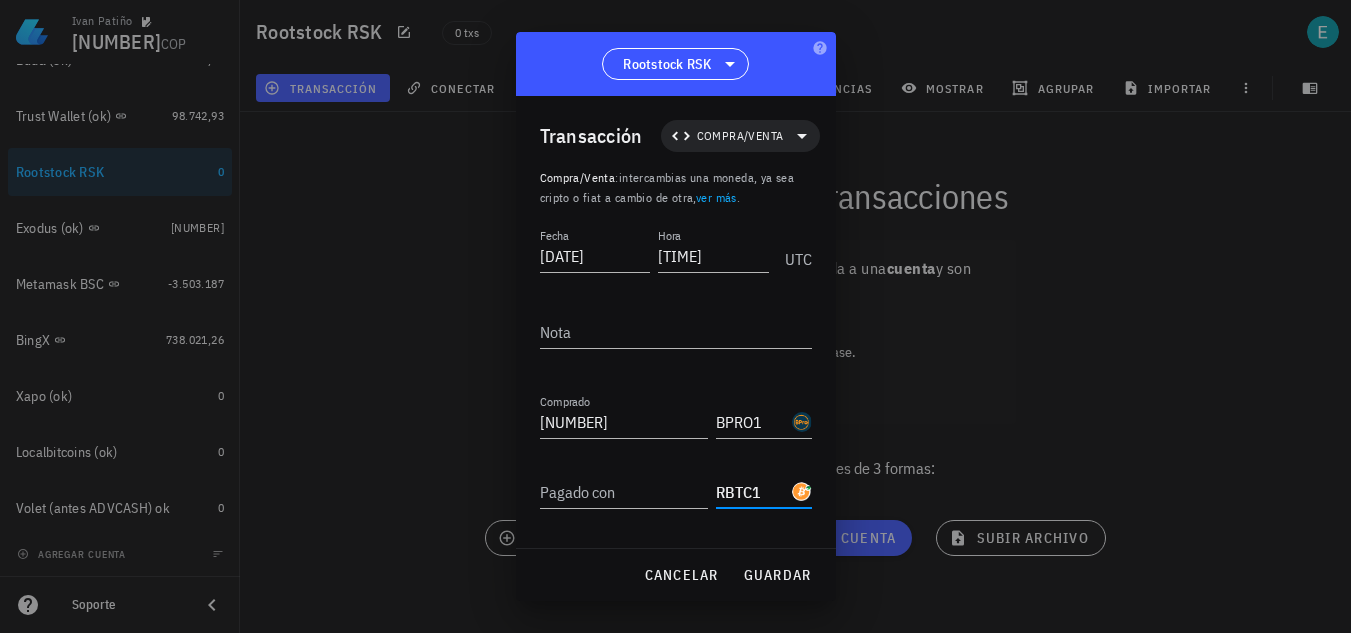type on "RBTC1" 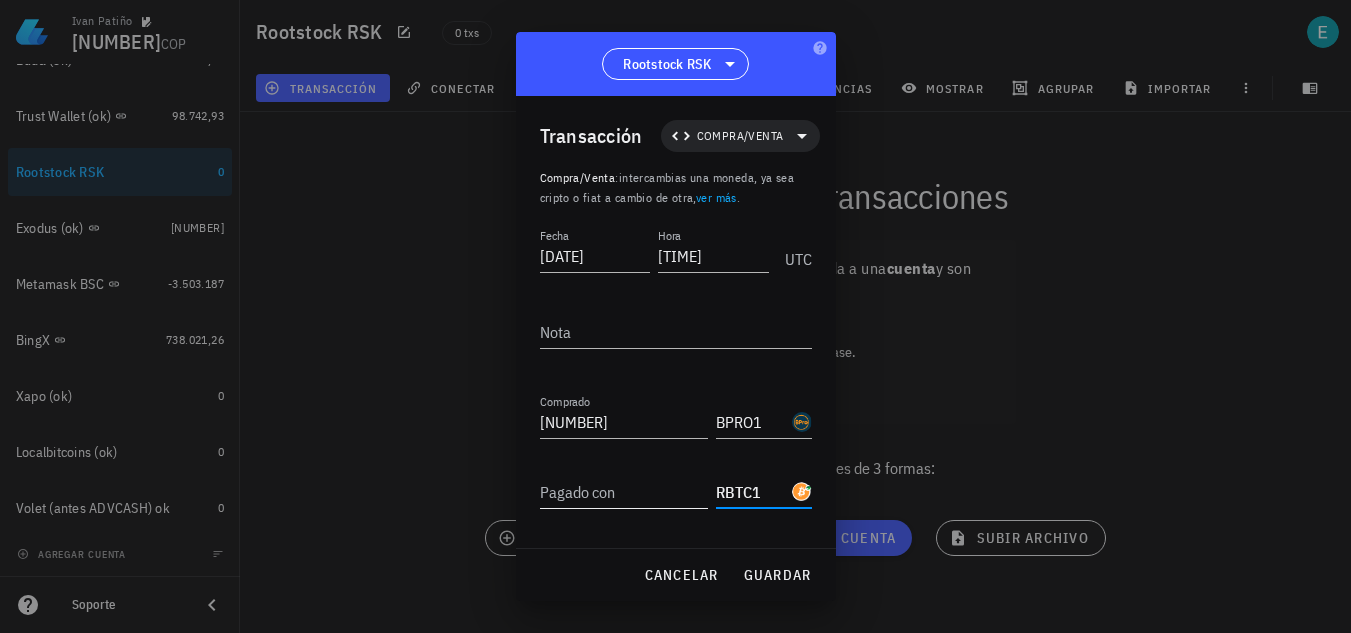 click on "Pagado con" at bounding box center (624, 492) 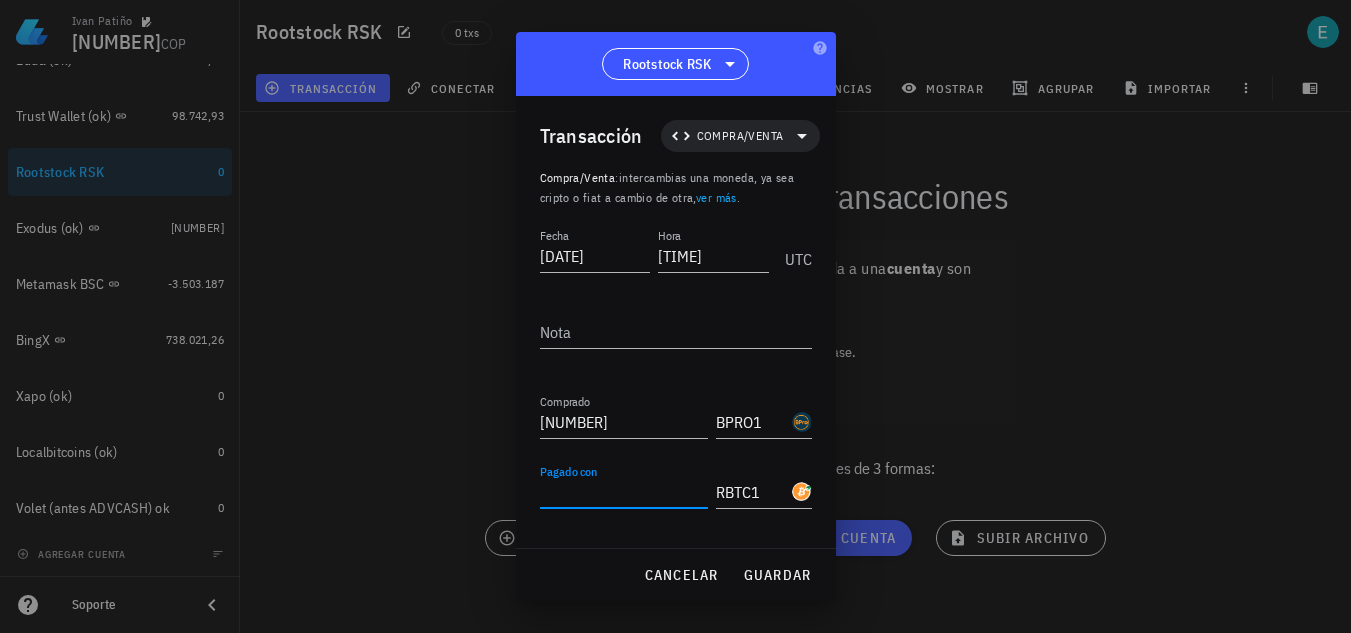 paste on "[NUMBER]" 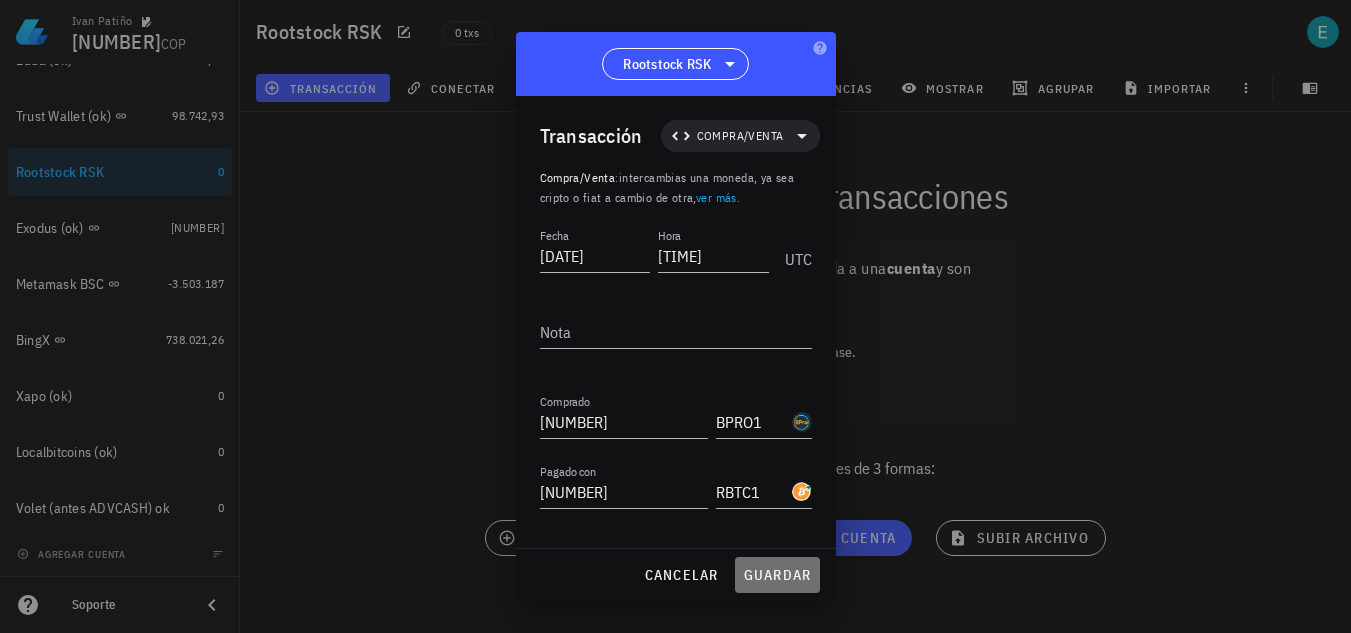 click on "guardar" at bounding box center (777, 575) 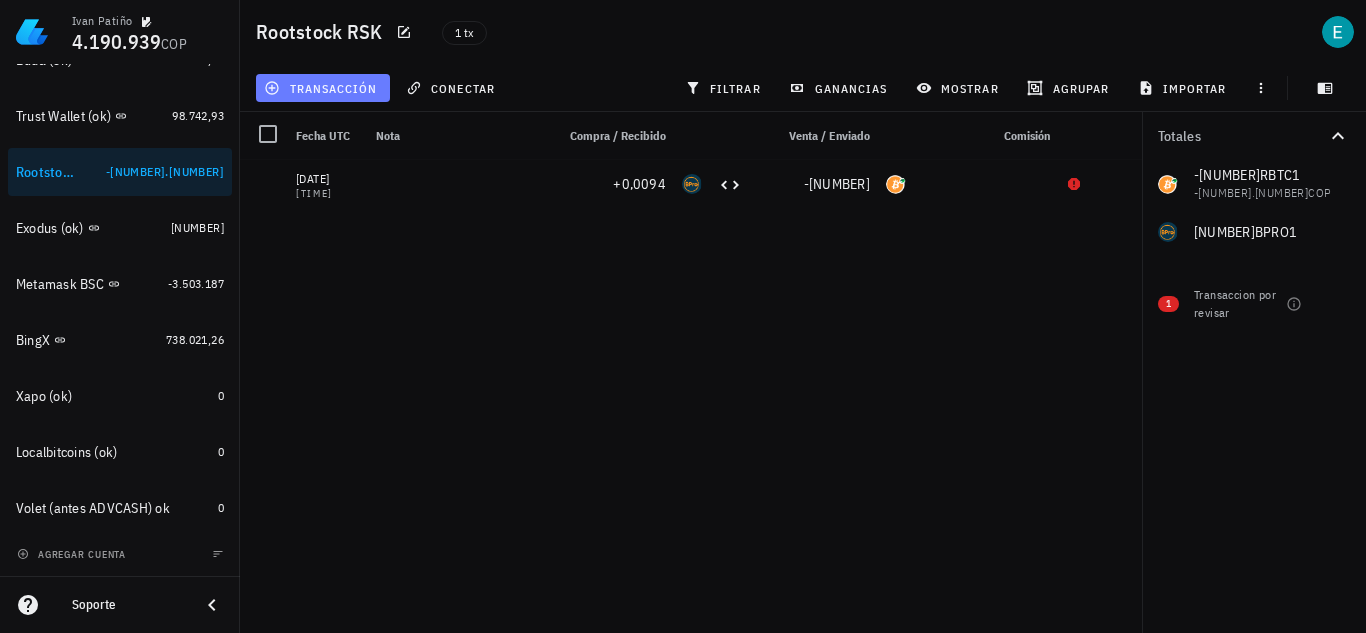 click on "transacción" at bounding box center (322, 88) 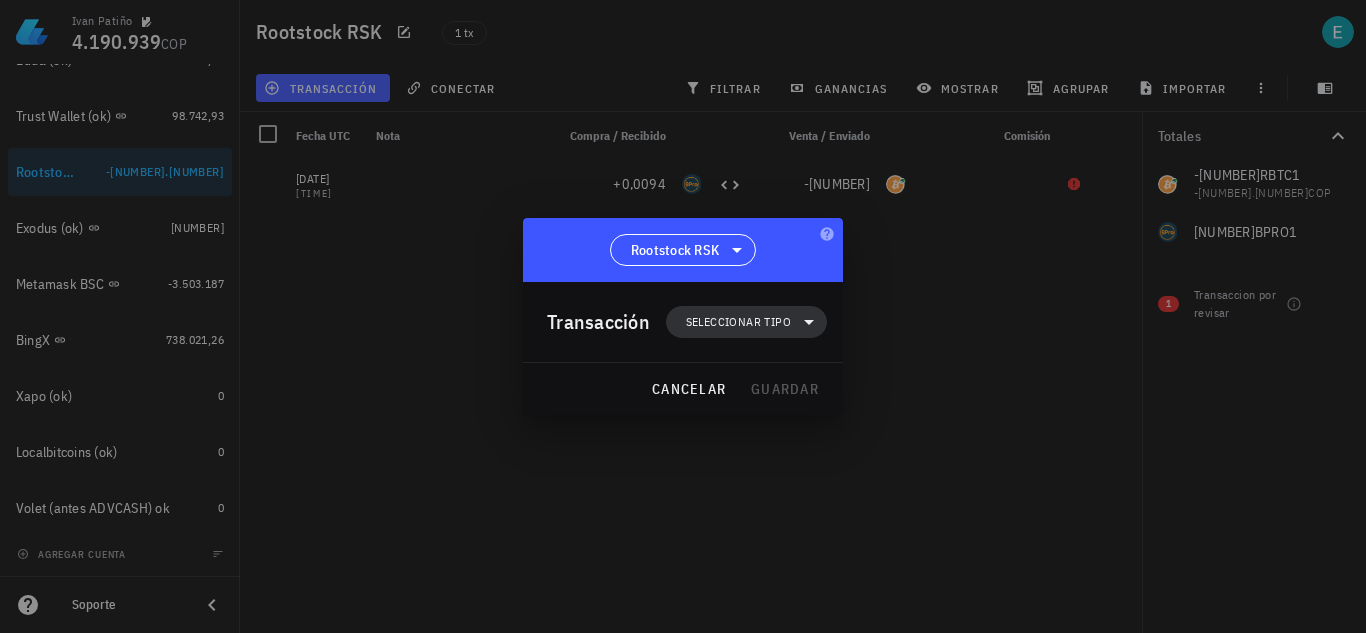 click on "Seleccionar tipo" at bounding box center [738, 322] 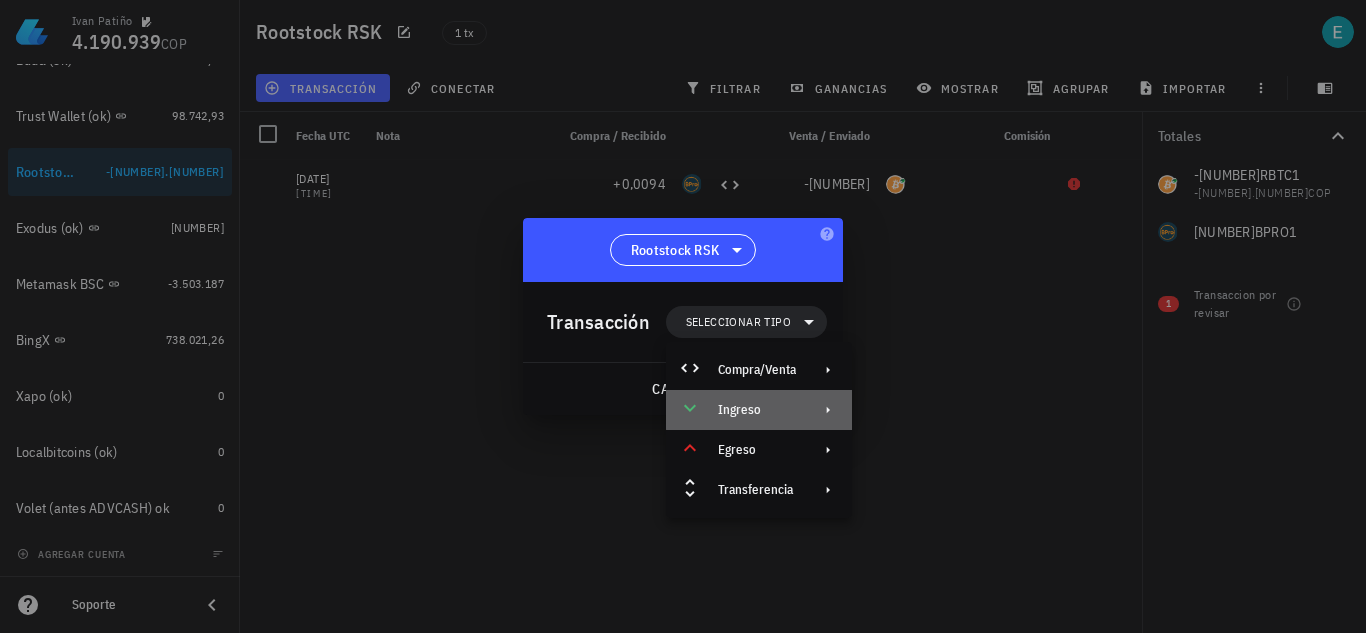 click on "Ingreso" at bounding box center (757, 410) 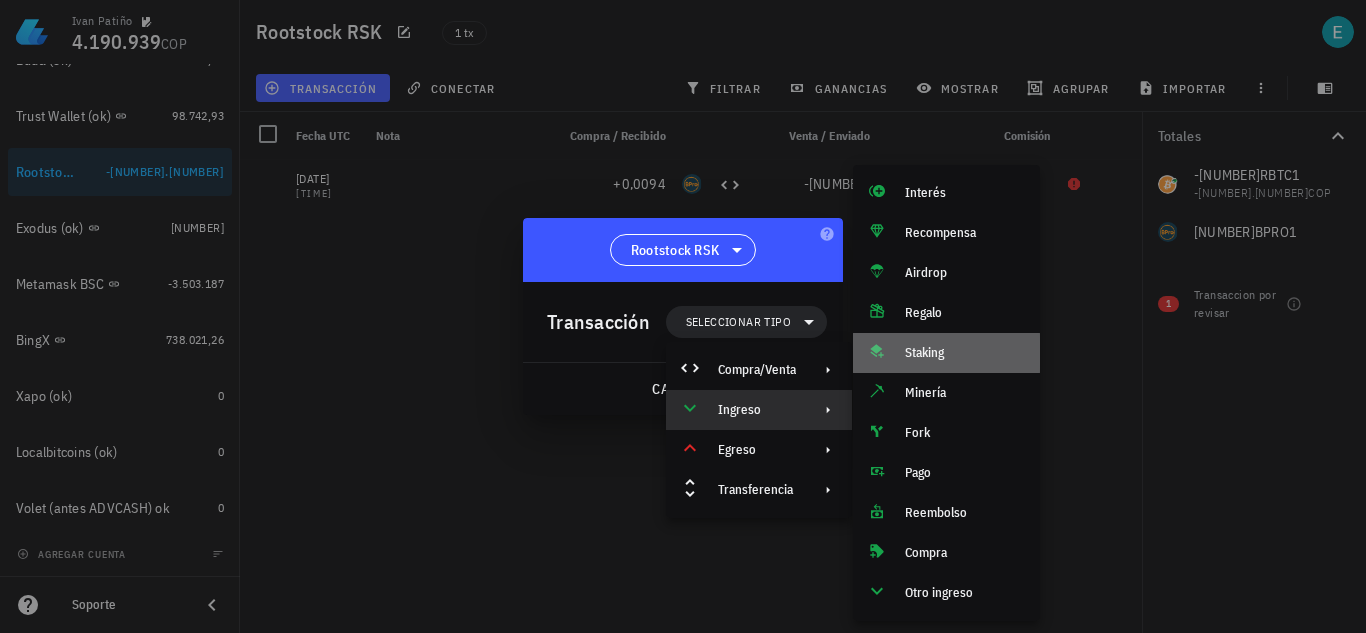 click on "Staking" at bounding box center [946, 353] 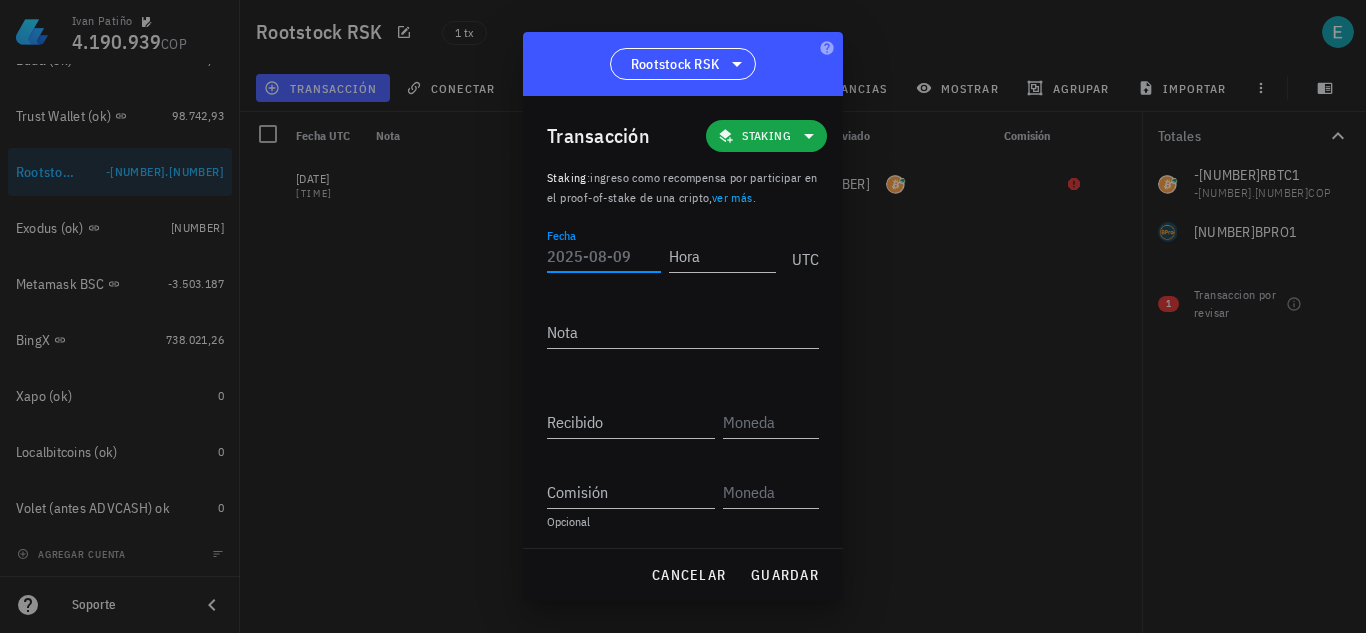 click on "Fecha" at bounding box center [604, 256] 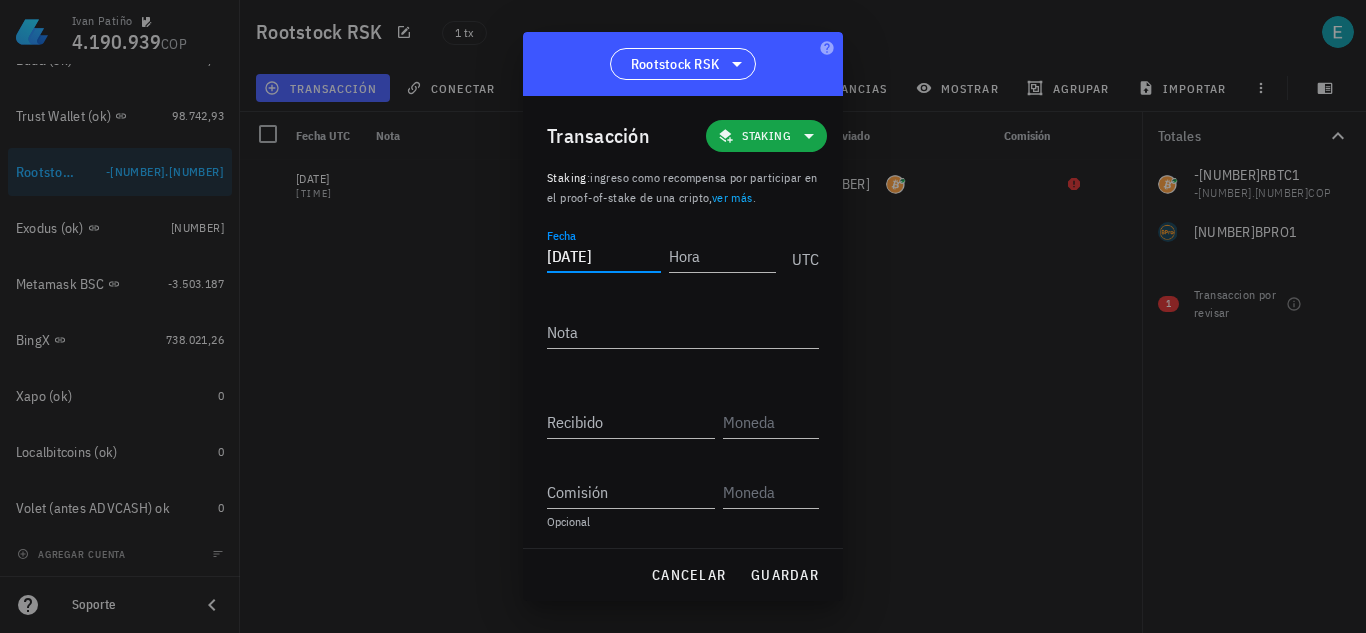 type on "[DATE]" 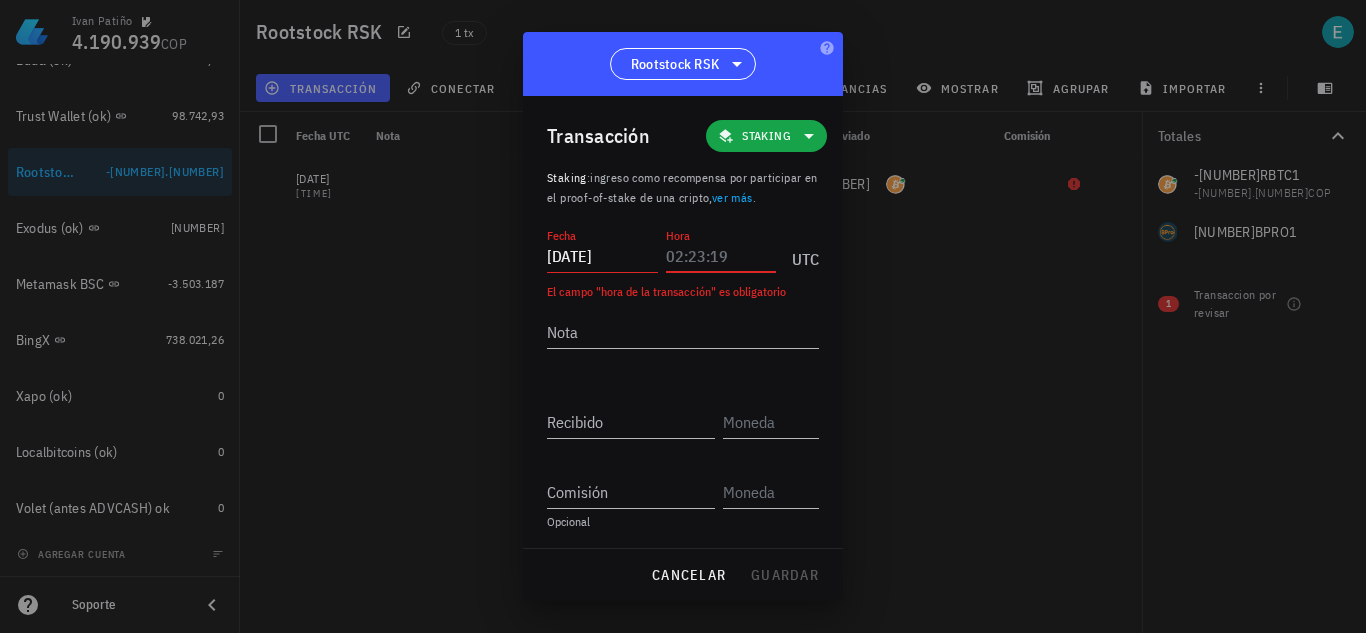 paste on "[TIME]" 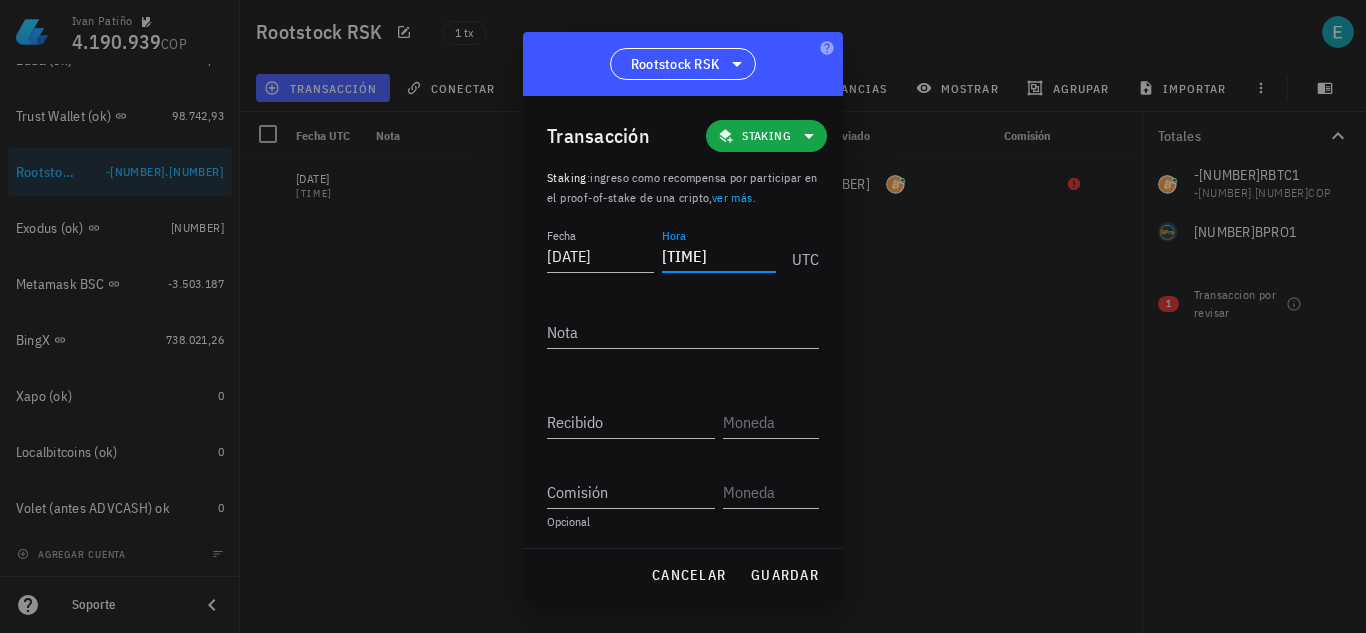 type on "[TIME]" 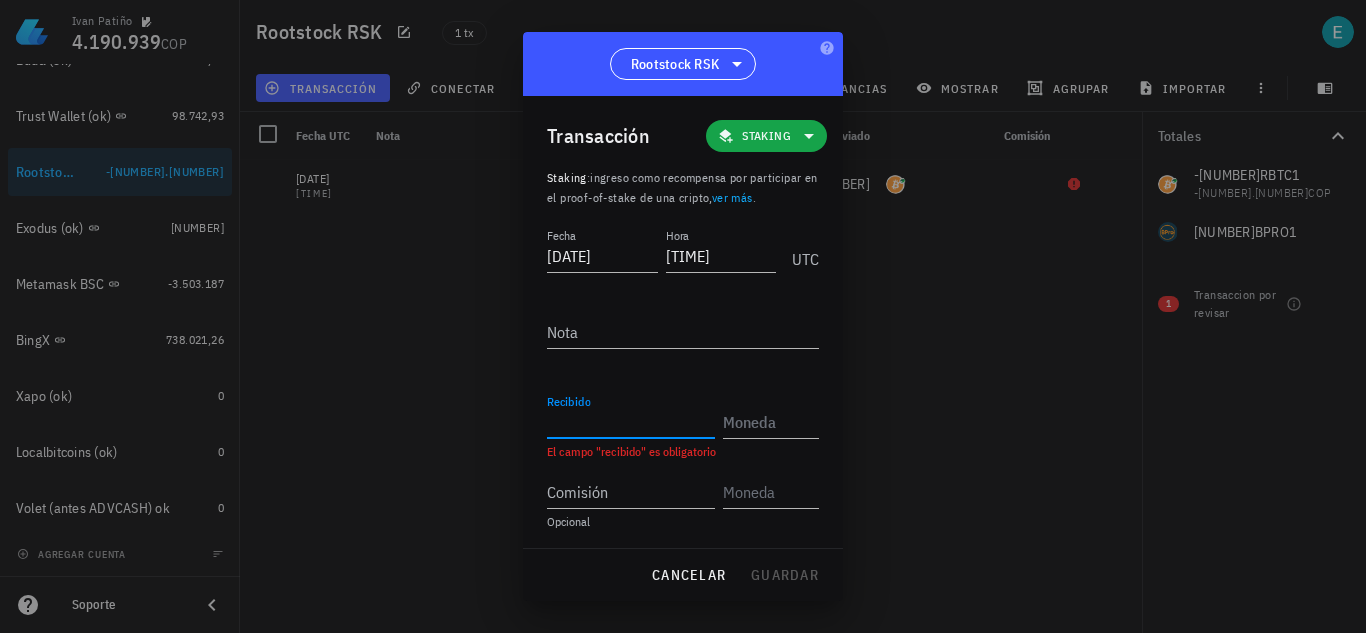 paste on "[NUMBER],[NUMBER]" 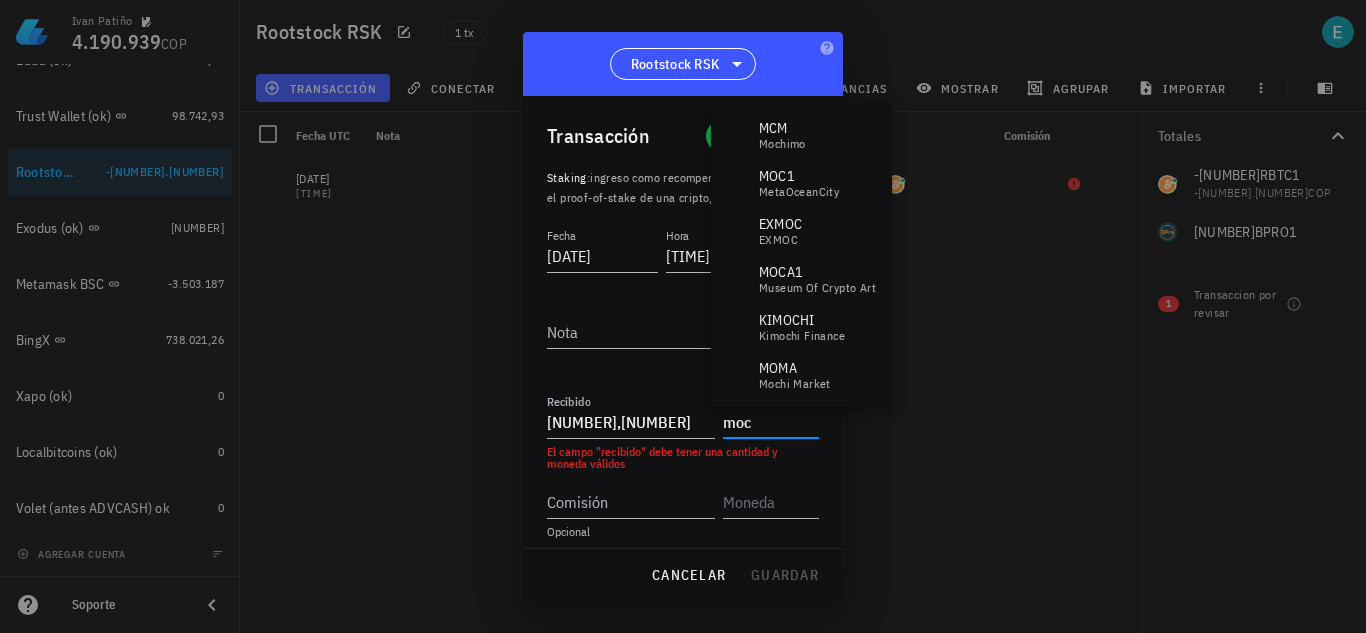 scroll, scrollTop: 0, scrollLeft: 0, axis: both 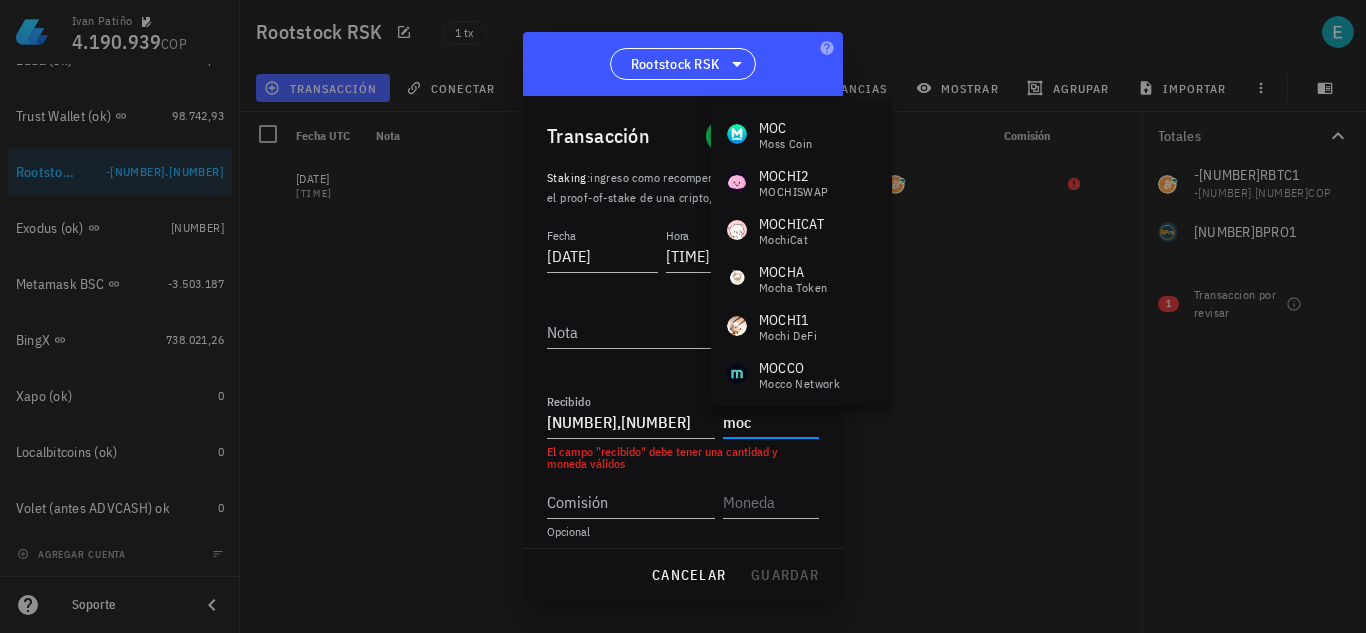 drag, startPoint x: 768, startPoint y: 416, endPoint x: 481, endPoint y: 412, distance: 287.02786 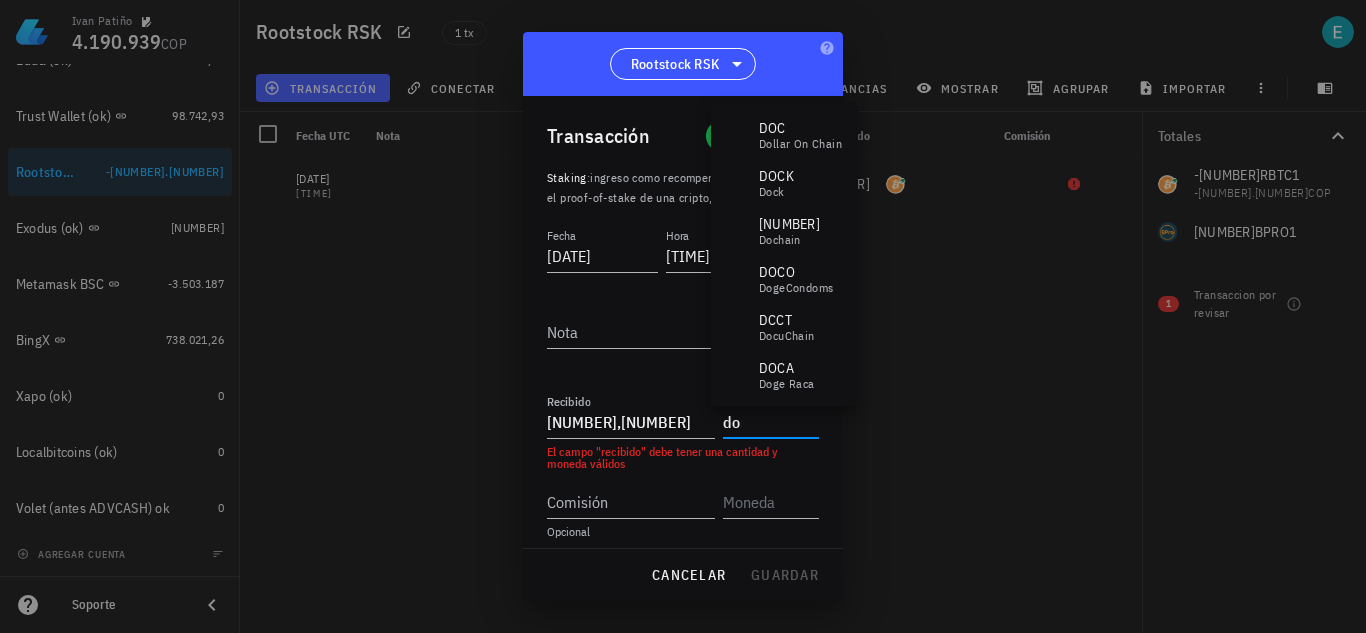 type on "d" 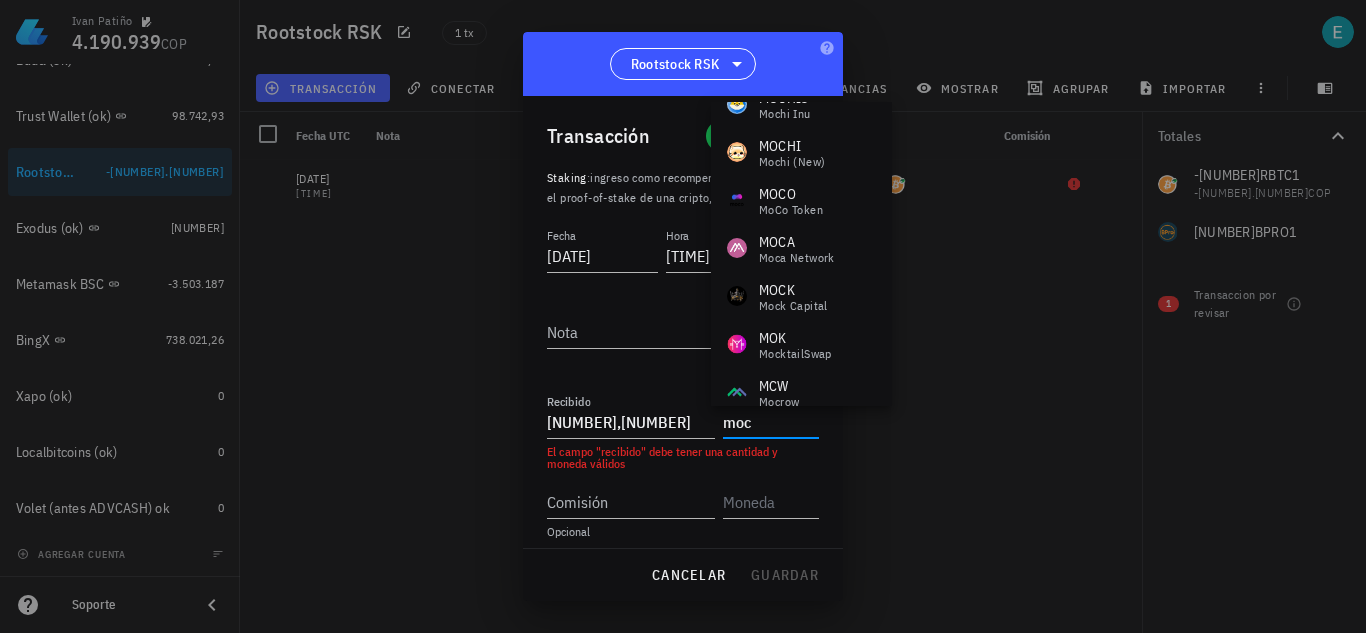scroll, scrollTop: 0, scrollLeft: 0, axis: both 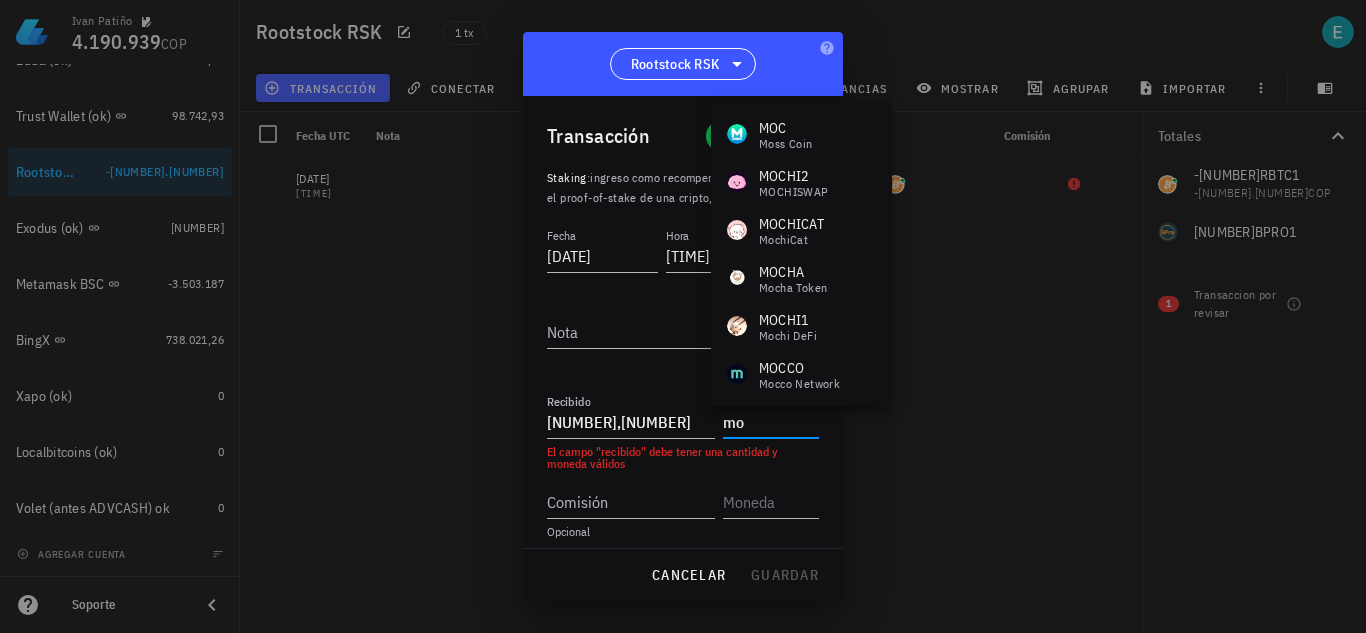 type on "m" 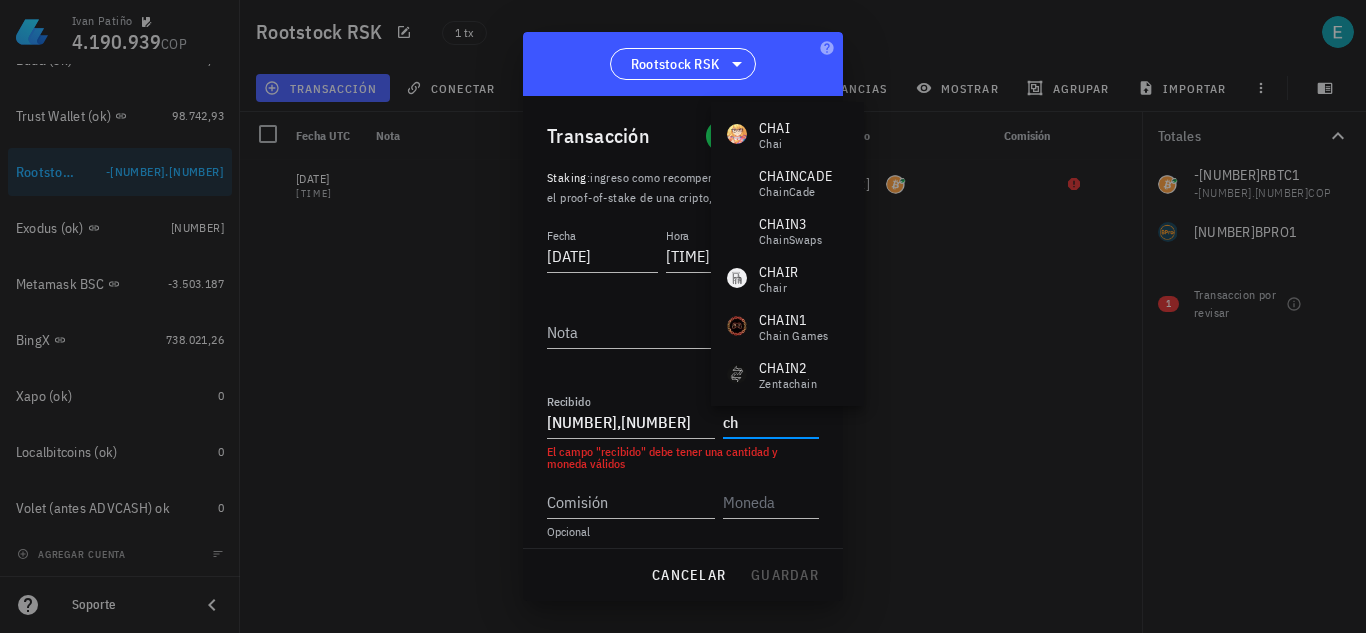 type on "c" 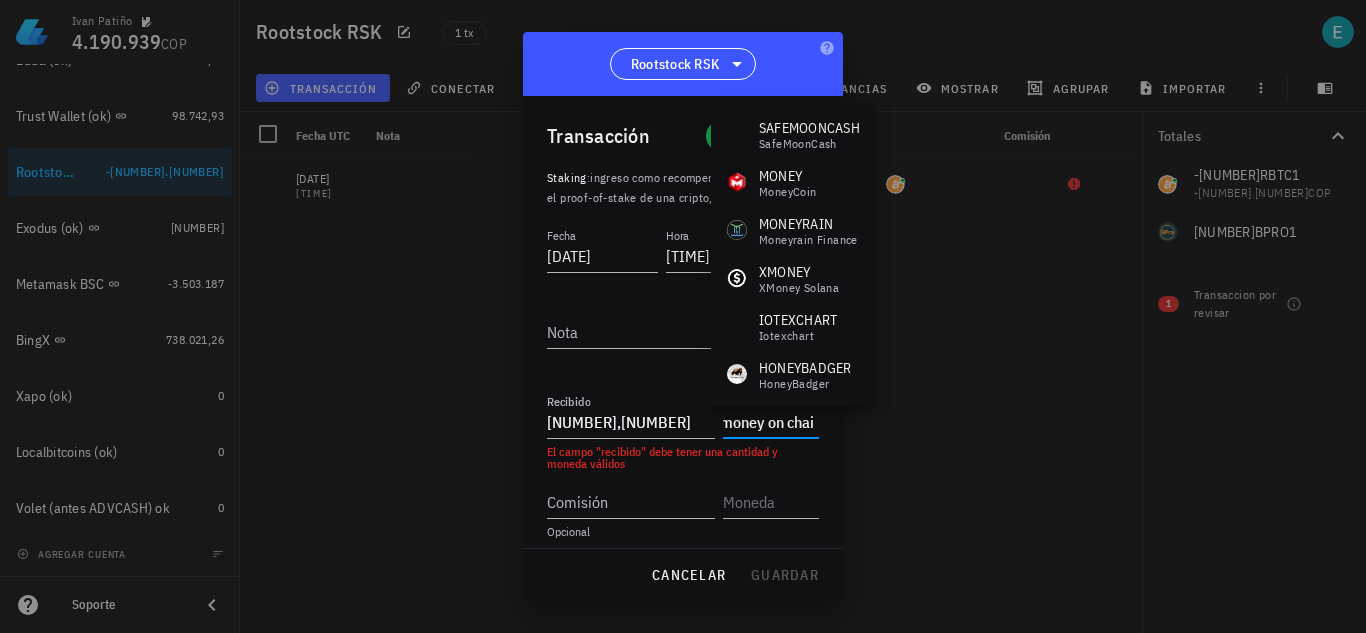 scroll, scrollTop: 0, scrollLeft: 11, axis: horizontal 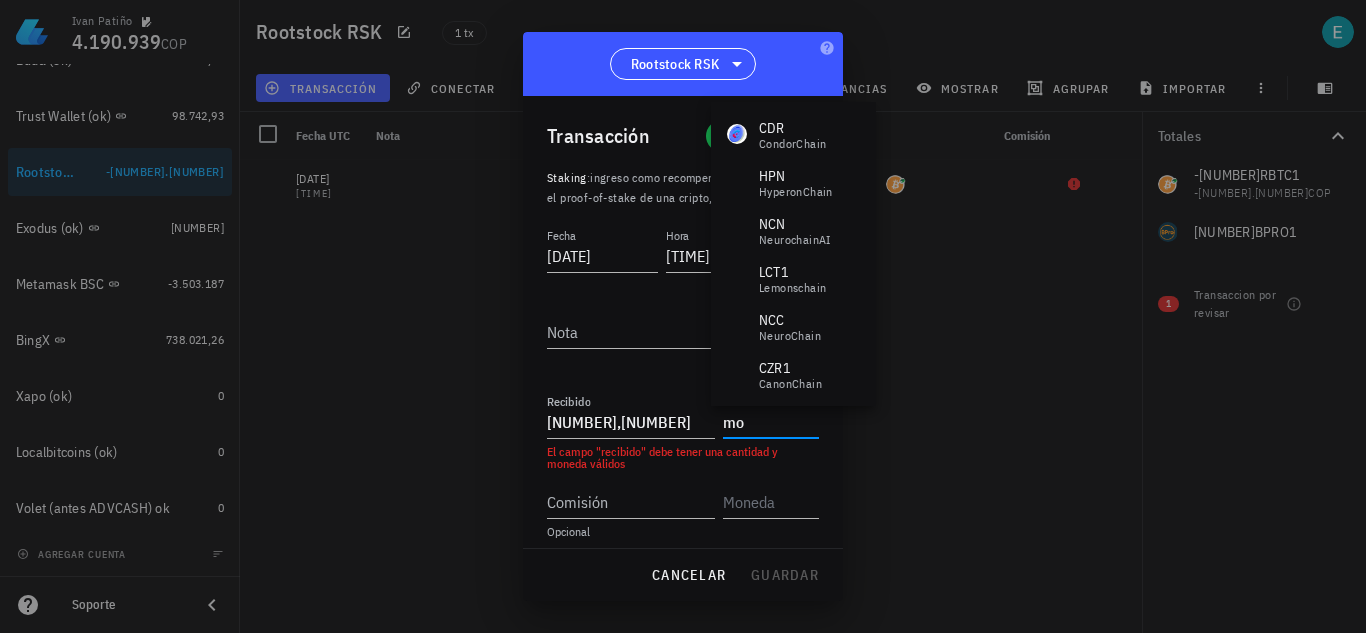 type on "m" 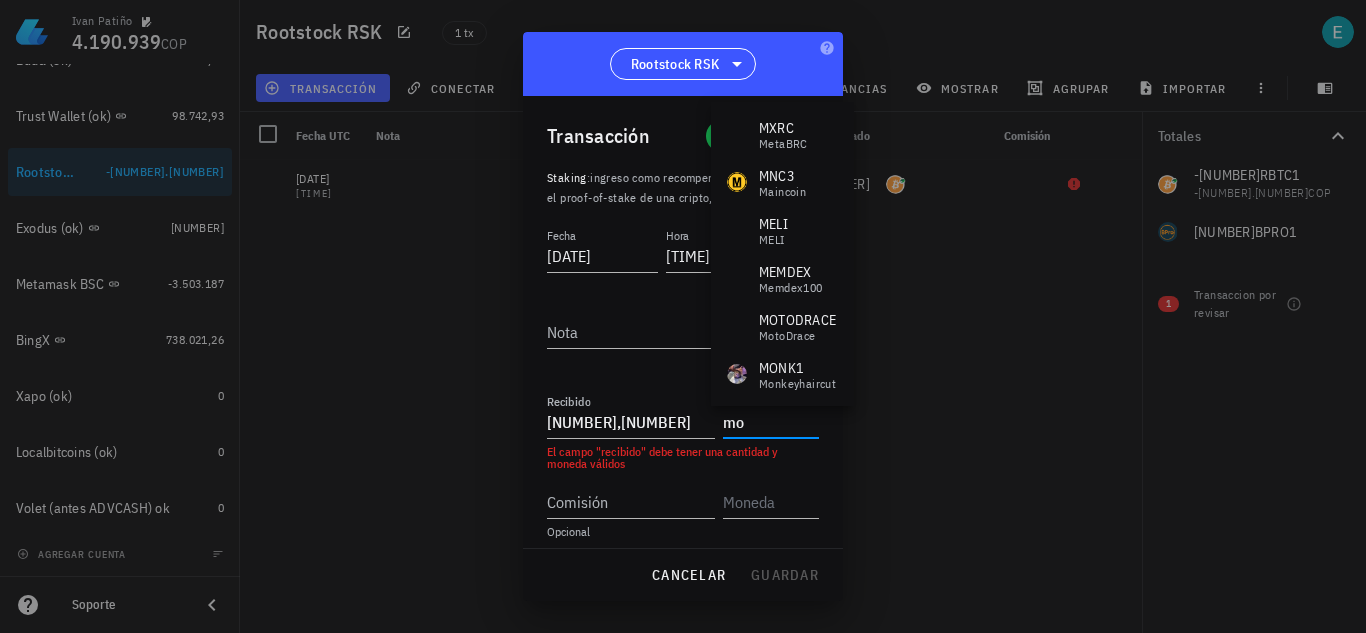 type on "moc" 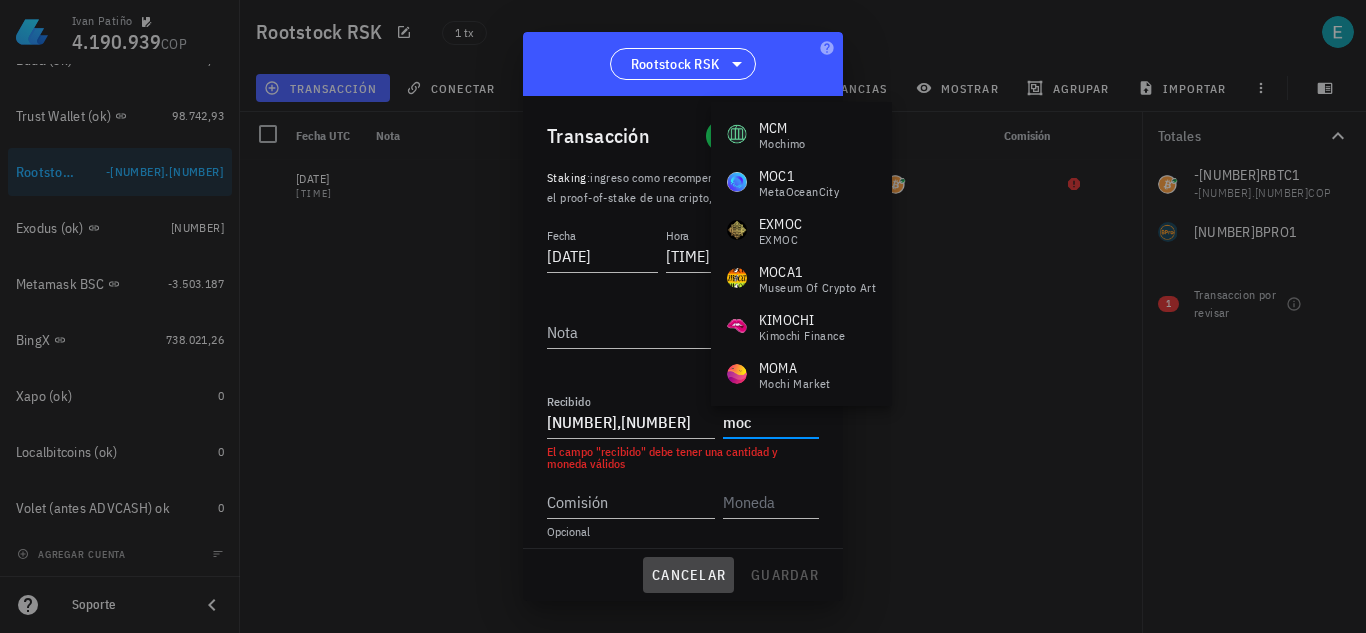 click on "cancelar" at bounding box center [688, 575] 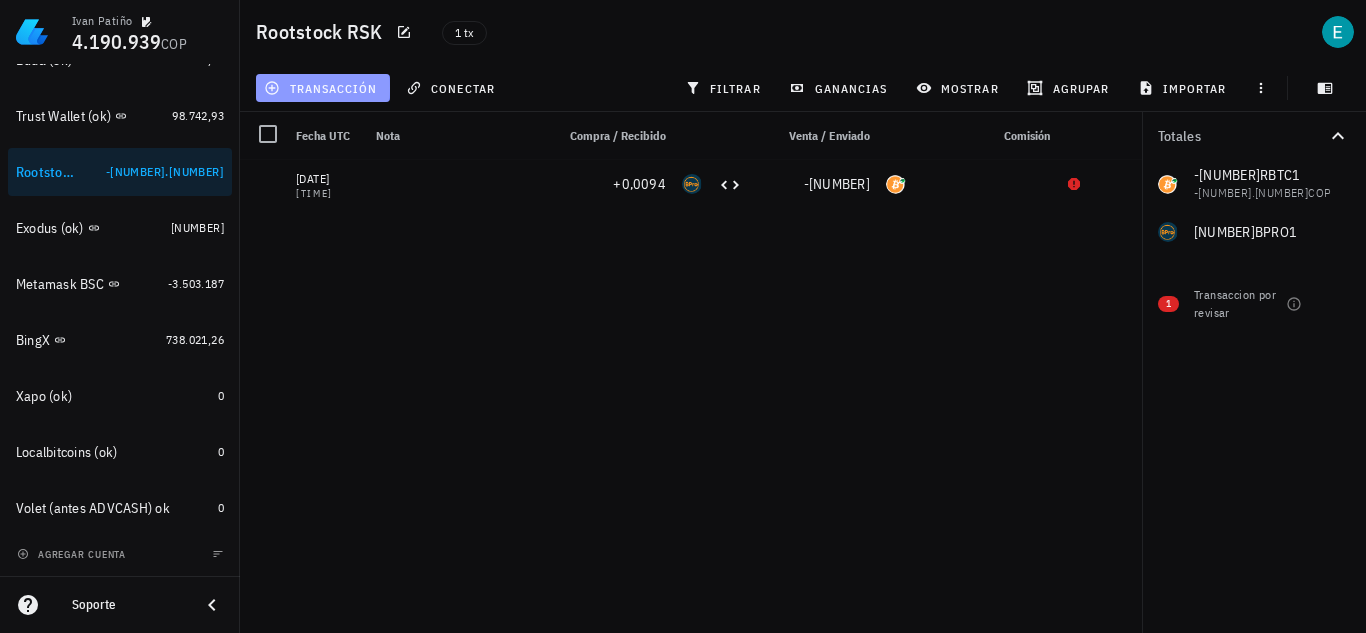 click on "transacción" at bounding box center [322, 88] 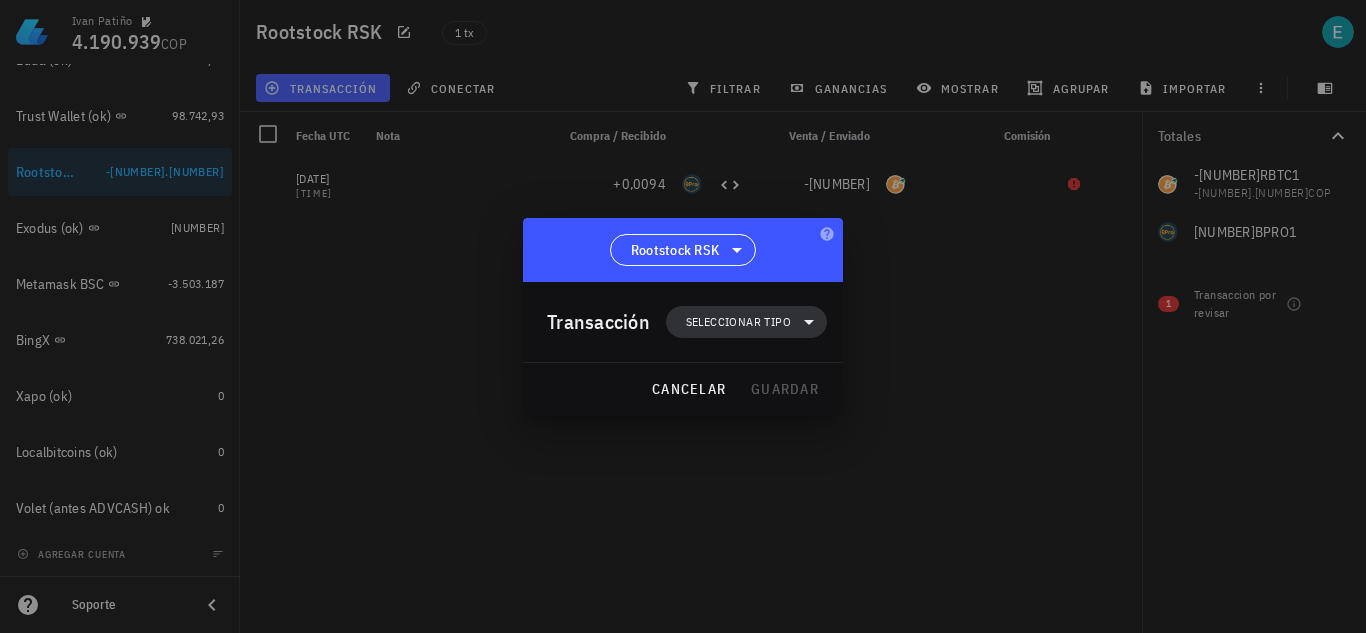 click on "Seleccionar tipo" at bounding box center (738, 322) 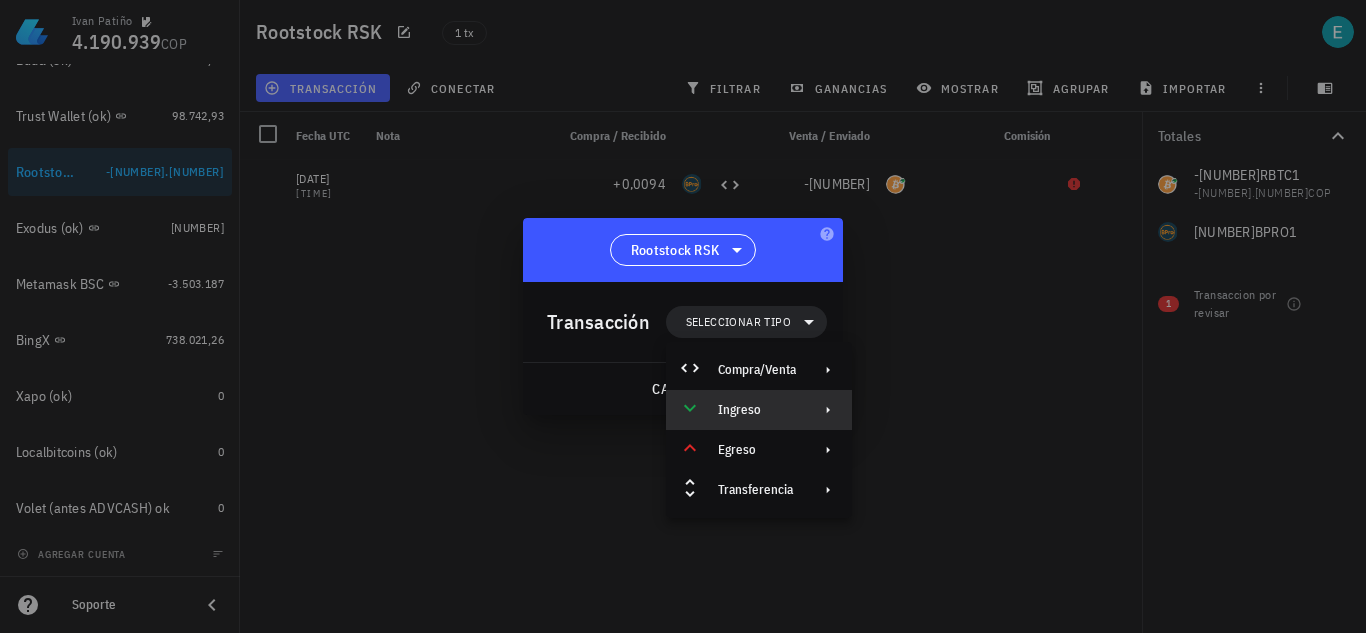 click on "Ingreso" at bounding box center [757, 410] 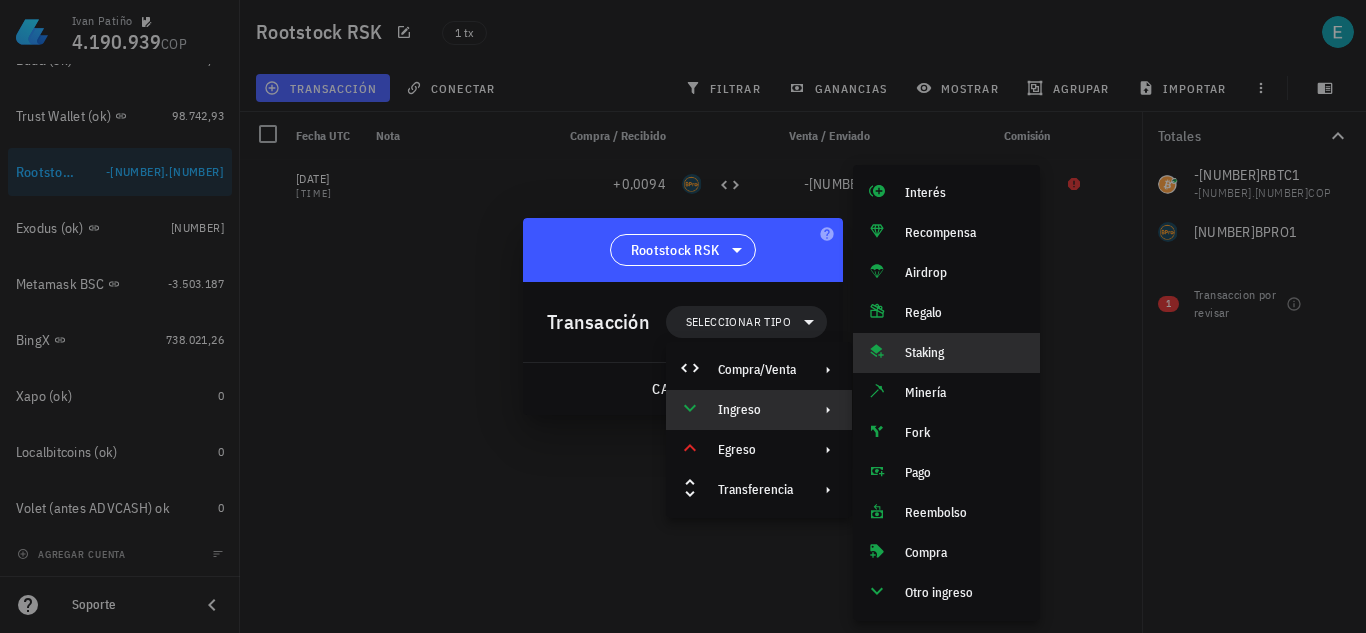 click on "Staking" at bounding box center (946, 353) 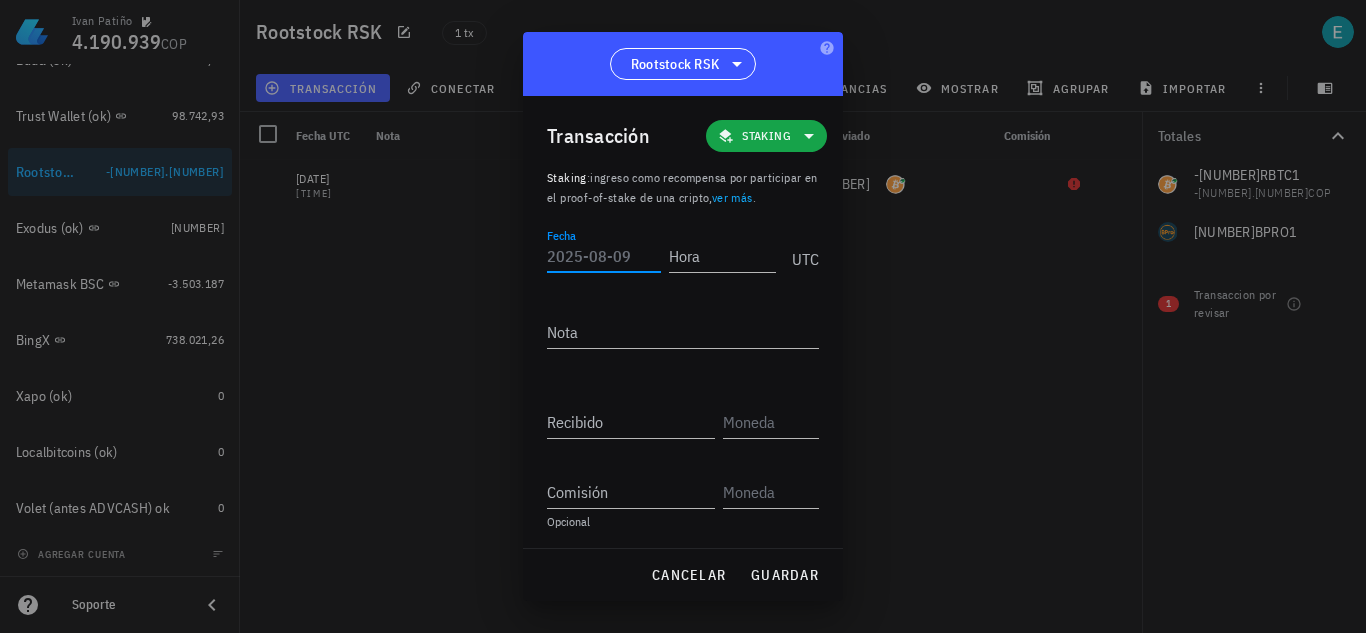 click on "Fecha" at bounding box center [604, 256] 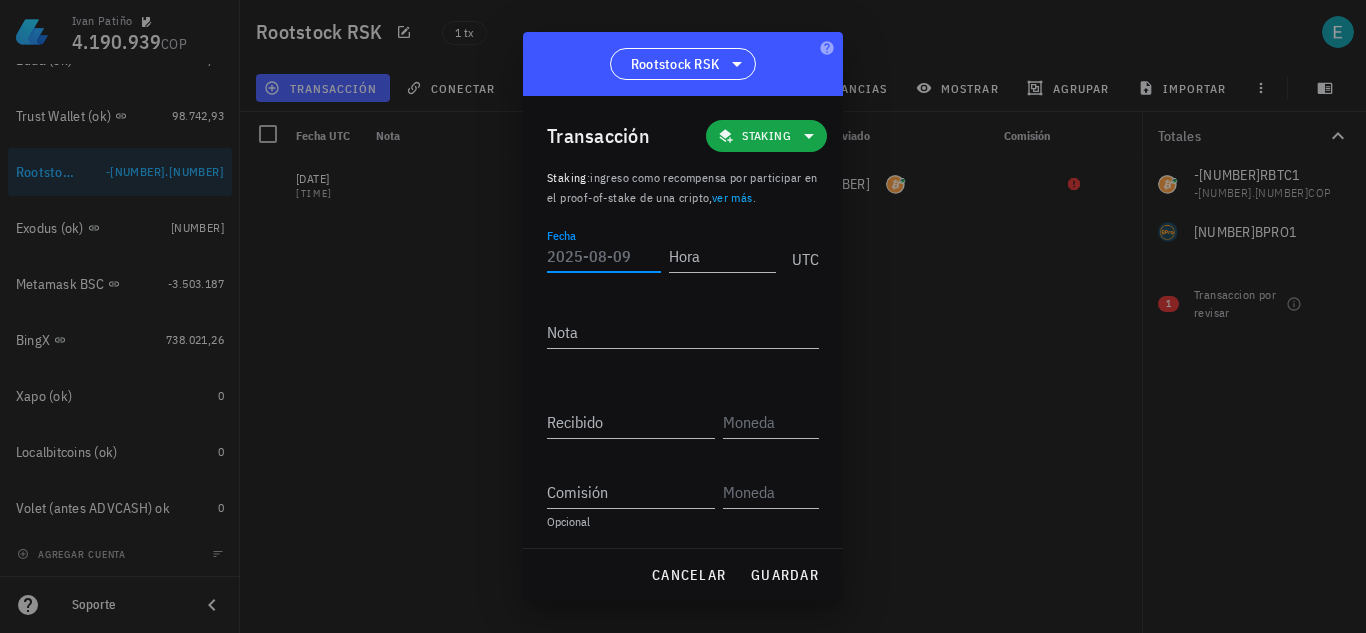paste on "[DATE]" 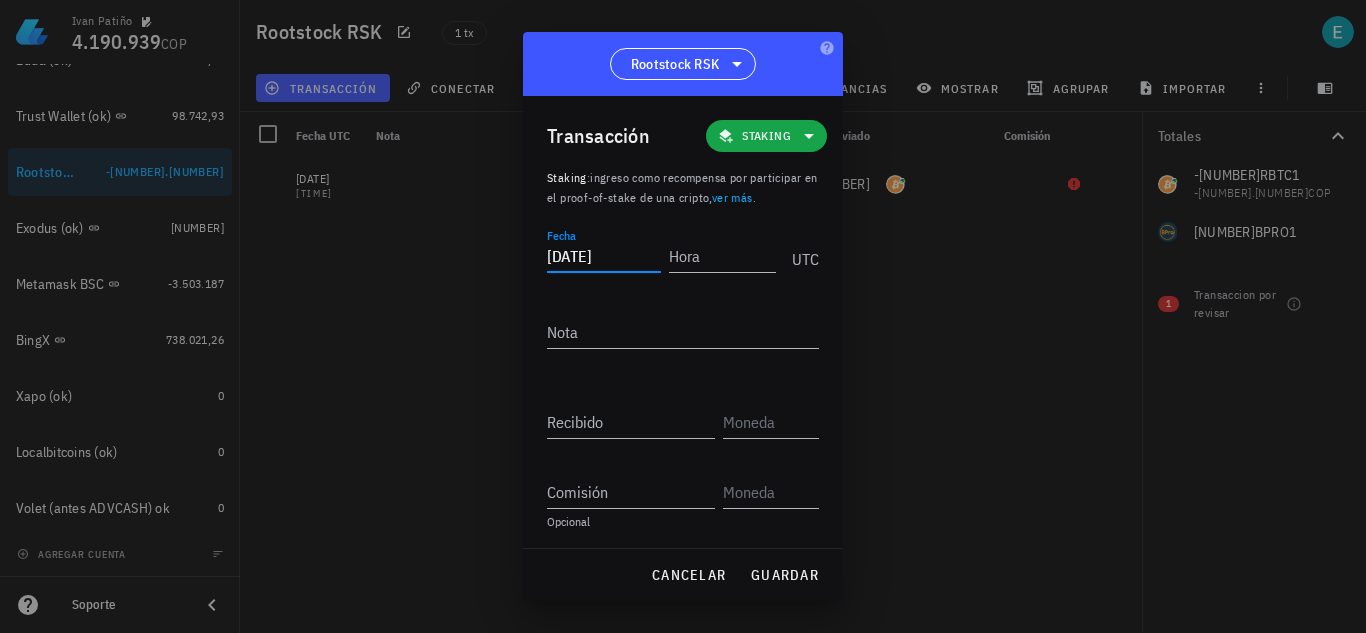 type on "[DATE]" 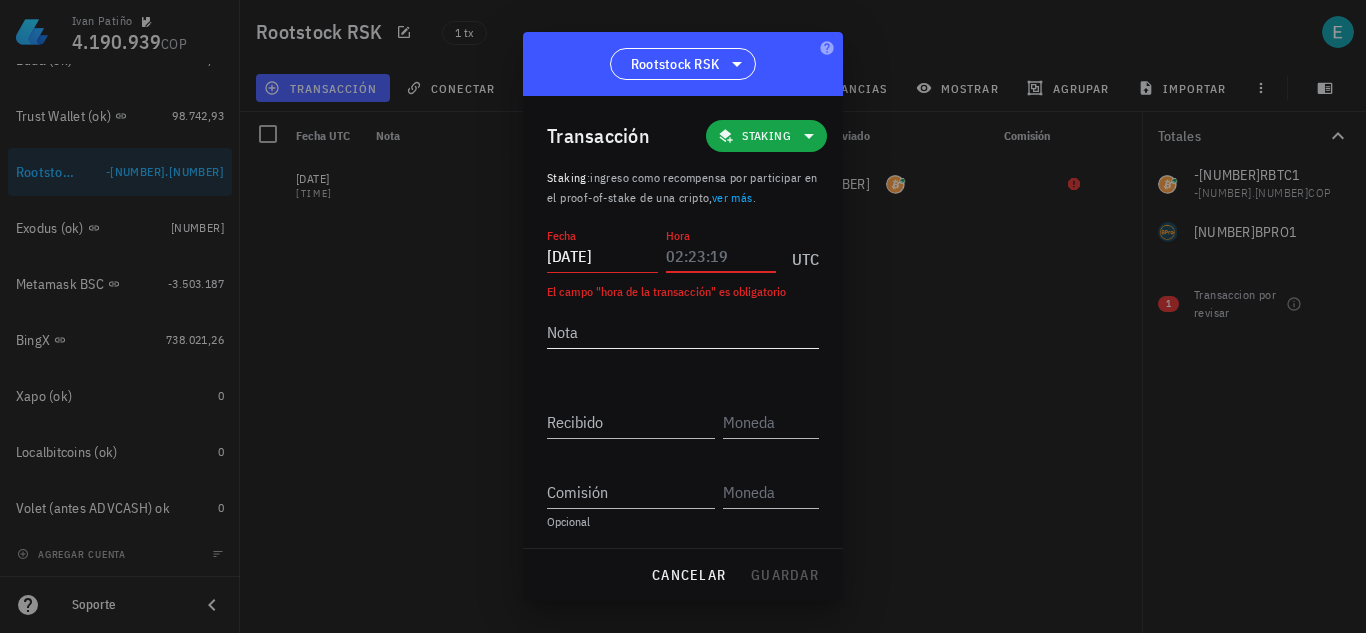 paste on "[TIME]" 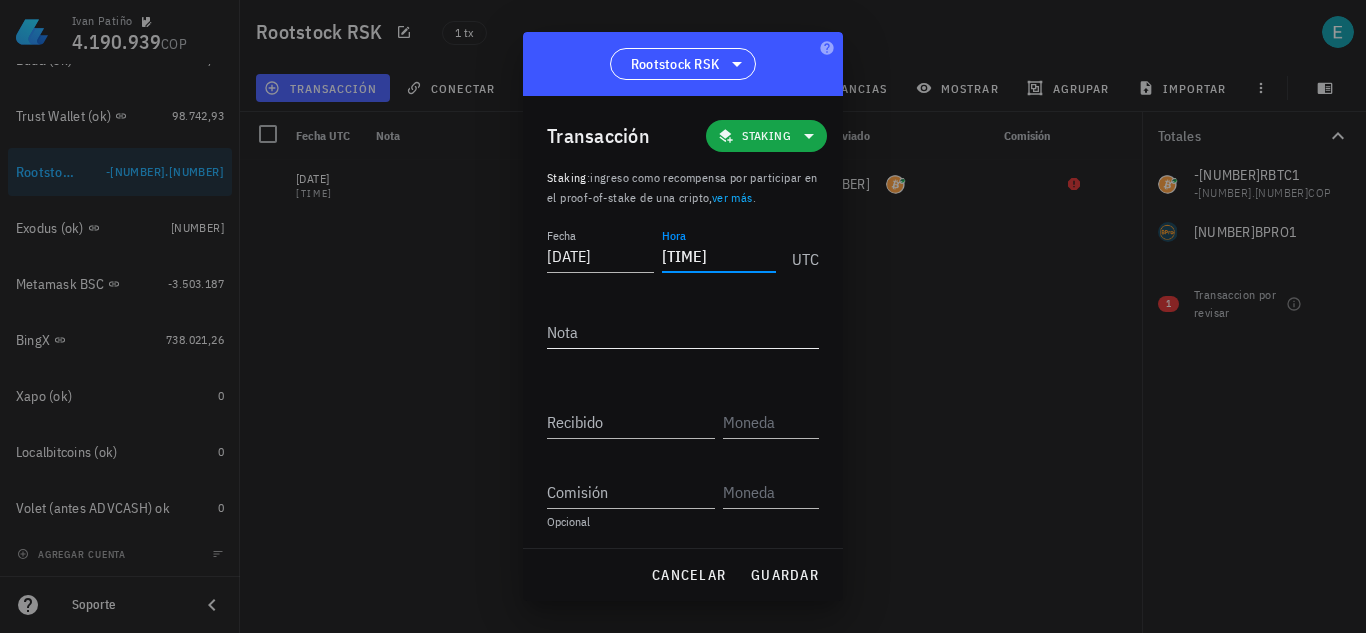 type on "[TIME]" 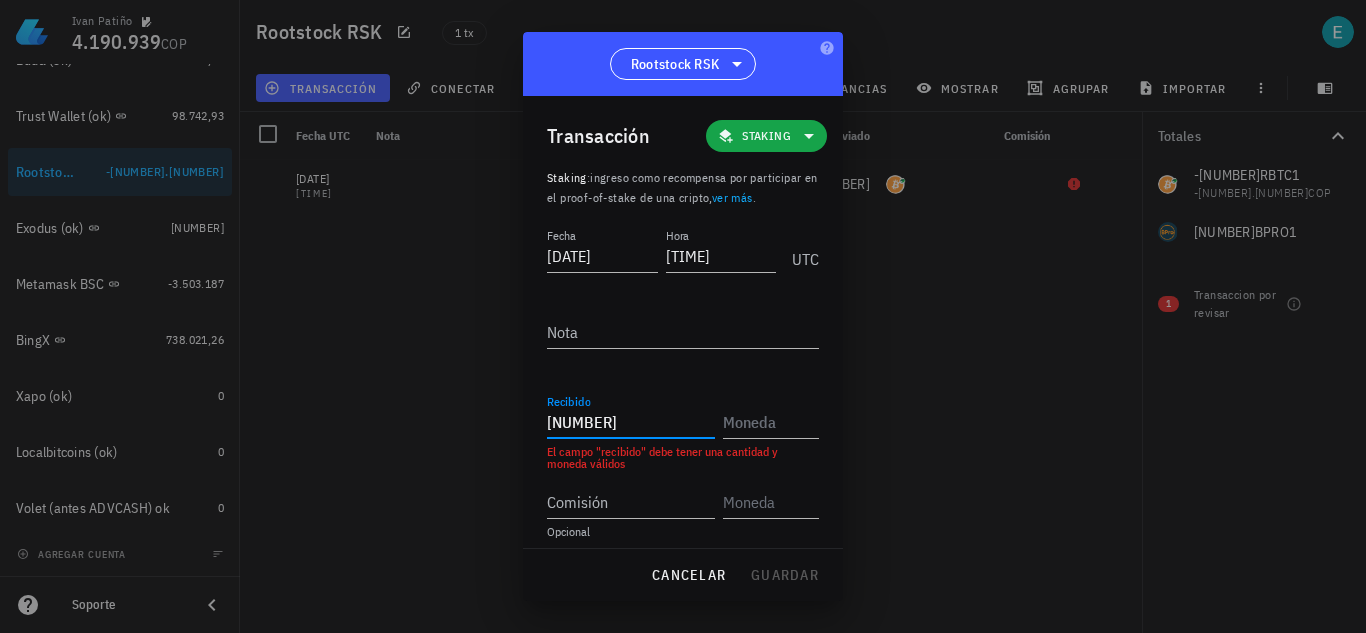 type on "[NUMBER]" 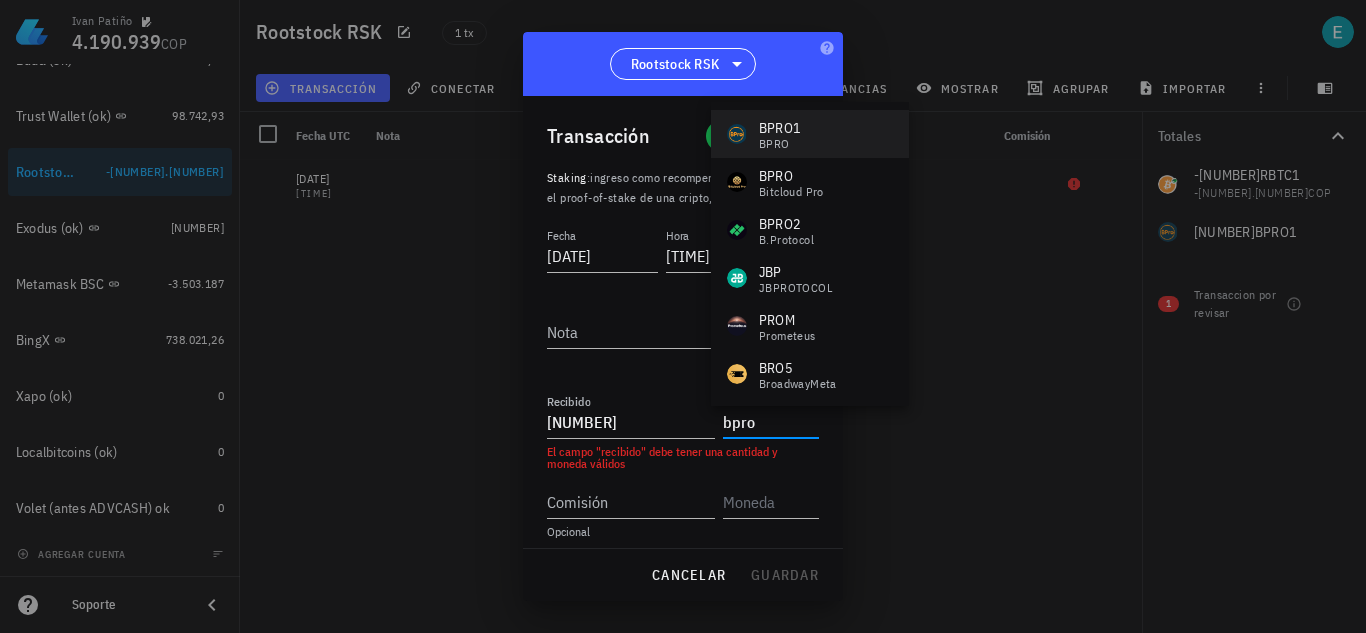 click on "BPRO" at bounding box center [780, 144] 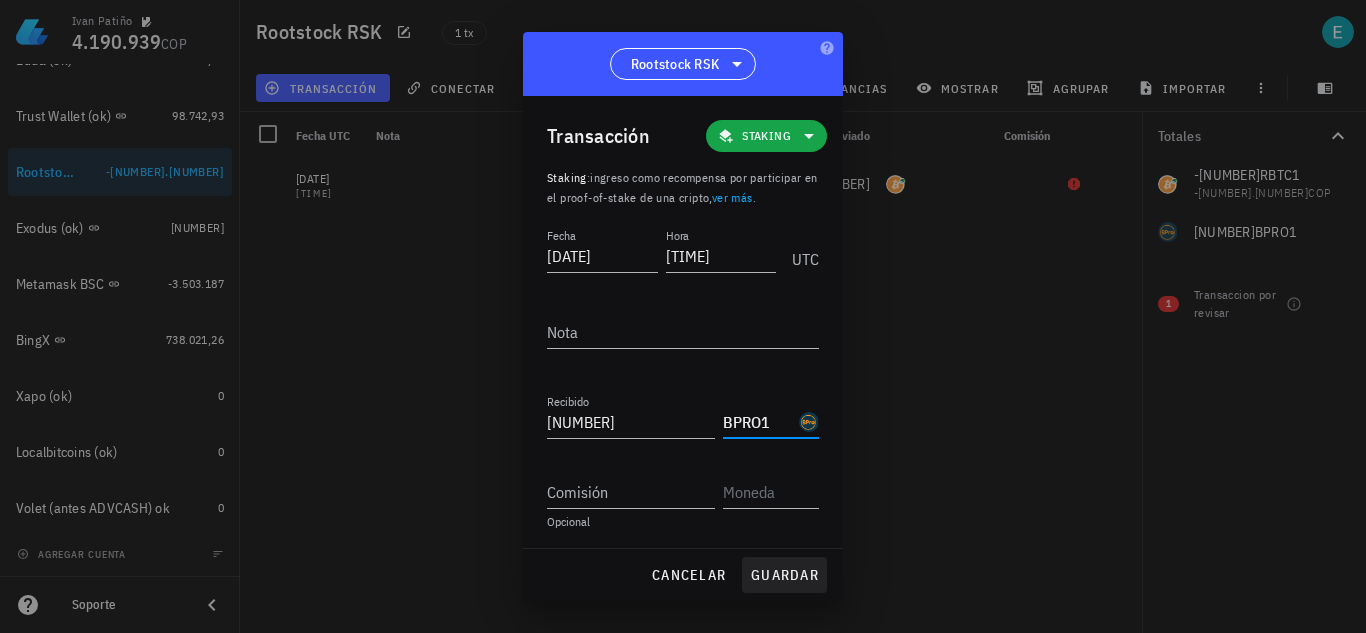 type on "BPRO1" 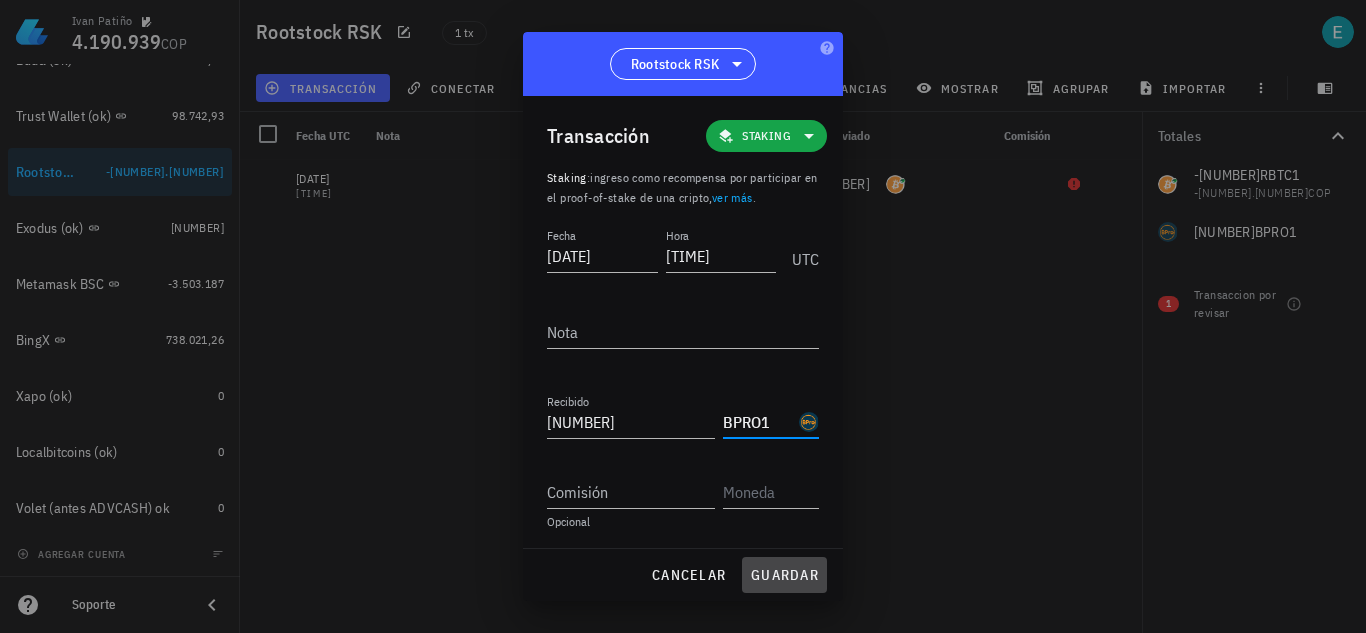 click on "guardar" at bounding box center (784, 575) 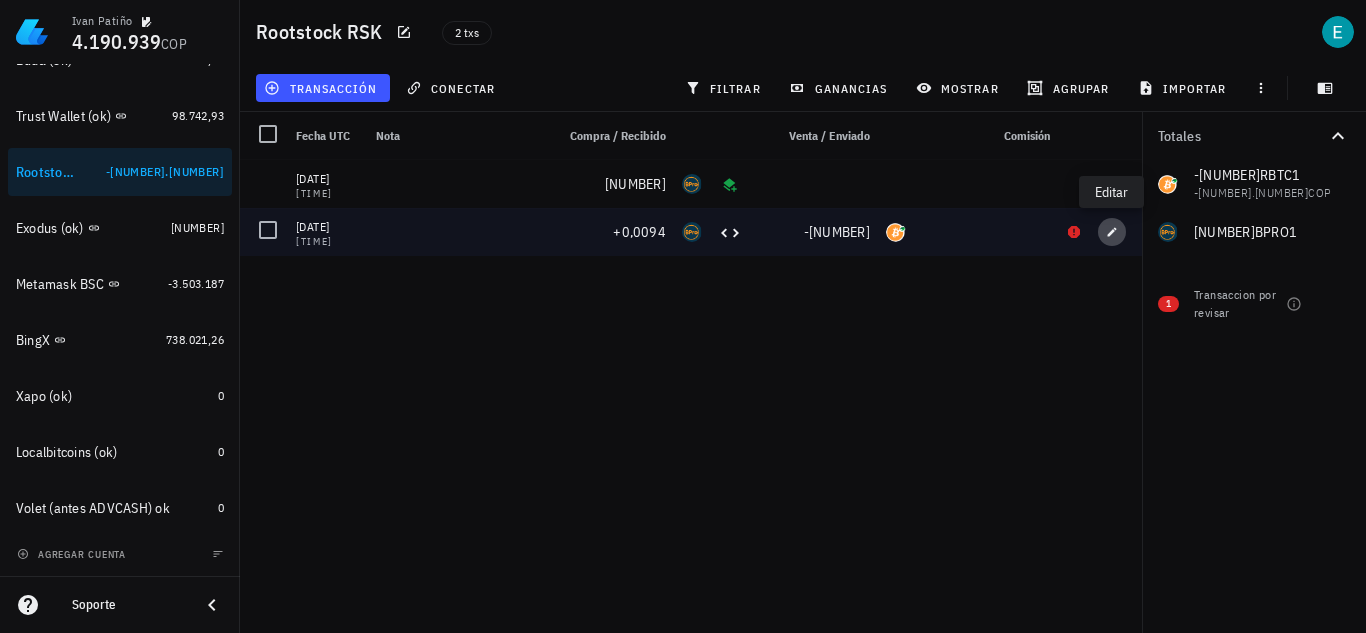click 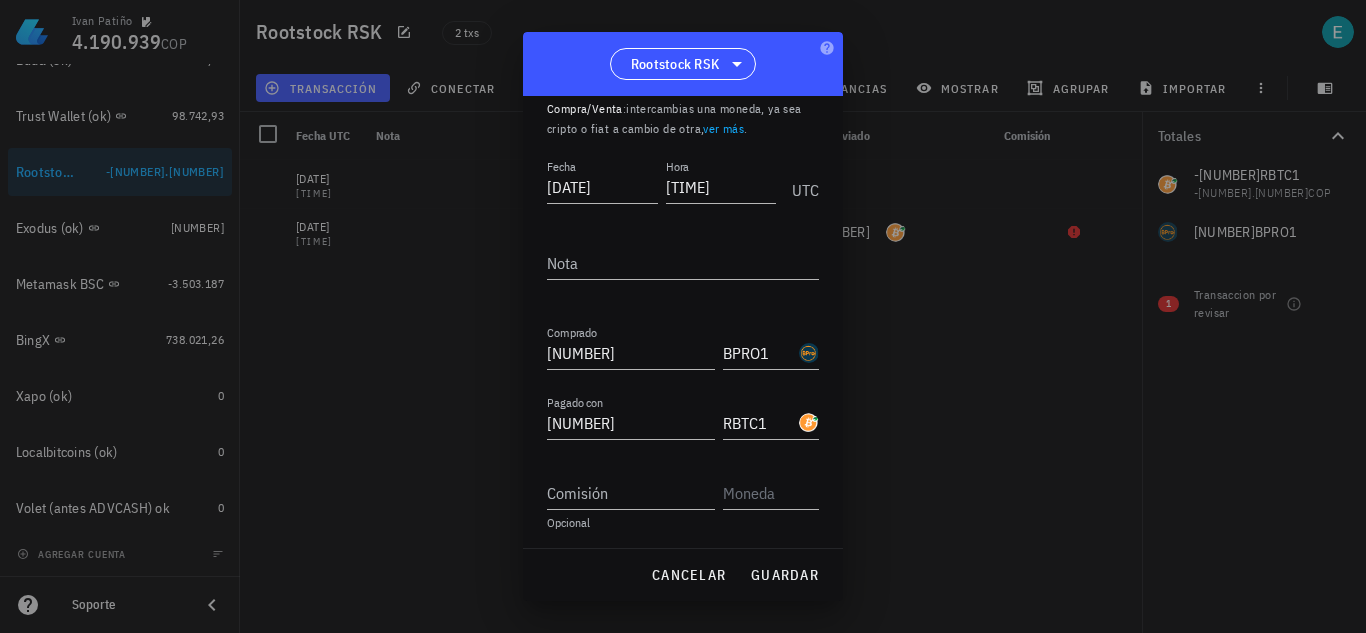 scroll, scrollTop: 101, scrollLeft: 0, axis: vertical 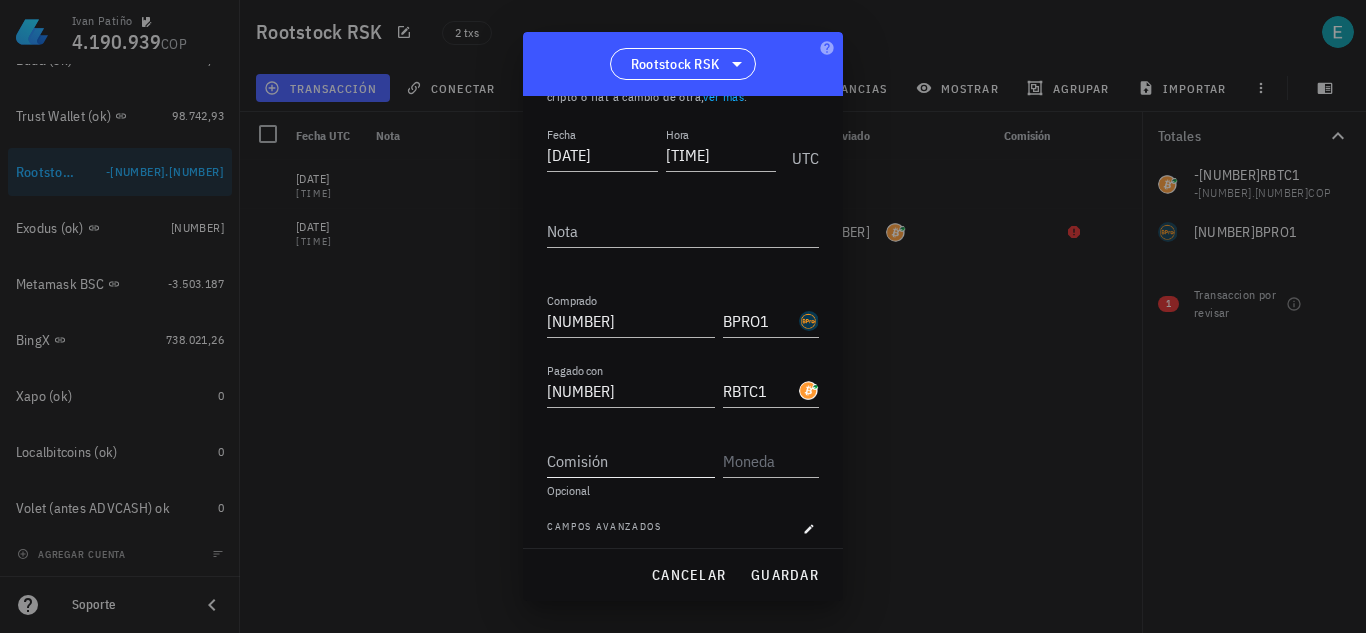 click on "Comisión" at bounding box center [631, 461] 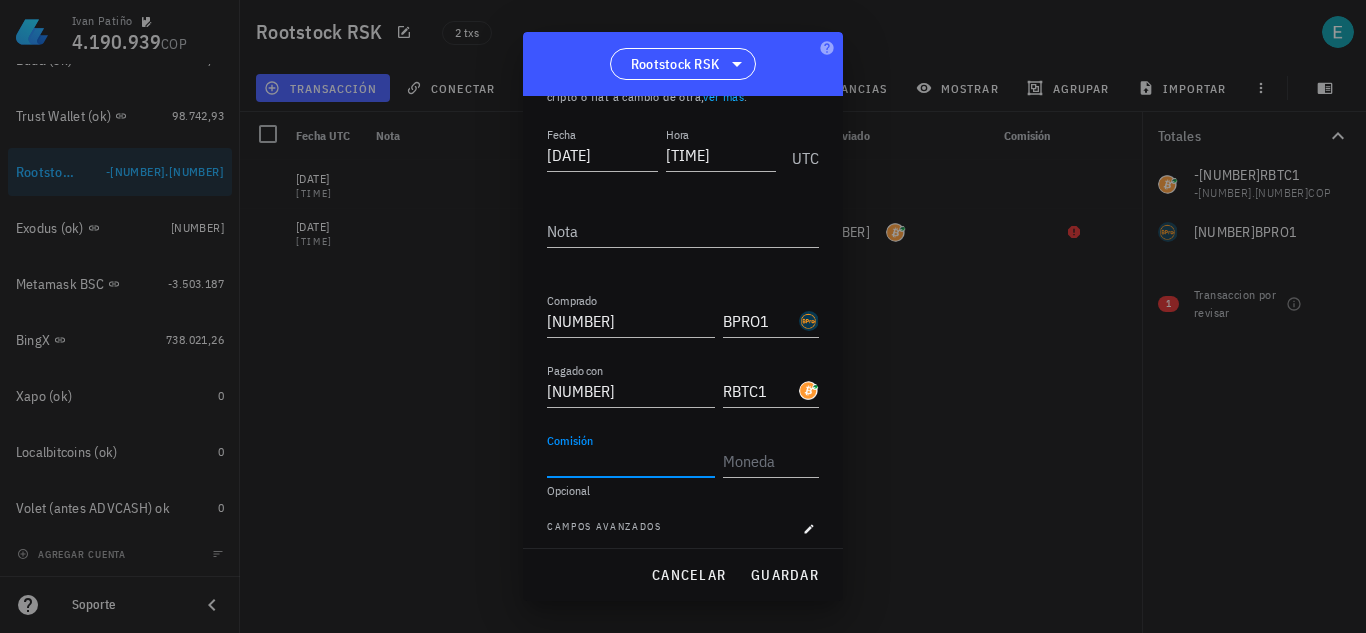 paste on "[NUMBER]" 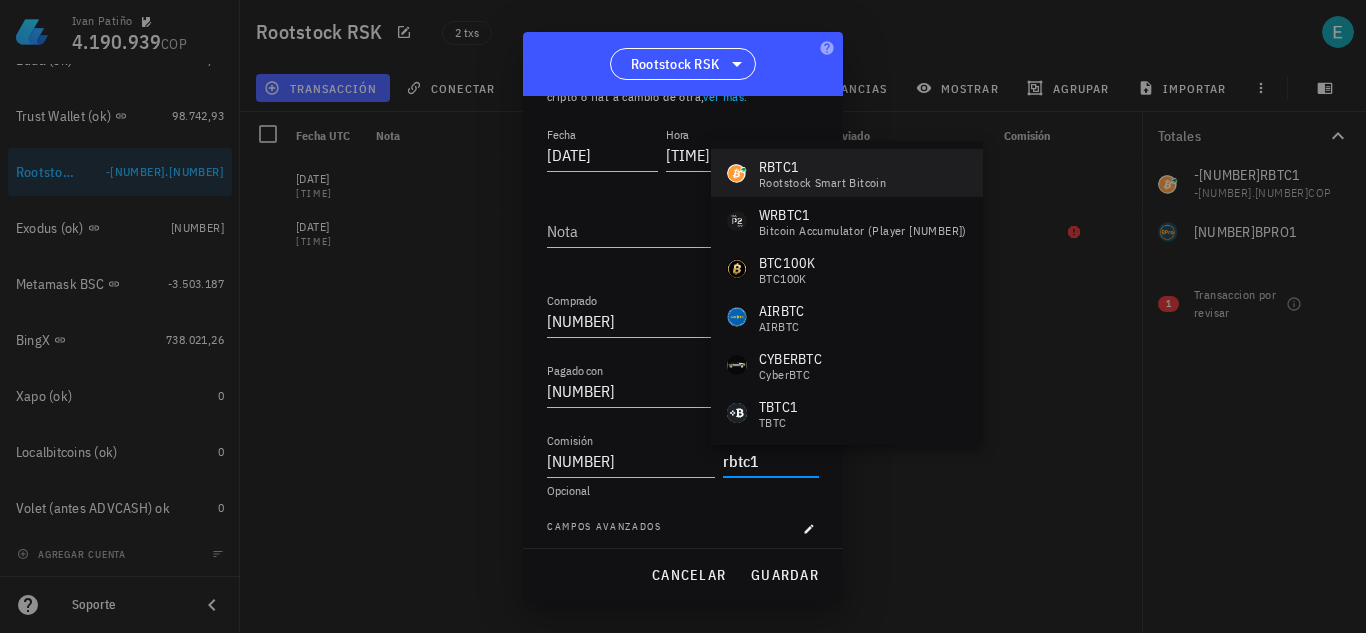 click on "Rootstock Smart Bitcoin" at bounding box center [822, 183] 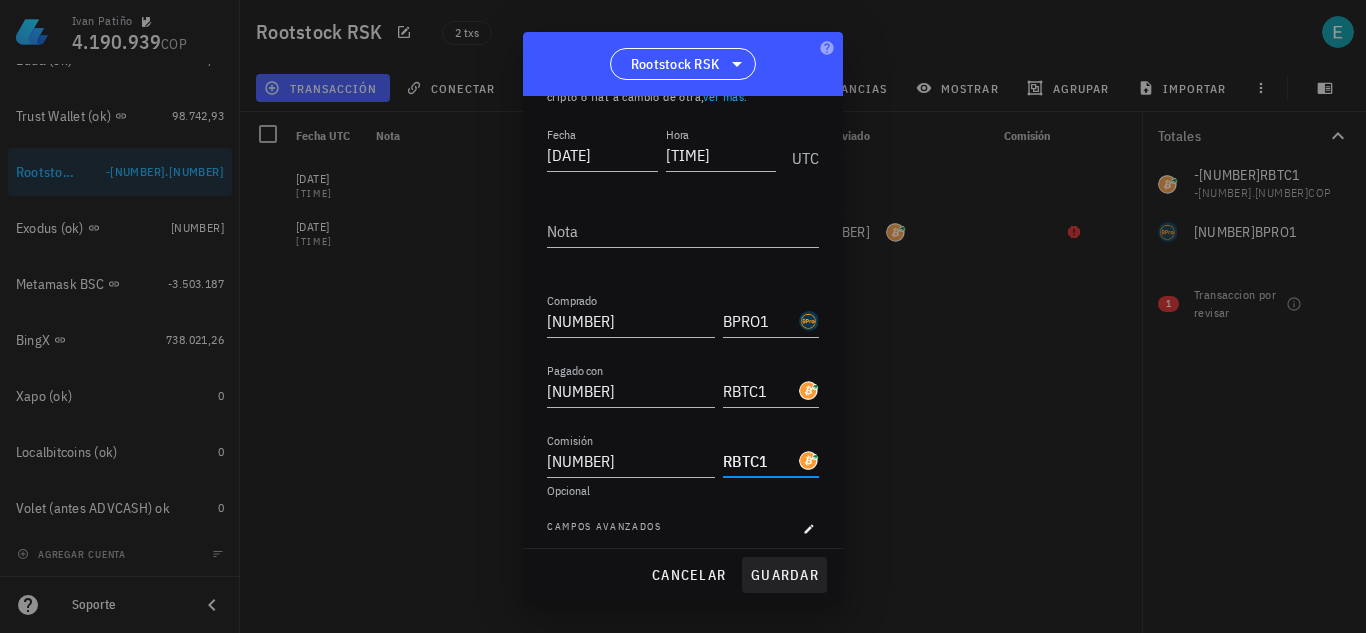type on "RBTC1" 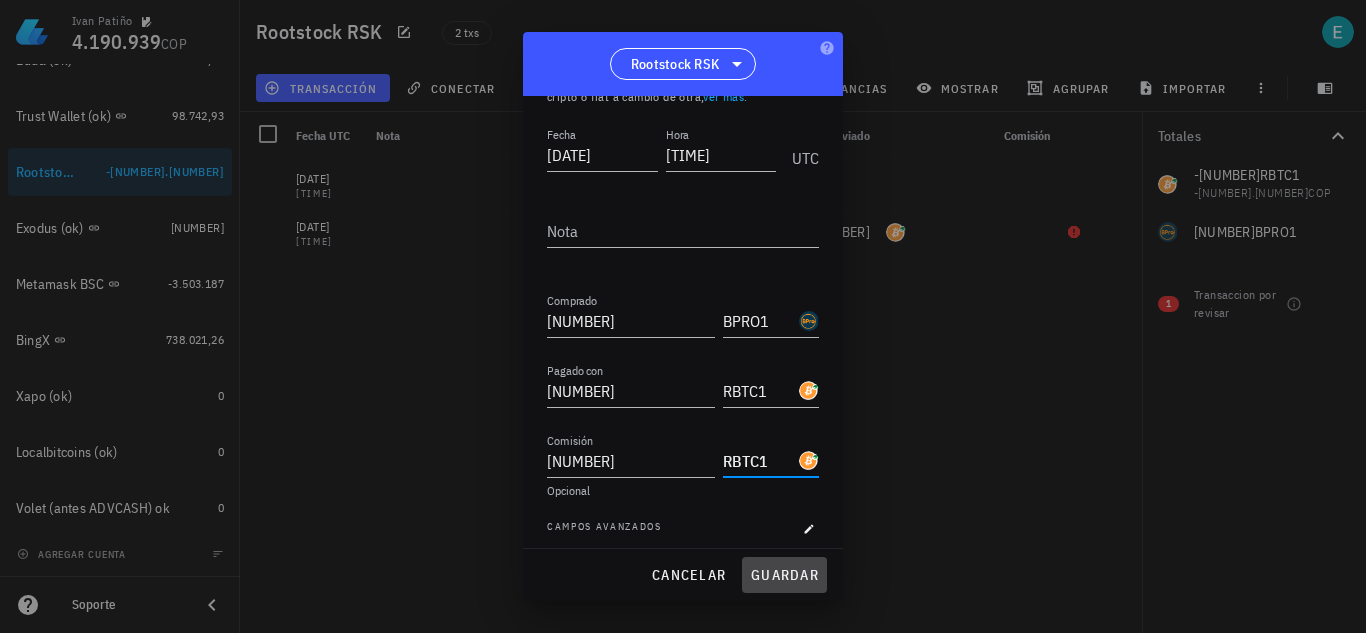 click on "guardar" at bounding box center (784, 575) 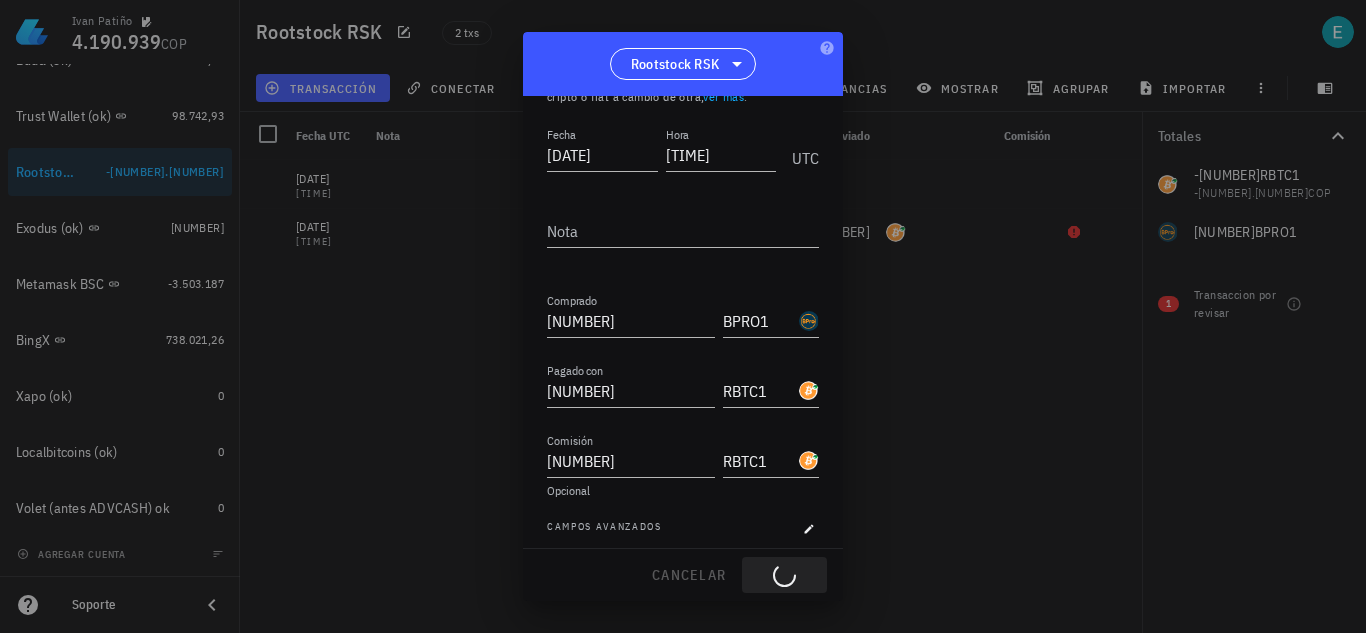 type 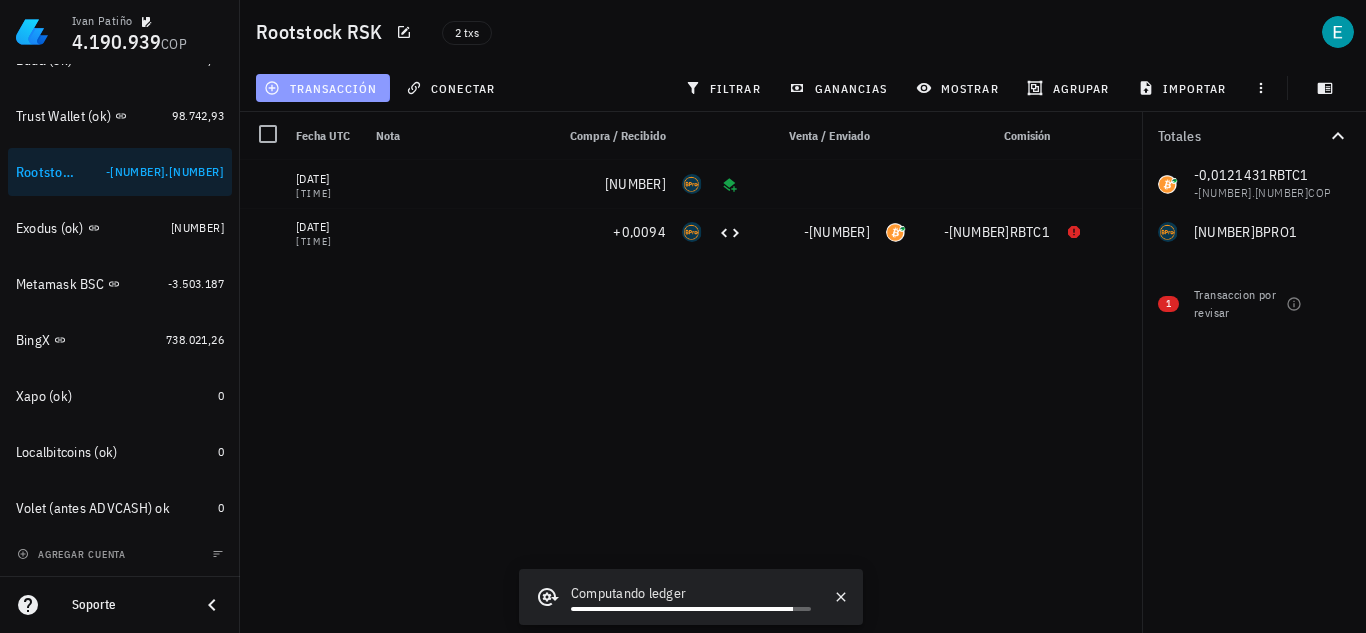click on "transacción" at bounding box center (322, 88) 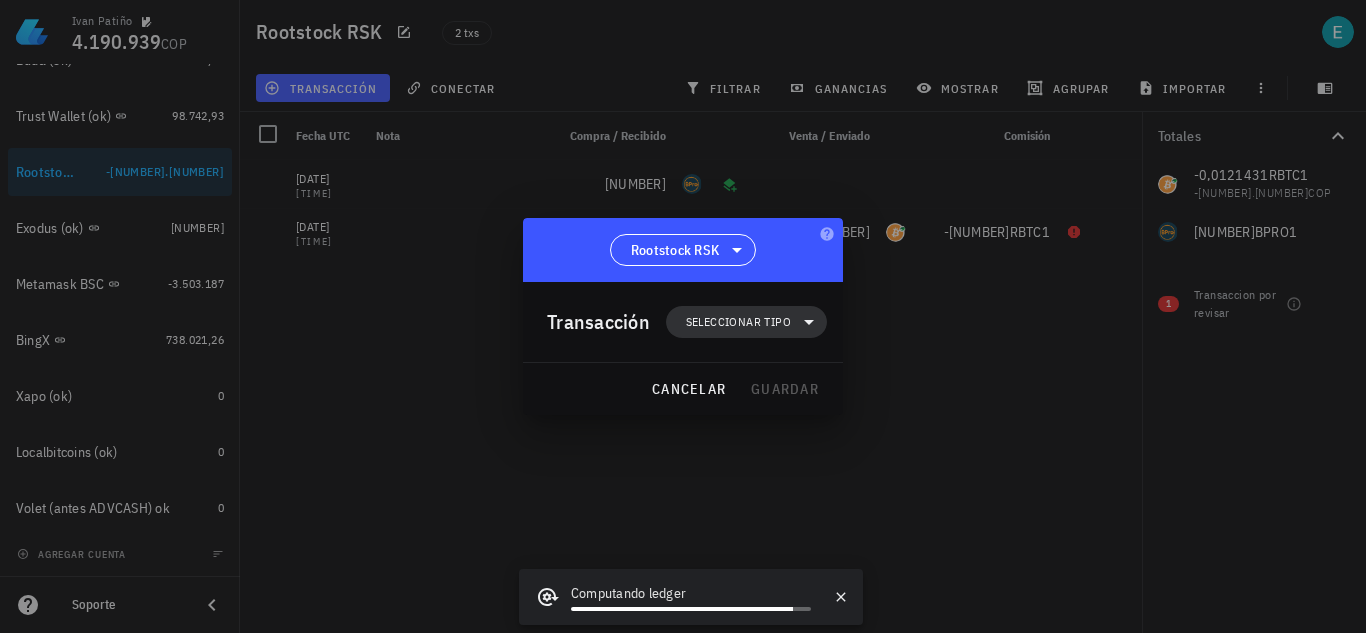 click on "Seleccionar tipo" at bounding box center (746, 322) 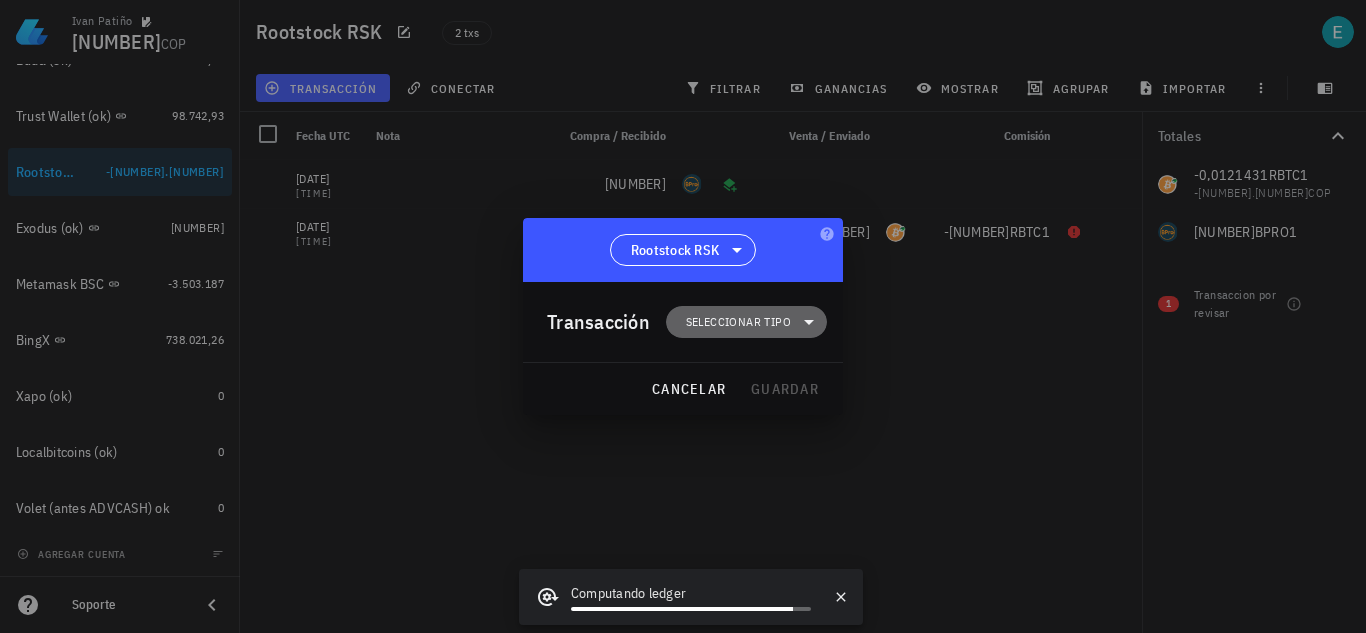 click 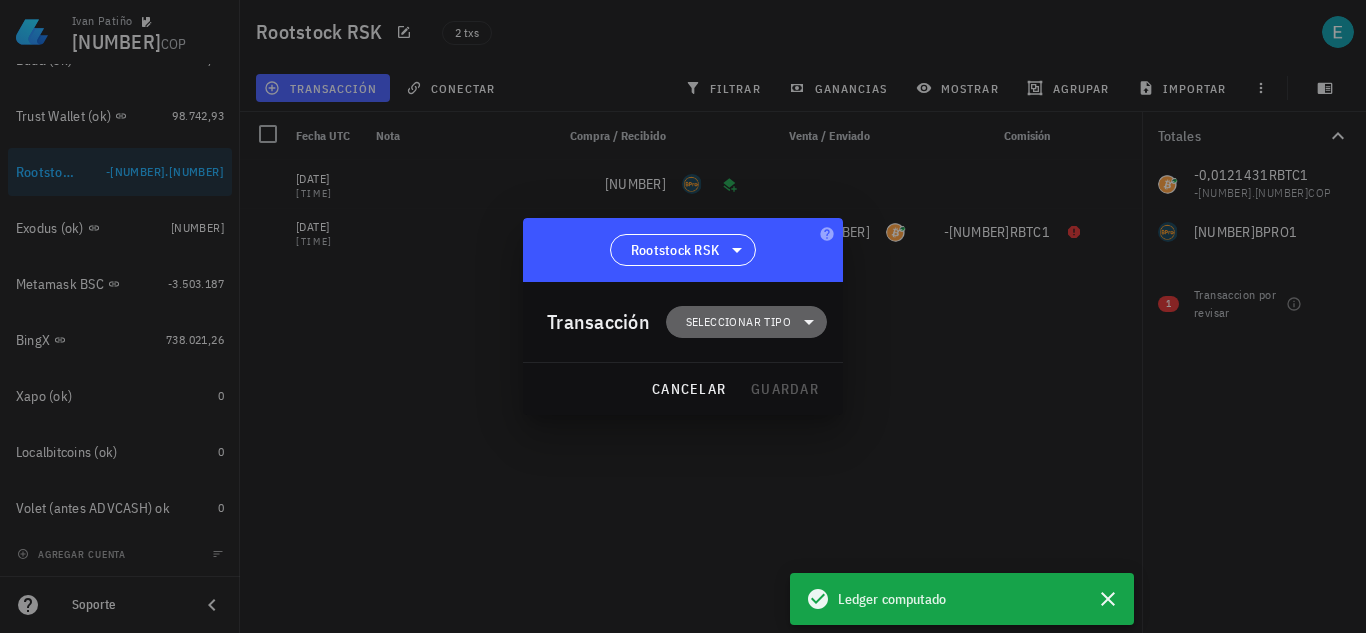click 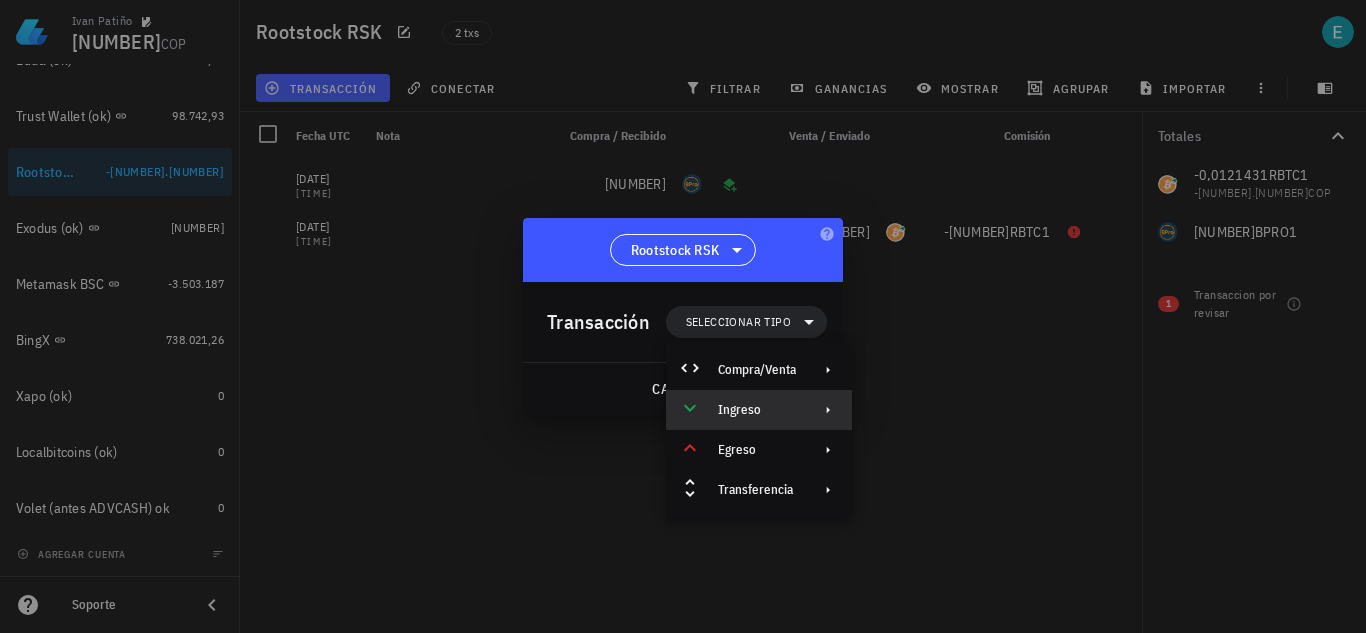 click on "Ingreso" at bounding box center (759, 410) 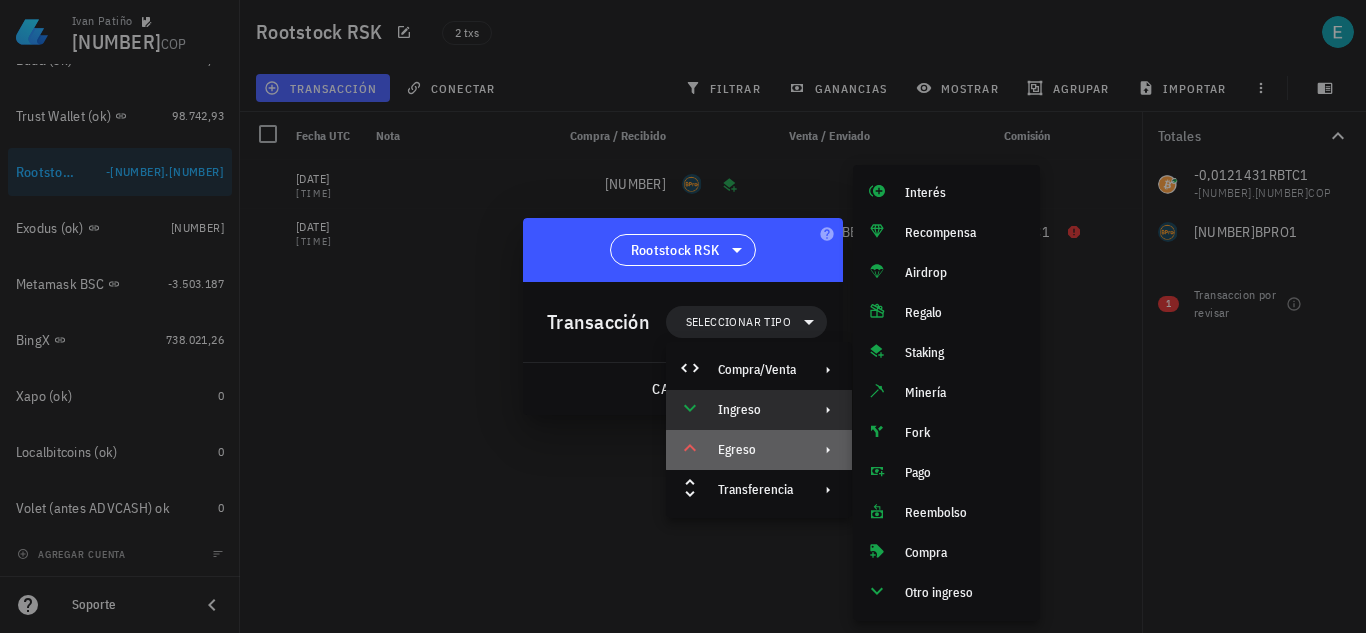 click on "Egreso" at bounding box center (757, 450) 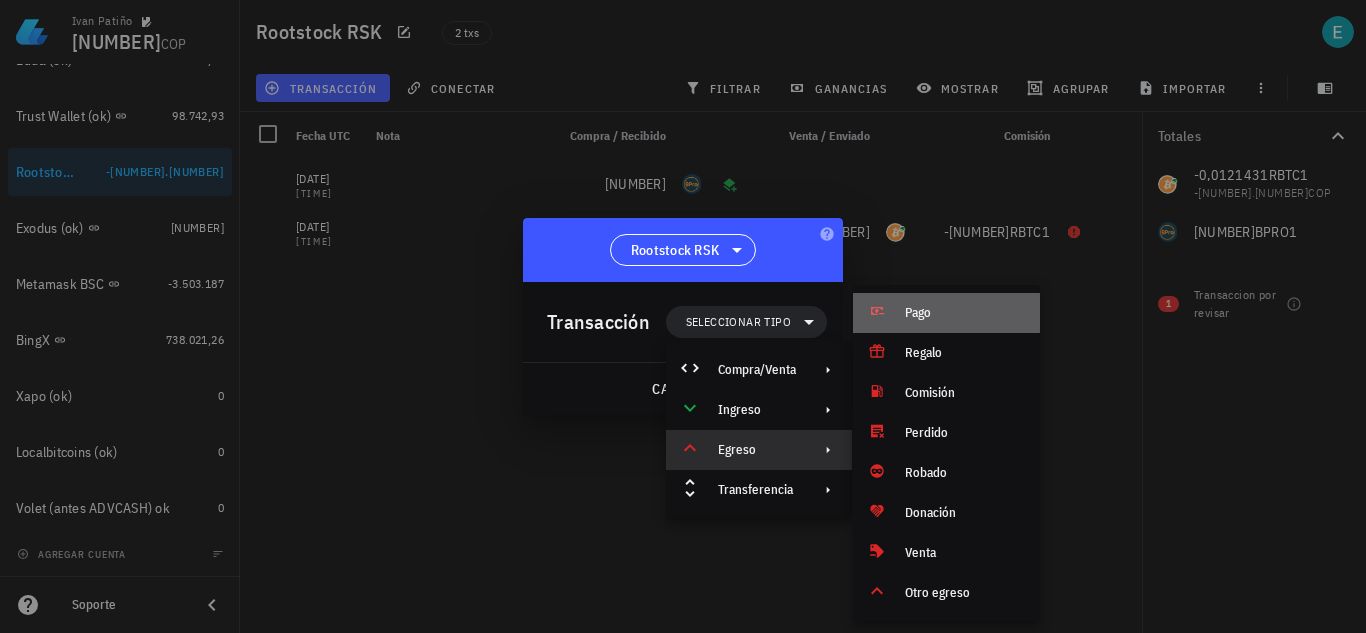 click on "Pago" at bounding box center (946, 313) 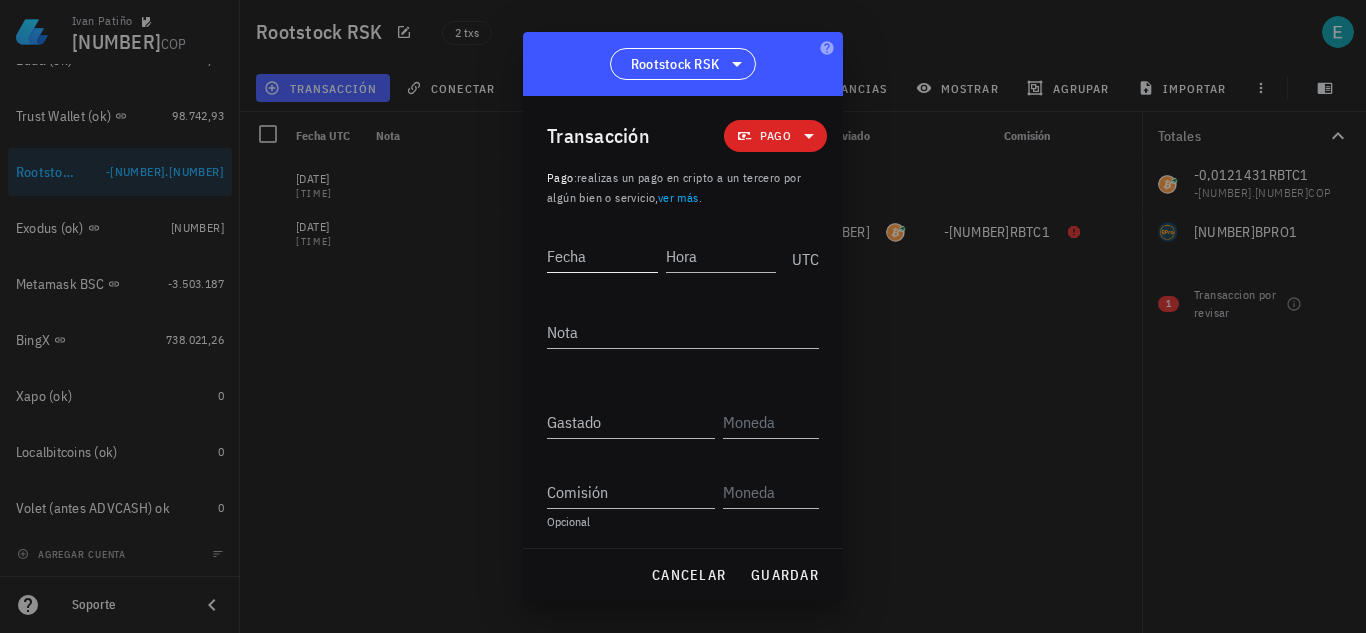 click on "Fecha" at bounding box center (602, 256) 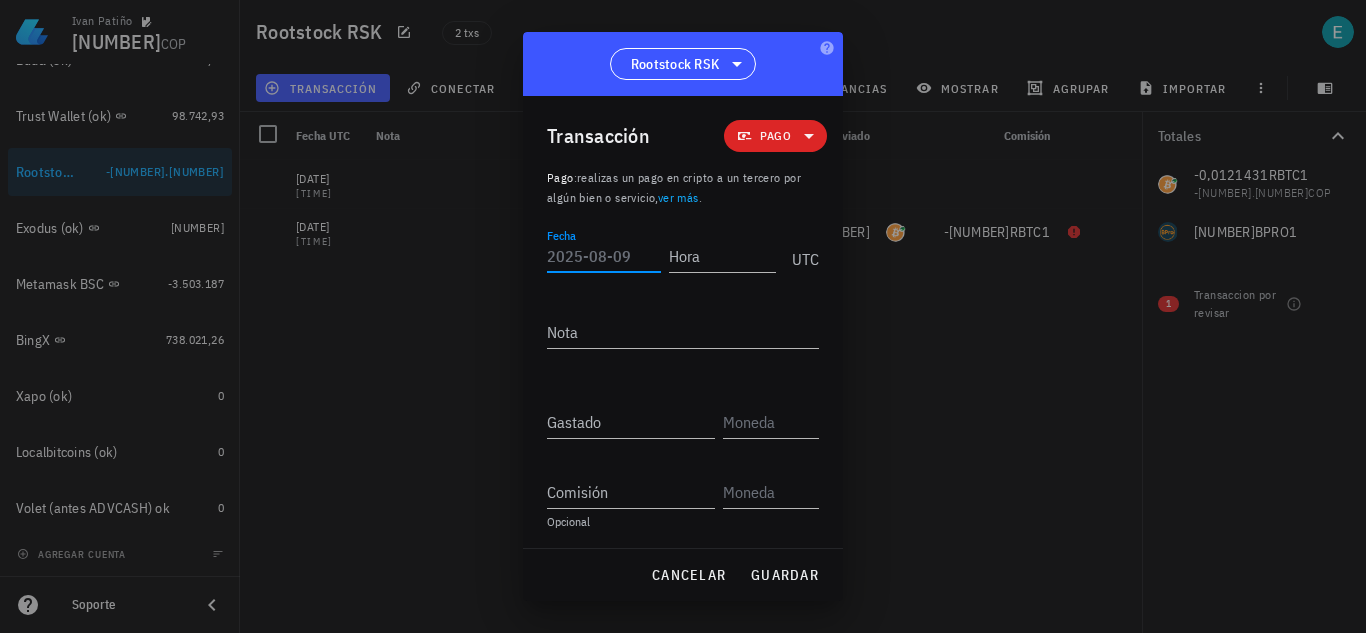 paste on "[DATE]" 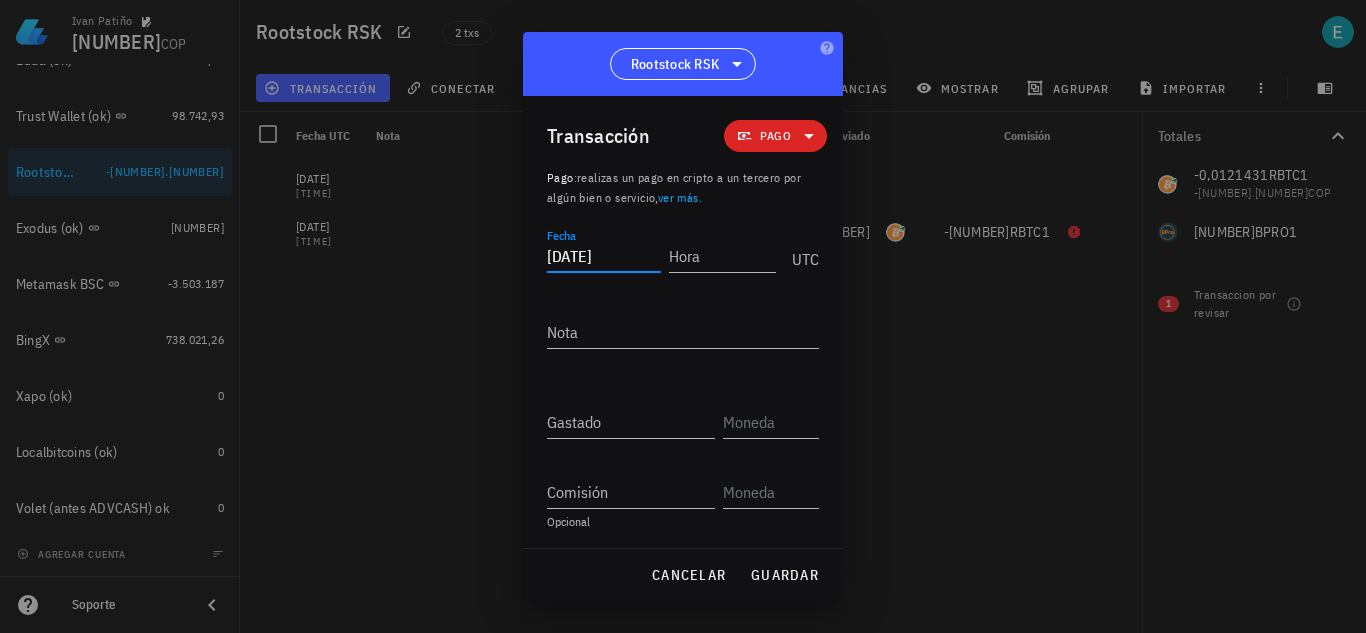 type on "[DATE]" 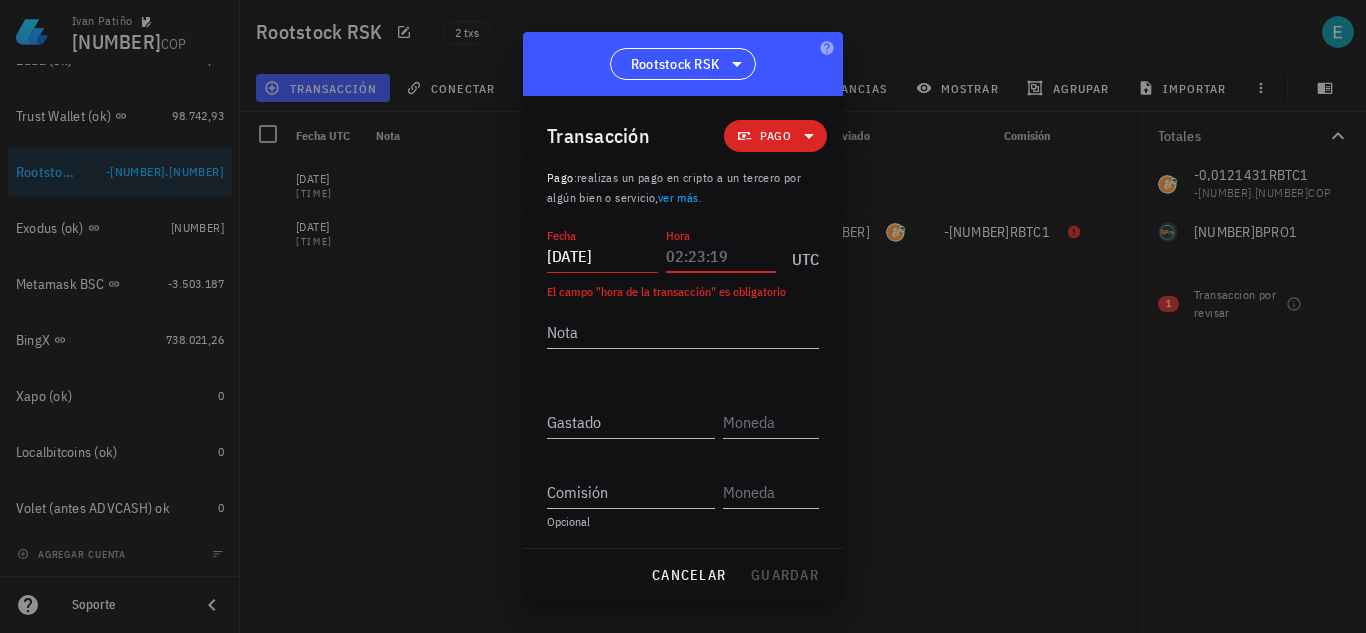 paste on "[TIME]" 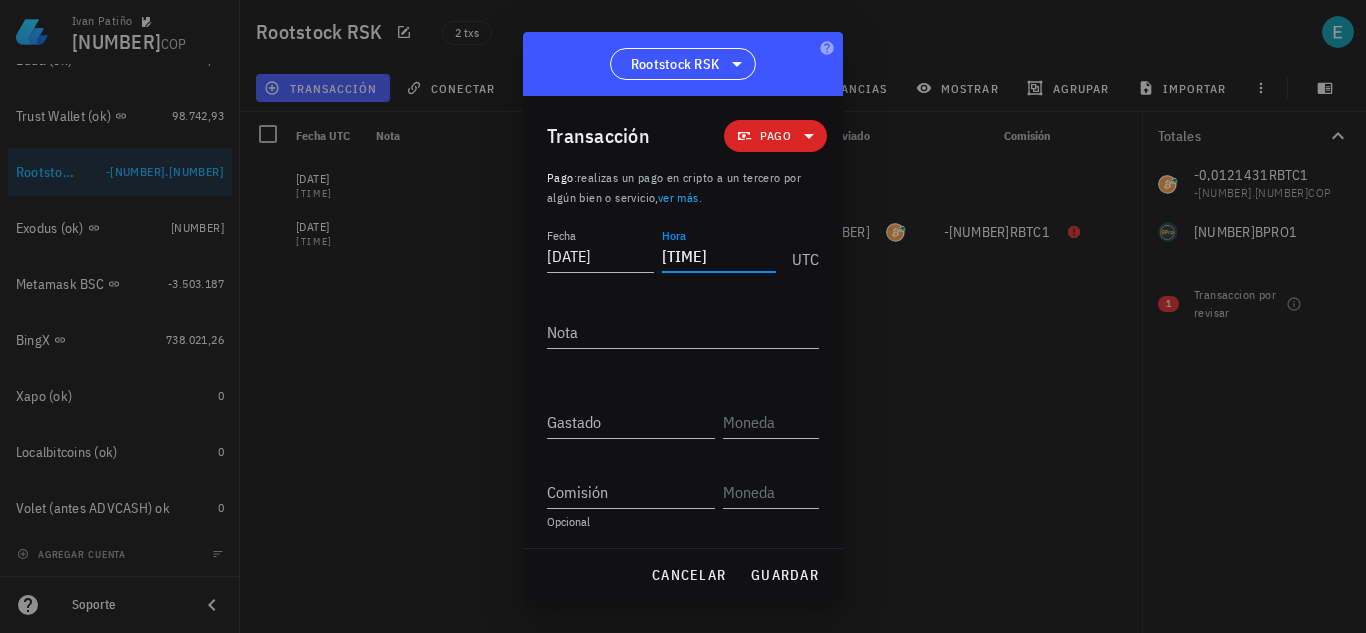 type on "[TIME]" 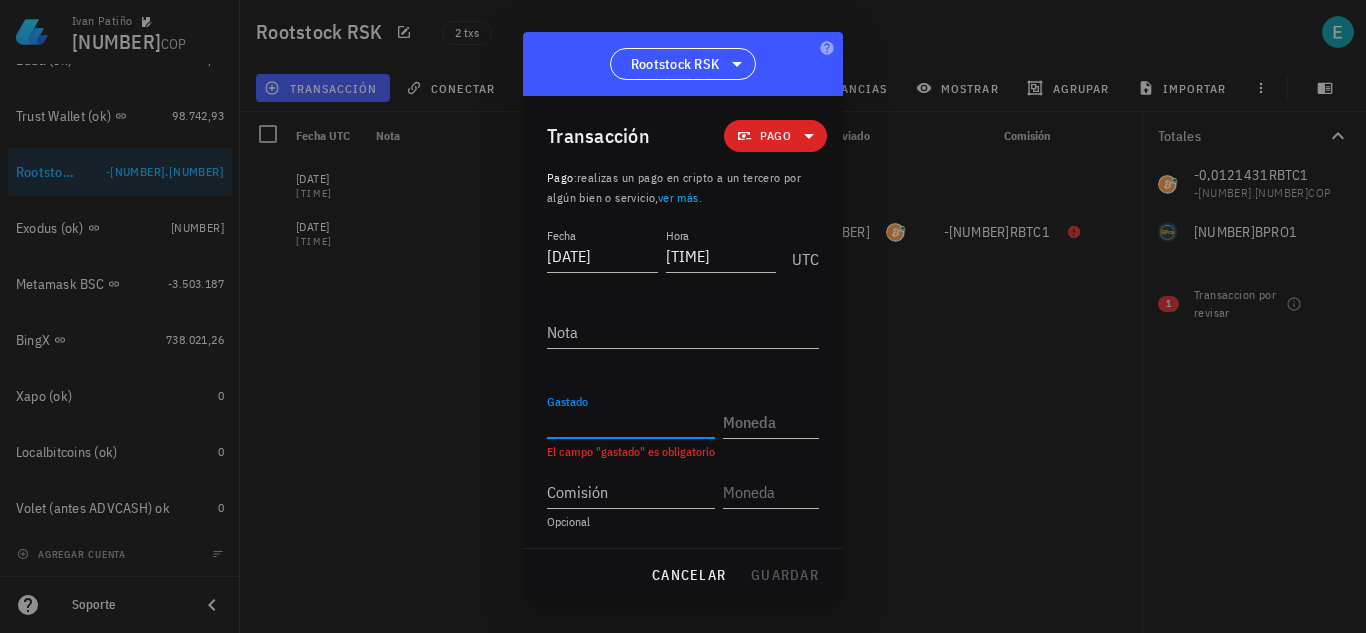 paste on "[NUMBER]" 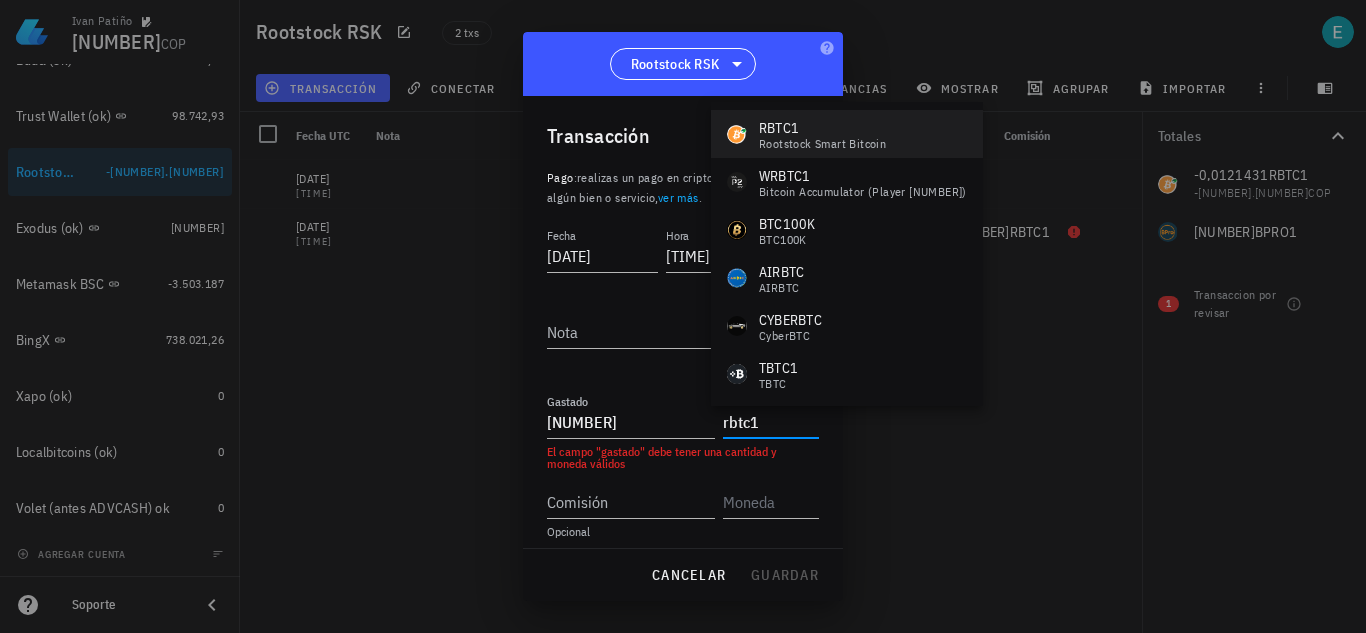 click on "RBTC1" at bounding box center [822, 128] 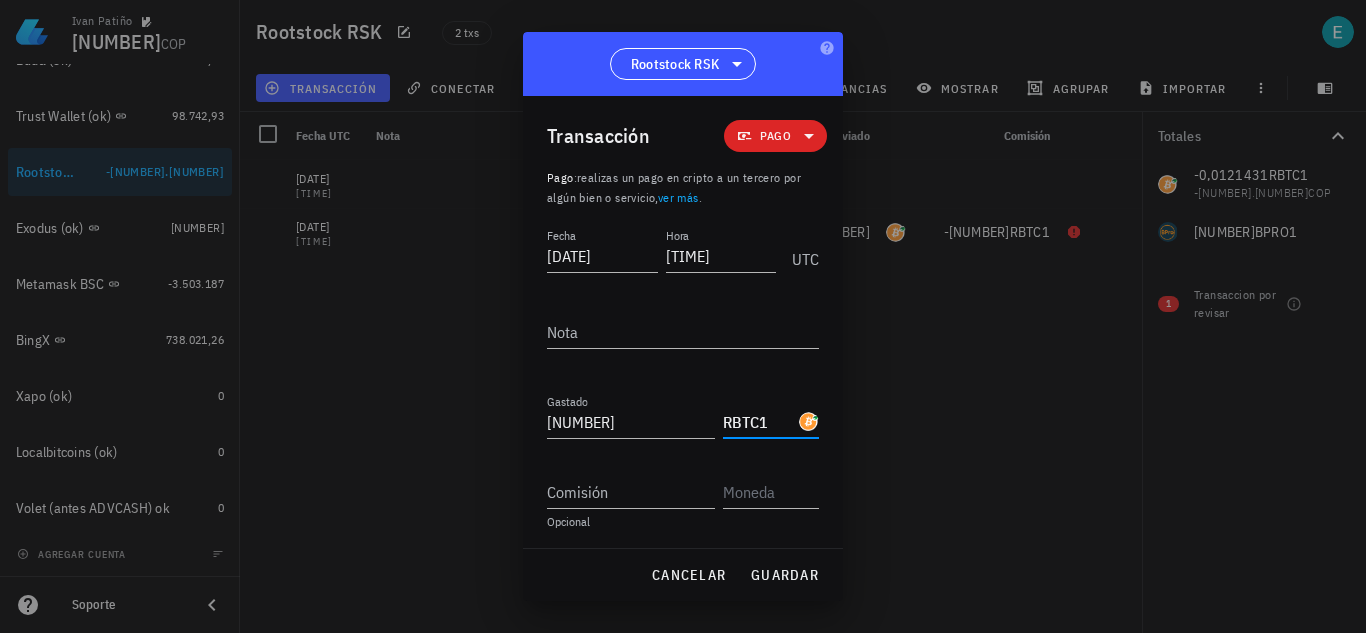type on "RBTC1" 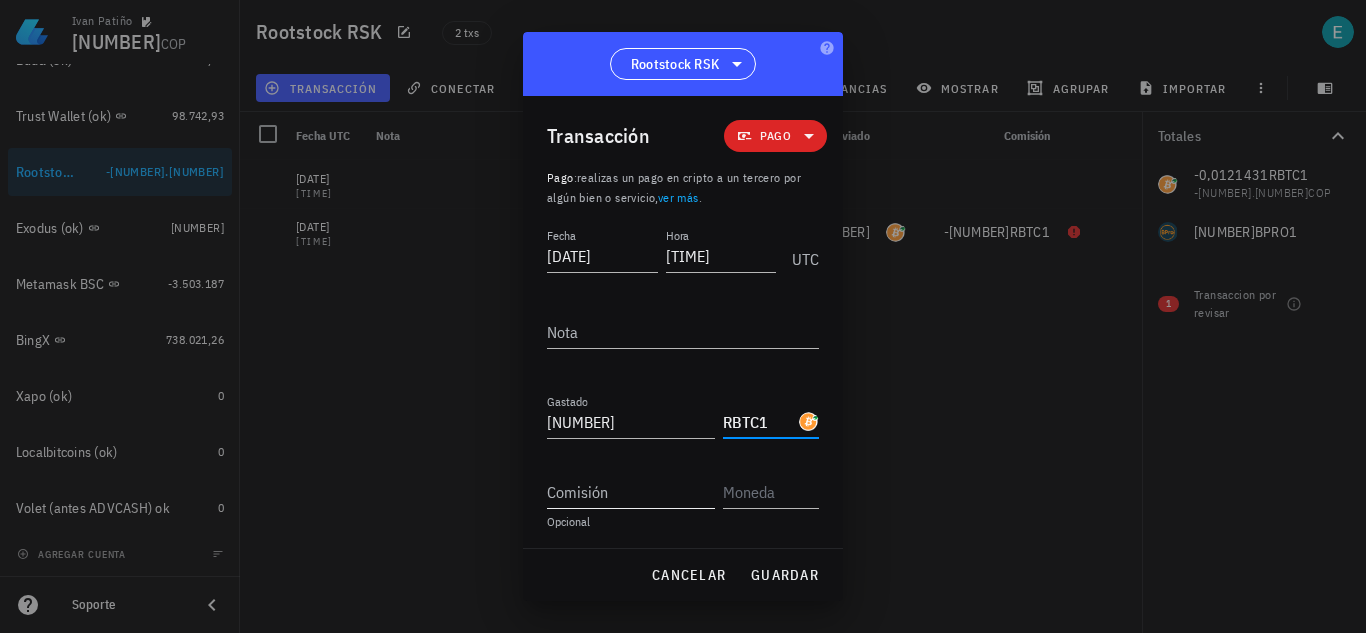 click on "Comisión" at bounding box center [631, 492] 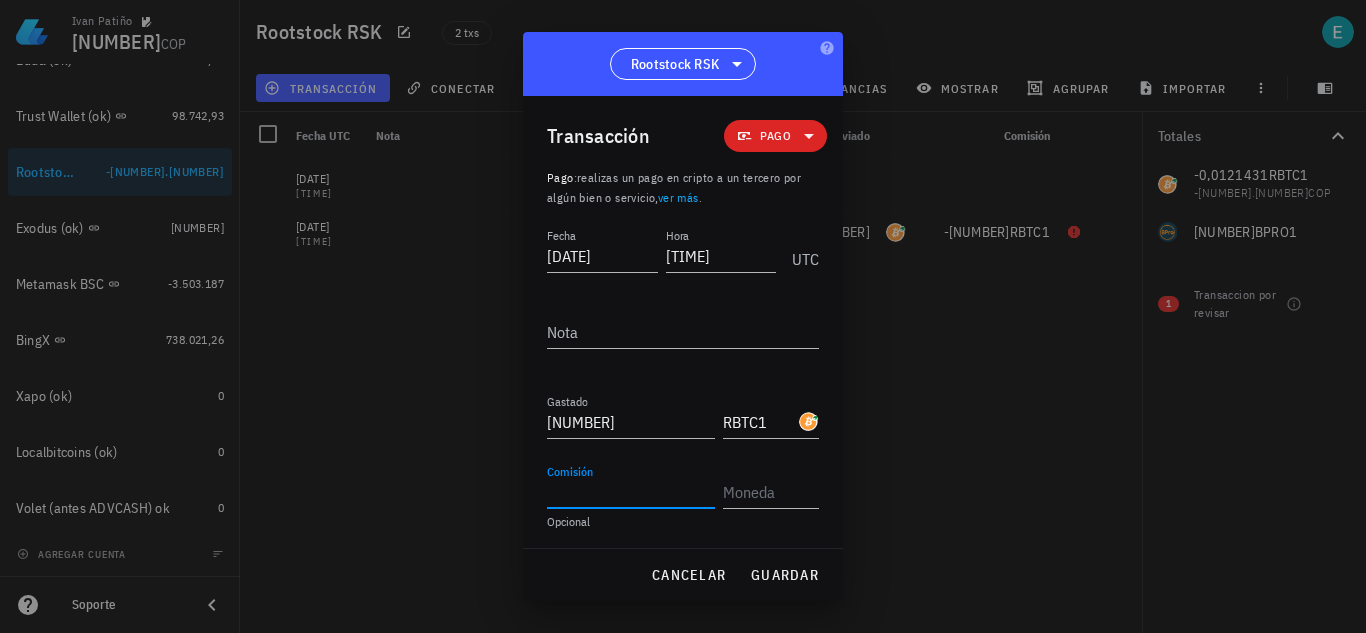 paste on "[NUMBER]" 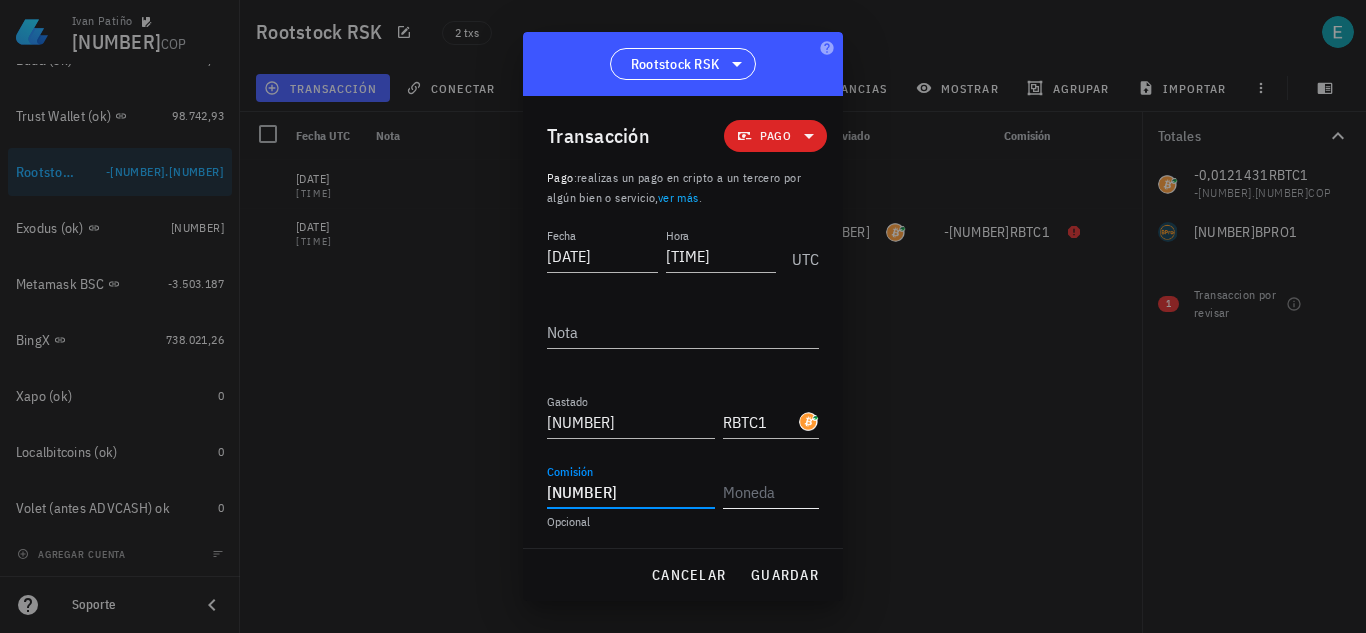 click at bounding box center [769, 492] 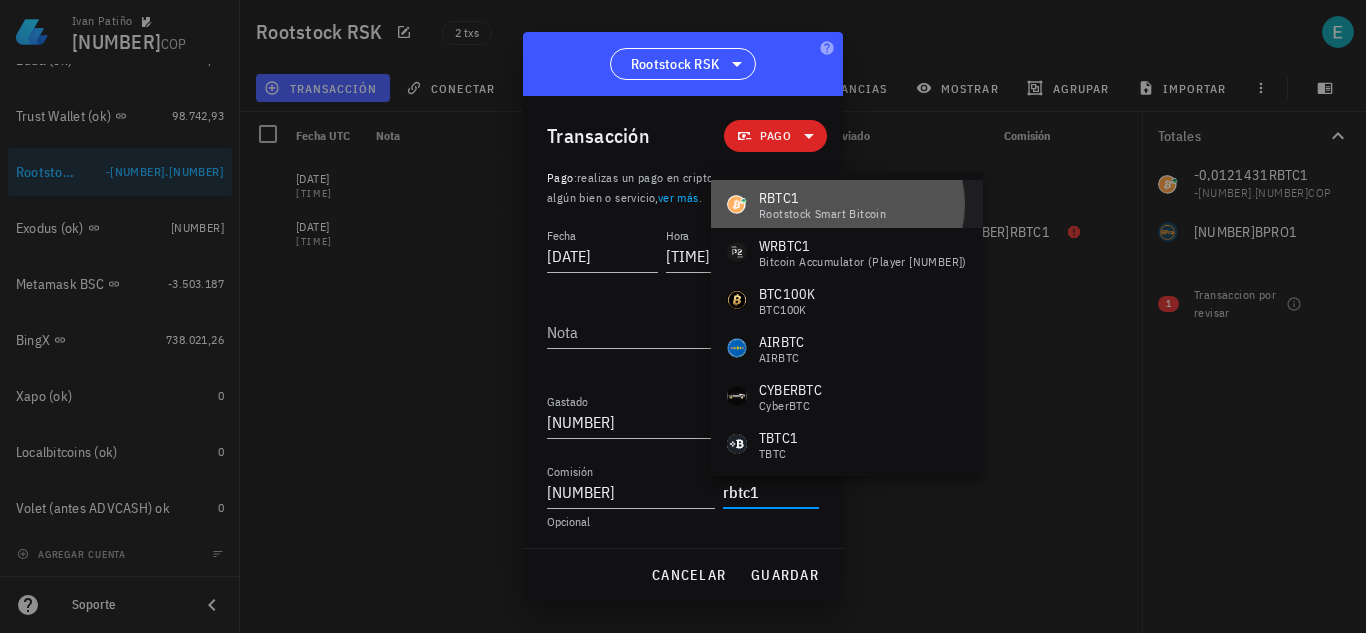 click on "RBTC1" at bounding box center (822, 198) 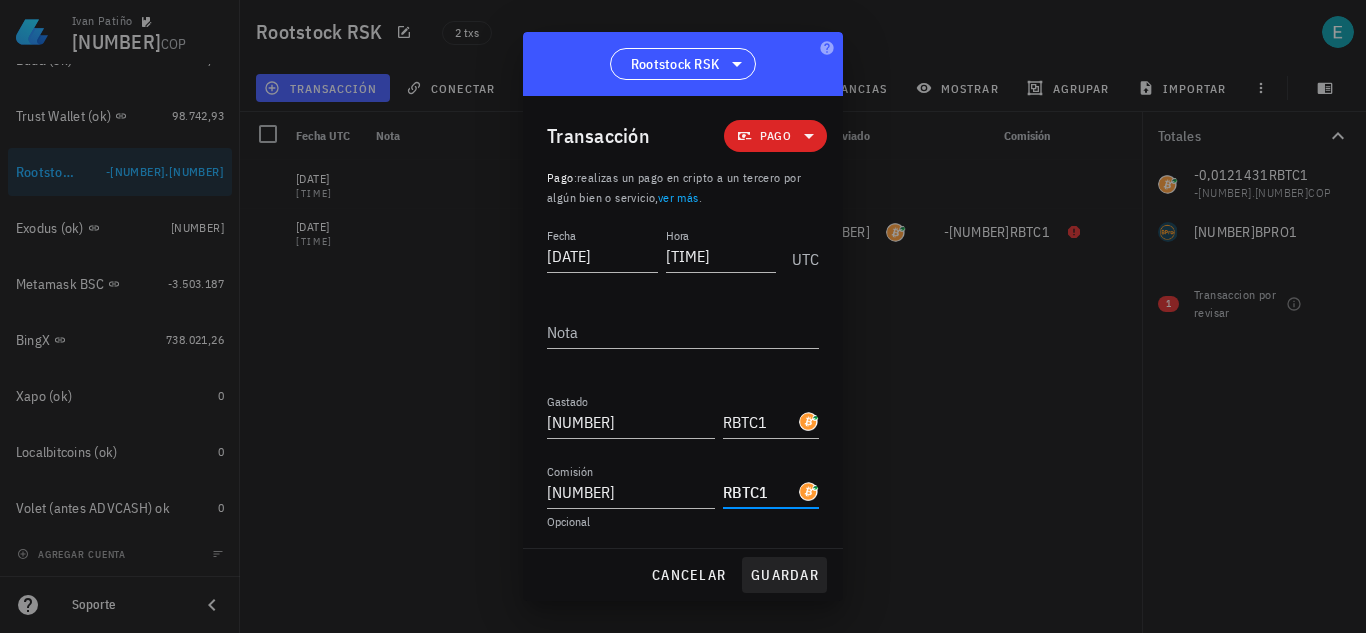 type on "RBTC1" 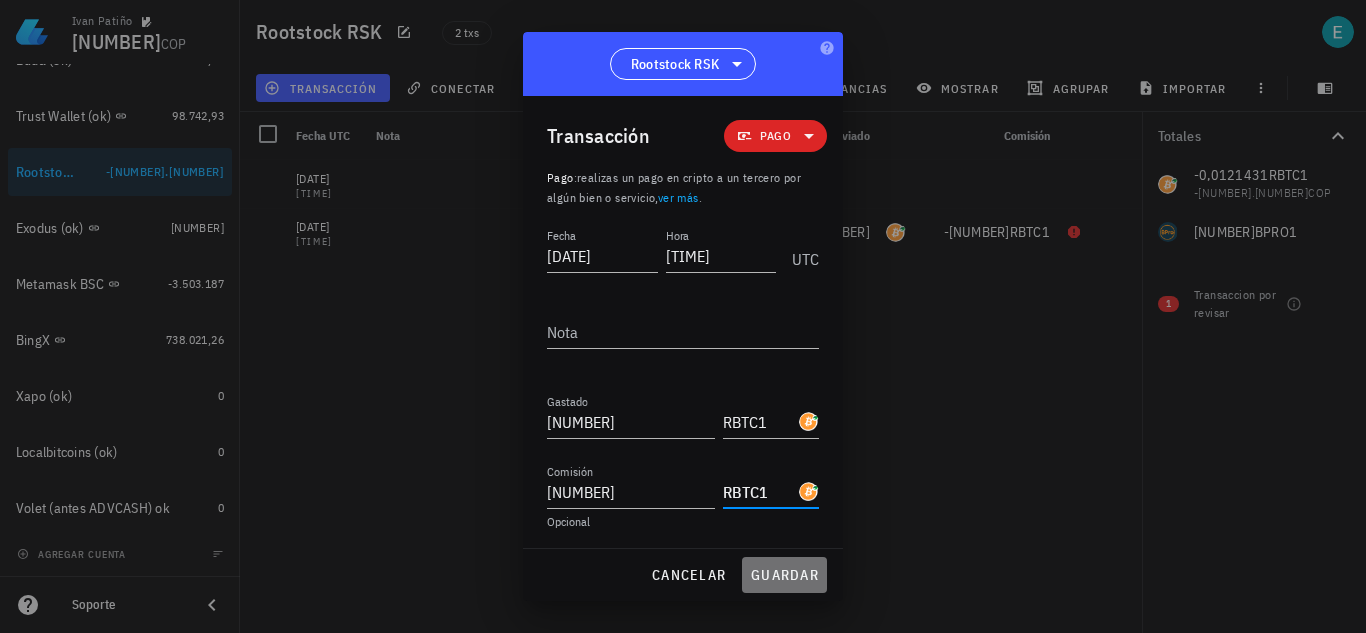 click on "guardar" at bounding box center (784, 575) 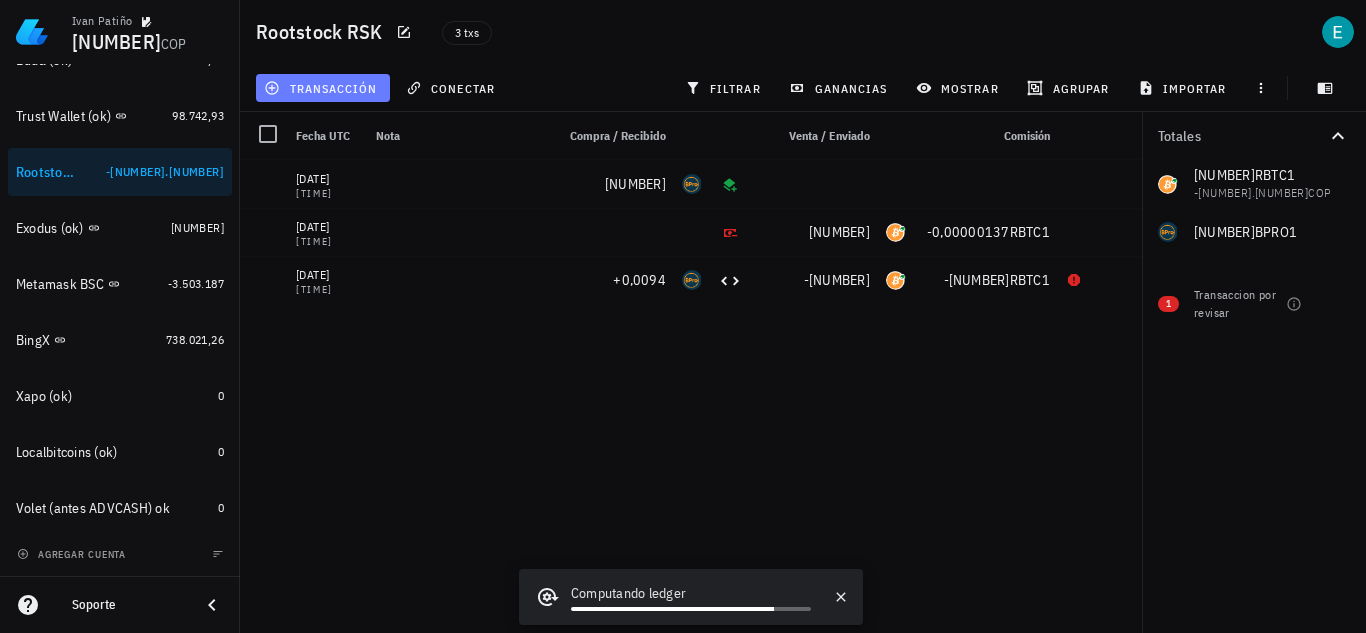 click on "transacción" at bounding box center (322, 88) 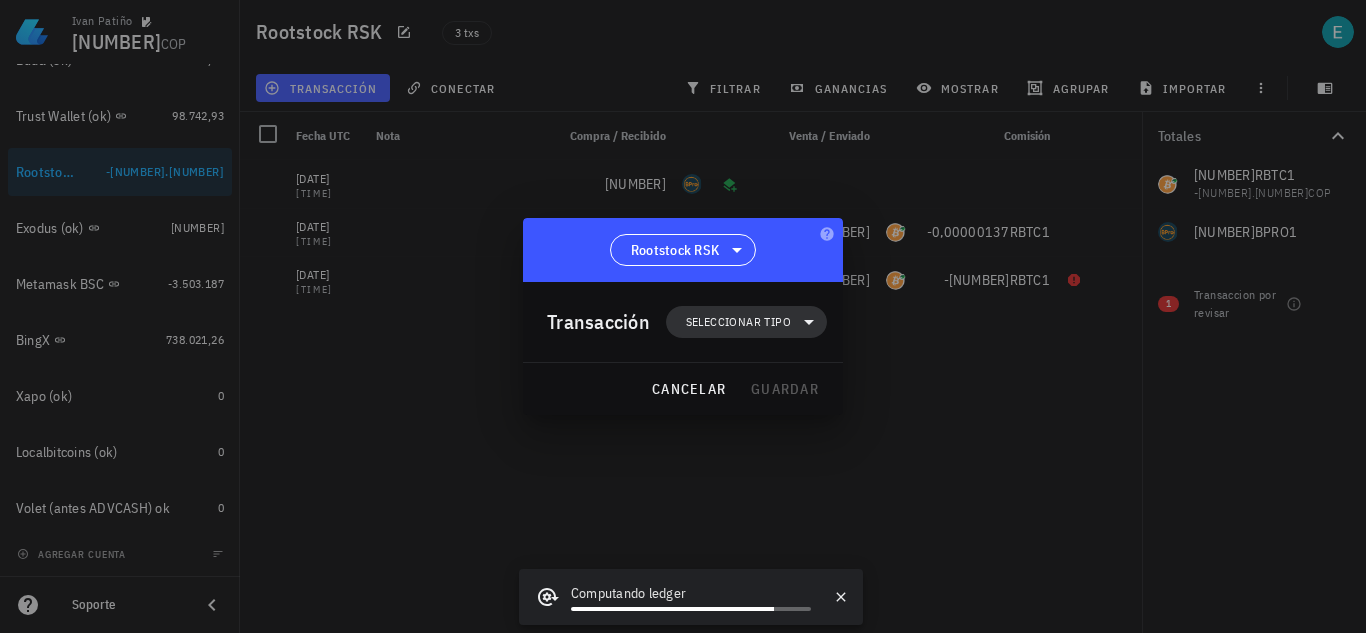 click on "Seleccionar tipo" at bounding box center (746, 322) 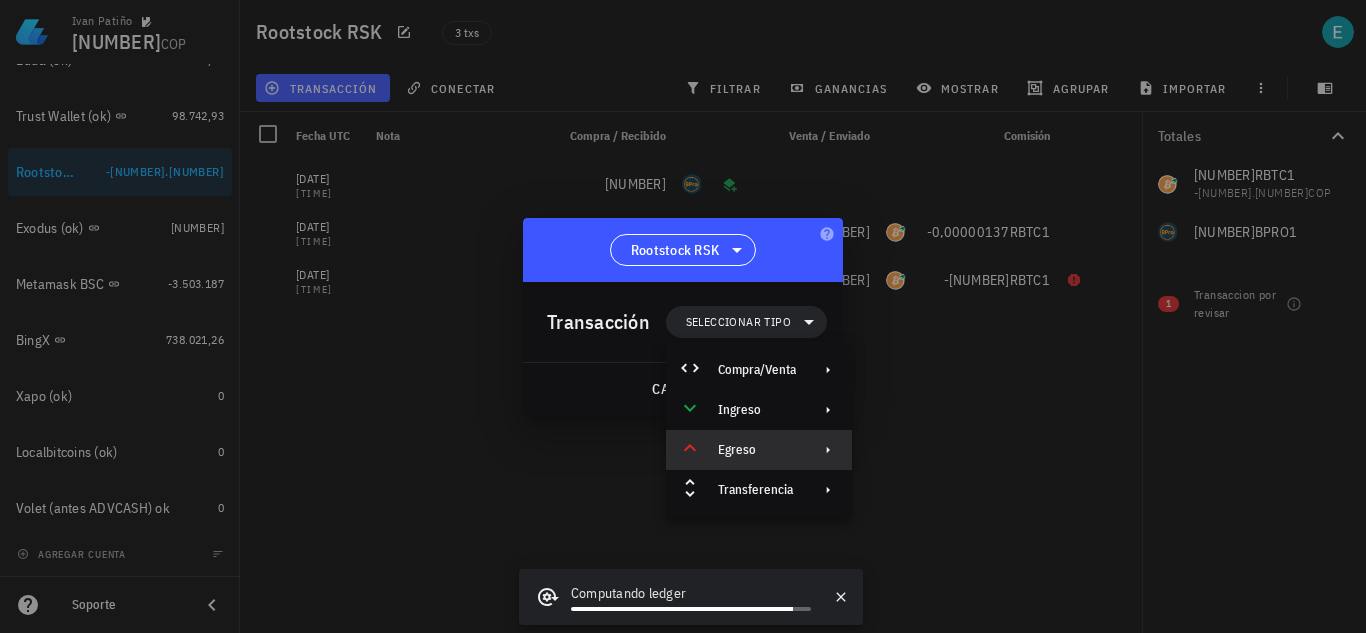 click on "Egreso" at bounding box center [757, 450] 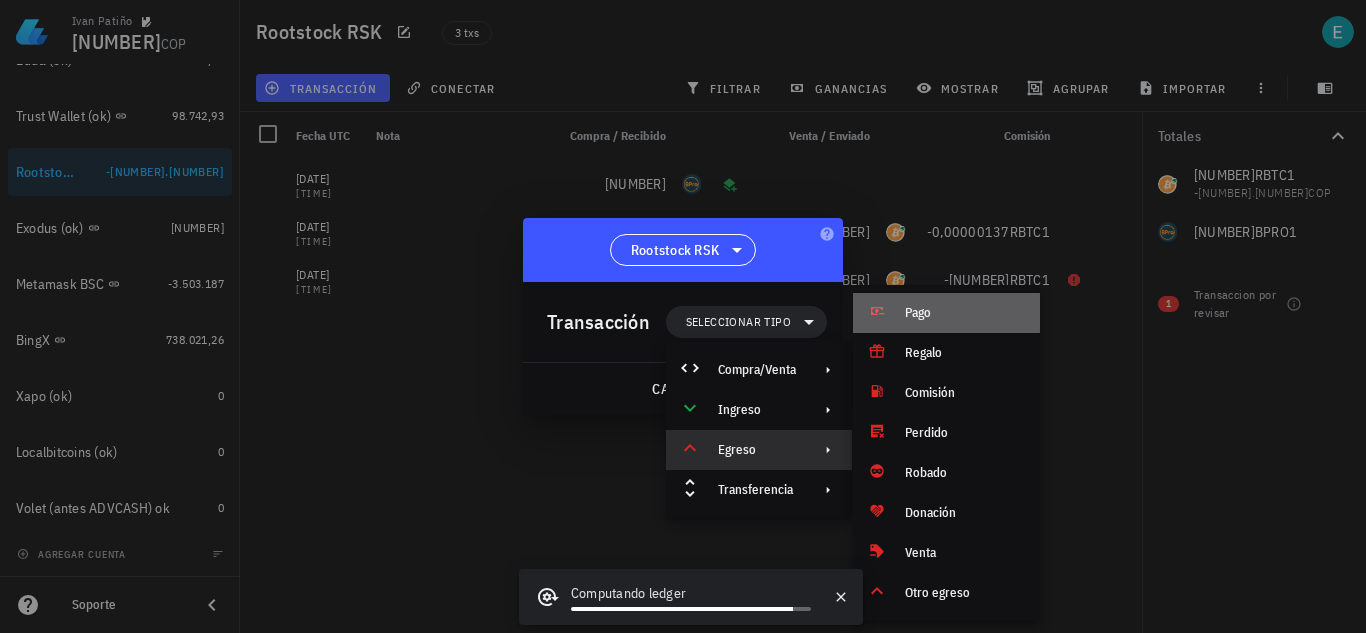 click on "Pago" at bounding box center [964, 313] 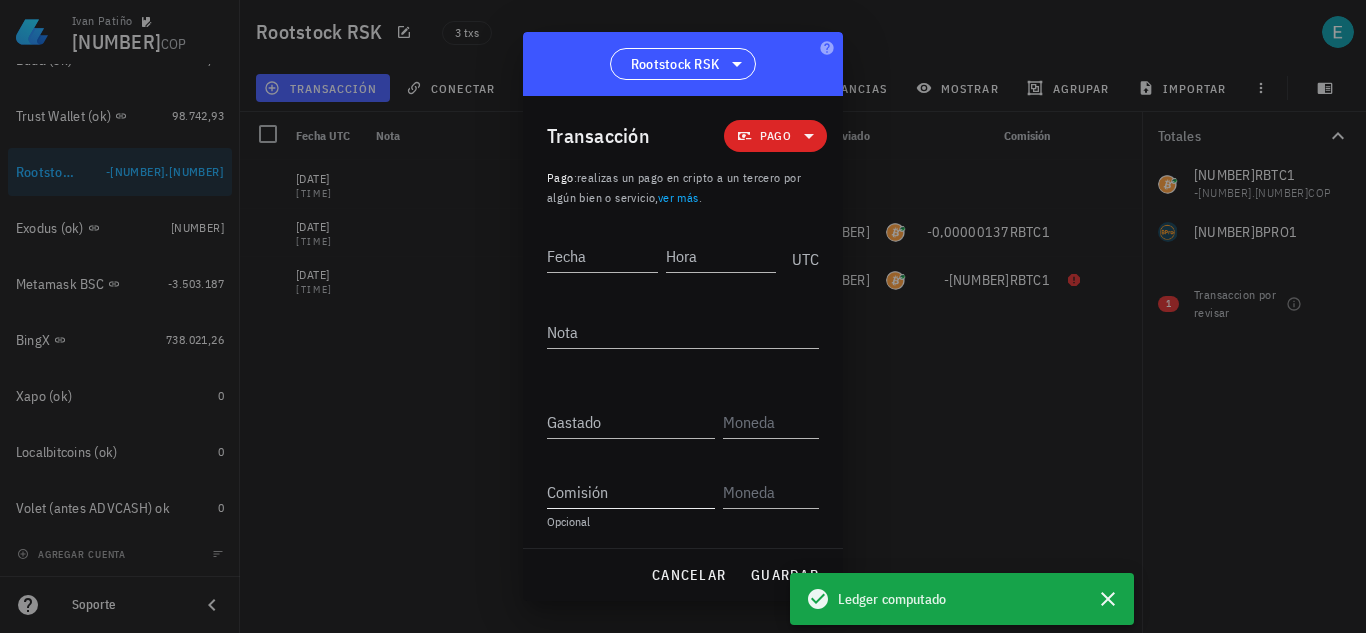 click on "Comisión" at bounding box center [631, 492] 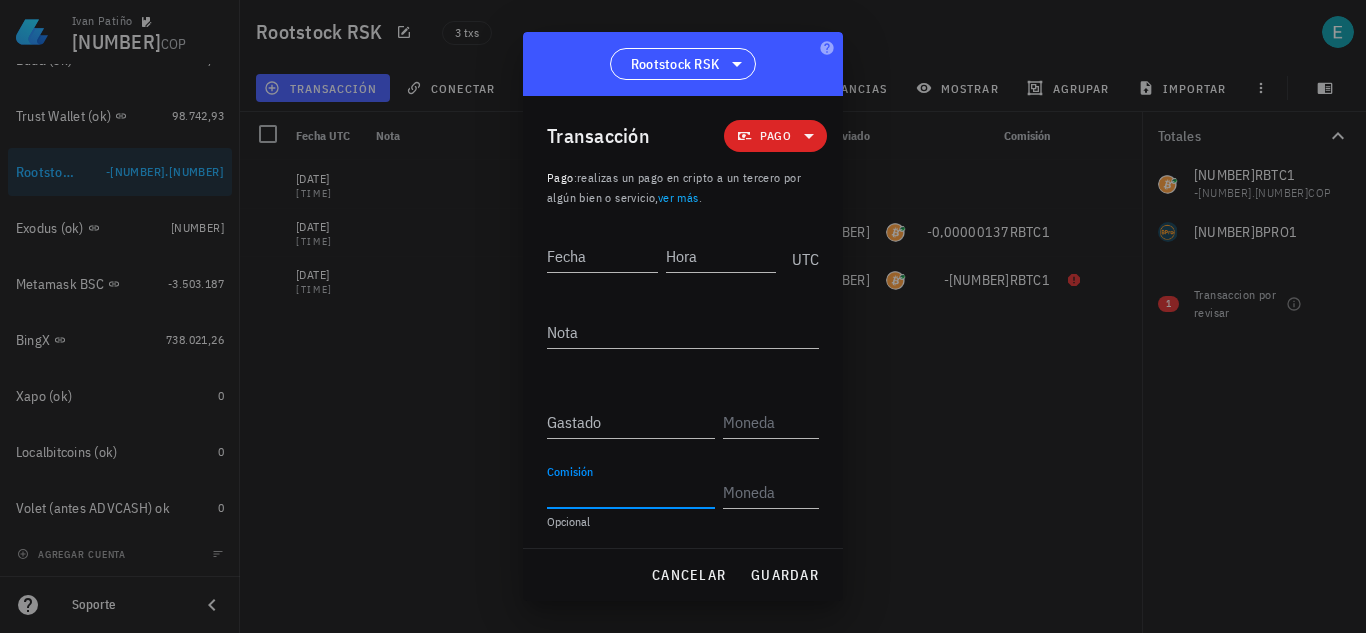 paste on "[NUMBER]" 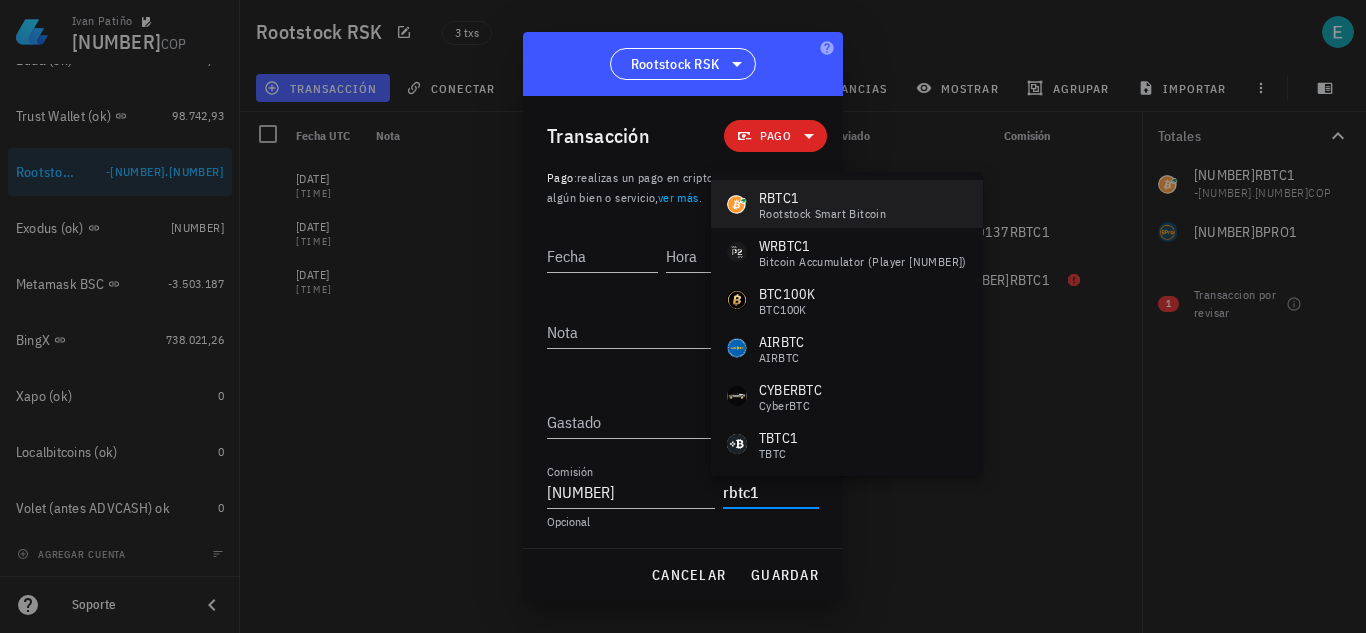 click on "Rootstock Smart Bitcoin" at bounding box center (822, 214) 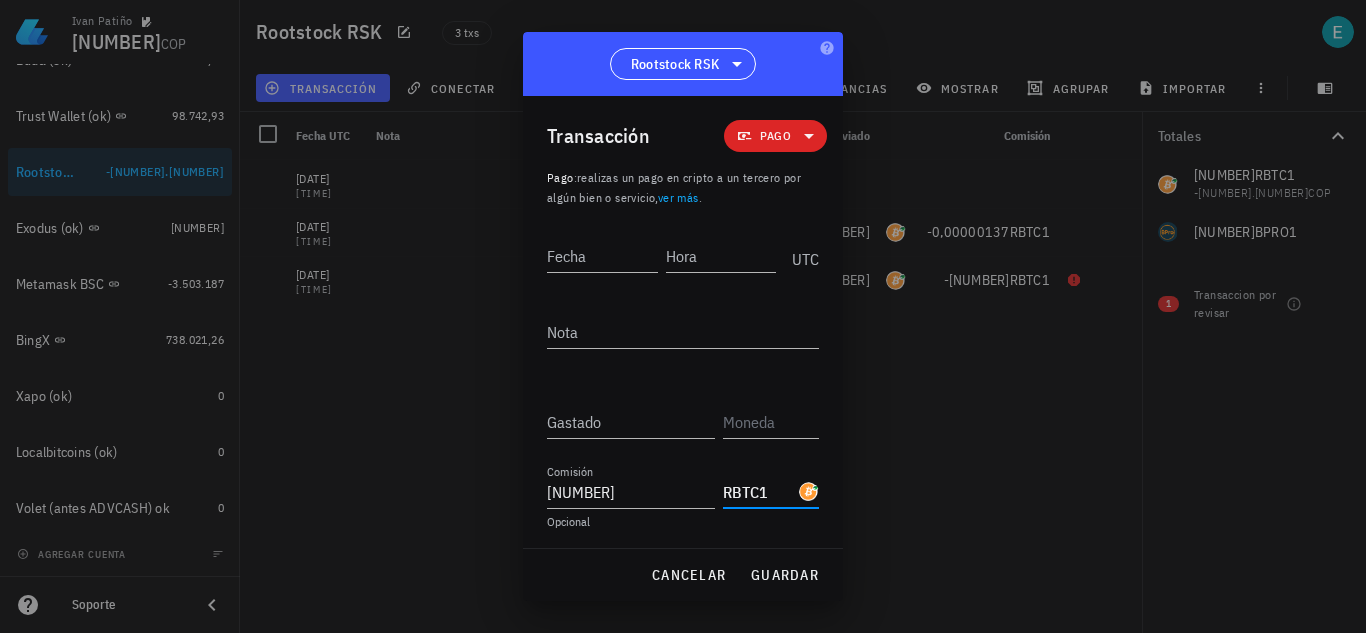 type on "RBTC1" 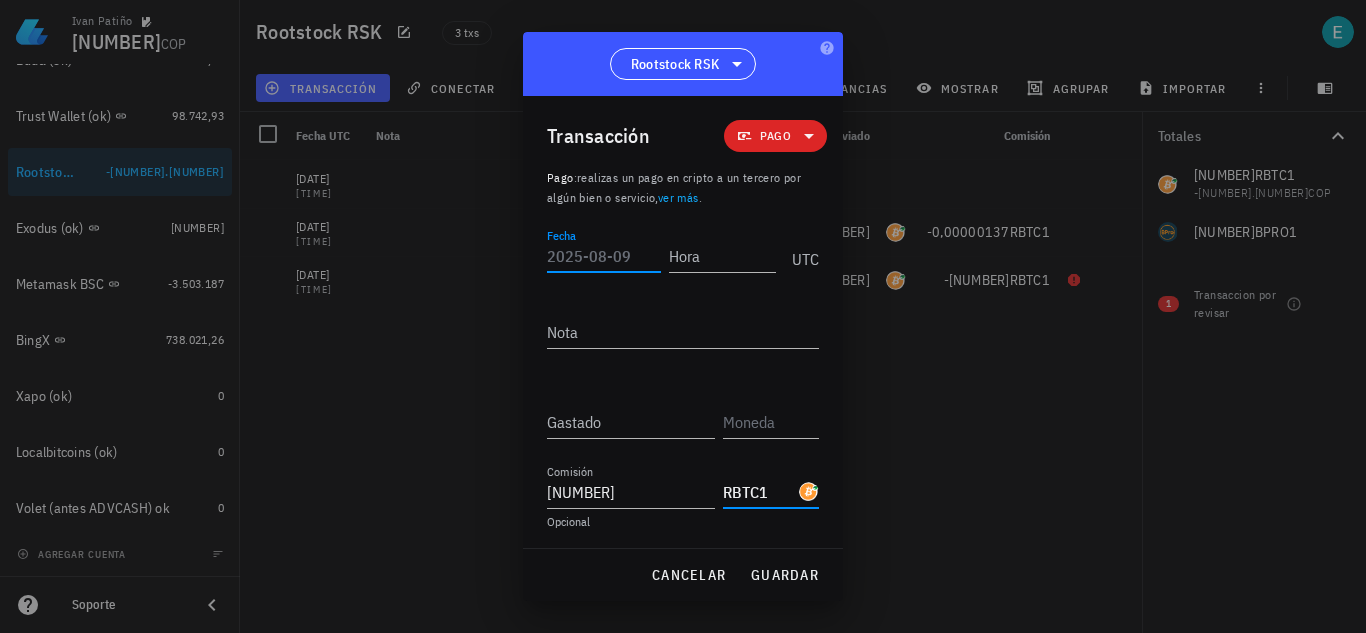 click on "Fecha" at bounding box center [604, 256] 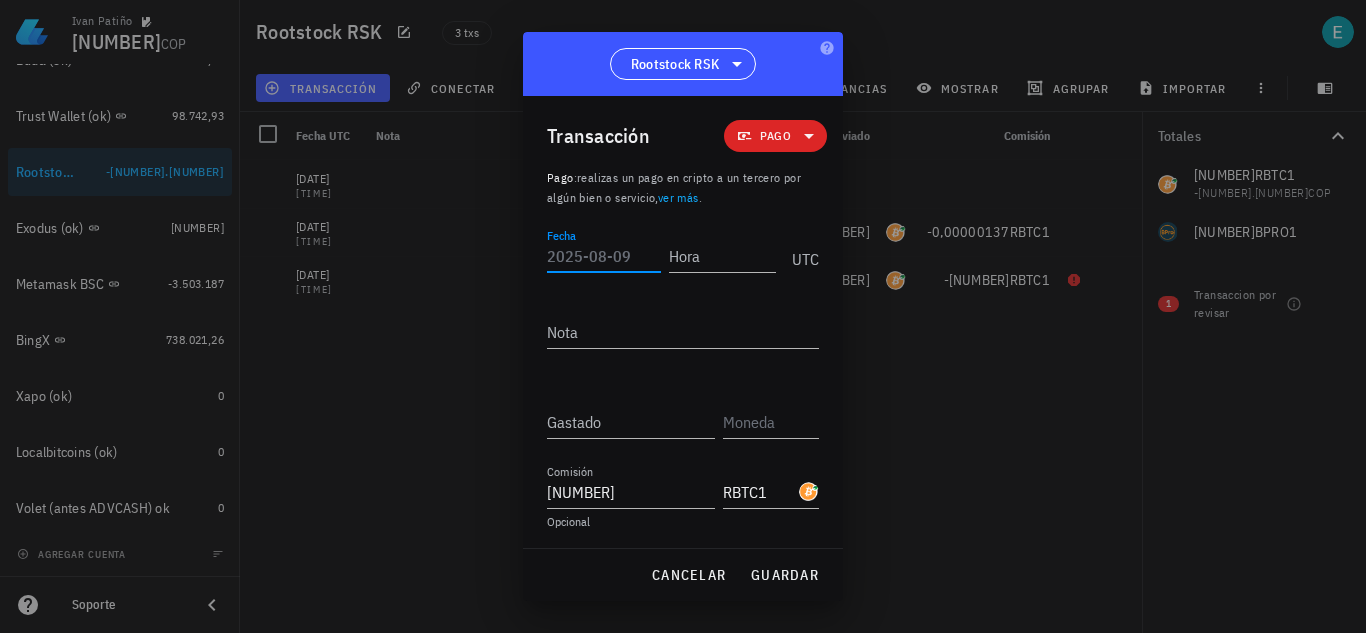 paste on "[DATE]" 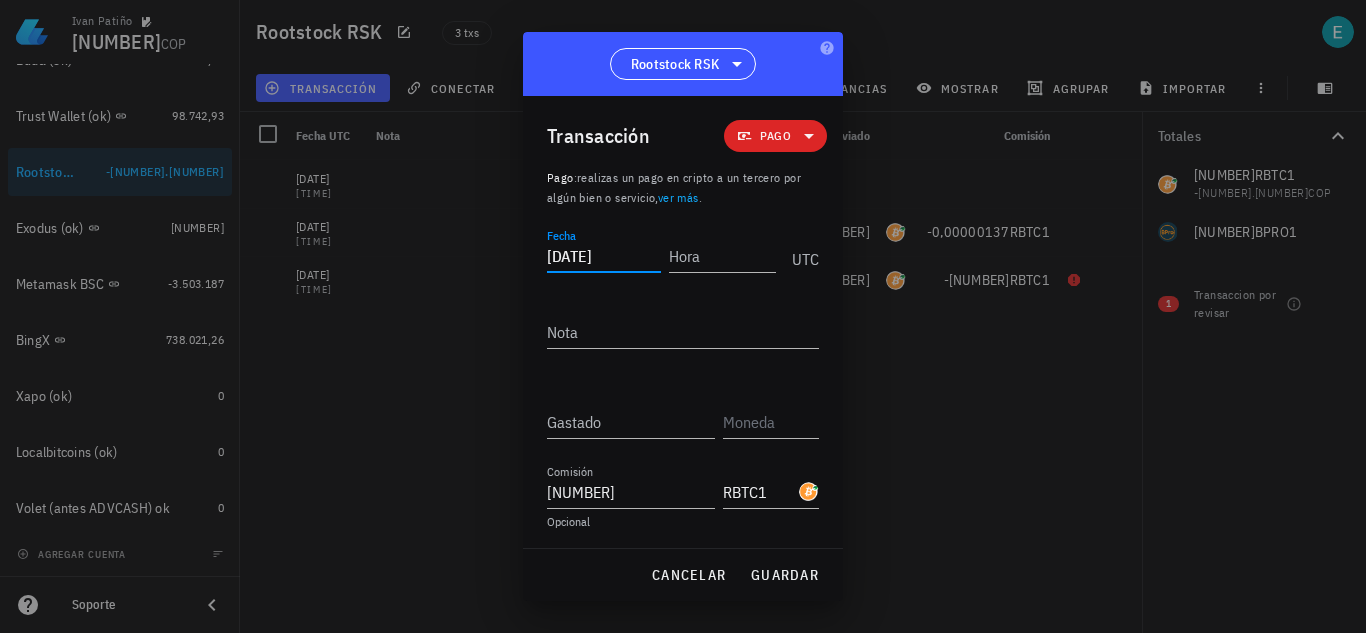type on "[DATE]" 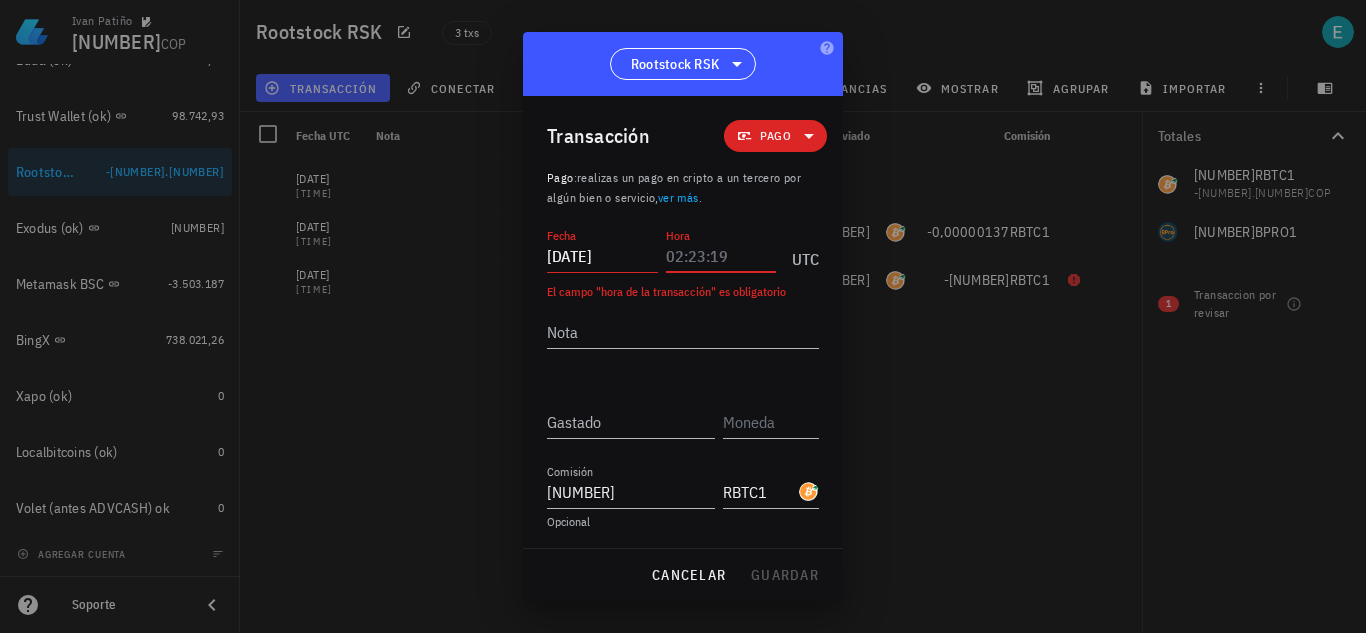paste on "[TIME]" 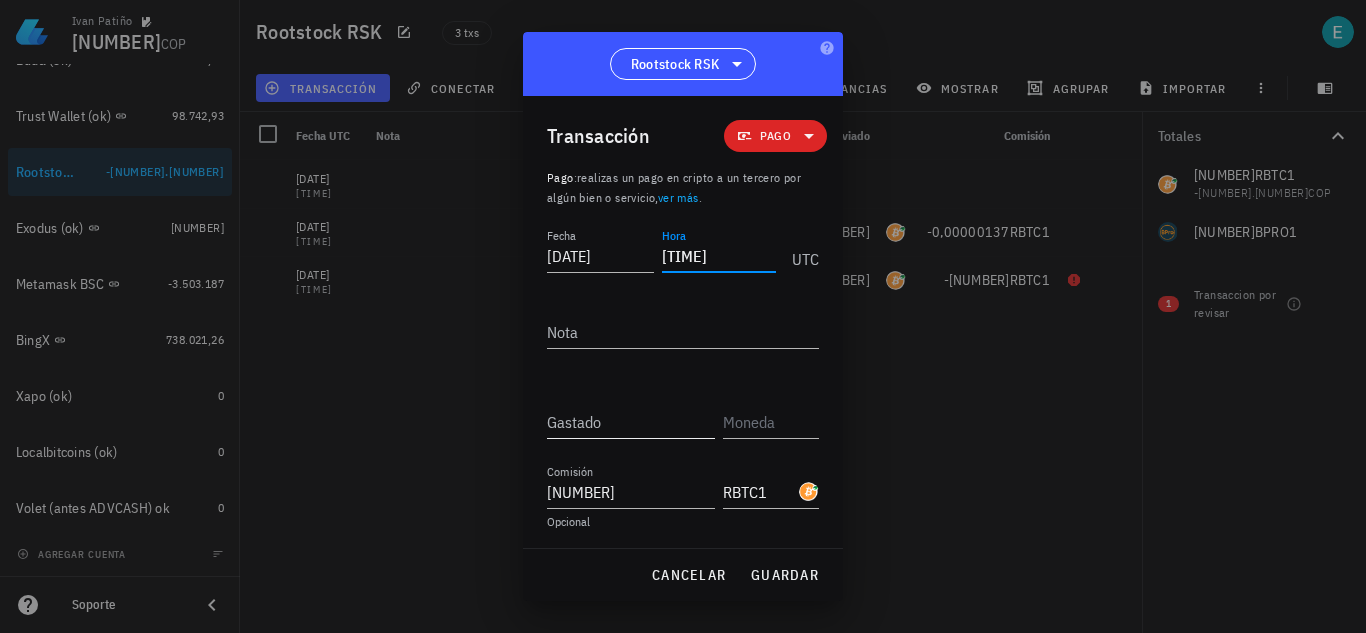 type on "[TIME]" 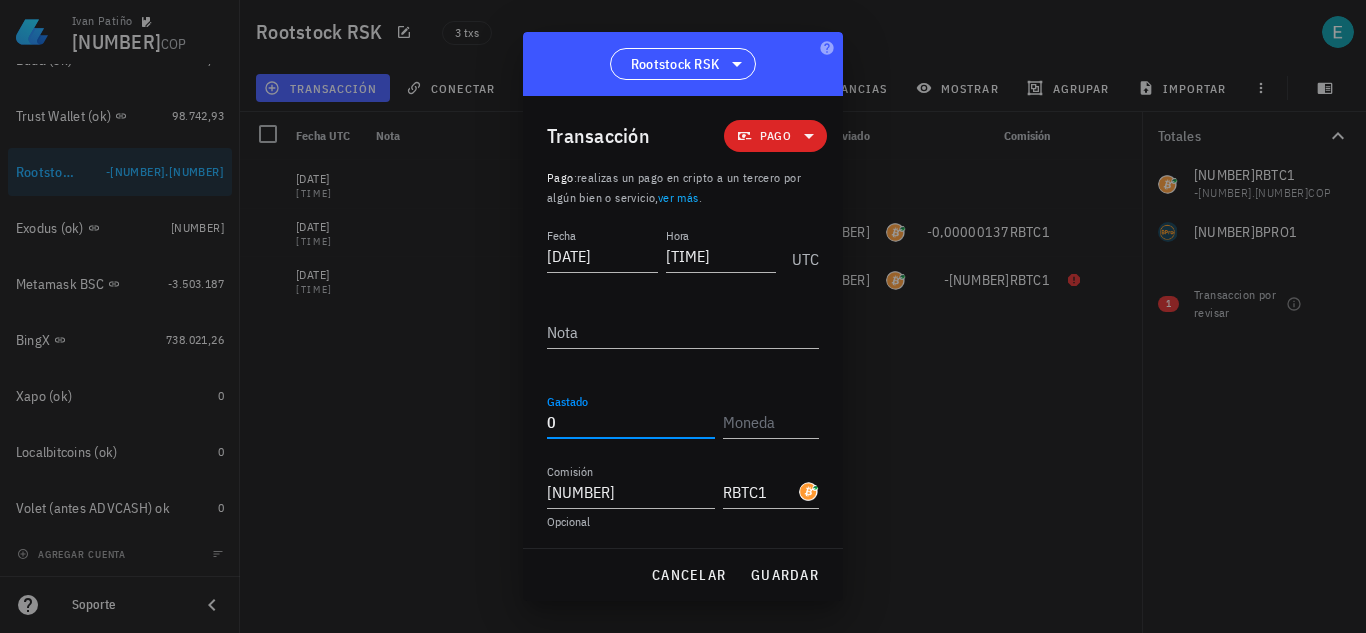 type on "0" 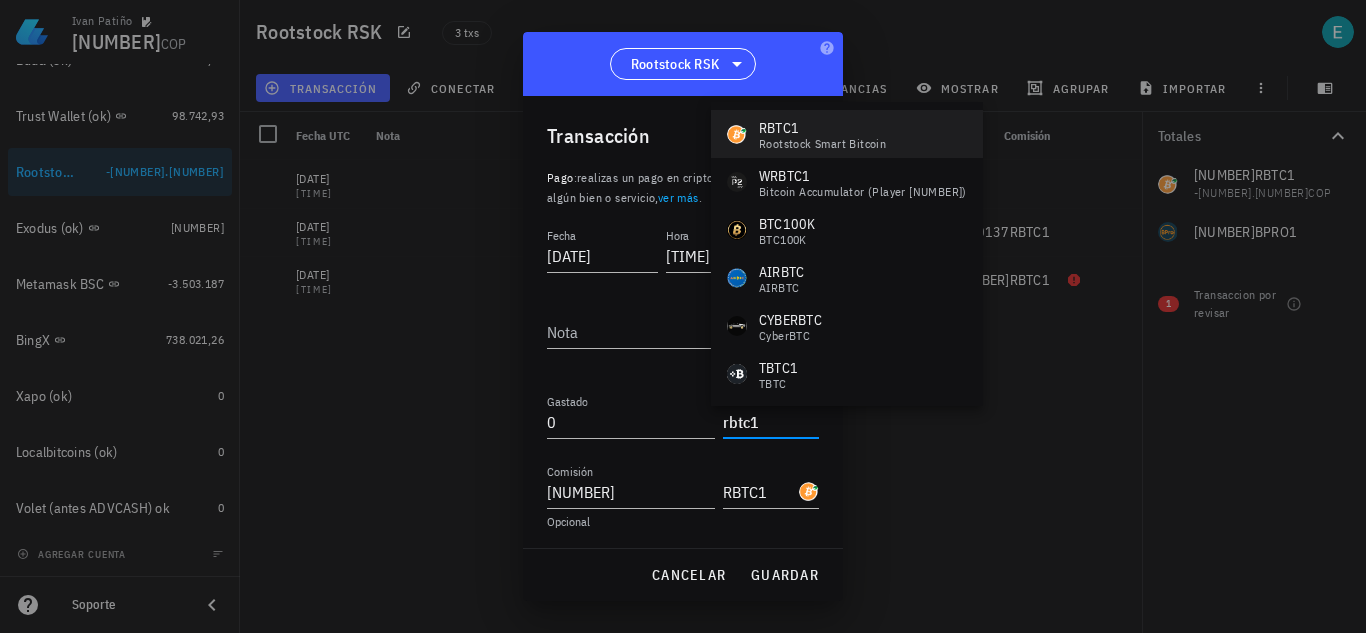click on "RBTC1 Rootstock Smart Bitcoin" at bounding box center (847, 134) 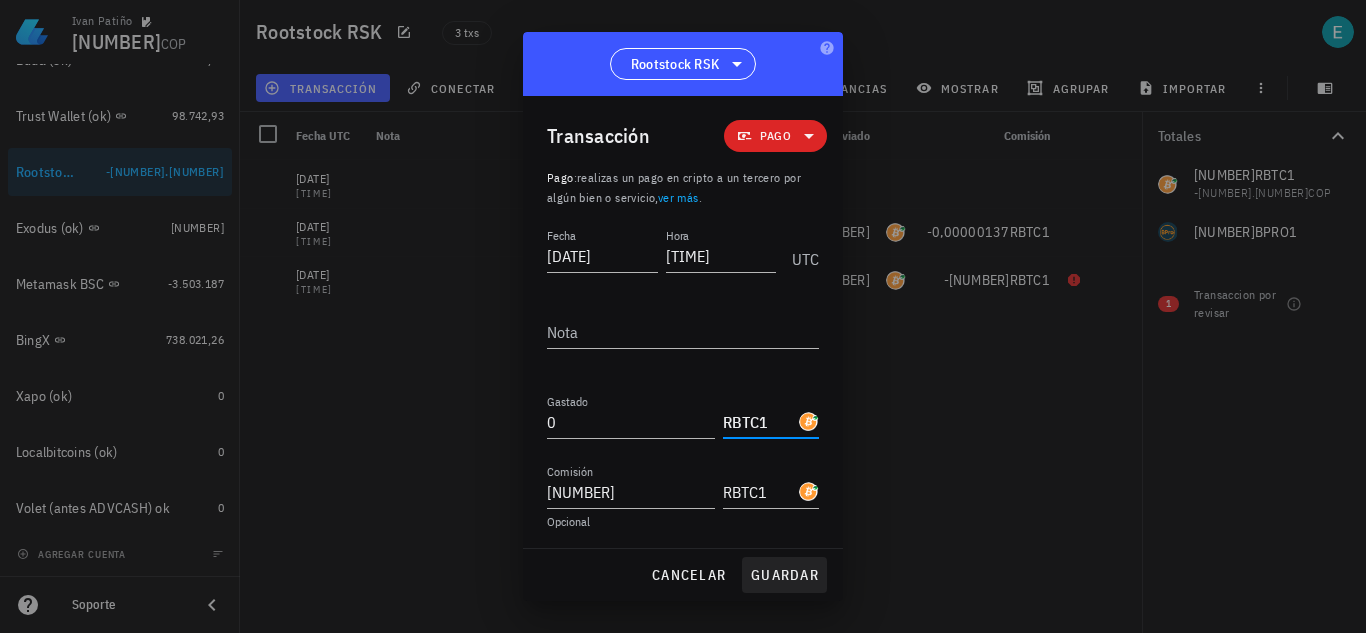 type on "RBTC1" 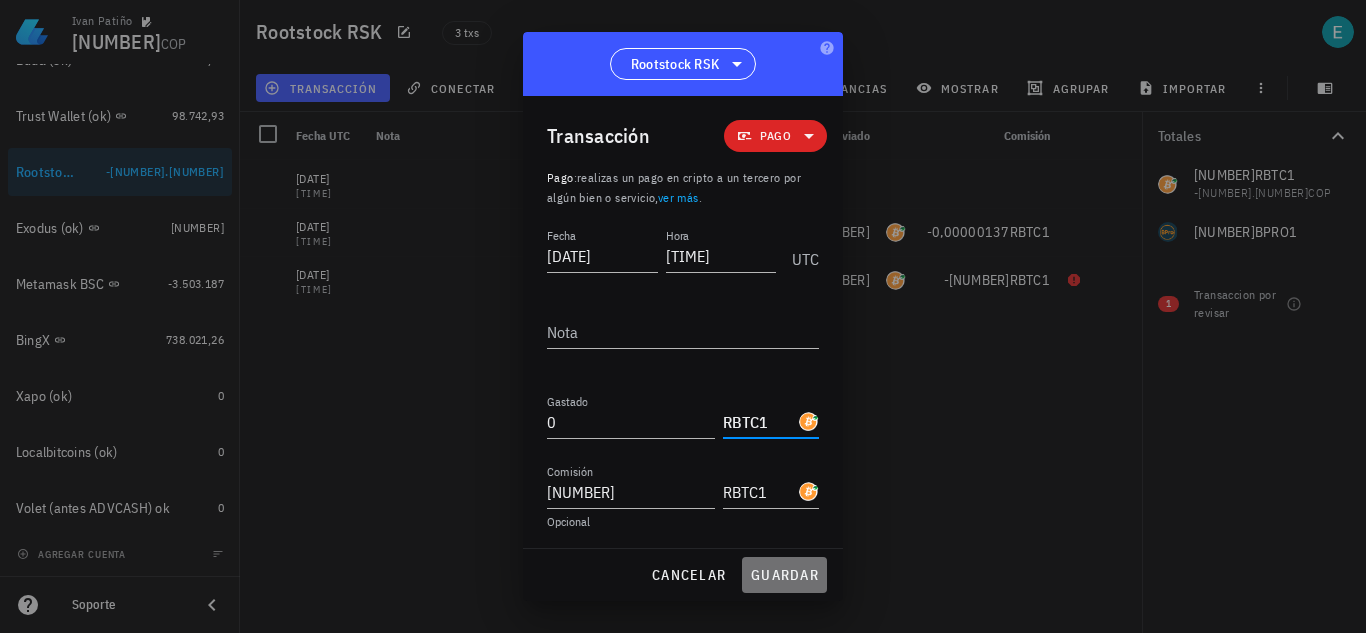 click on "guardar" at bounding box center (784, 575) 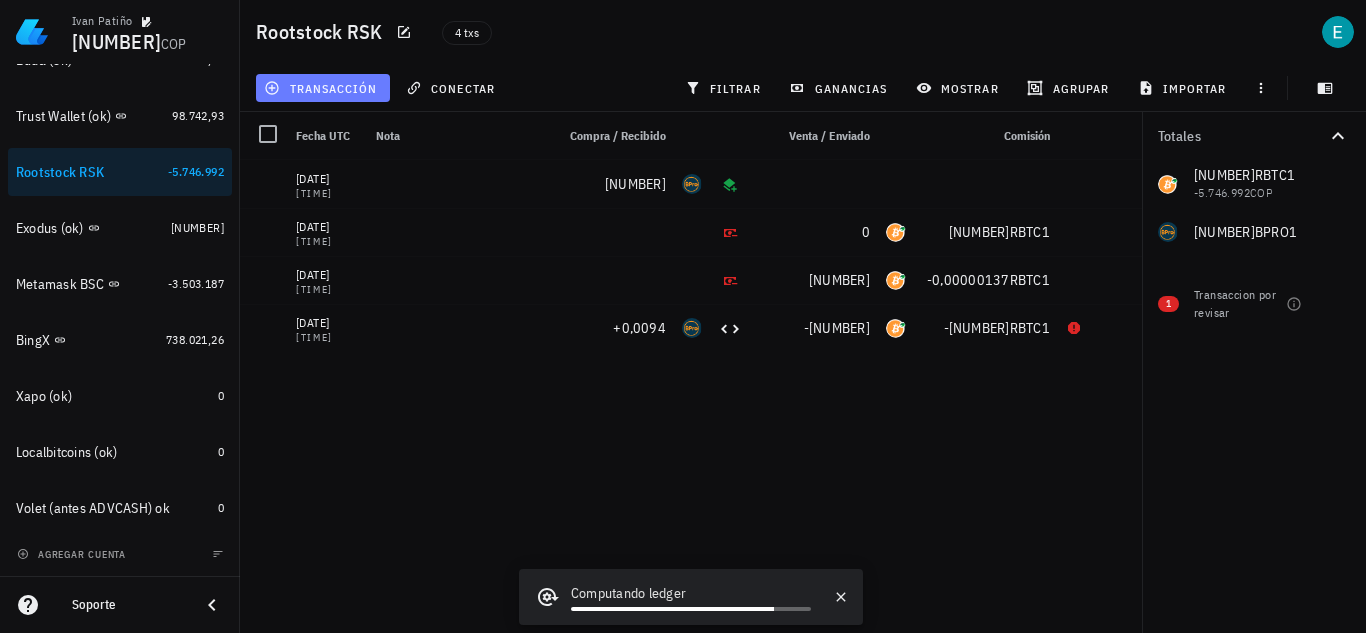 click on "transacción" at bounding box center (322, 88) 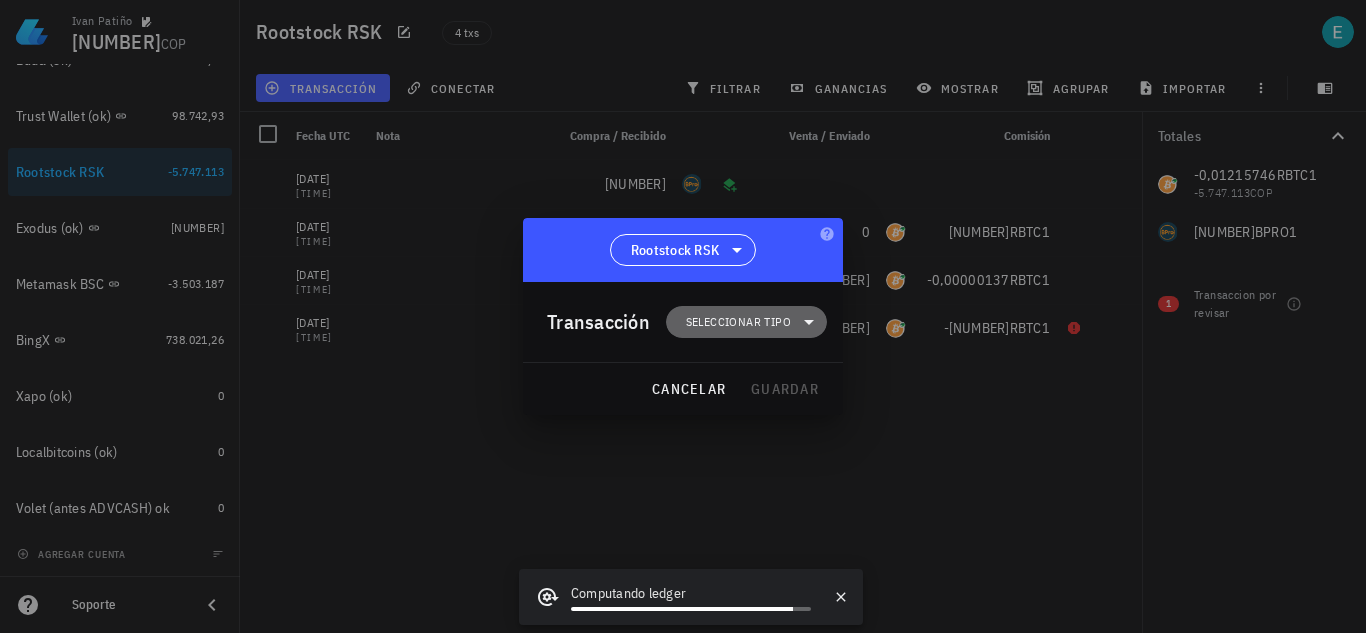 click on "Seleccionar tipo" at bounding box center [738, 322] 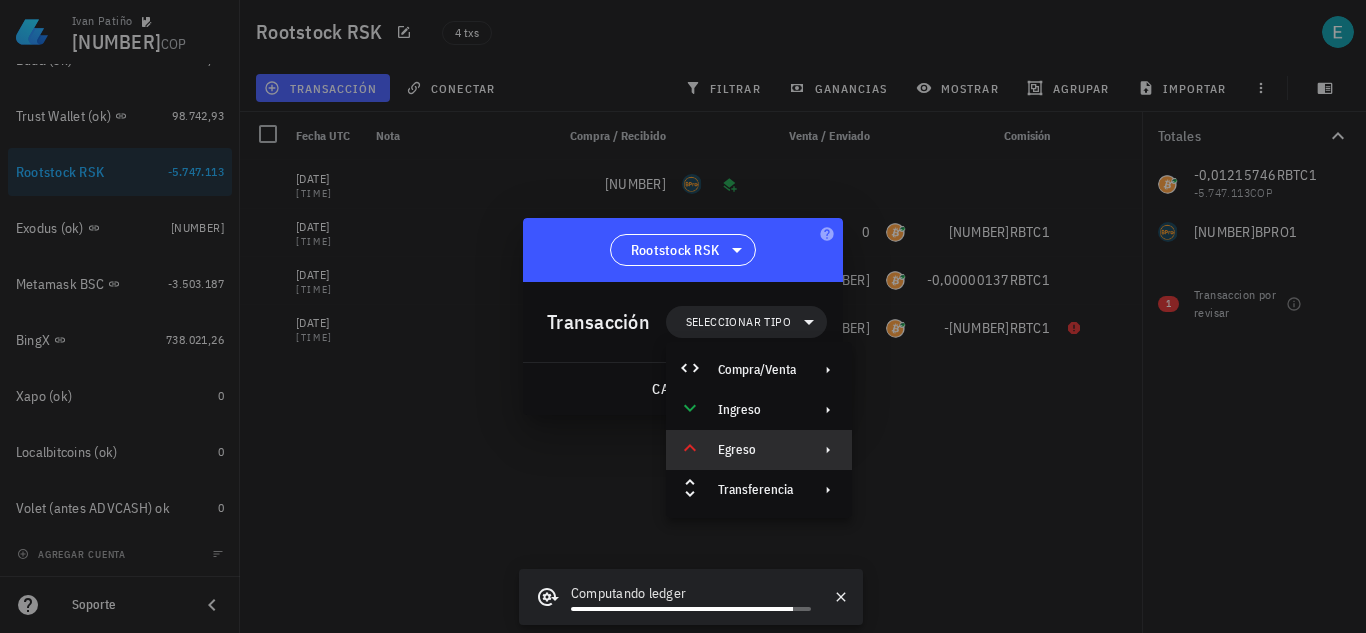 click on "Egreso" at bounding box center (757, 450) 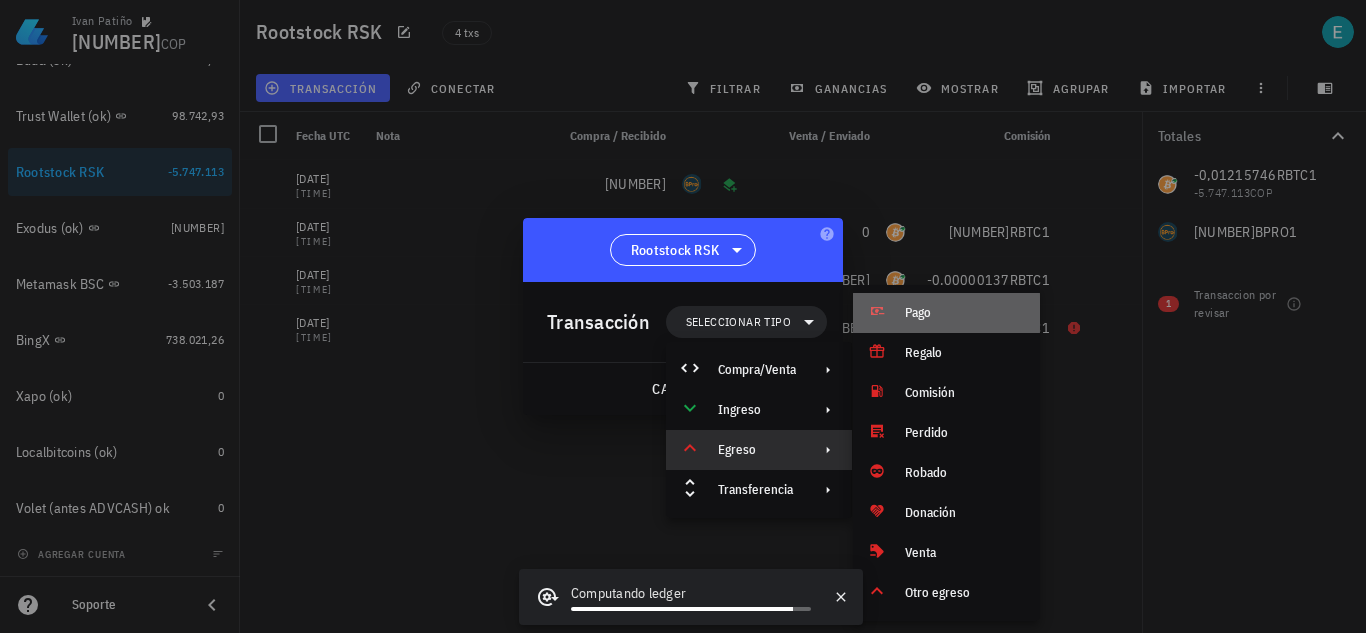 click on "Pago" at bounding box center [964, 313] 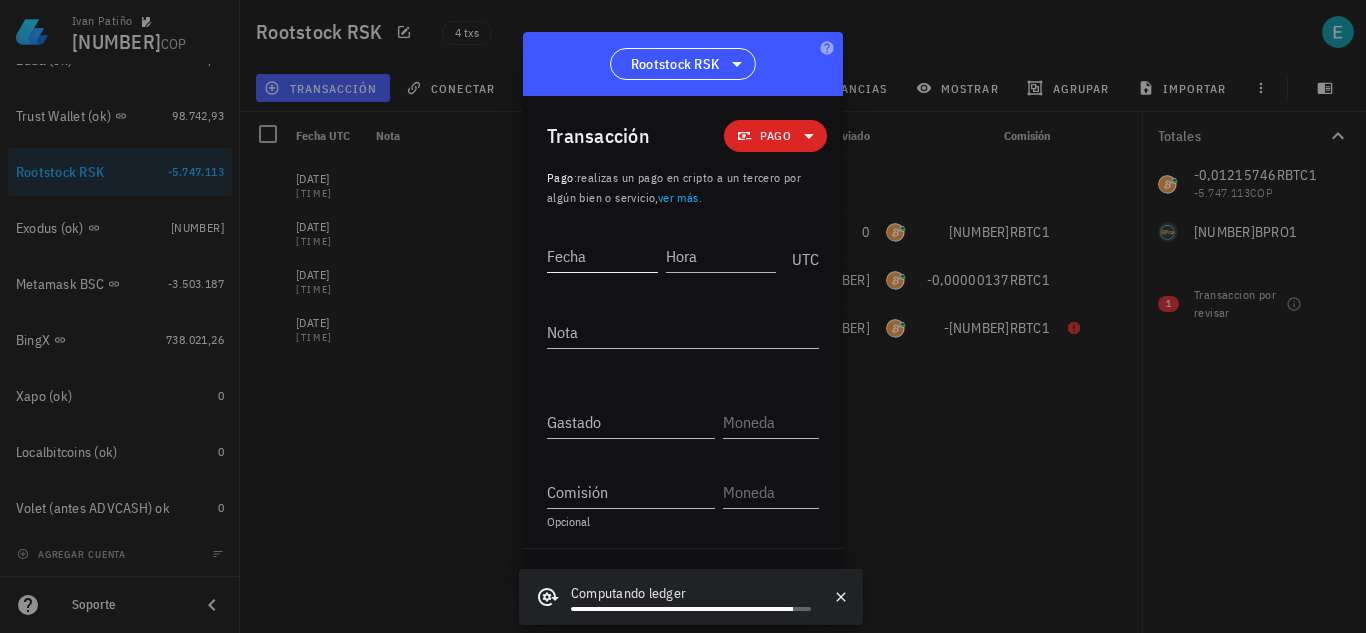 click on "Fecha" at bounding box center [602, 256] 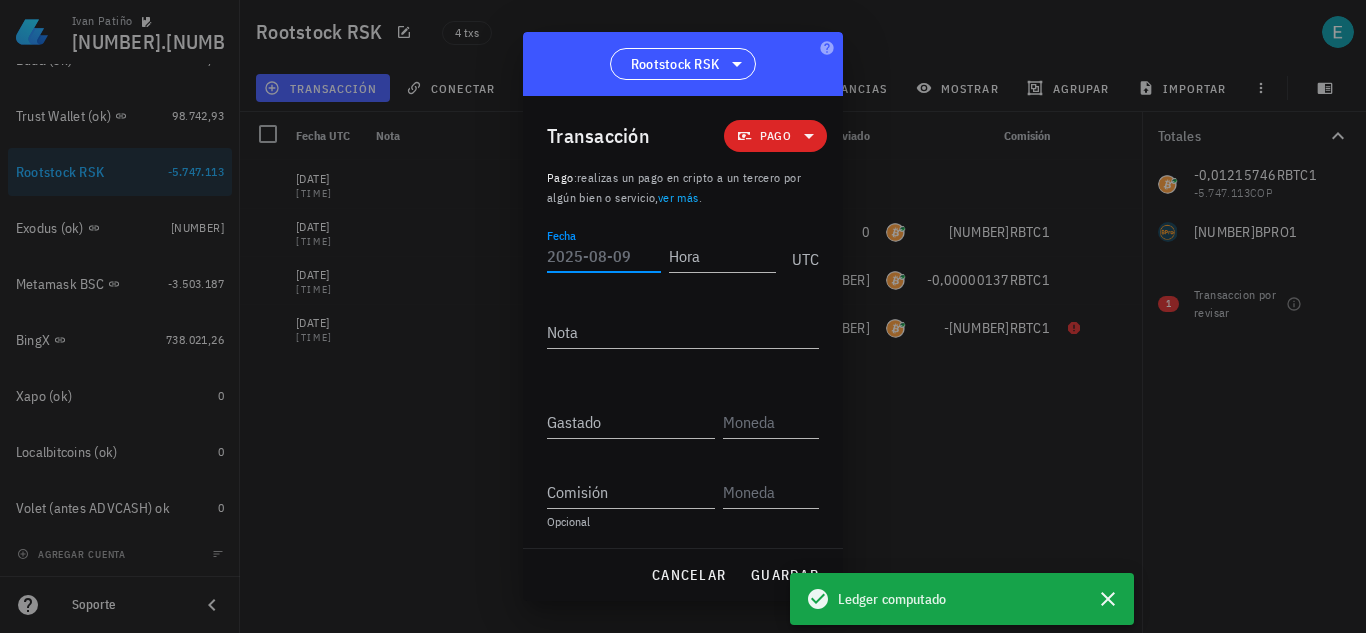 paste on "[DATE]" 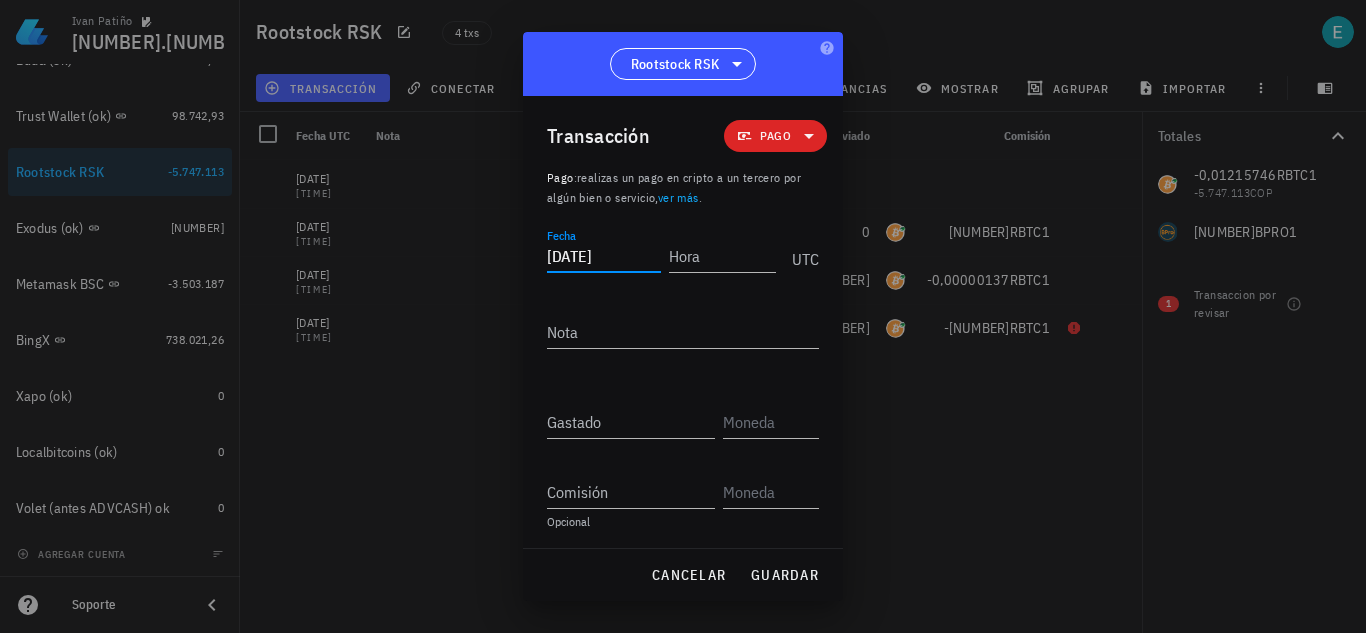 type on "[DATE]" 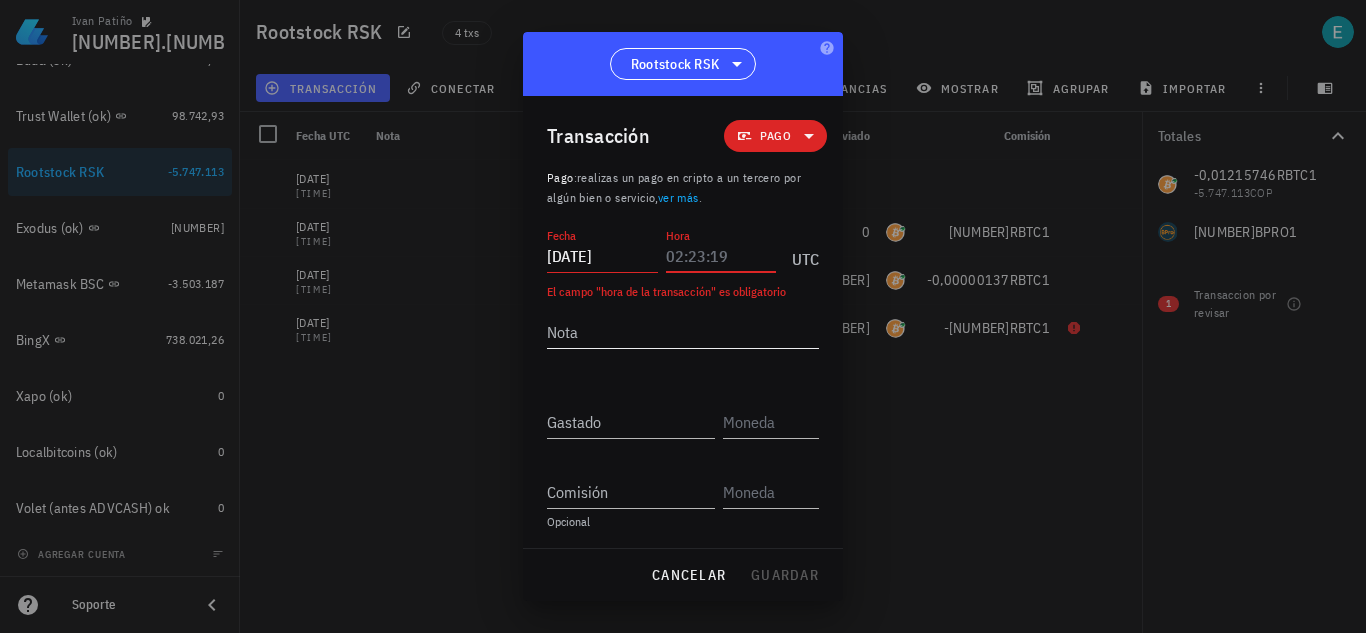 paste on "[TIME]" 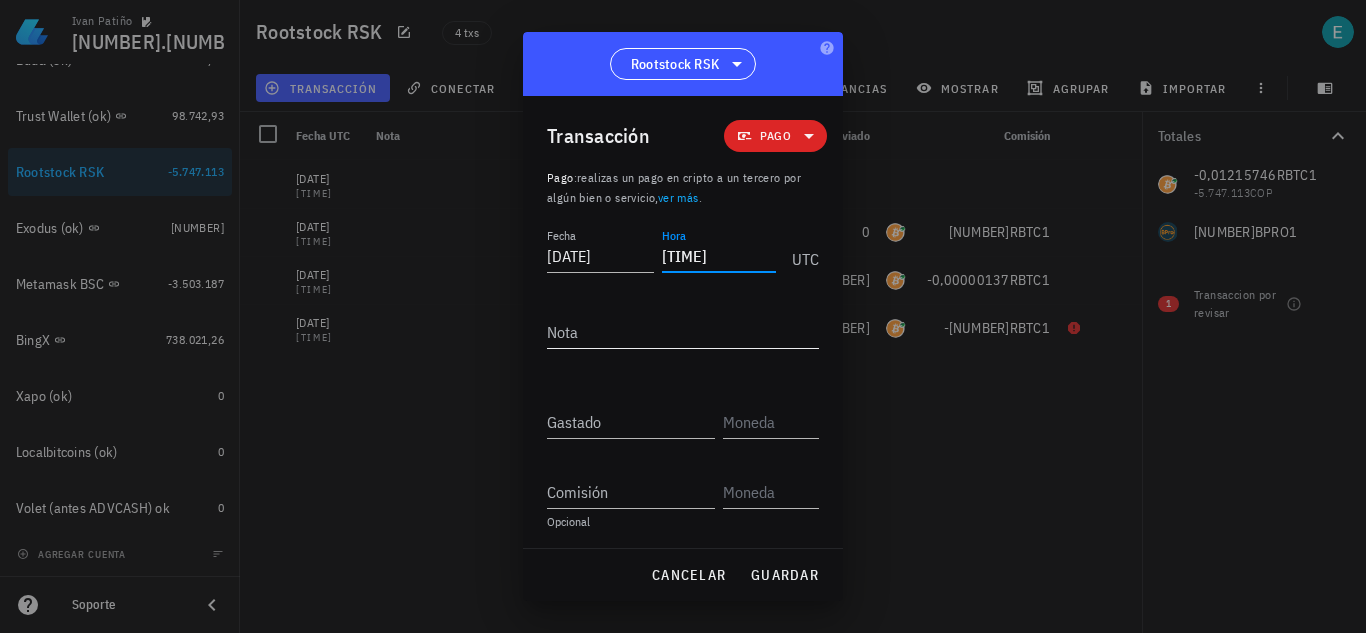 type on "[TIME]" 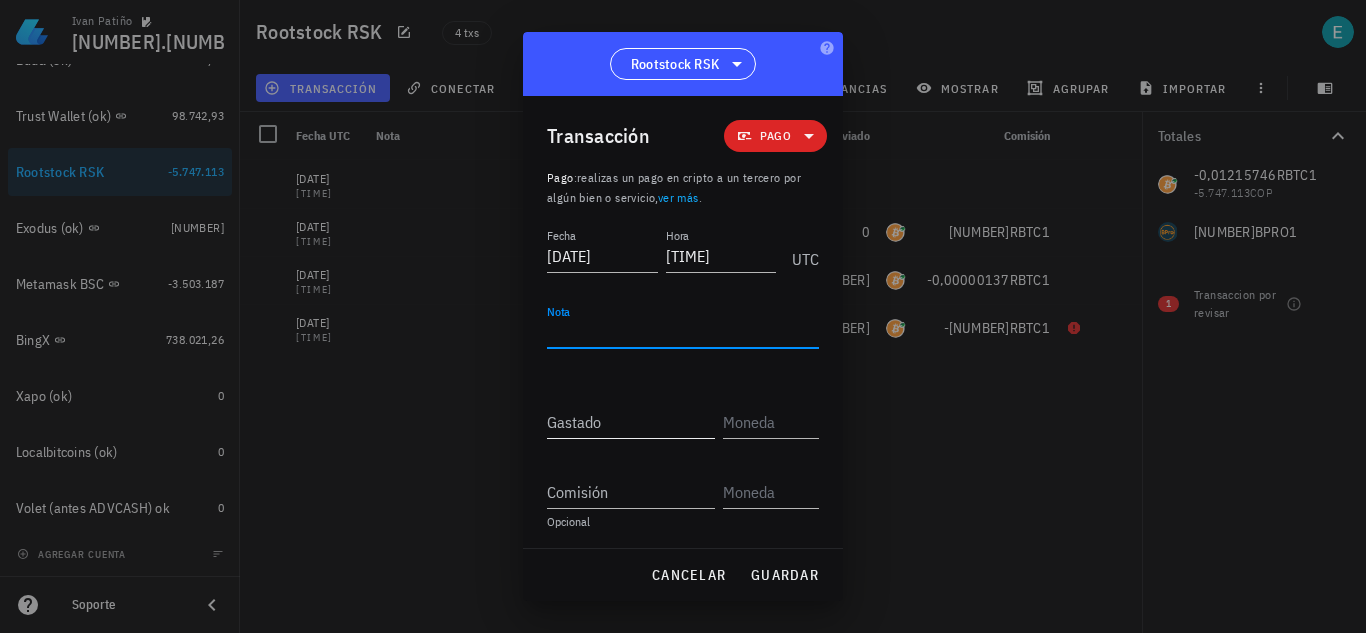 click on "Gastado" at bounding box center (631, 422) 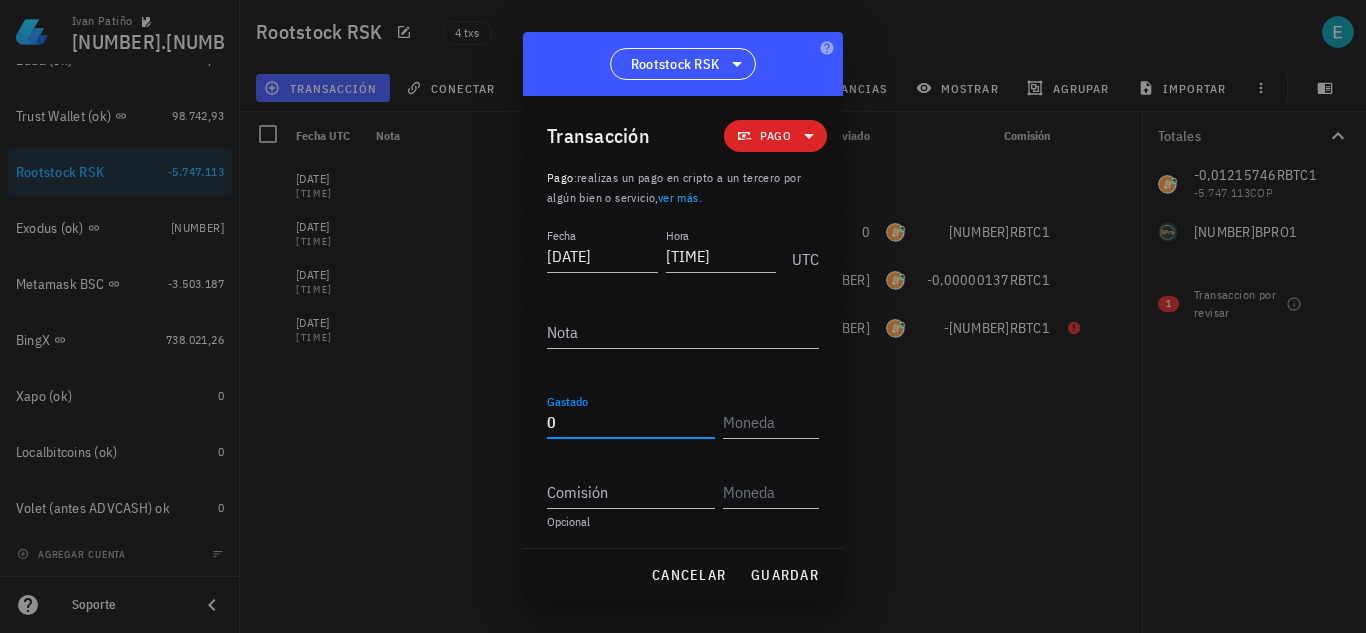 type on "0" 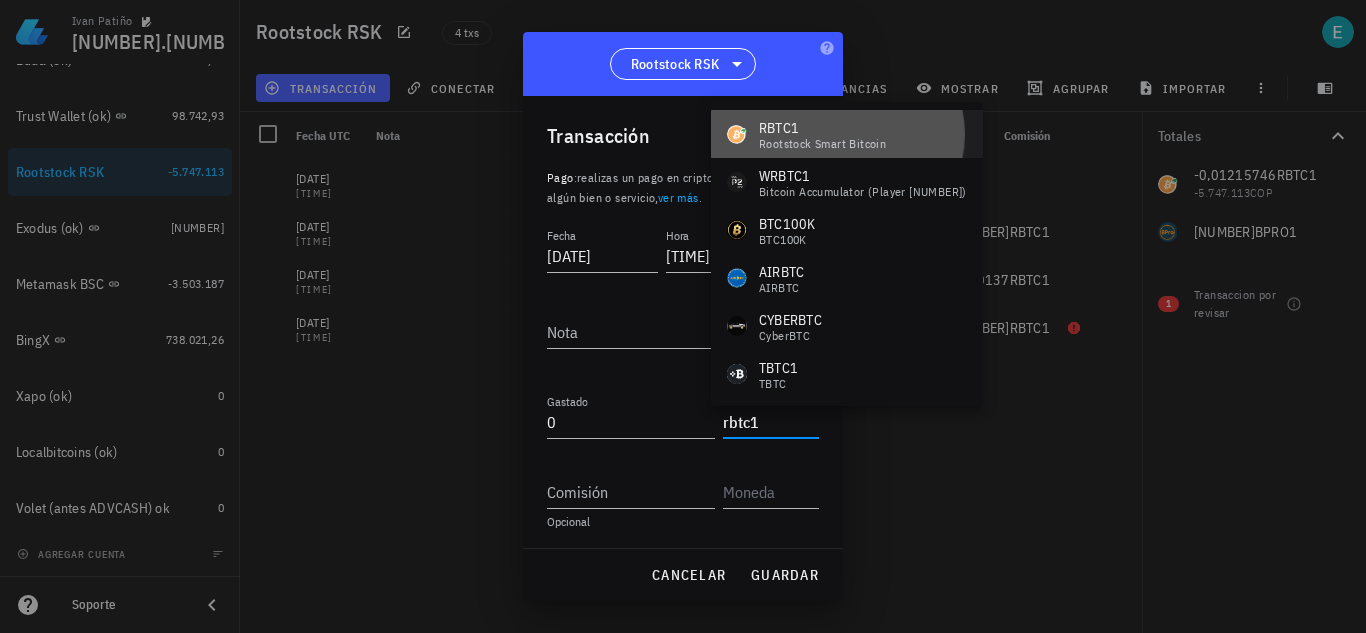 click on "Rootstock Smart Bitcoin" at bounding box center [822, 144] 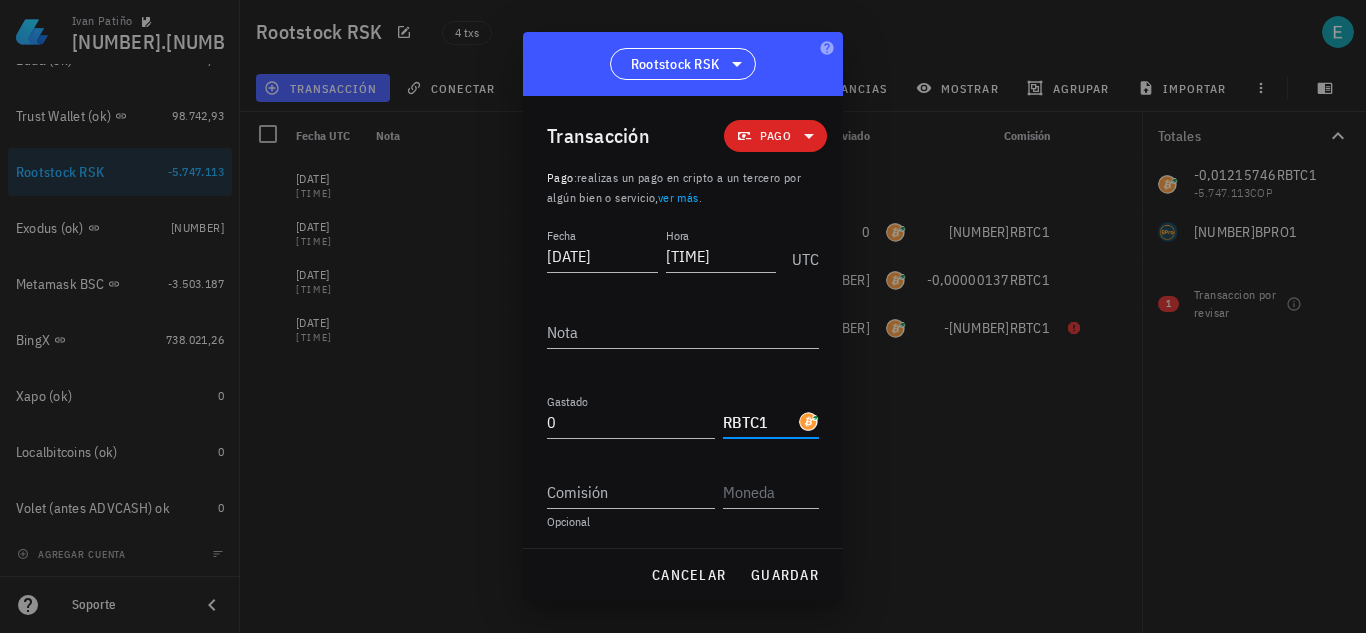 type on "RBTC1" 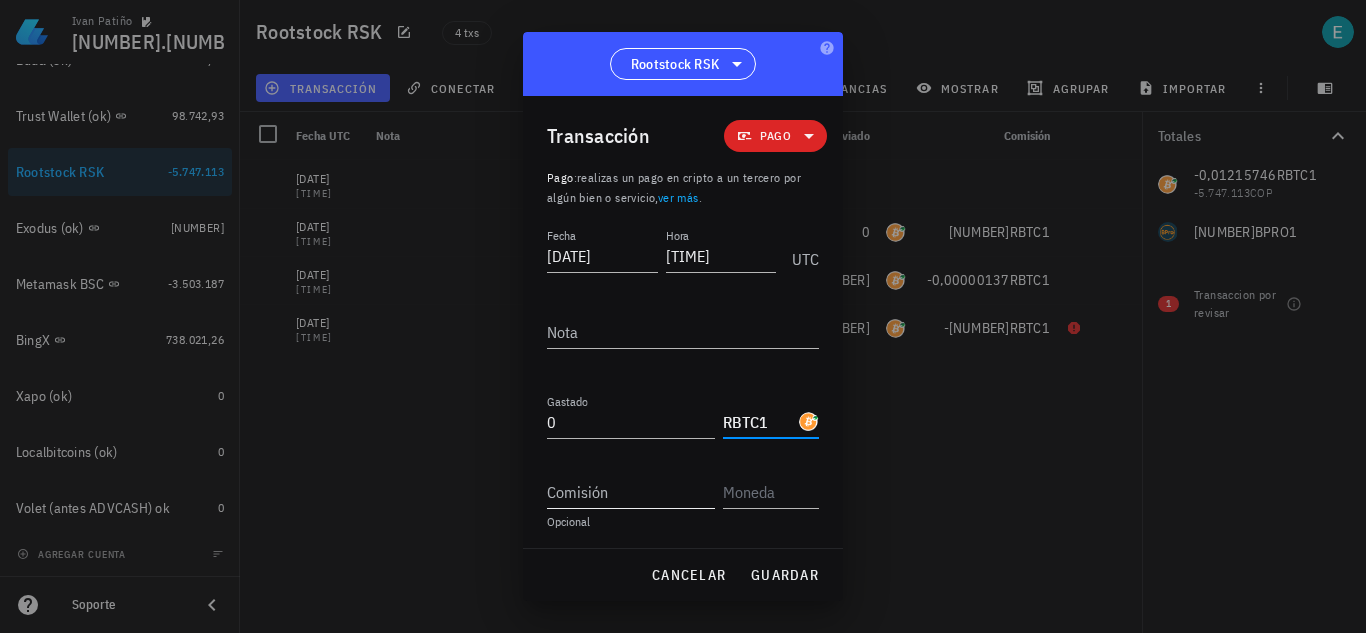 click on "Comisión" at bounding box center (631, 492) 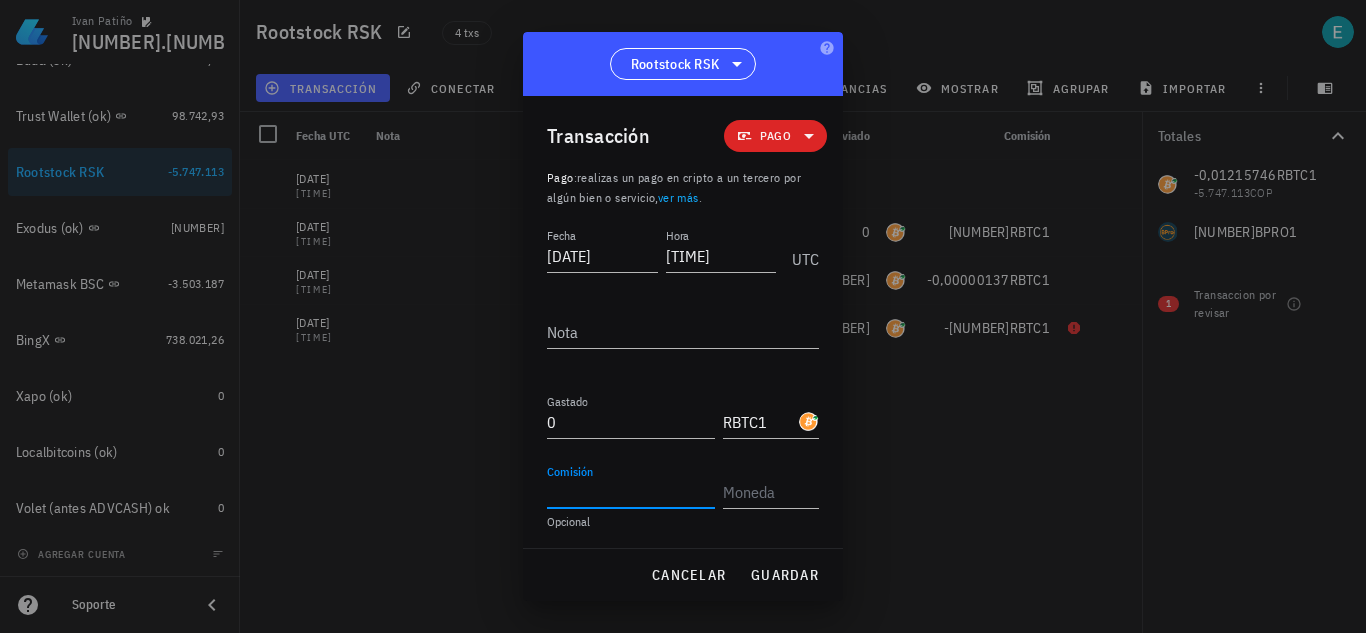 paste on "[NUMBER]" 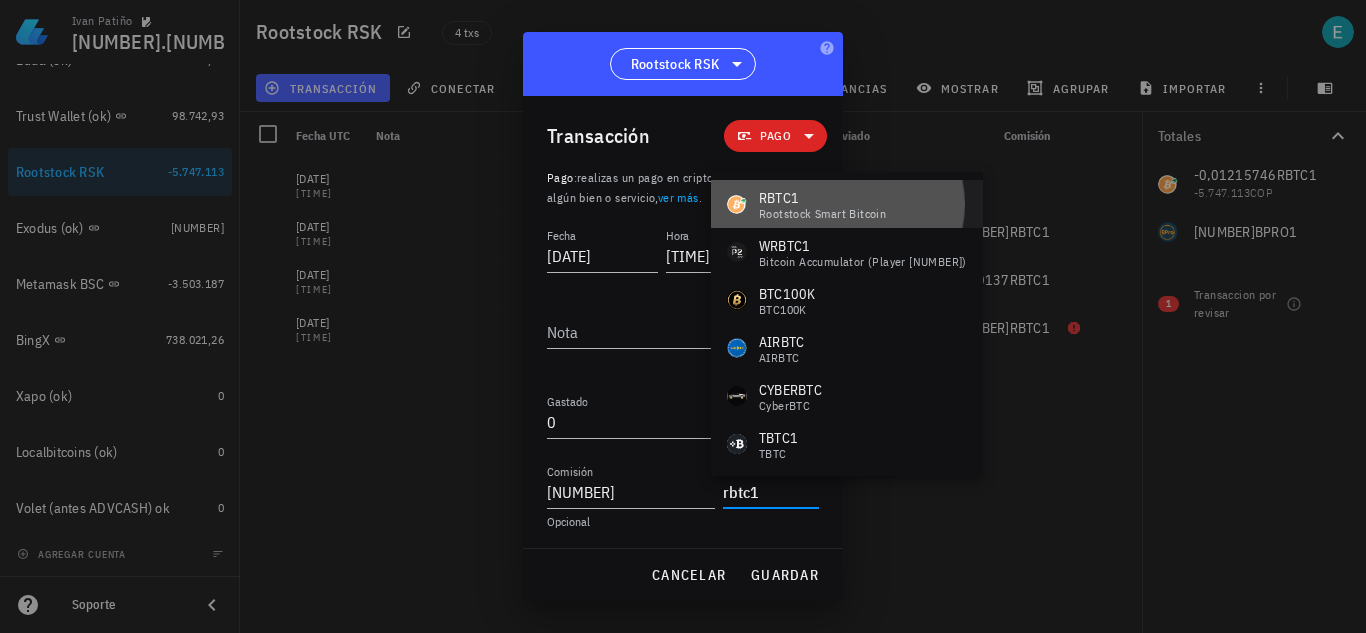 click on "RBTC1" at bounding box center [822, 198] 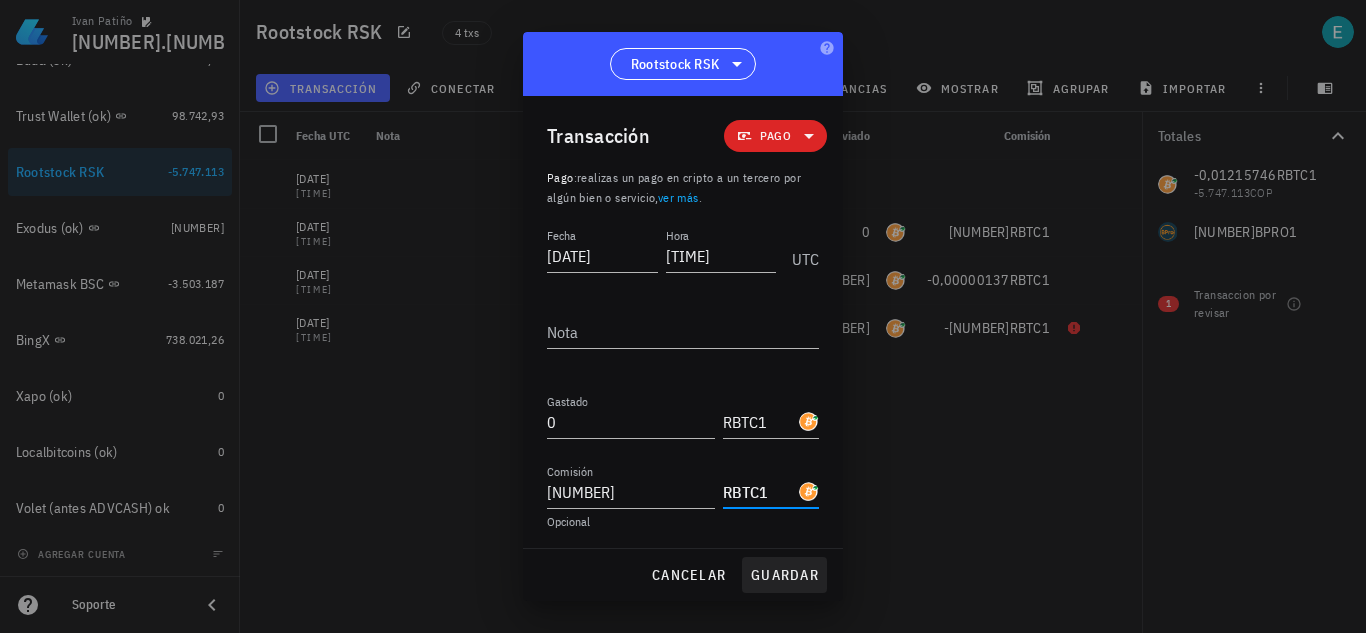 type on "RBTC1" 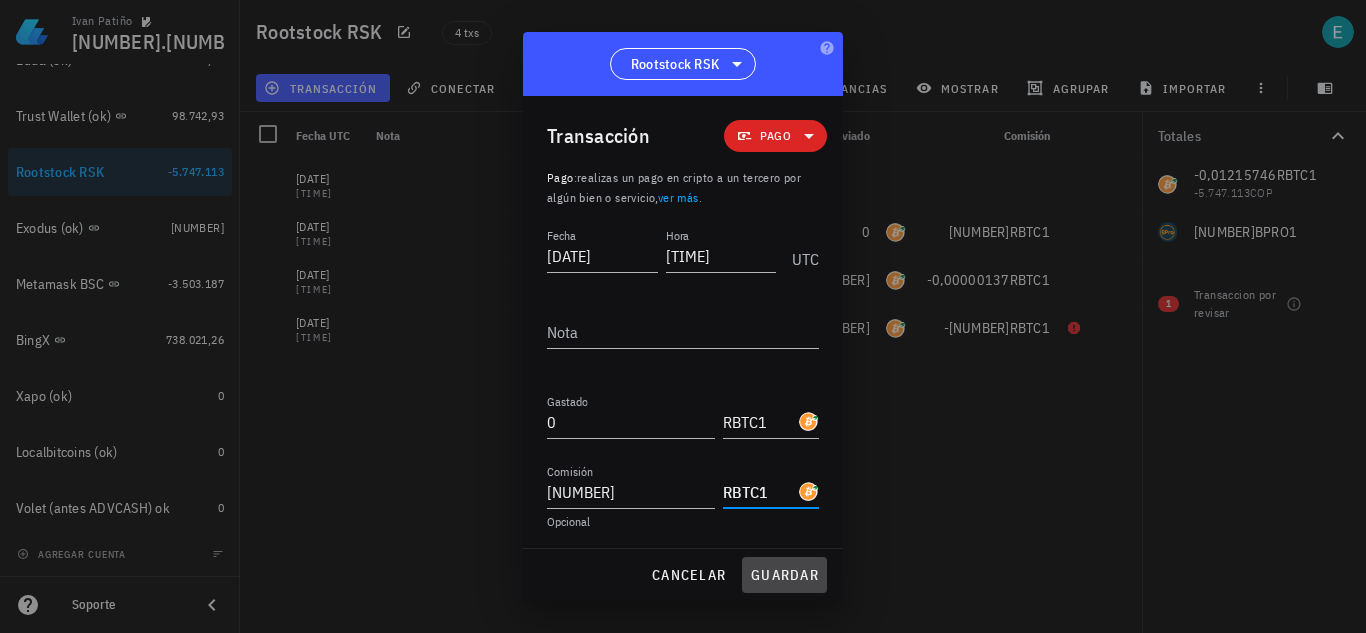 click on "guardar" at bounding box center (784, 575) 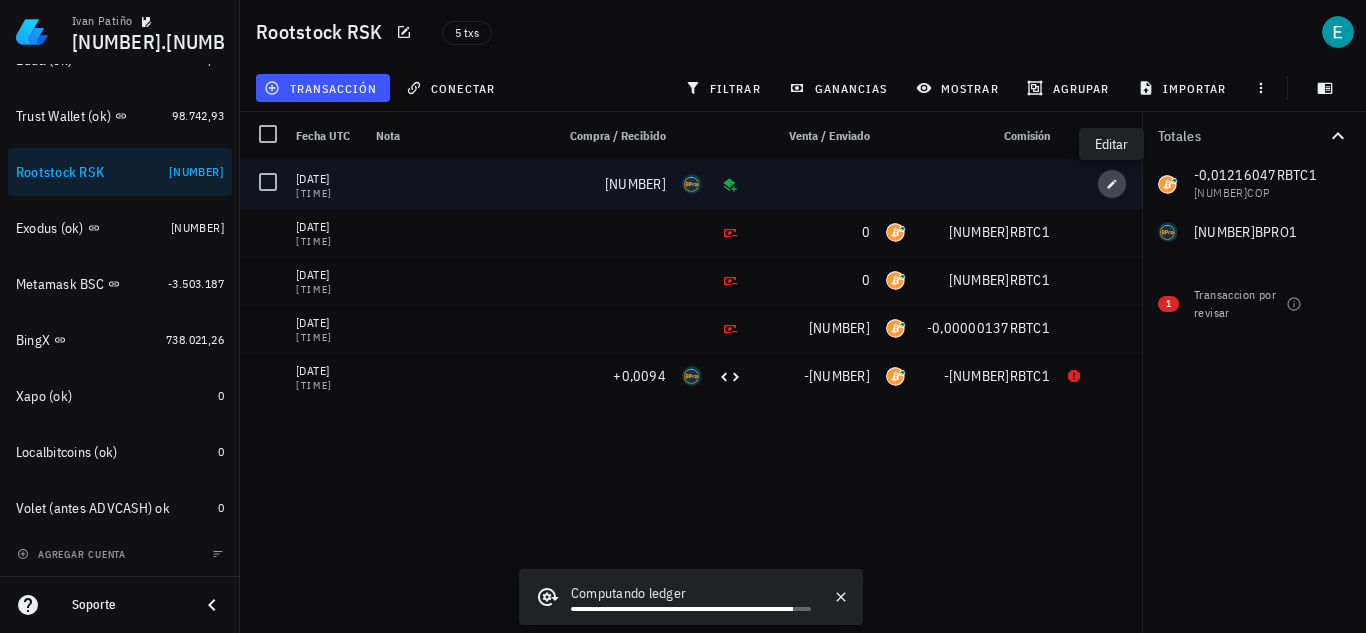 click 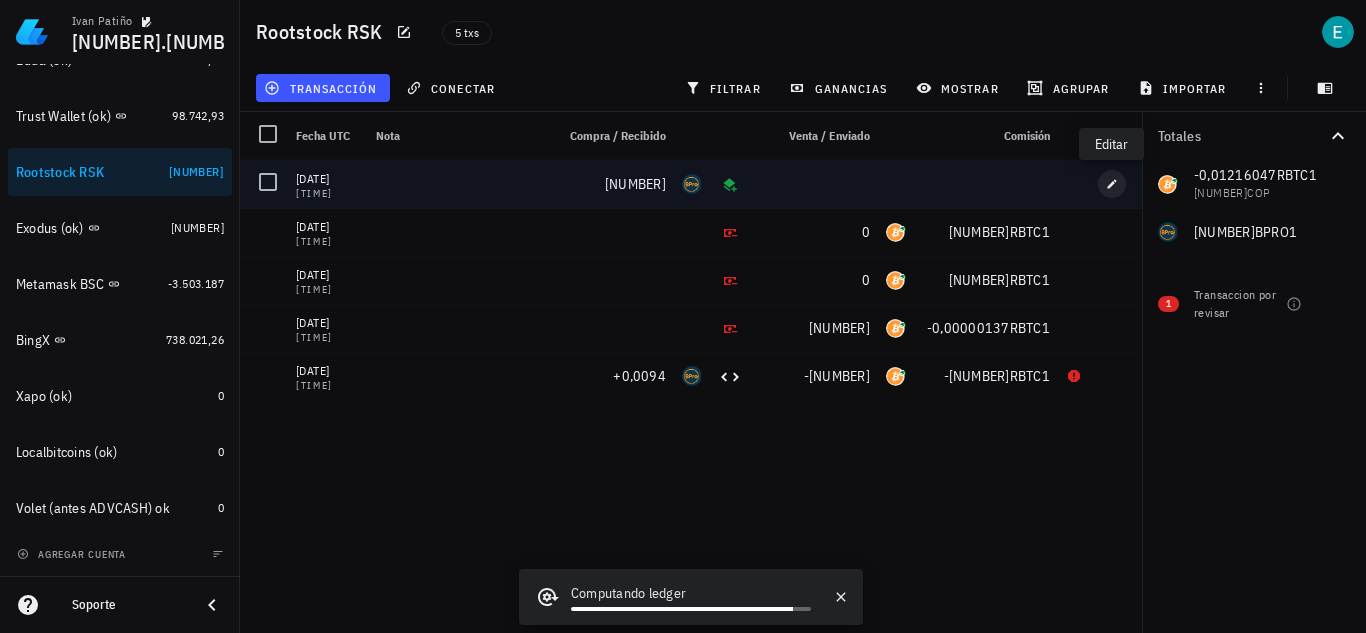 type on "[DATE]" 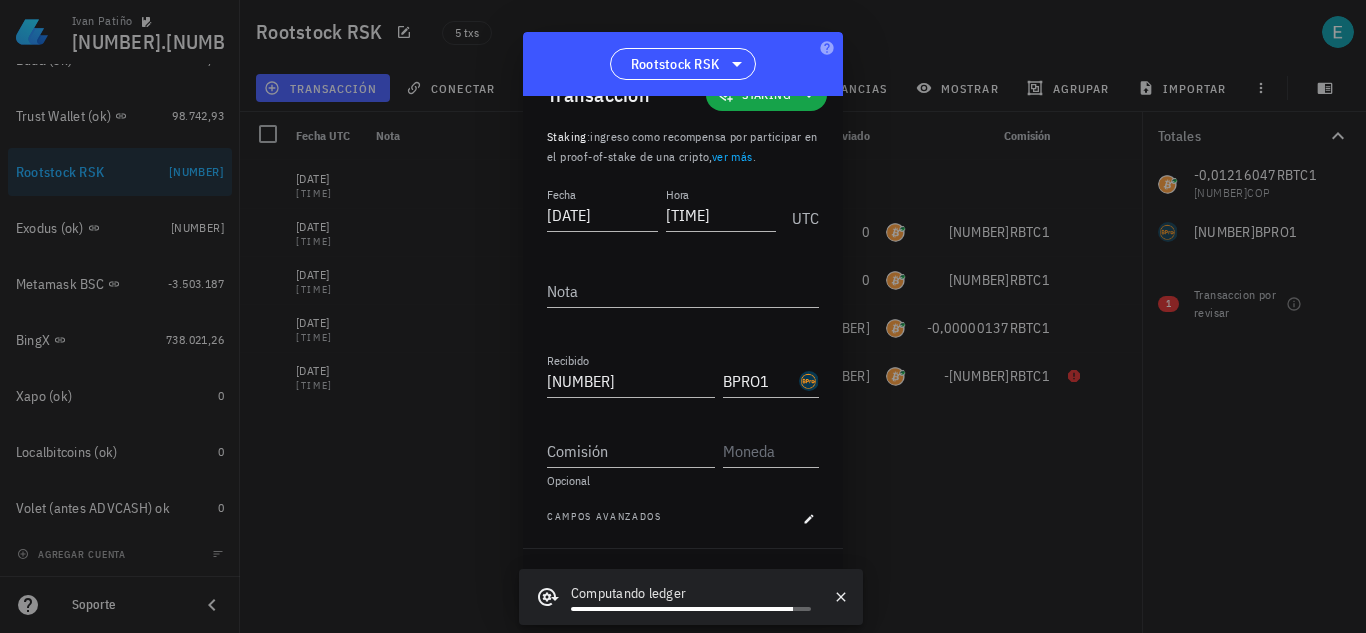 scroll, scrollTop: 41, scrollLeft: 0, axis: vertical 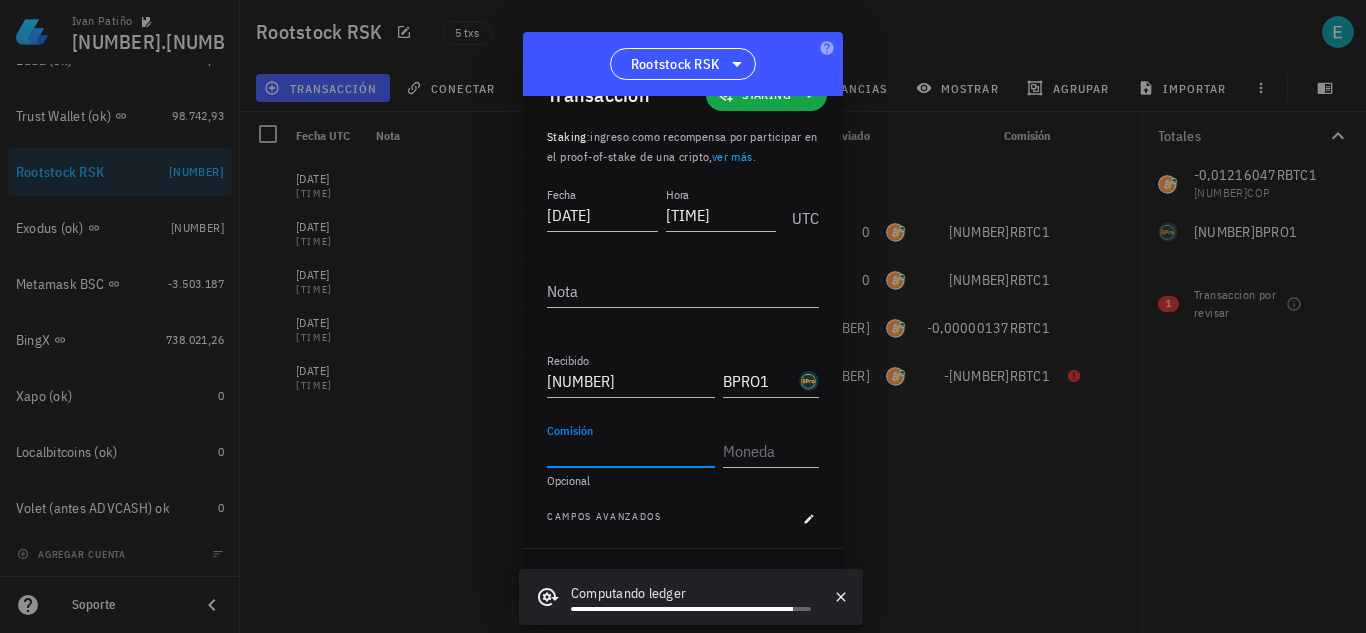 click on "Comisión" at bounding box center [631, 451] 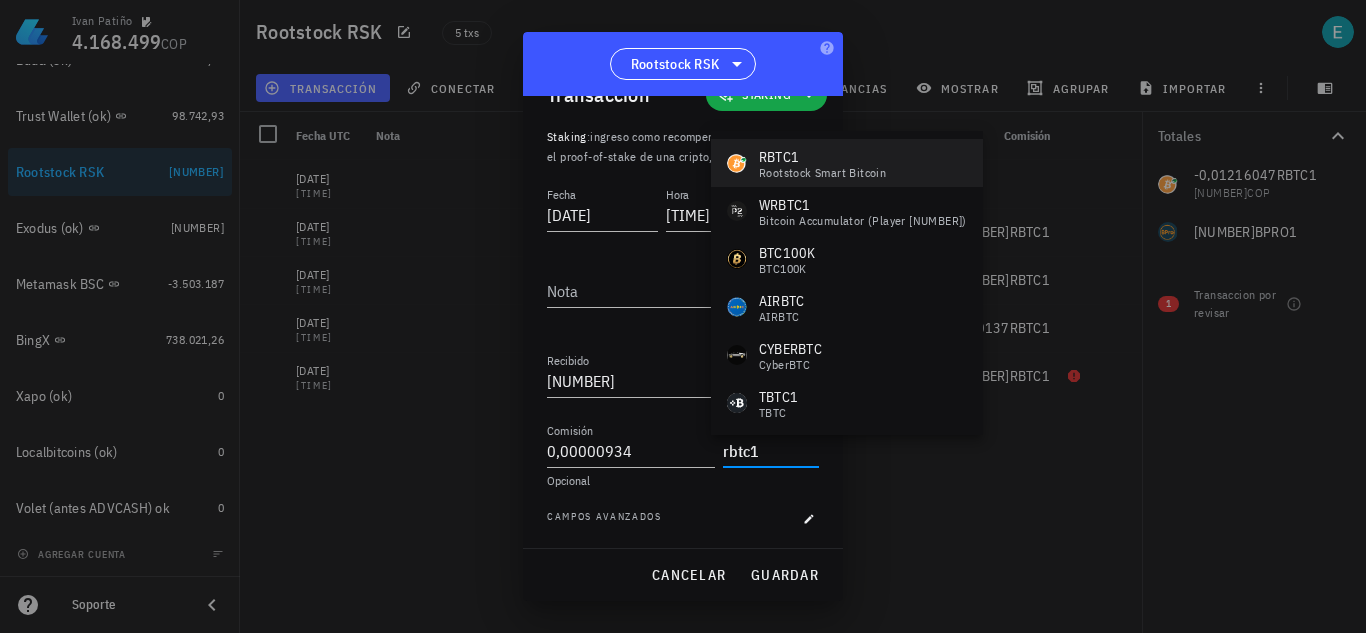 click on "RBTC1" at bounding box center (822, 157) 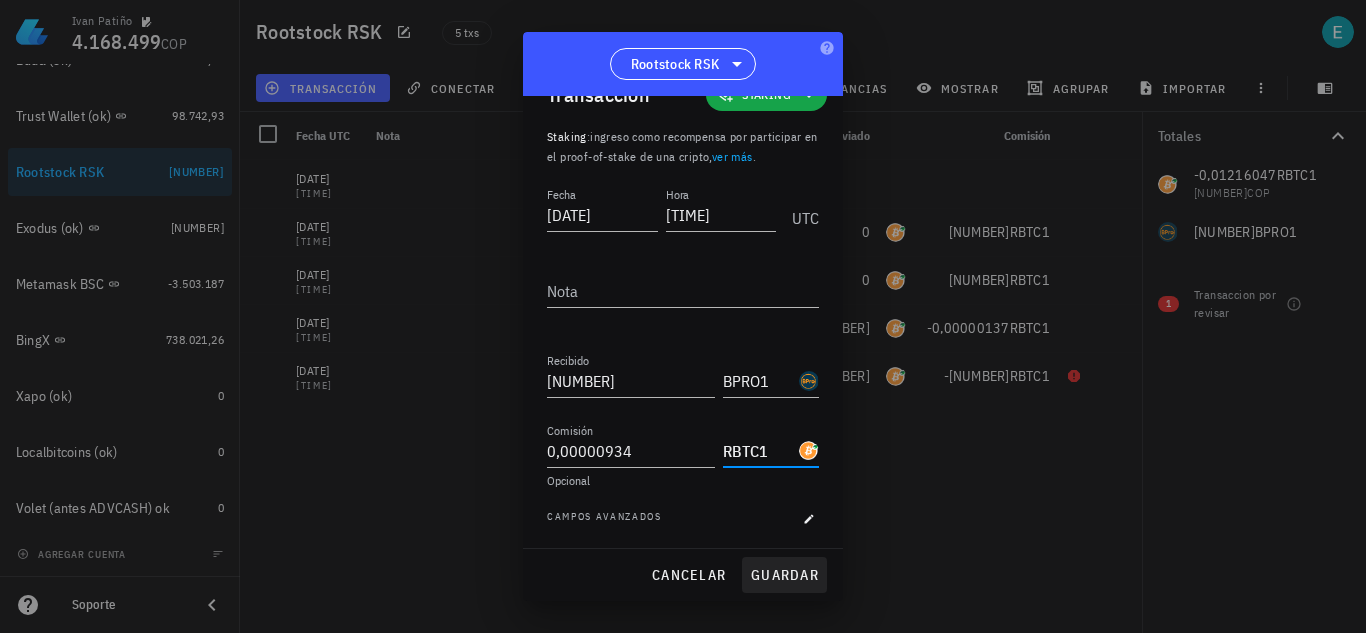 type on "RBTC1" 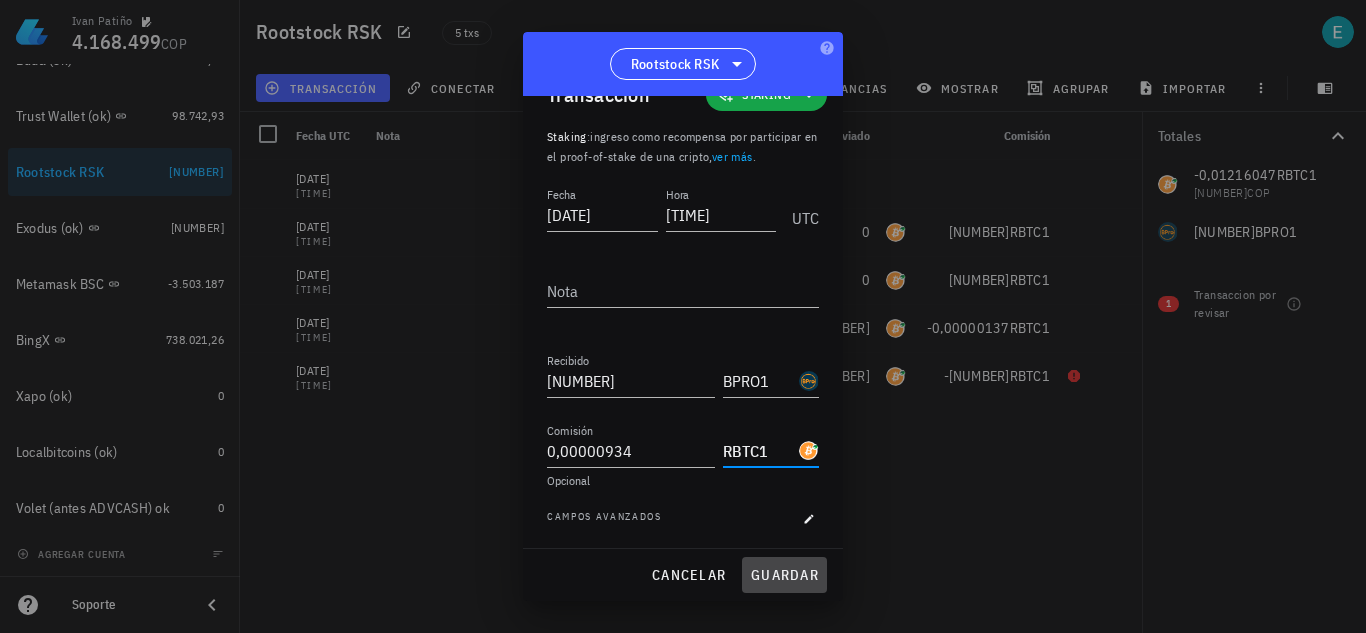 click on "guardar" at bounding box center (784, 575) 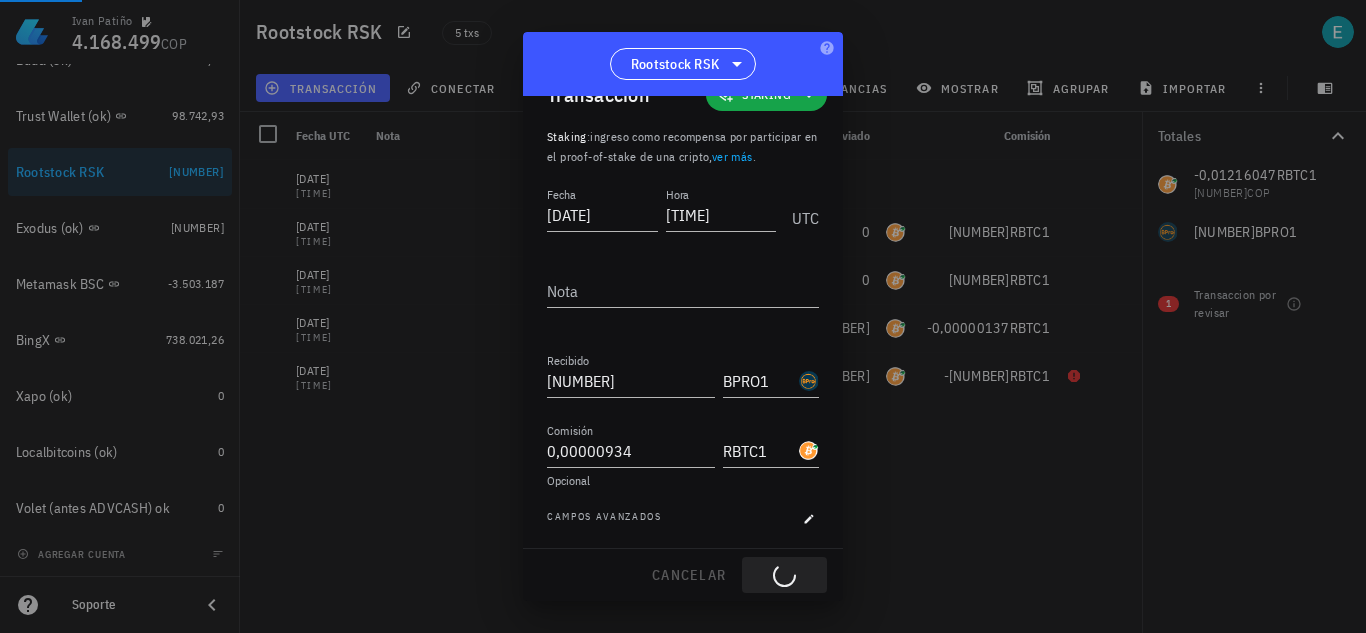 type 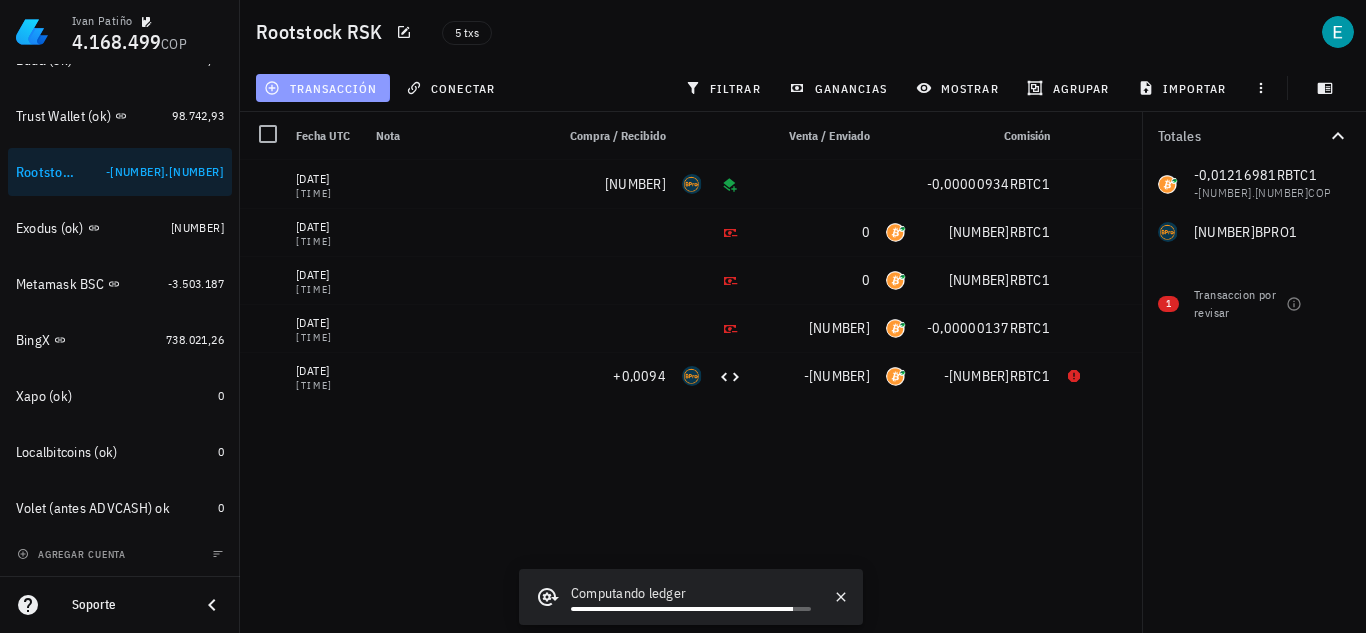 click on "transacción" at bounding box center (322, 88) 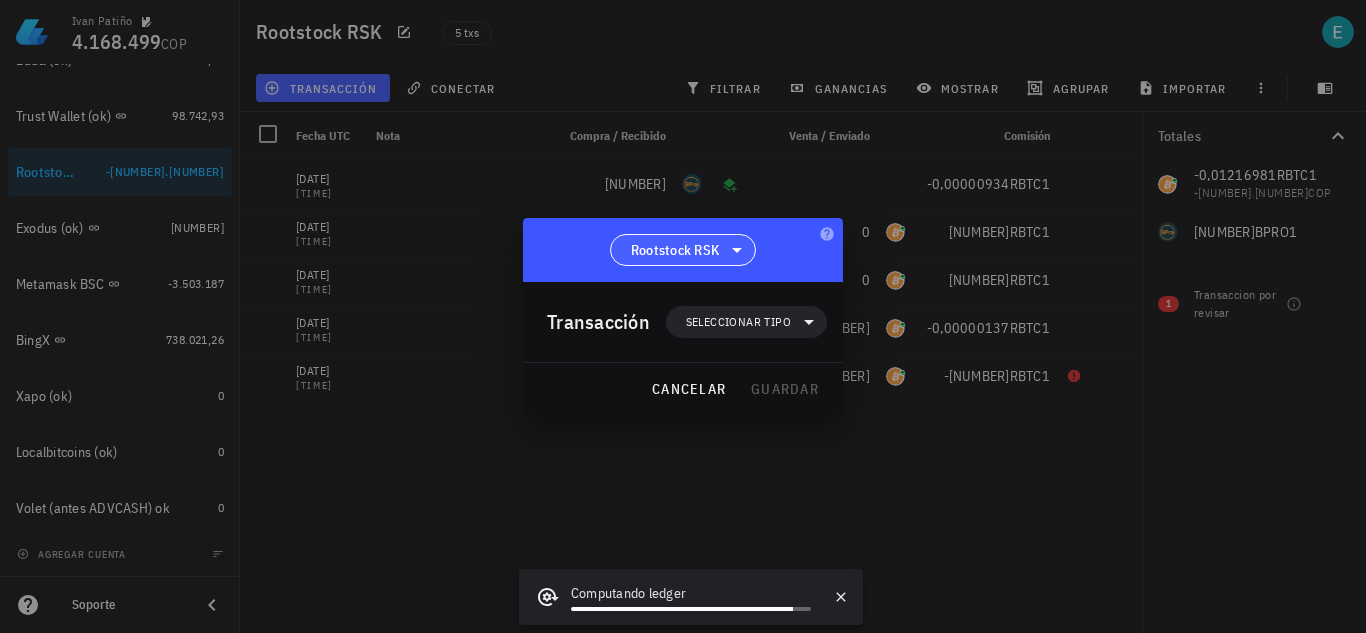 click on "Rootstock RSK" at bounding box center (683, 250) 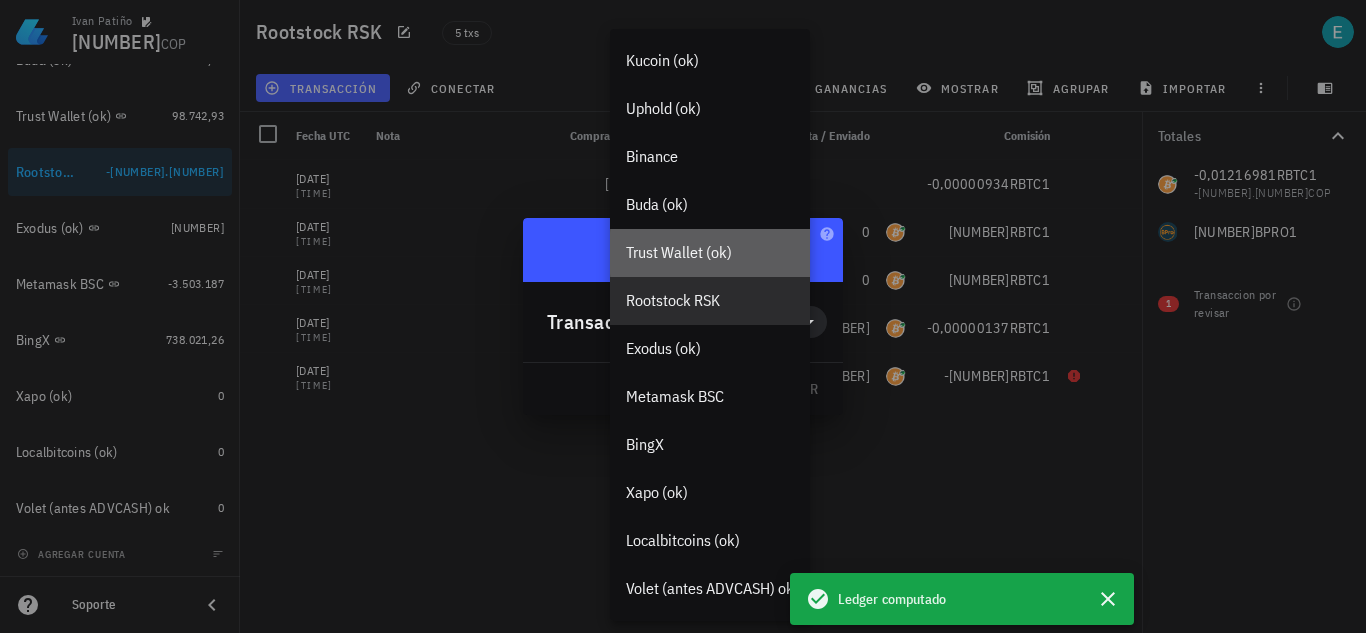 click on "Trust Wallet (ok)" at bounding box center (710, 252) 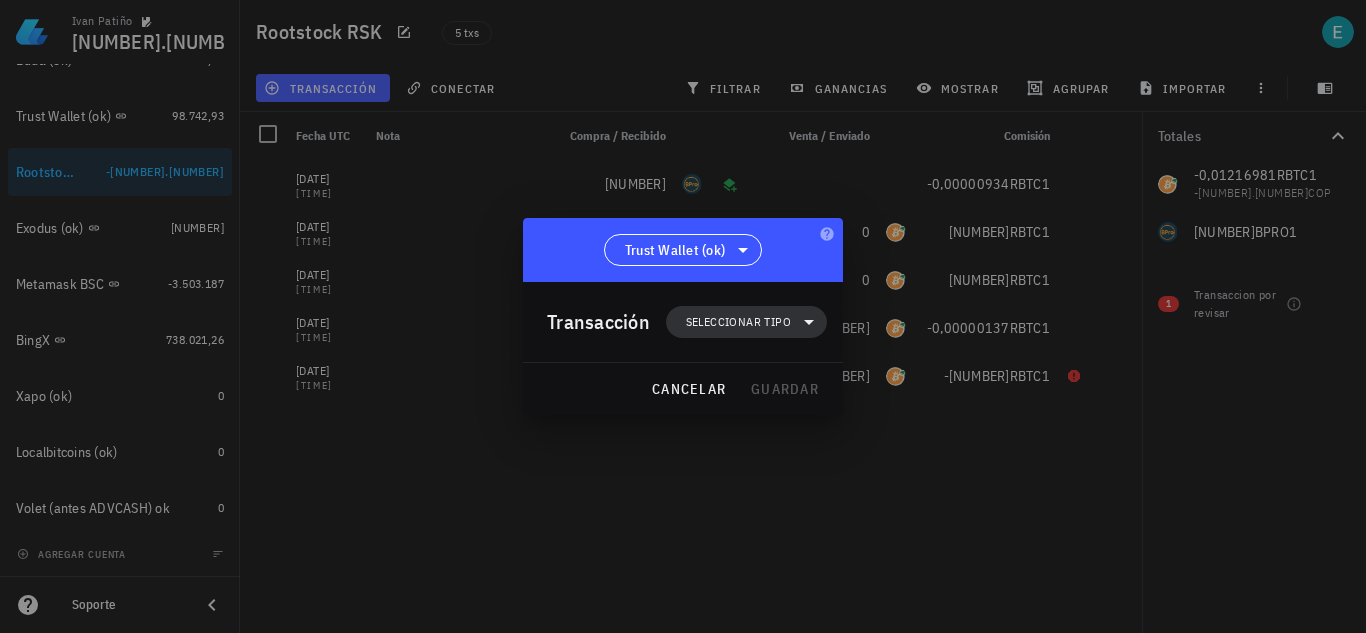 click on "Seleccionar tipo" at bounding box center (738, 322) 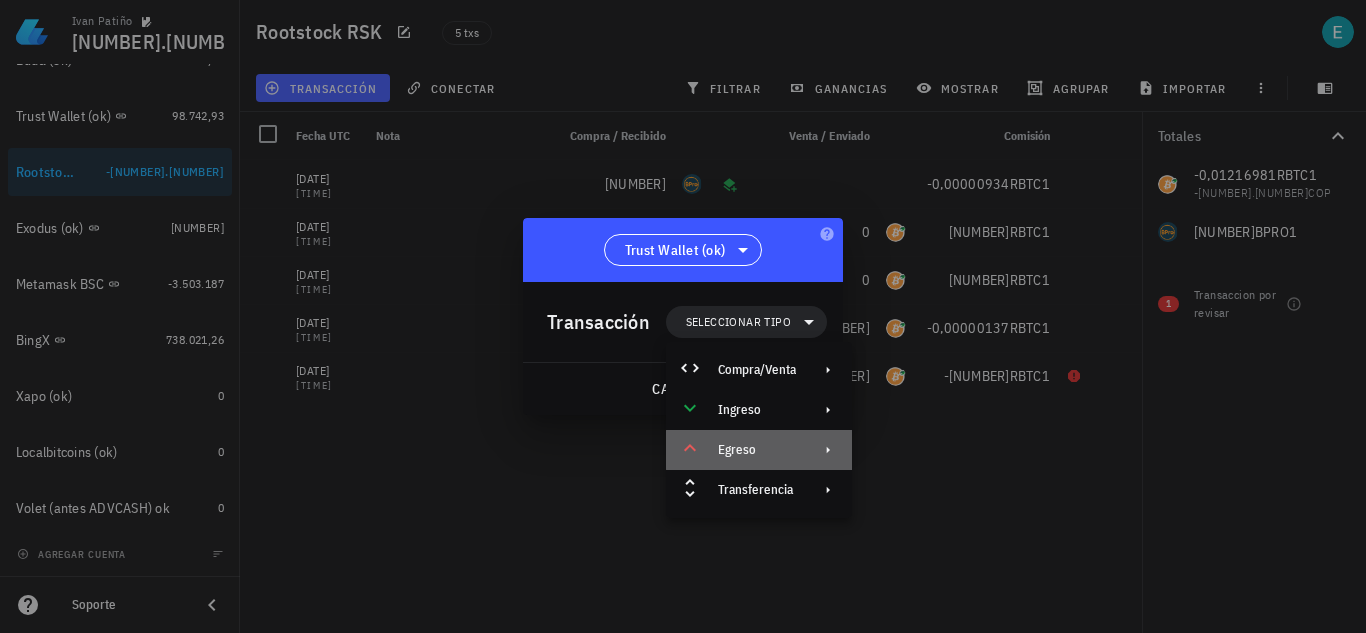 click on "Egreso" at bounding box center [757, 450] 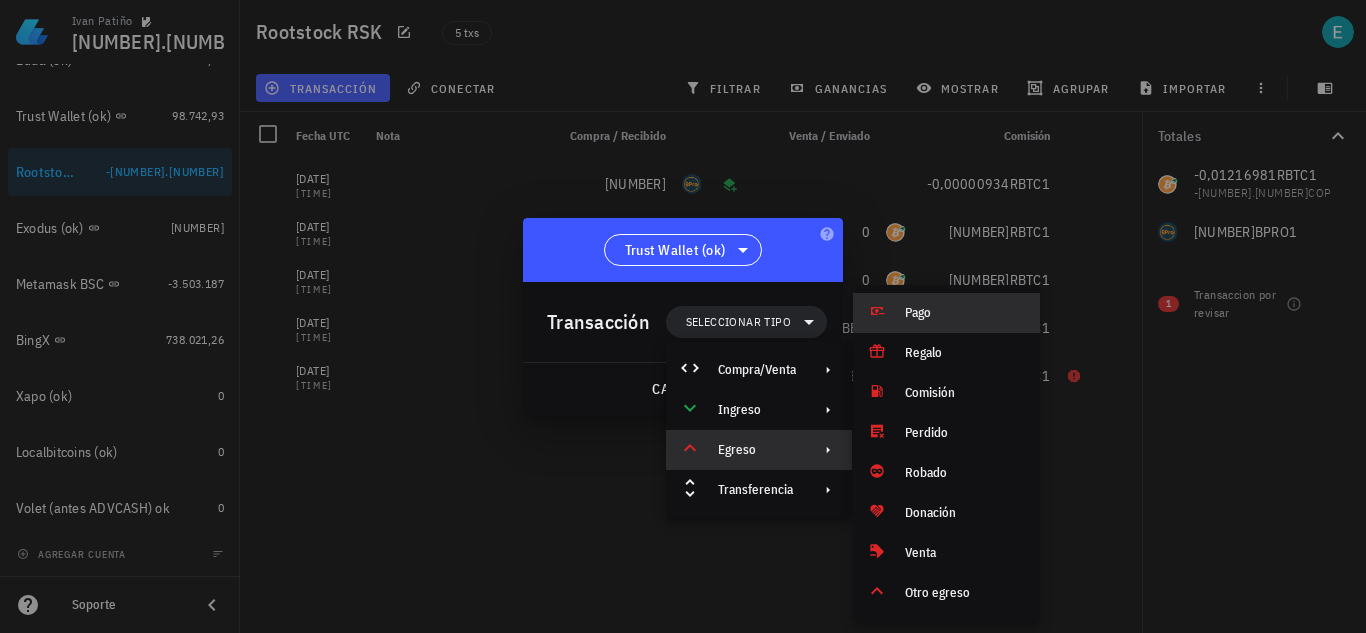 click on "Pago" at bounding box center [946, 313] 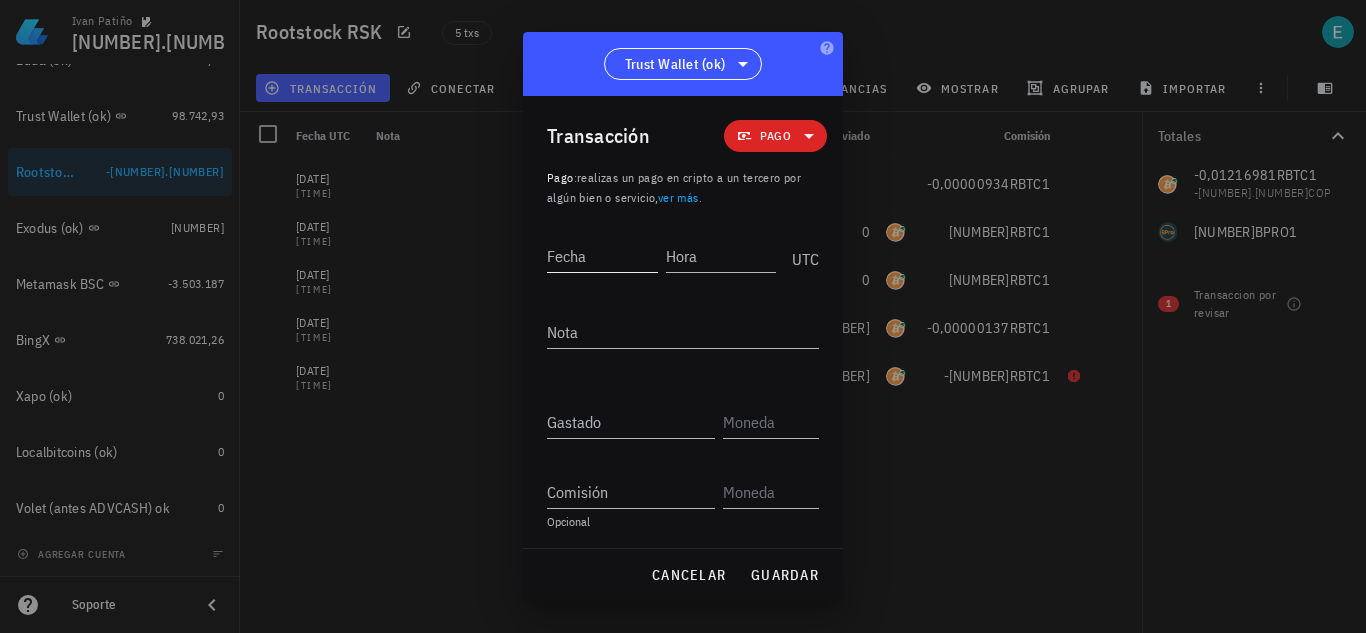 click on "Fecha" at bounding box center (602, 256) 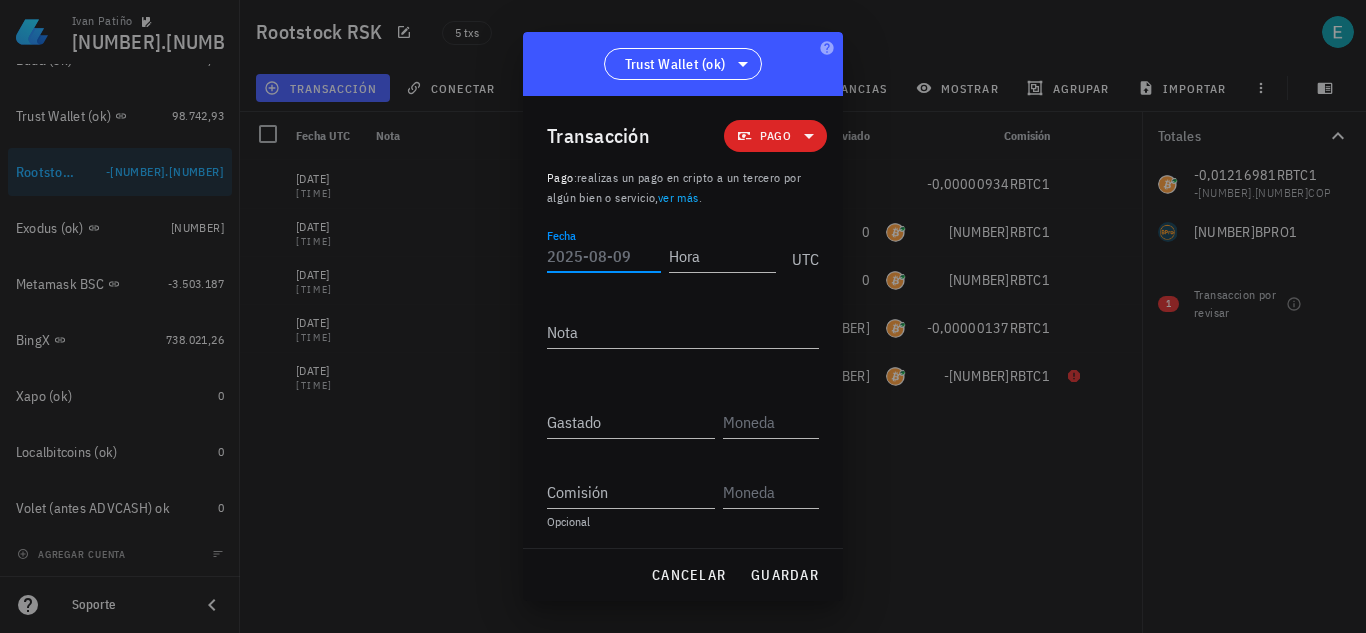 paste on "[DATE]" 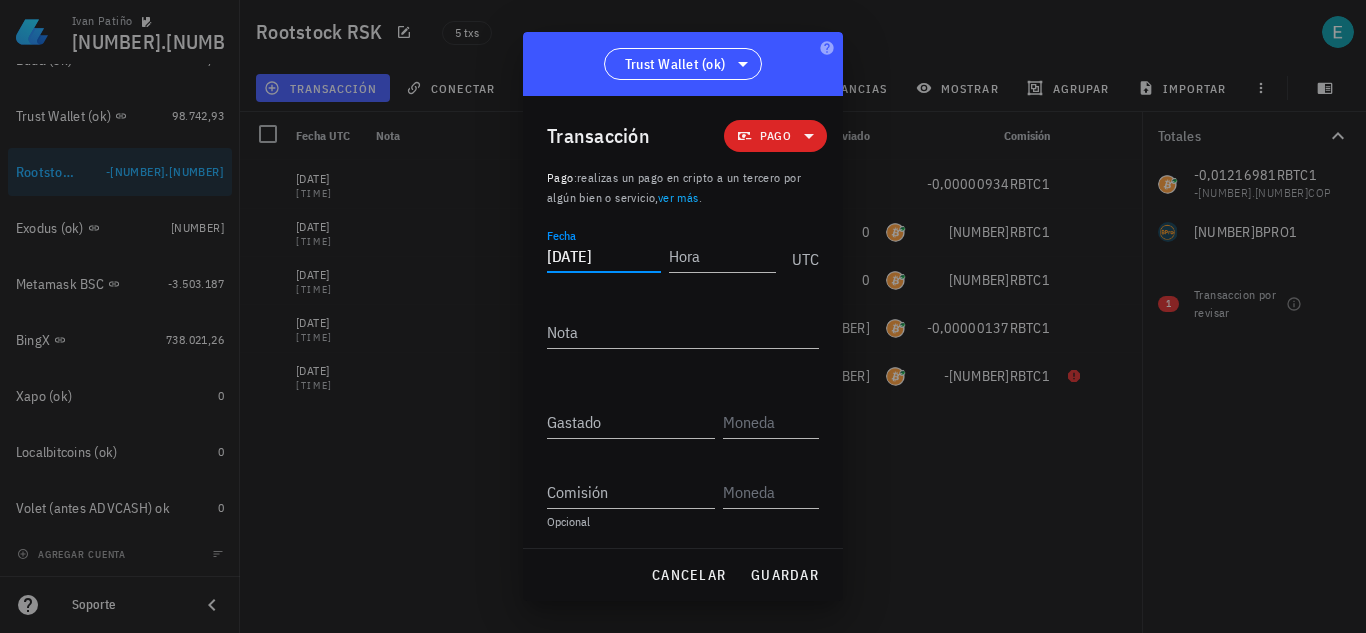 type on "[DATE]" 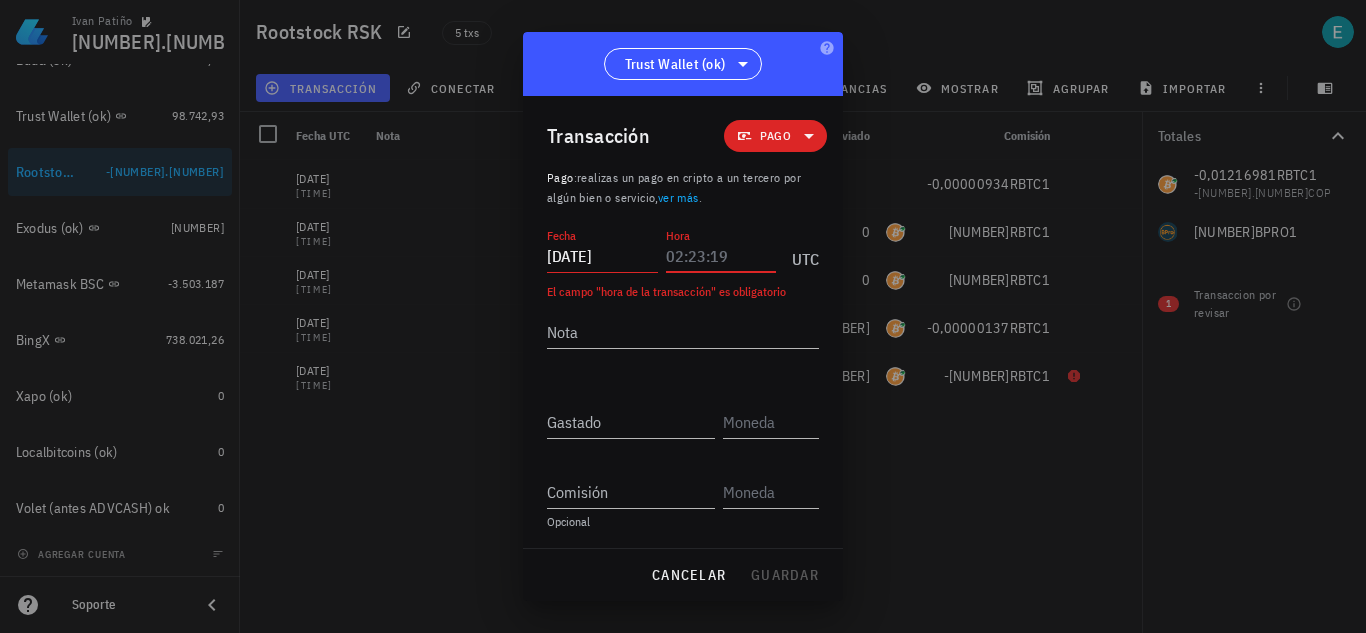 paste on "[TIME]" 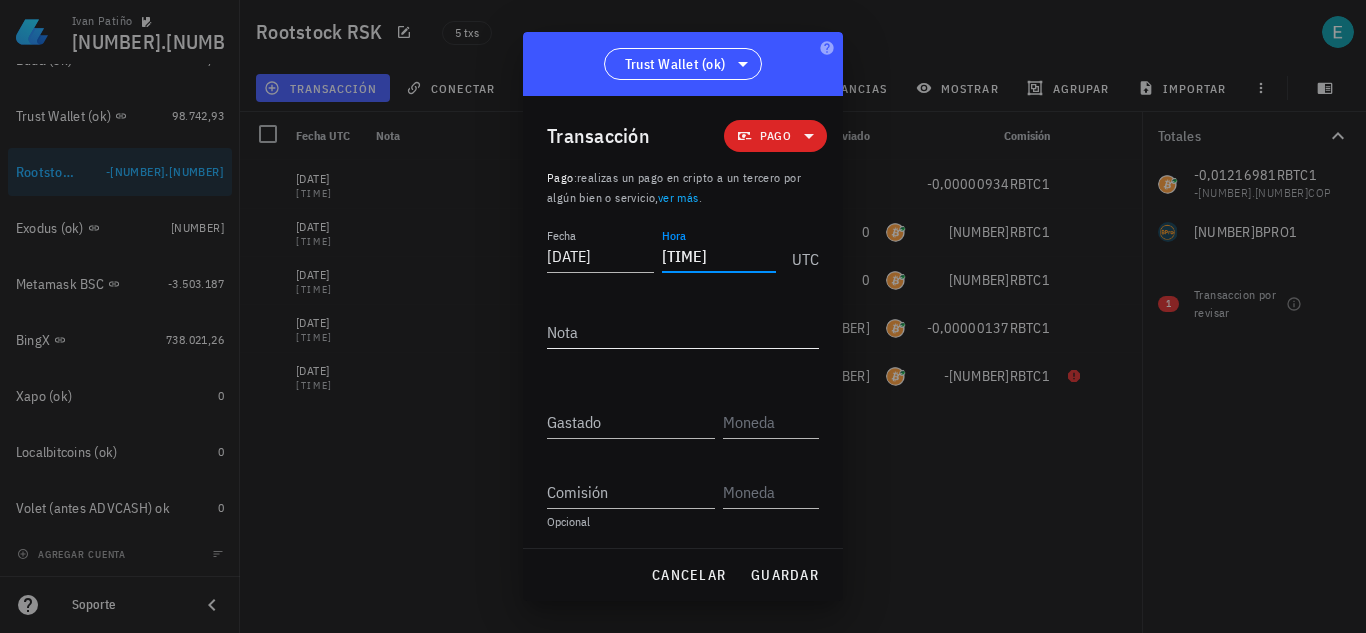 type on "[TIME]" 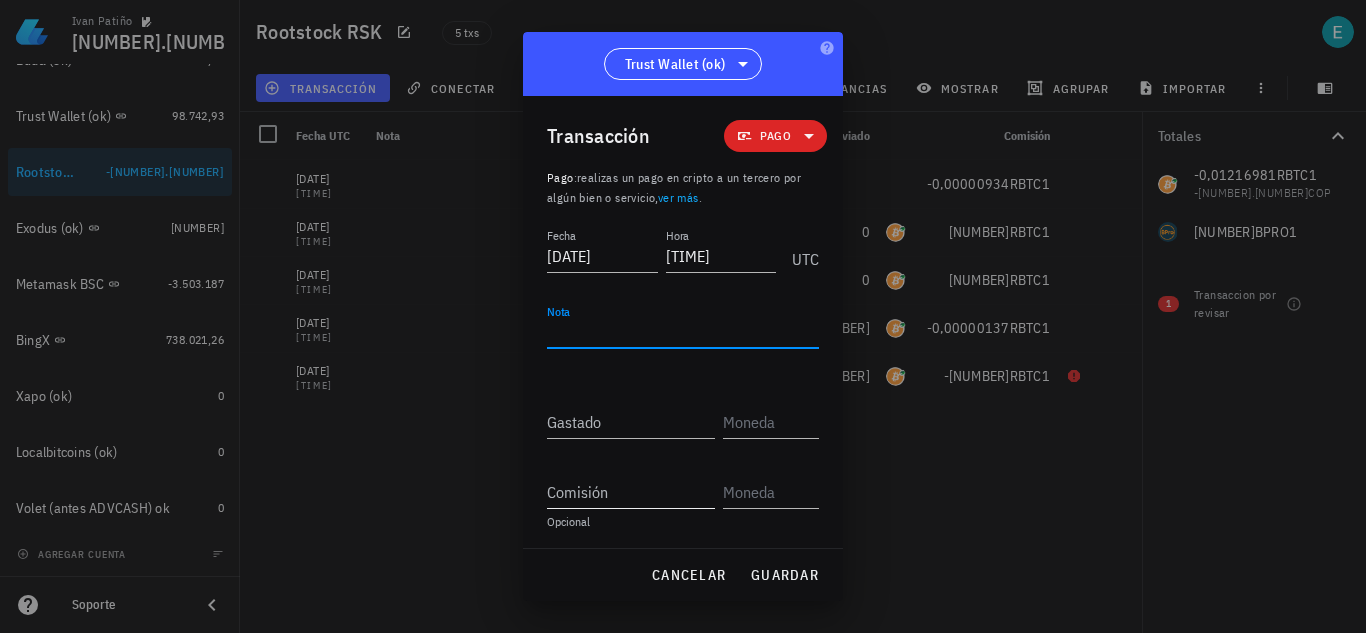 click on "Comisión" at bounding box center [631, 492] 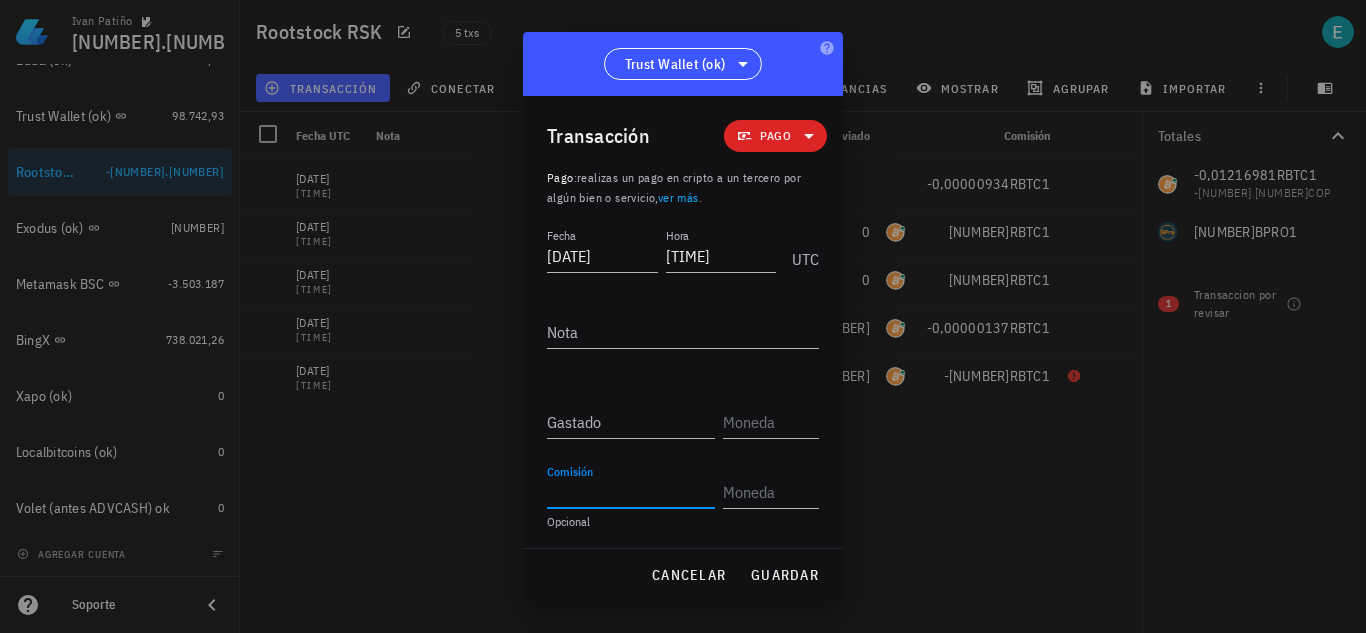 paste on "[NUMBER]" 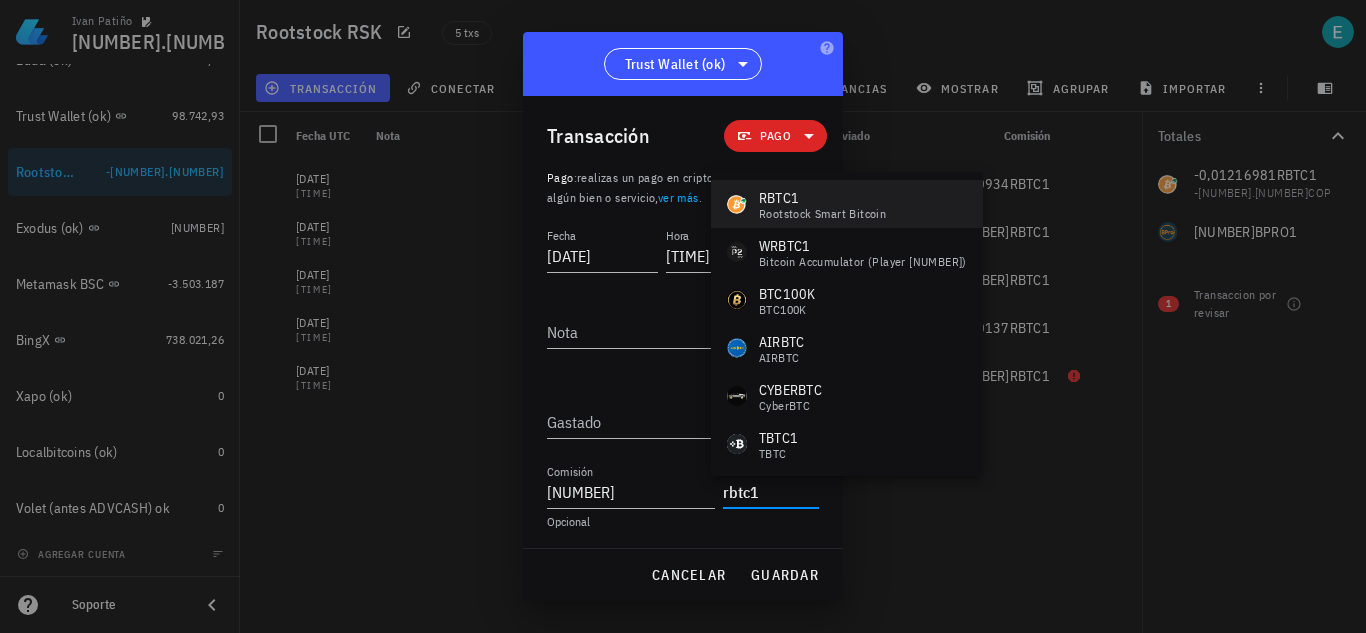 click on "RBTC1" at bounding box center (822, 198) 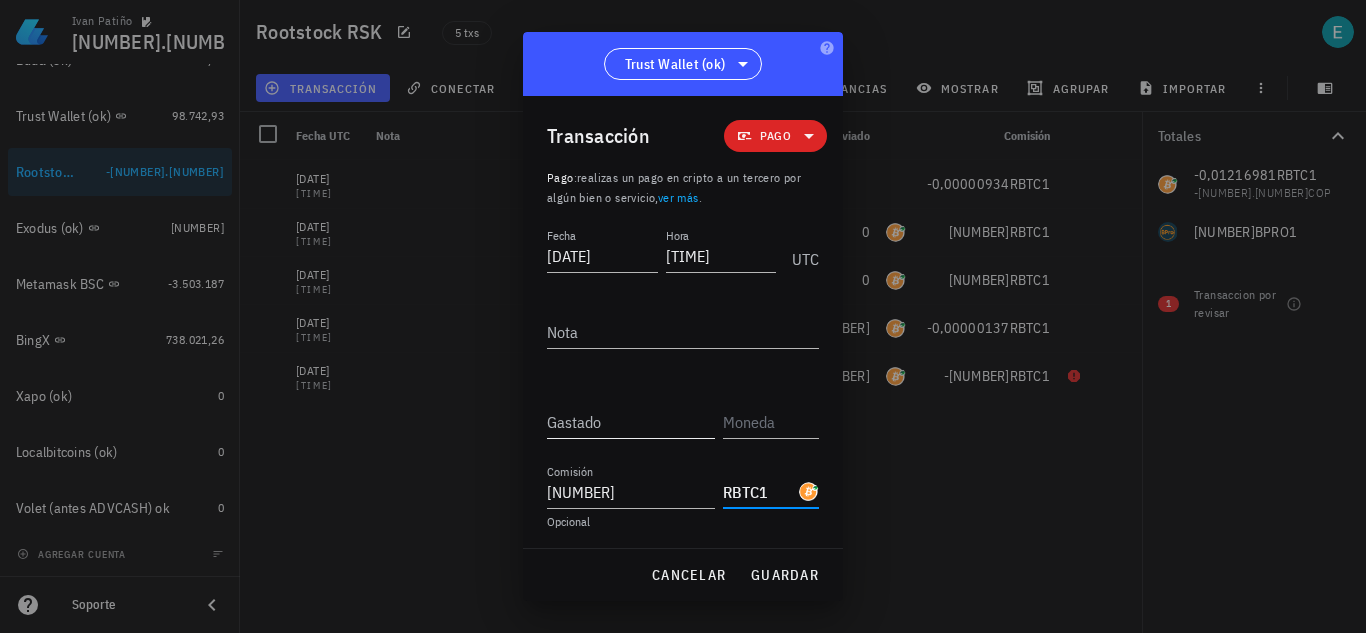 type on "RBTC1" 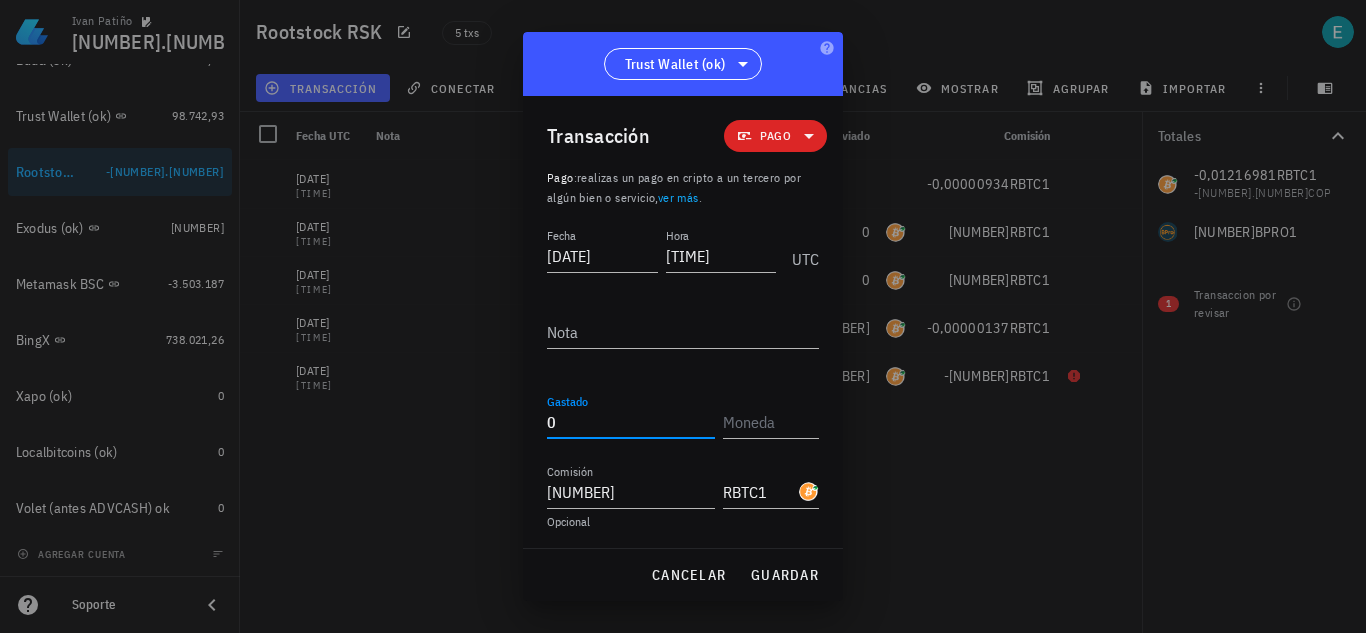 type on "0" 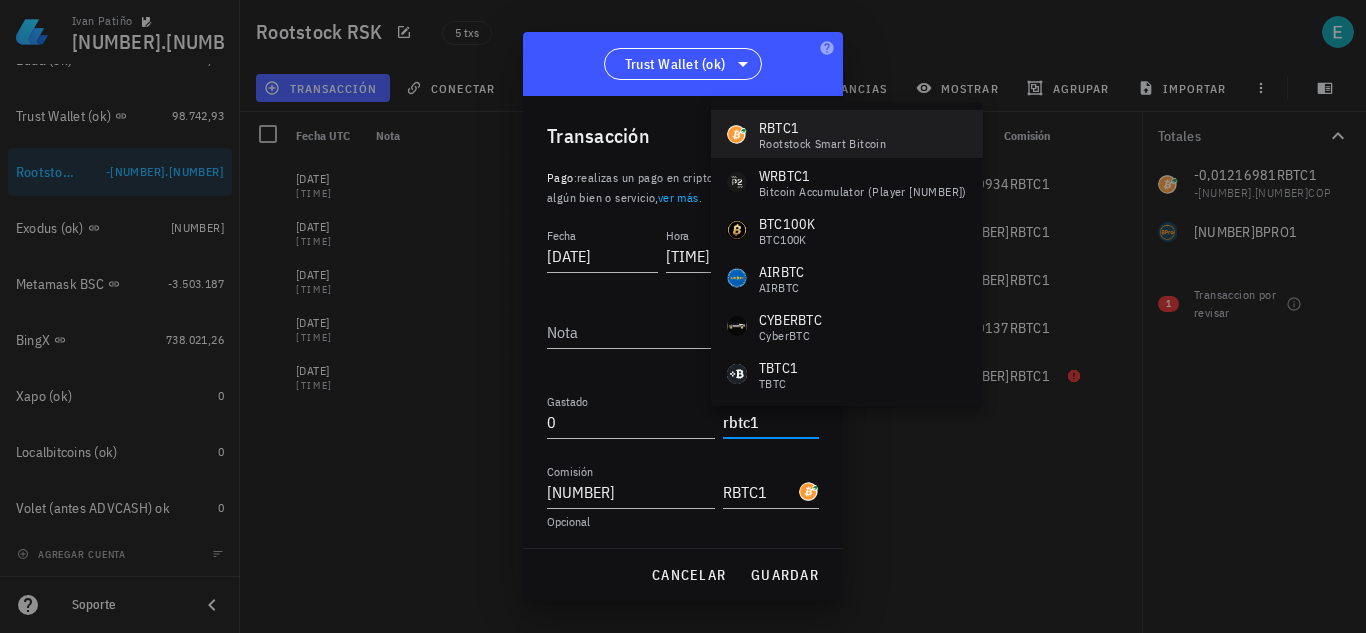 click on "Rootstock Smart Bitcoin" at bounding box center [822, 144] 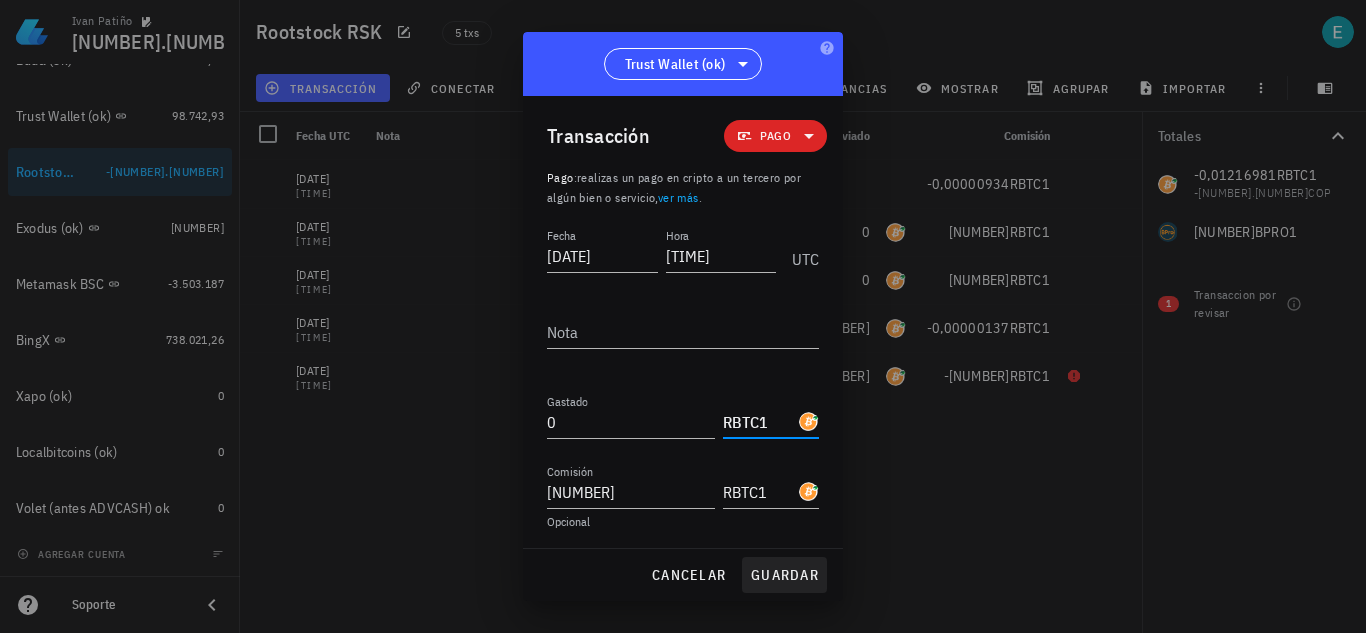 type on "RBTC1" 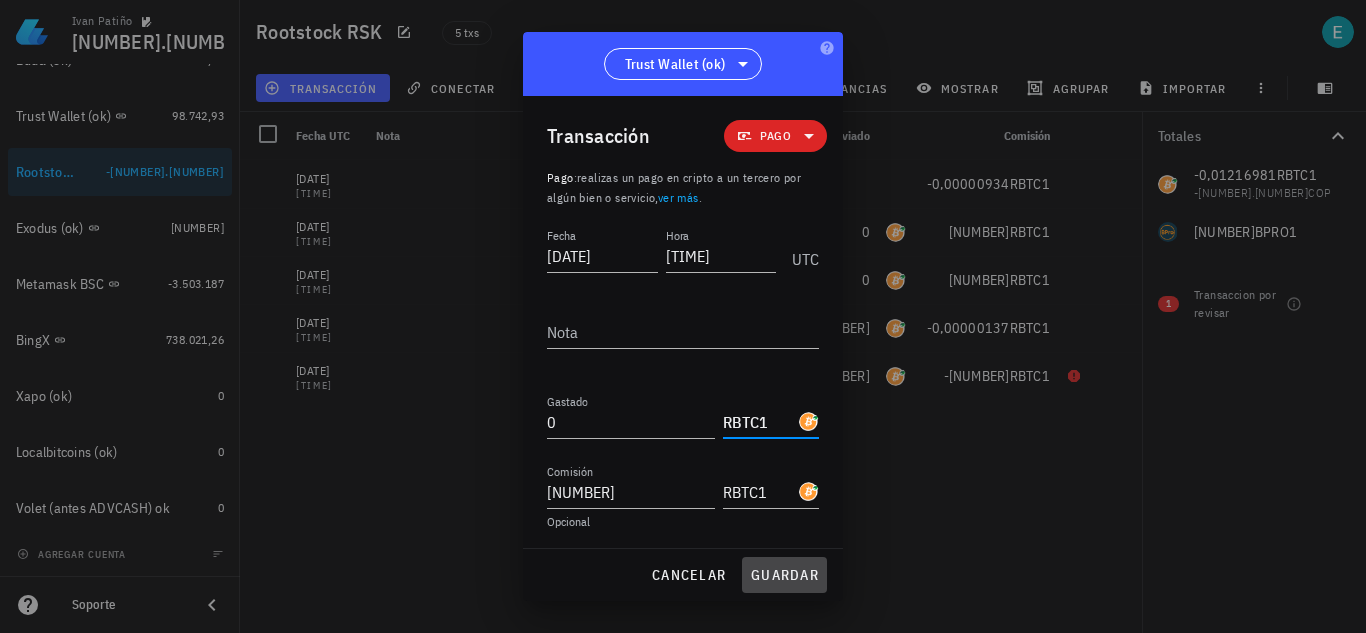 click on "guardar" at bounding box center (784, 575) 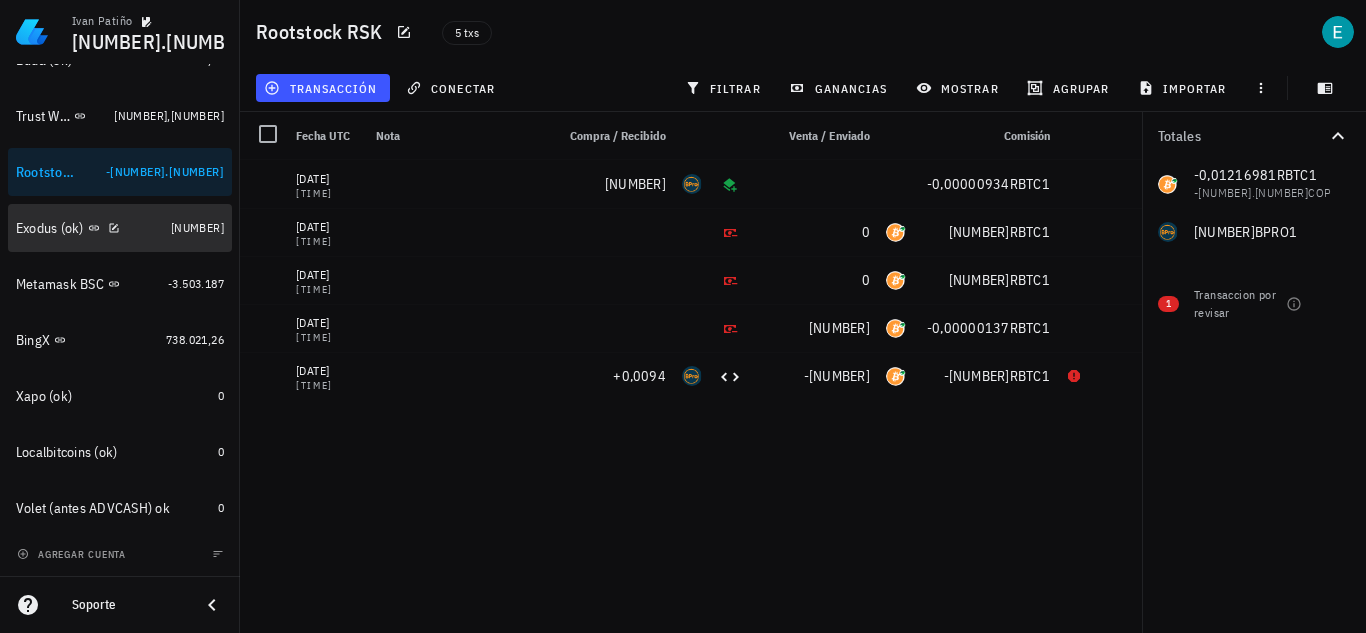 click on "Exodus (ok)       [NUMBER]" at bounding box center [120, 228] 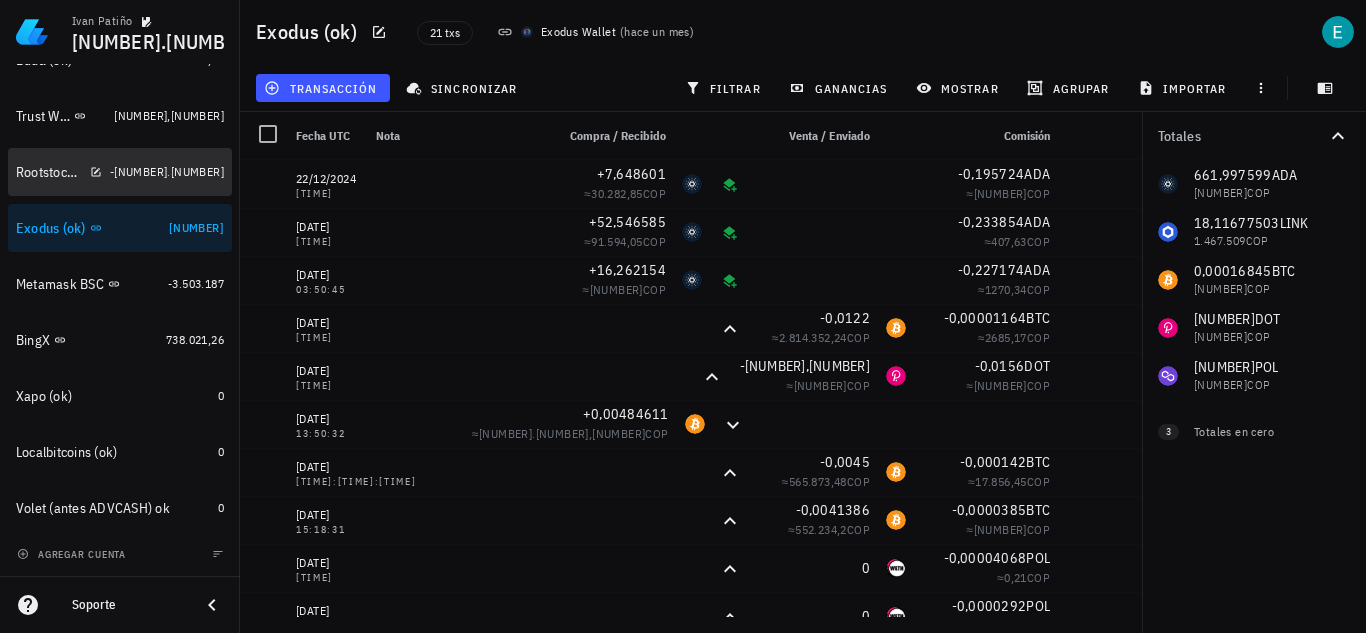 click on "-[NUMBER].[NUMBER]" at bounding box center (167, 172) 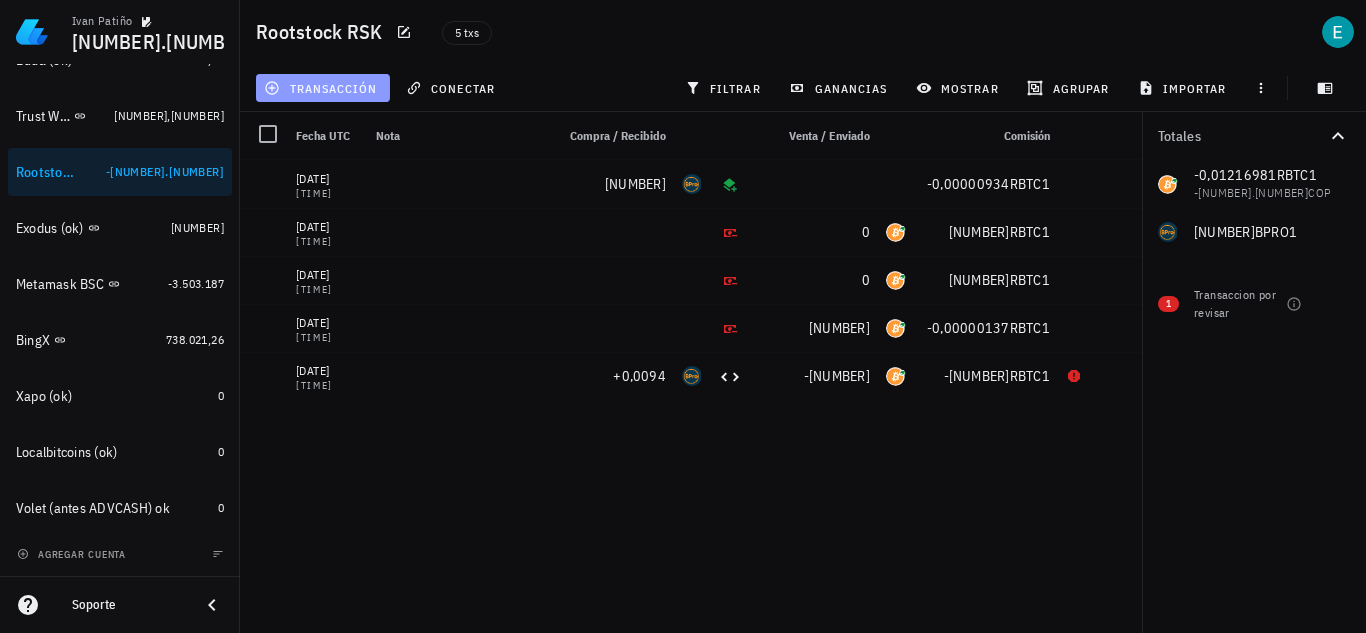 click on "transacción" at bounding box center [323, 88] 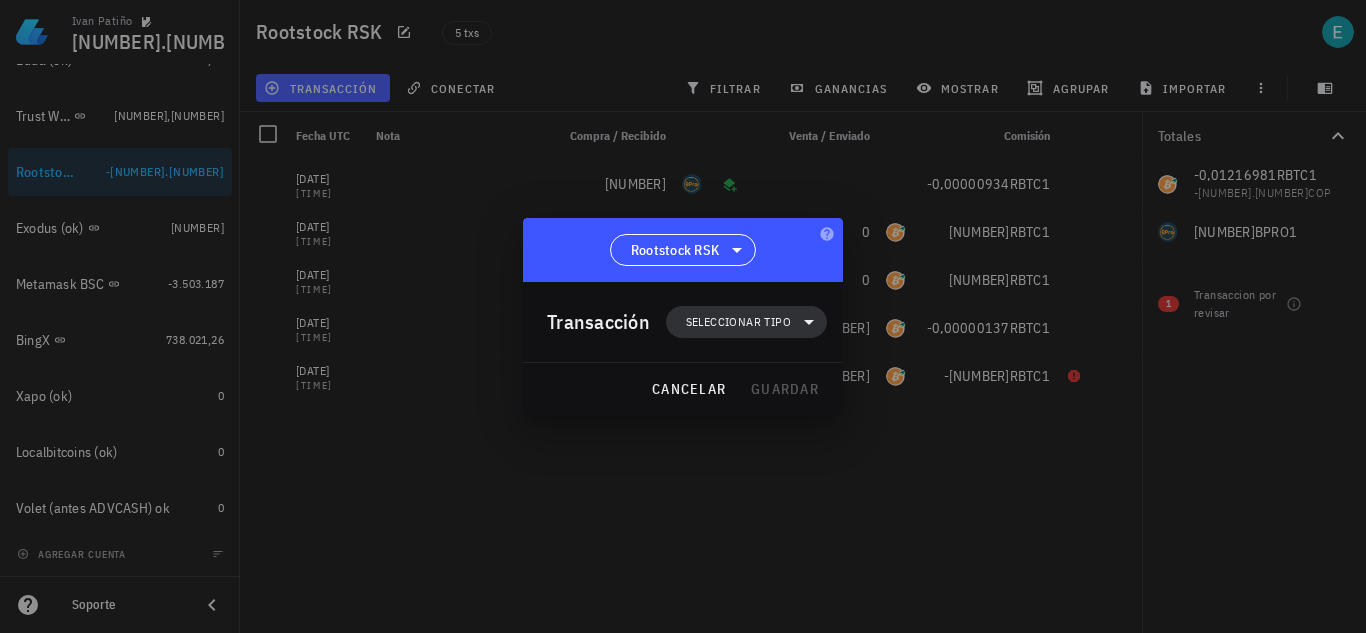 click on "Seleccionar tipo" at bounding box center (746, 322) 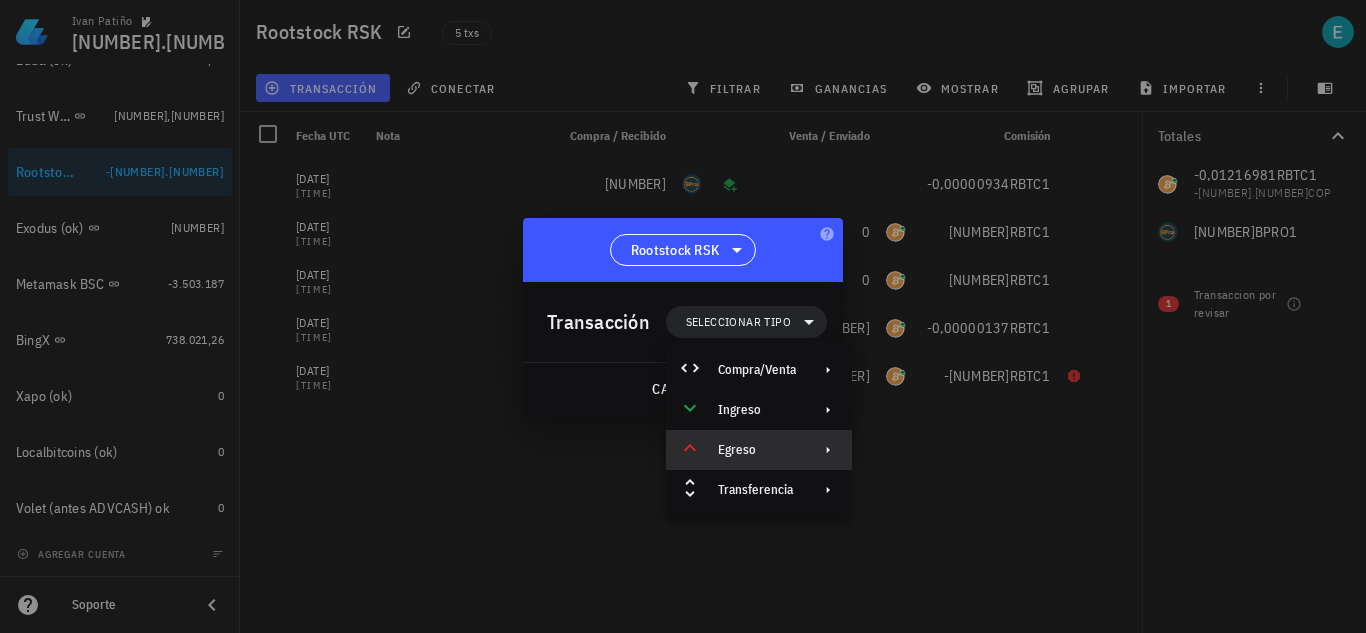 click on "Egreso" at bounding box center (759, 450) 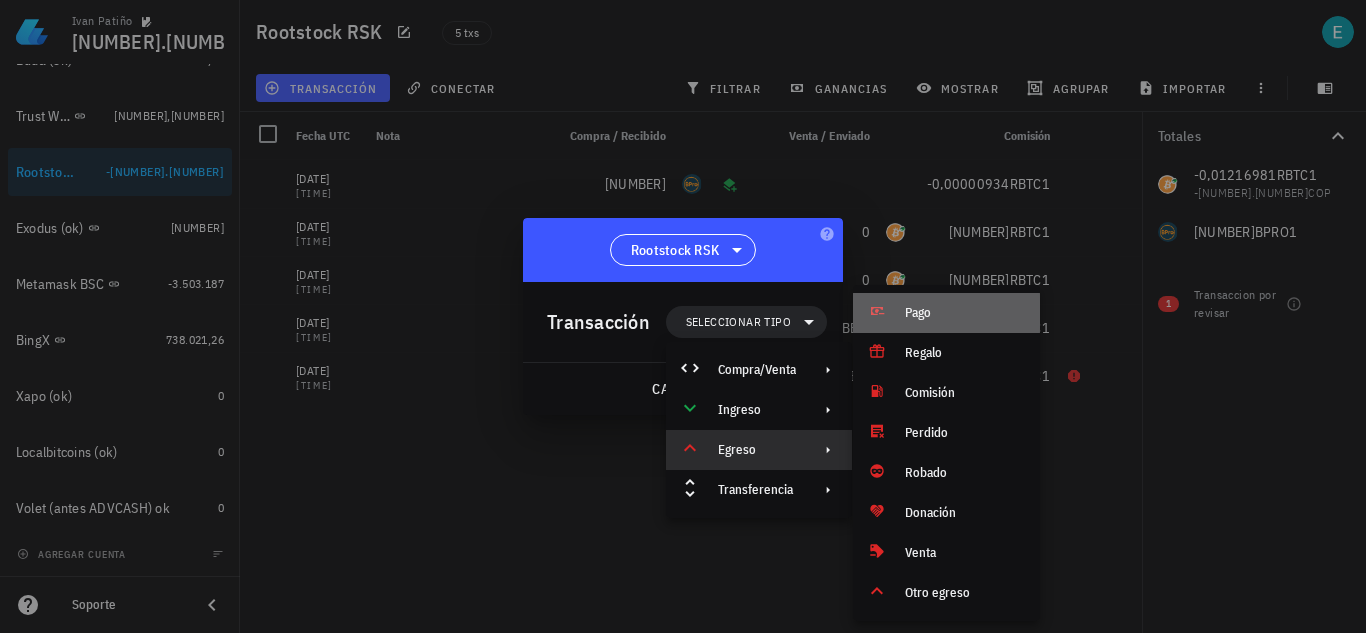 click on "Pago" at bounding box center [964, 313] 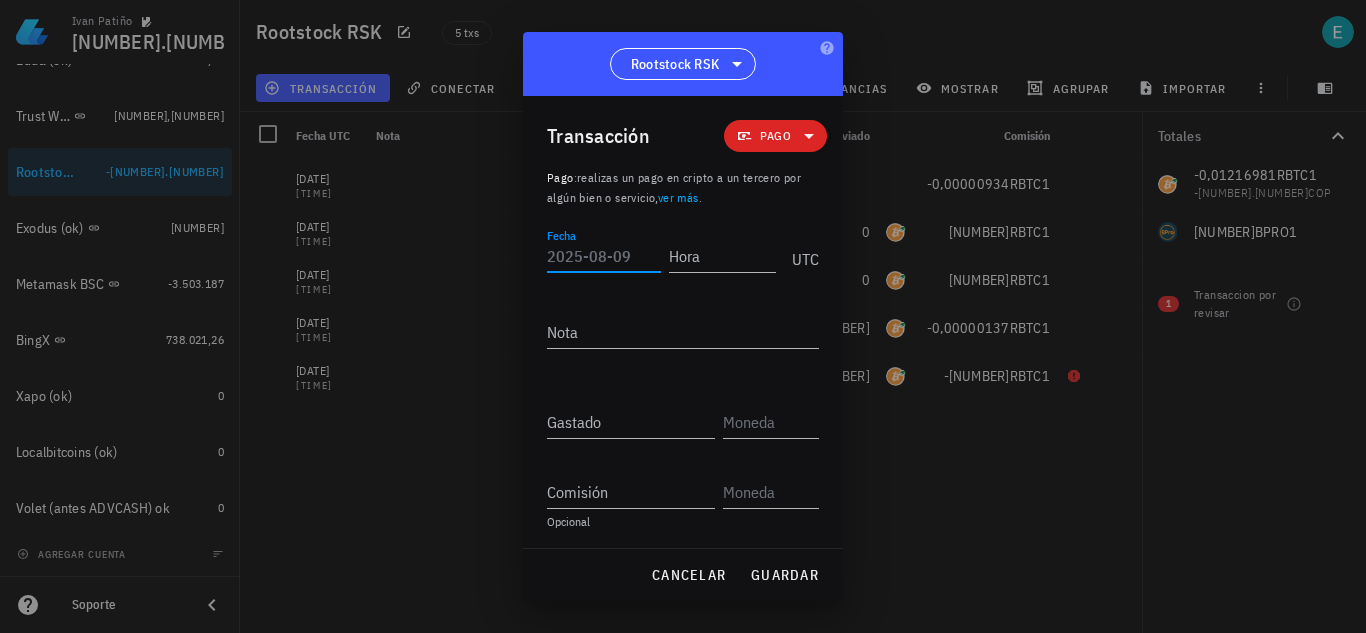 click on "Fecha" at bounding box center (604, 256) 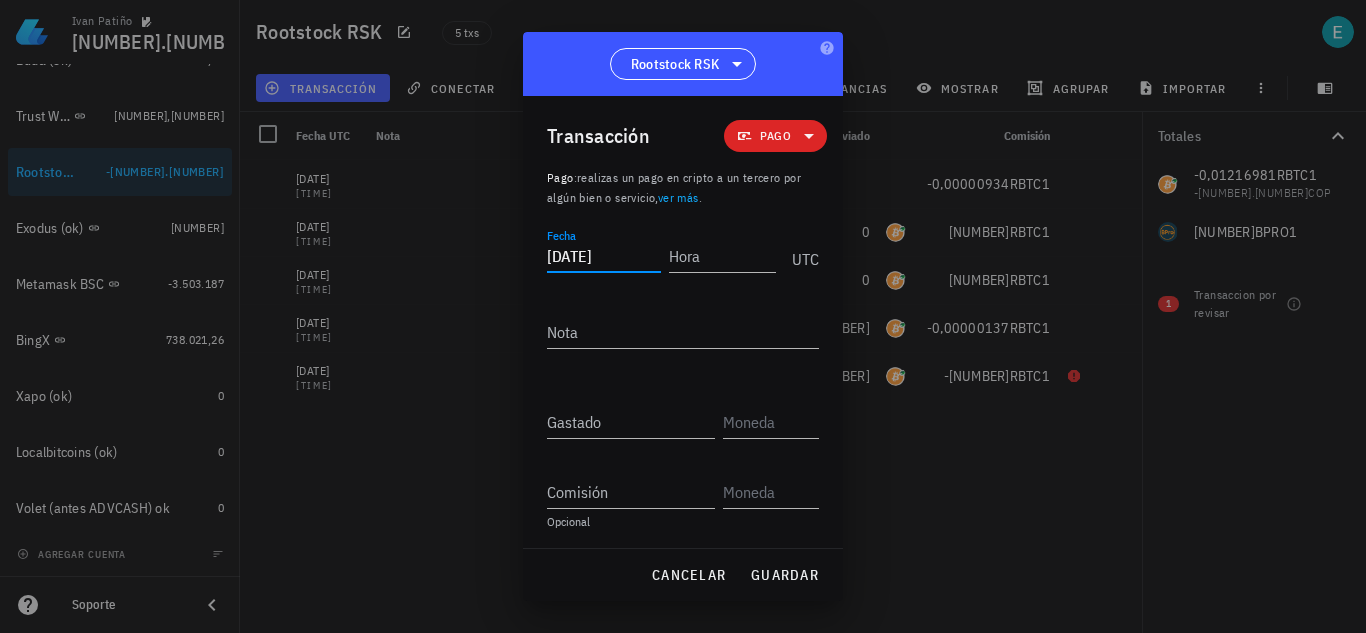 type on "[DATE]" 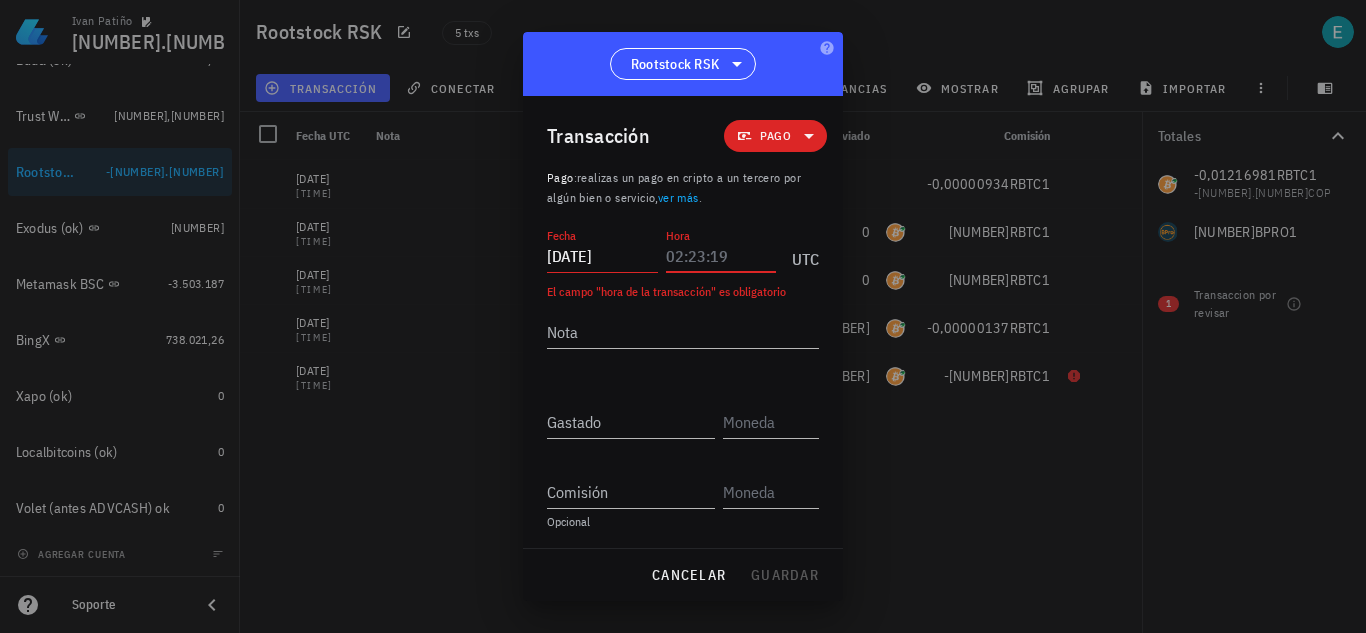 paste on "[TIME]" 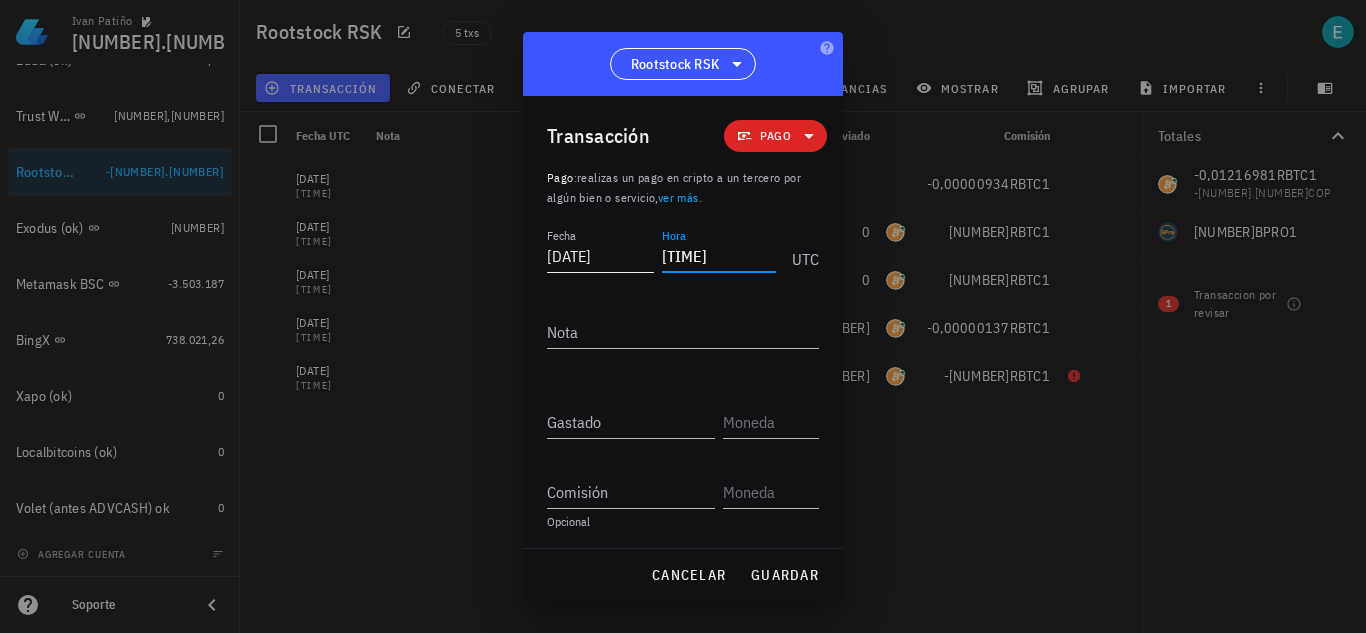 type on "[TIME]" 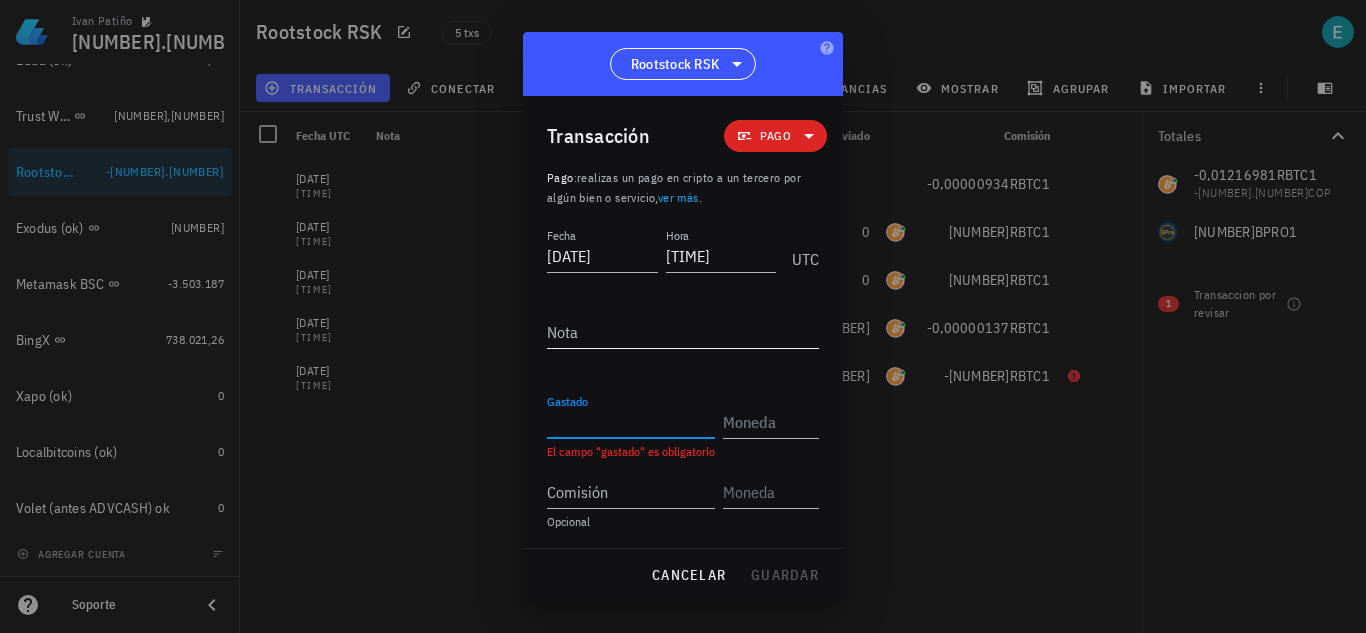 paste on "0,000001" 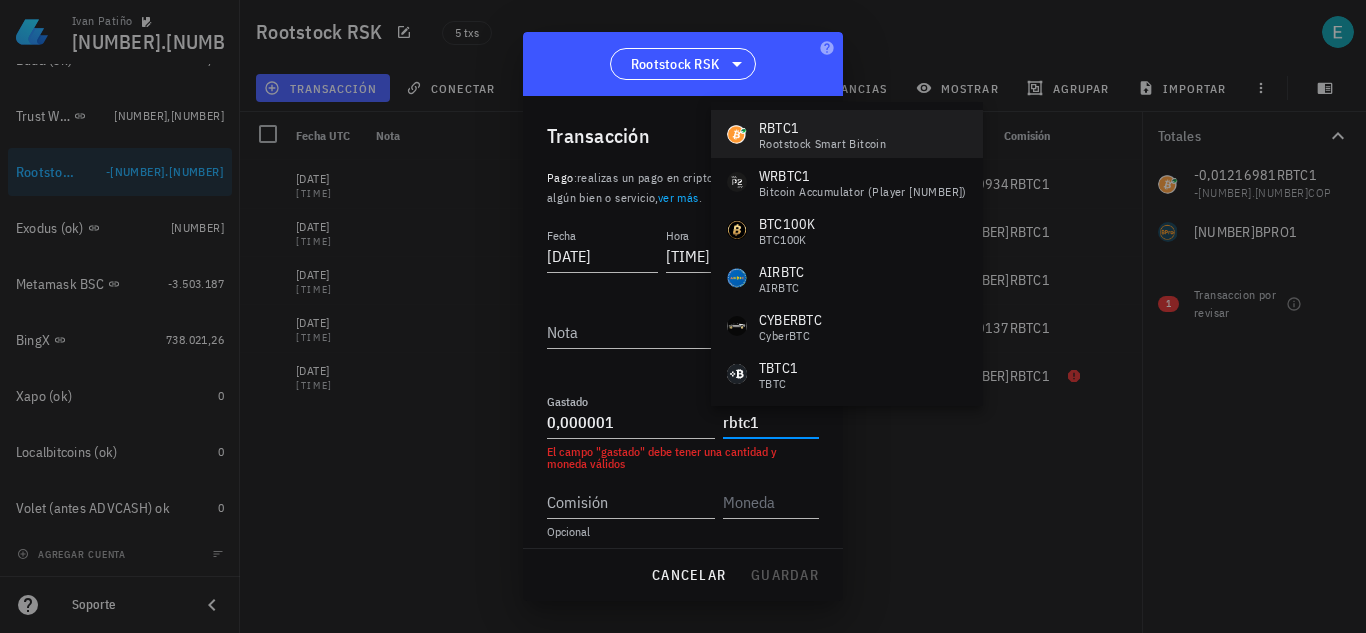 click on "Rootstock Smart Bitcoin" at bounding box center (822, 144) 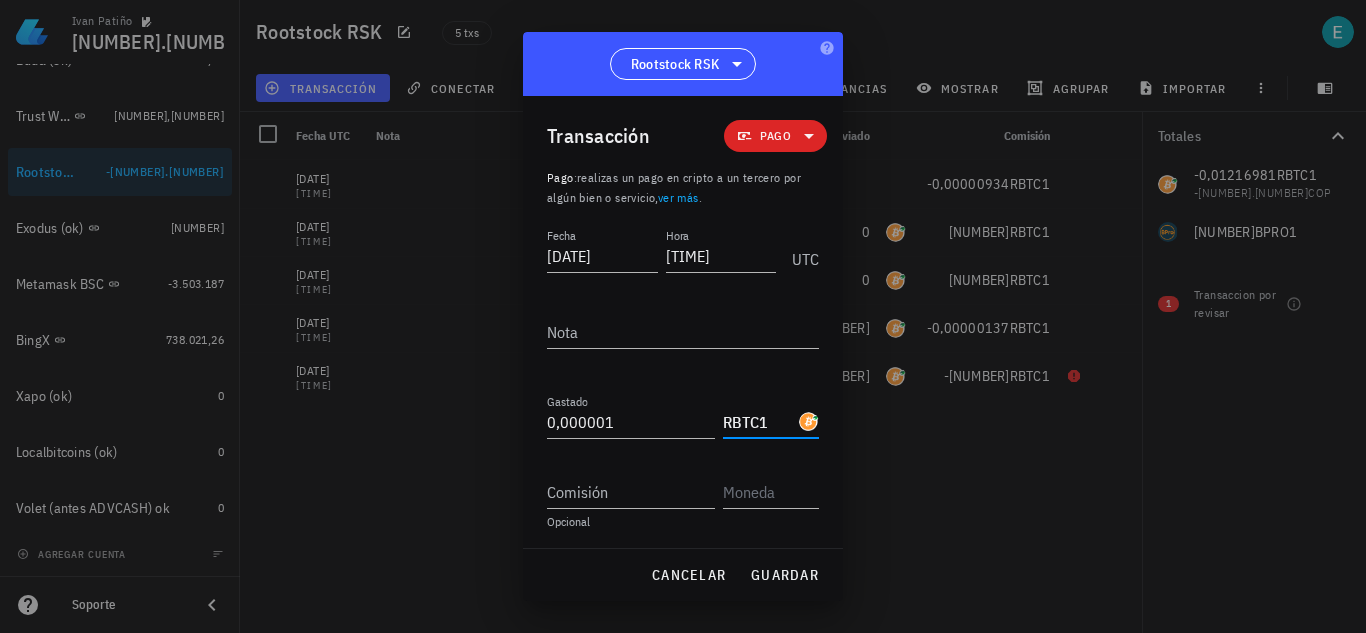 type on "RBTC1" 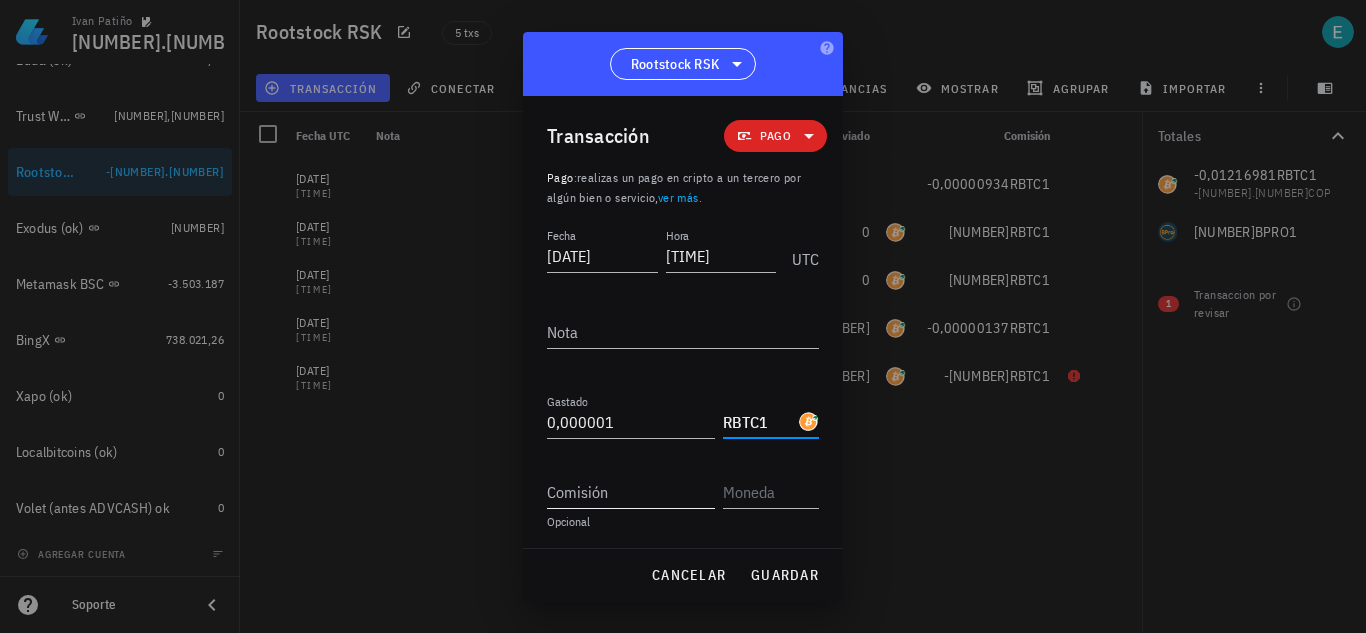 click on "Comisión" at bounding box center [631, 492] 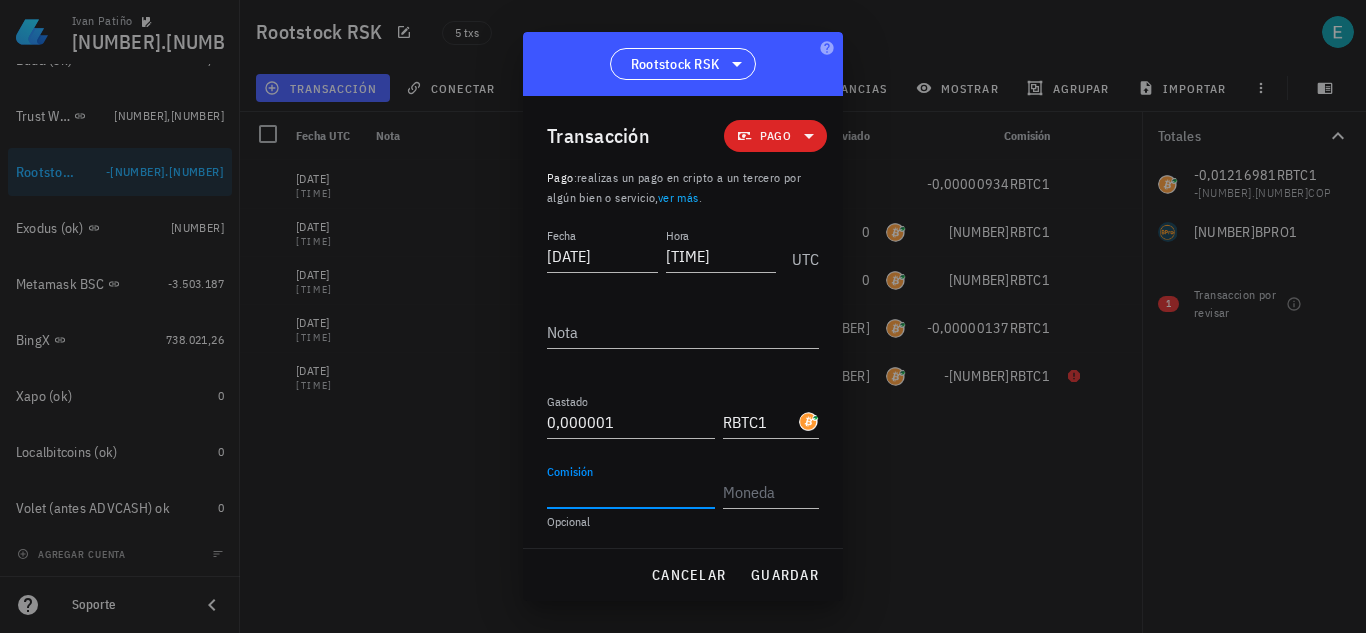 paste on "[NUMBER]" 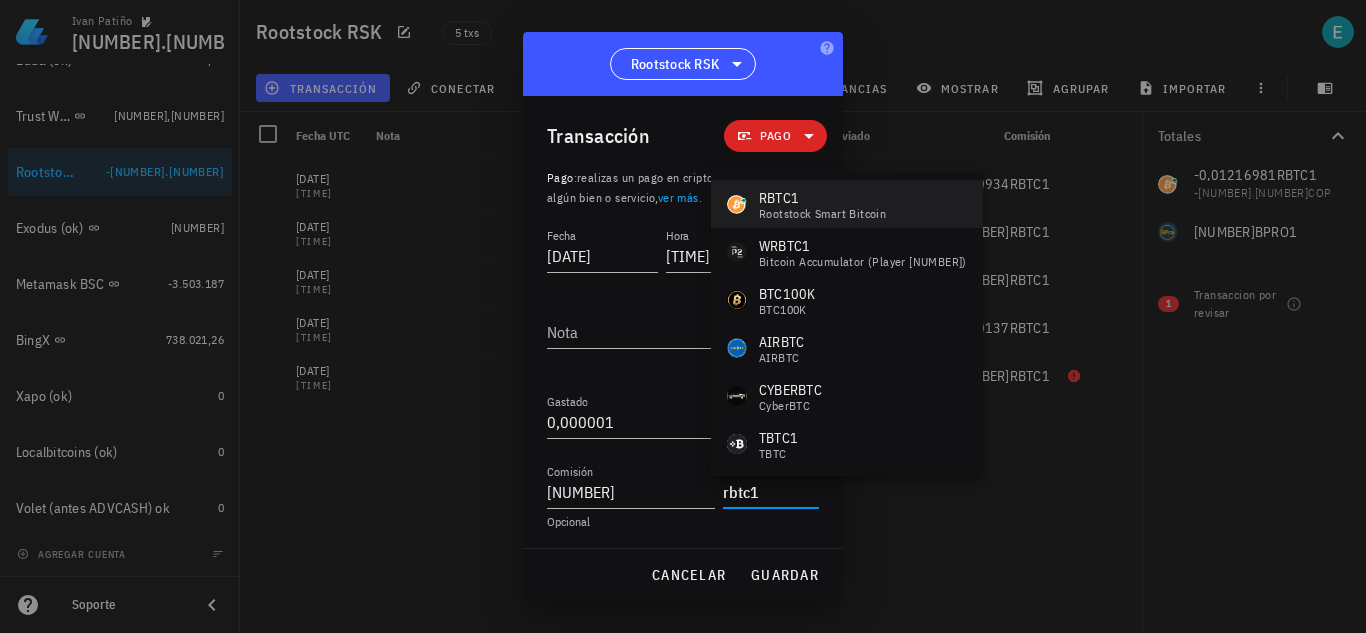 click on "RBTC1 Rootstock Smart Bitcoin" at bounding box center (847, 204) 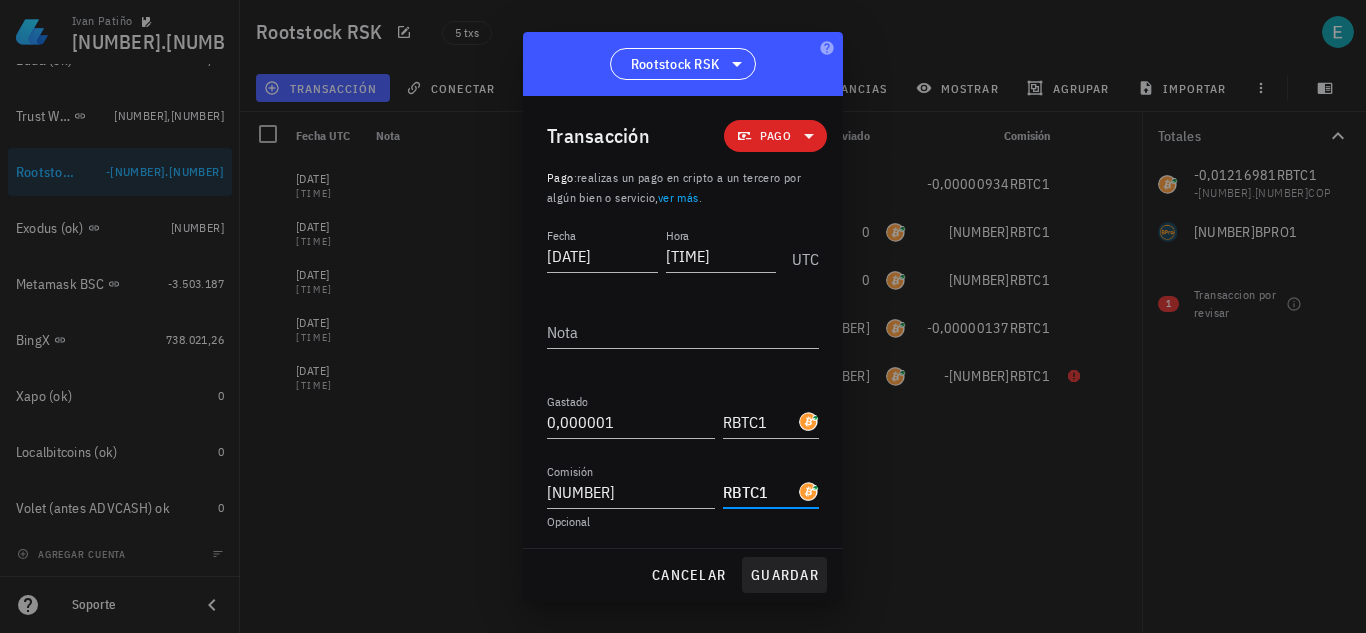 type on "RBTC1" 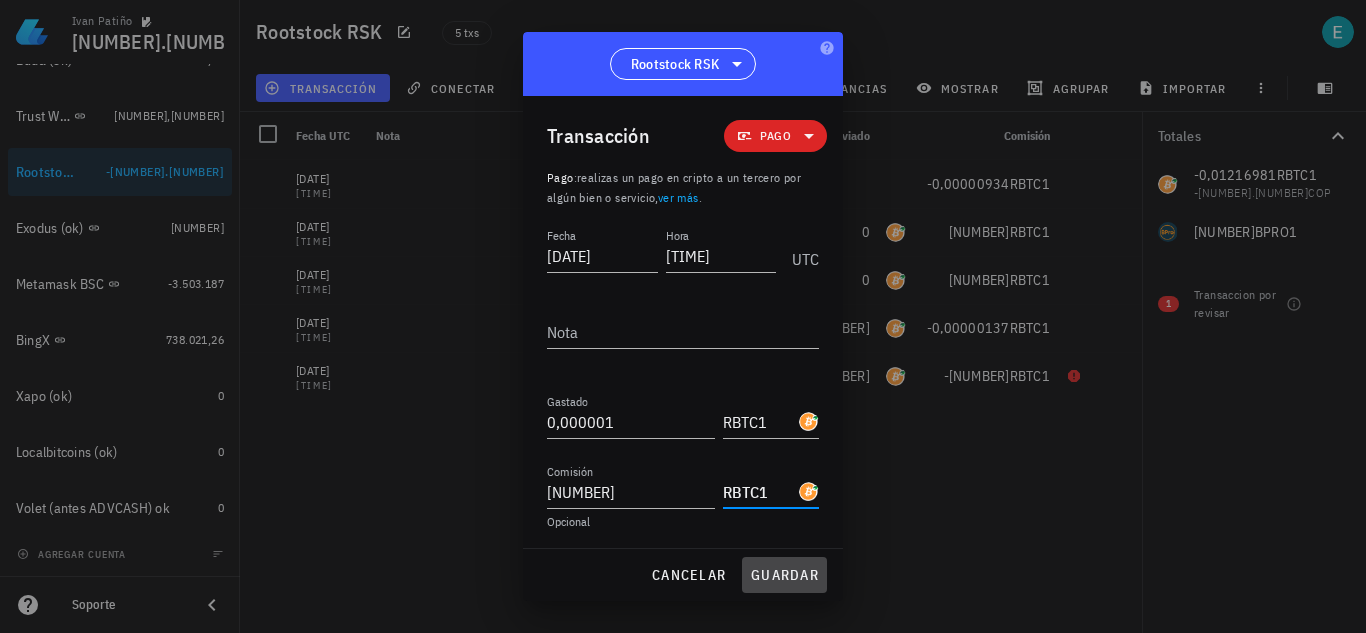 click on "guardar" at bounding box center (784, 575) 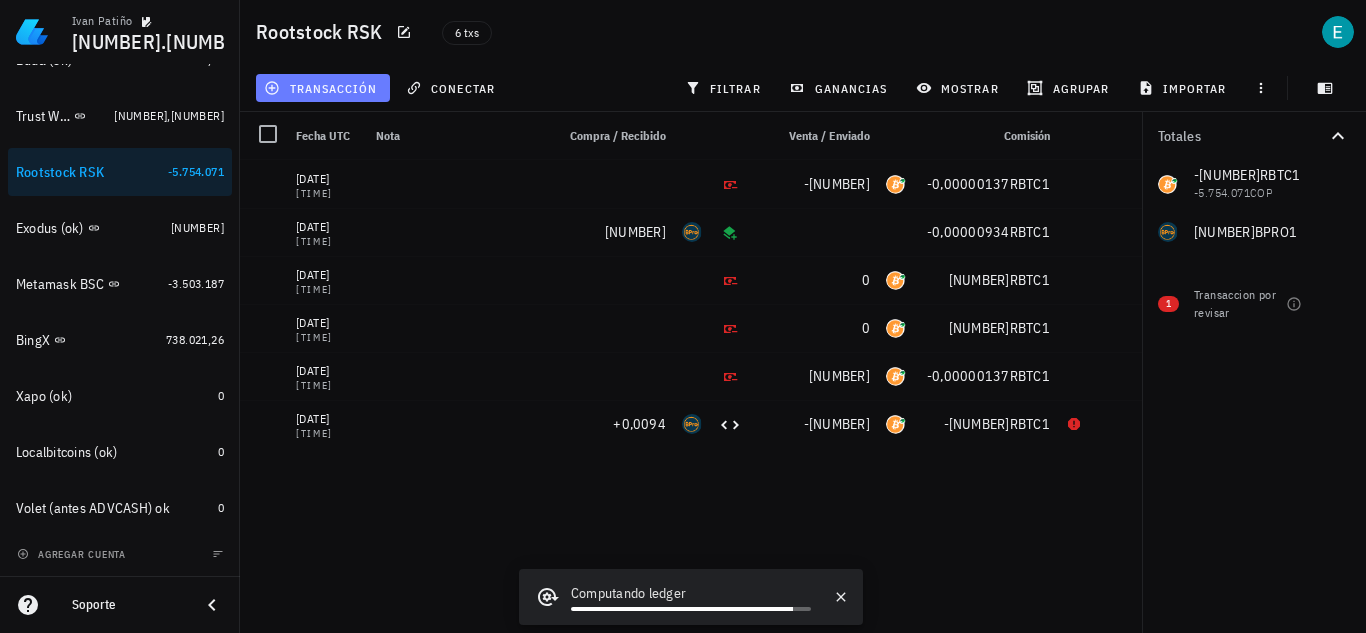 click on "transacción" at bounding box center [322, 88] 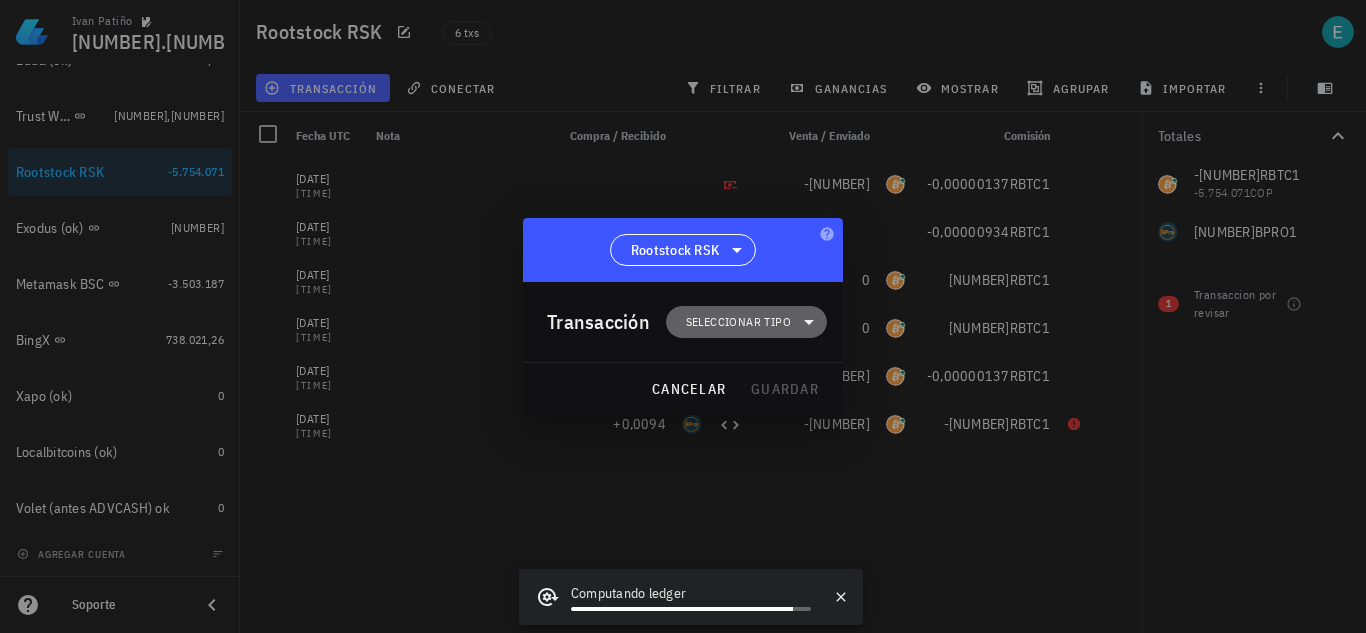 click on "Seleccionar tipo" at bounding box center (738, 322) 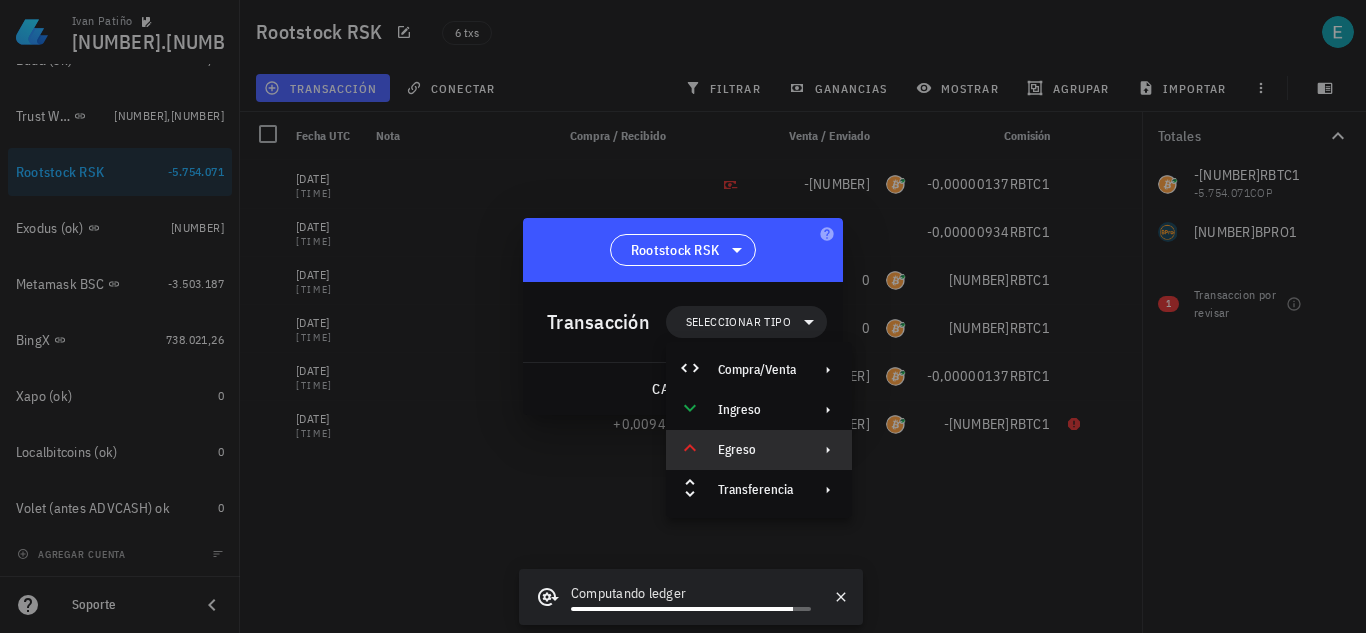 click on "Egreso" at bounding box center (757, 450) 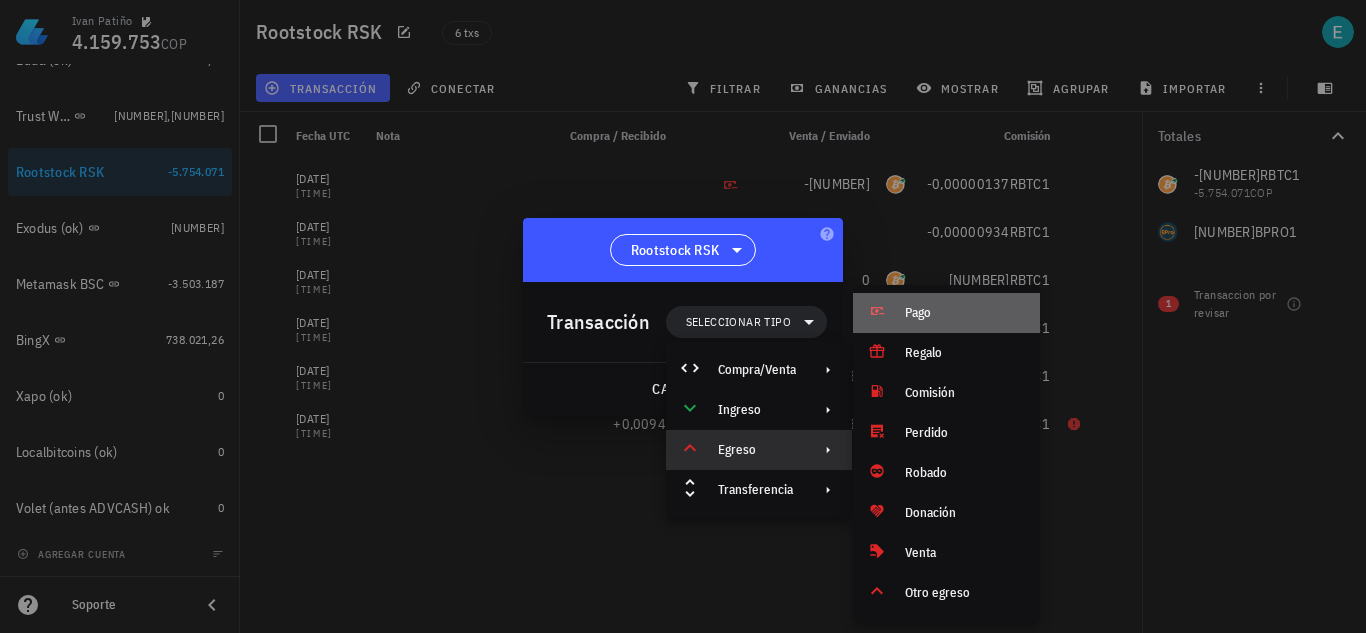 click on "Pago" at bounding box center (946, 313) 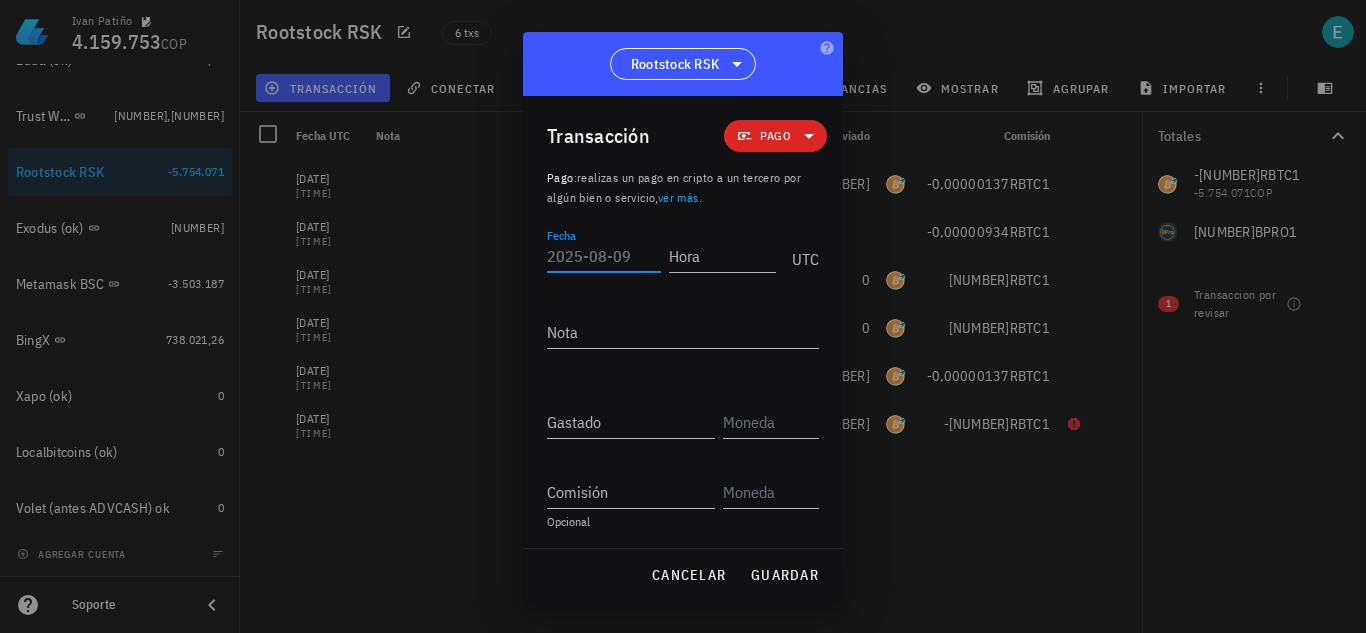 click on "Fecha" at bounding box center (604, 256) 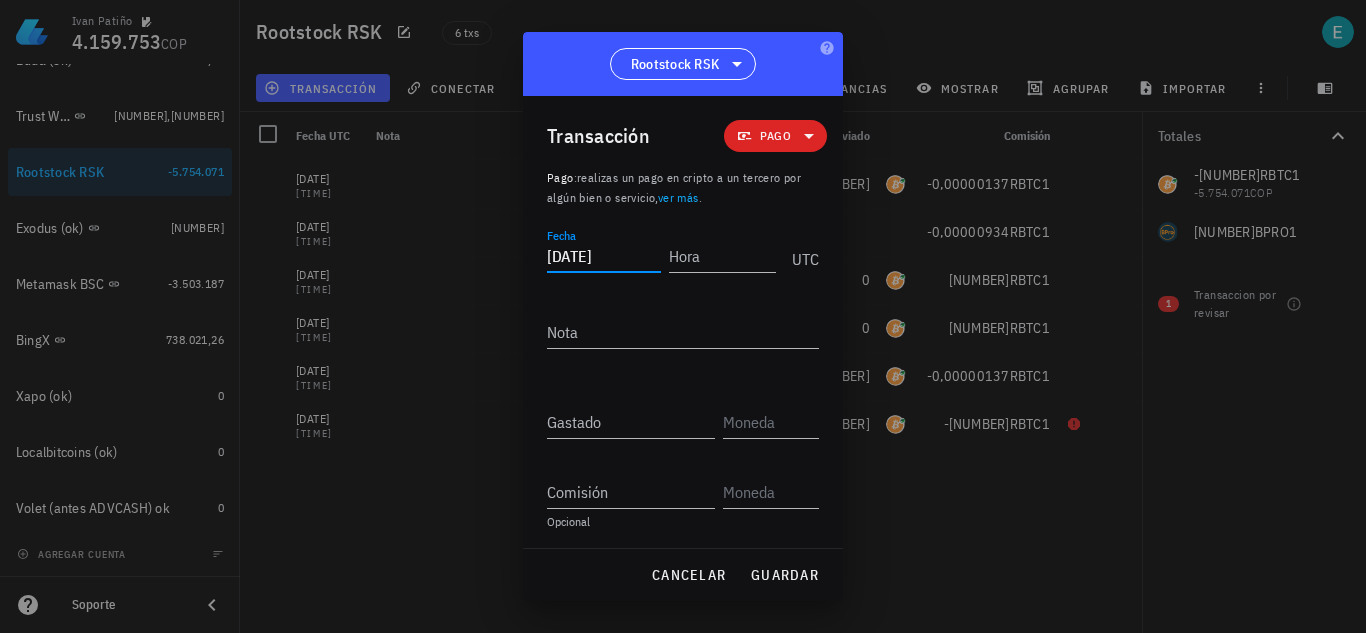 type on "[DATE]" 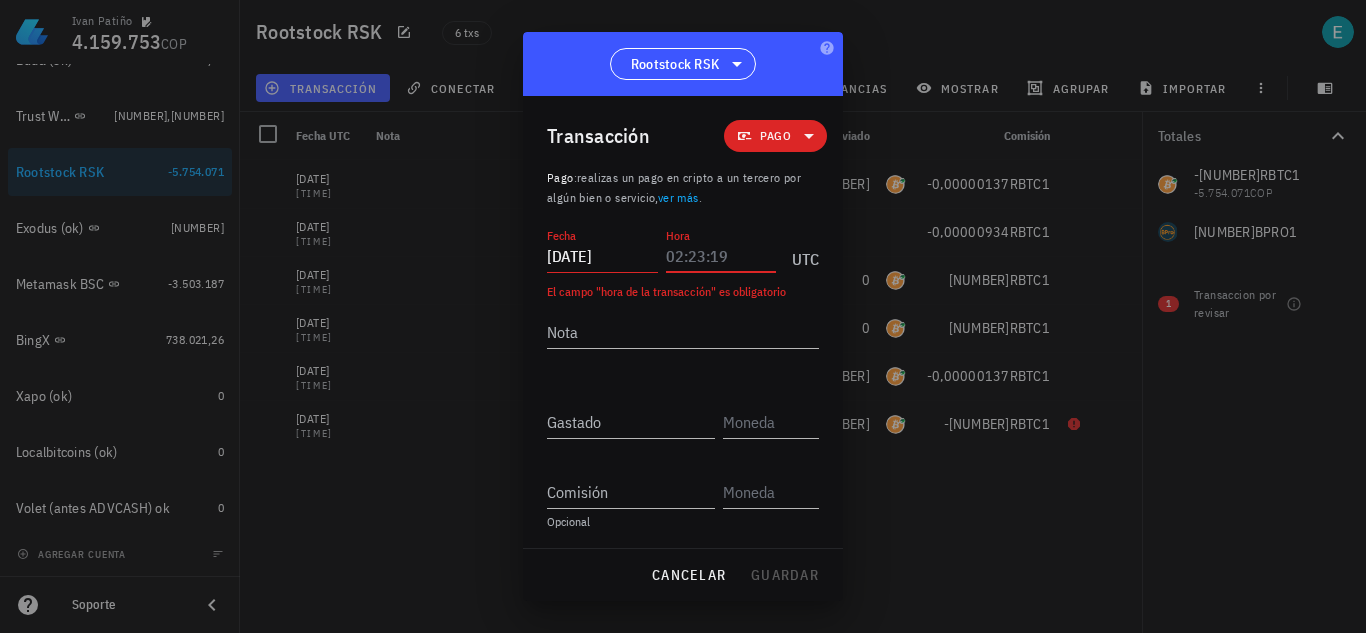 paste on "[TIME]" 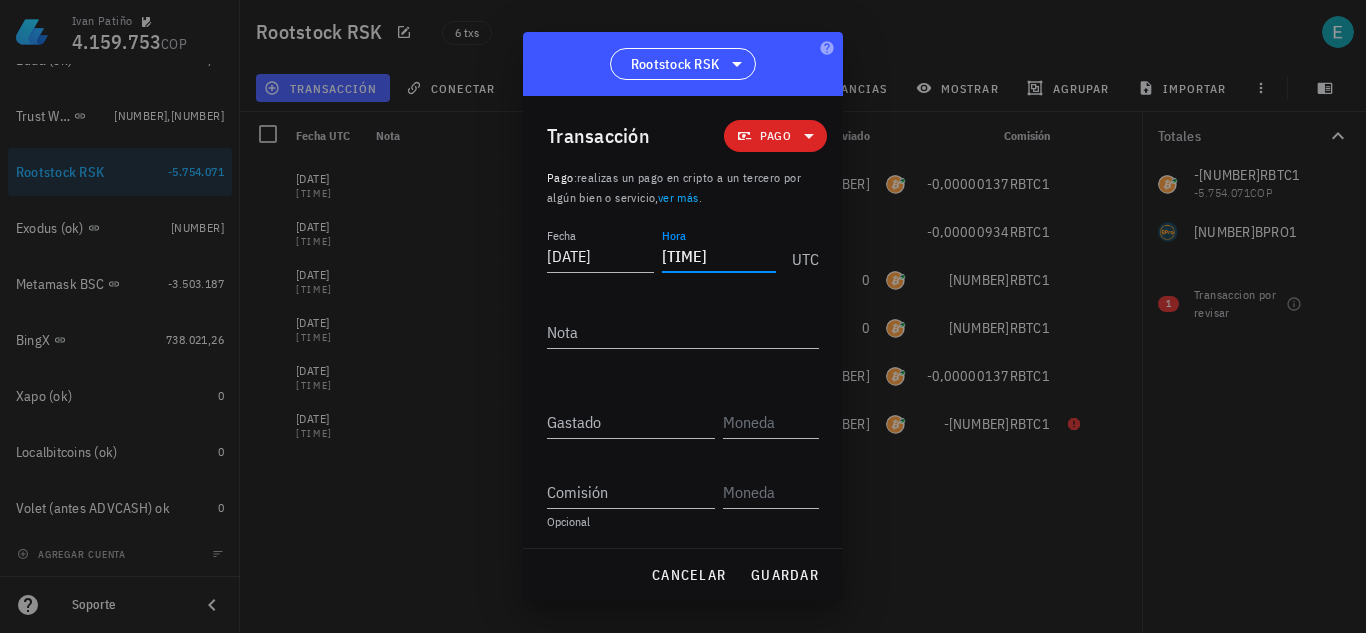 type on "[TIME]" 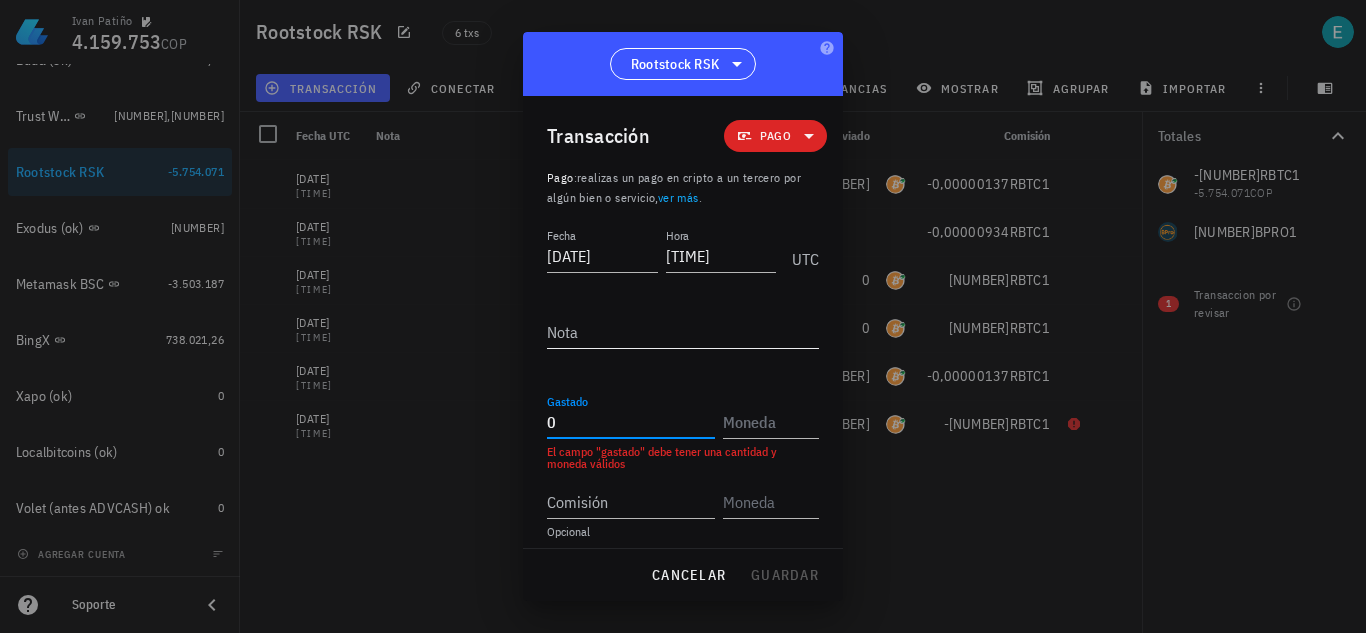 type on "0" 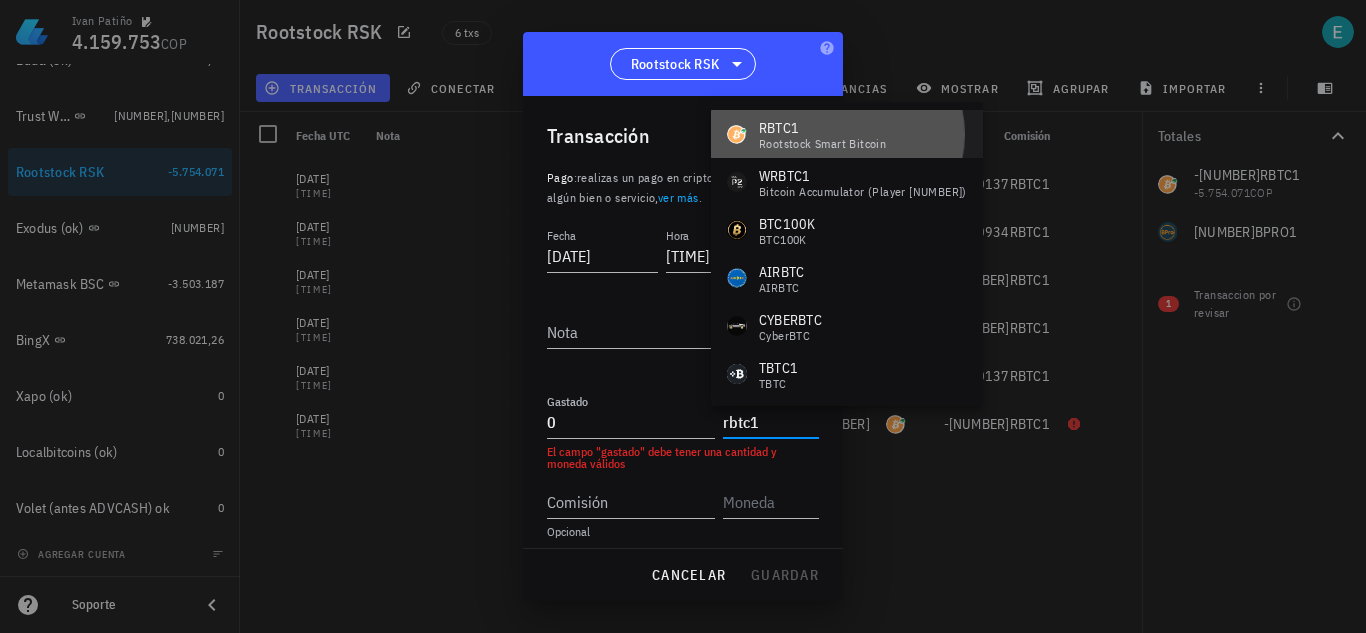 click on "Rootstock Smart Bitcoin" at bounding box center [822, 144] 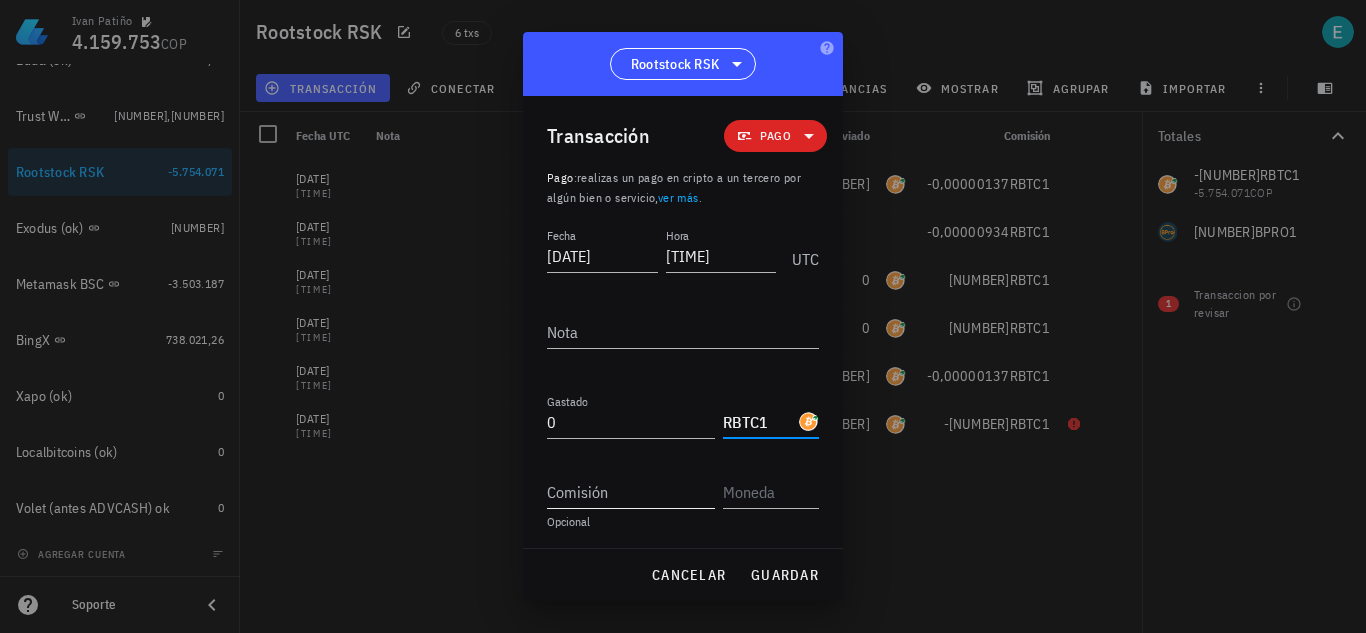 type on "RBTC1" 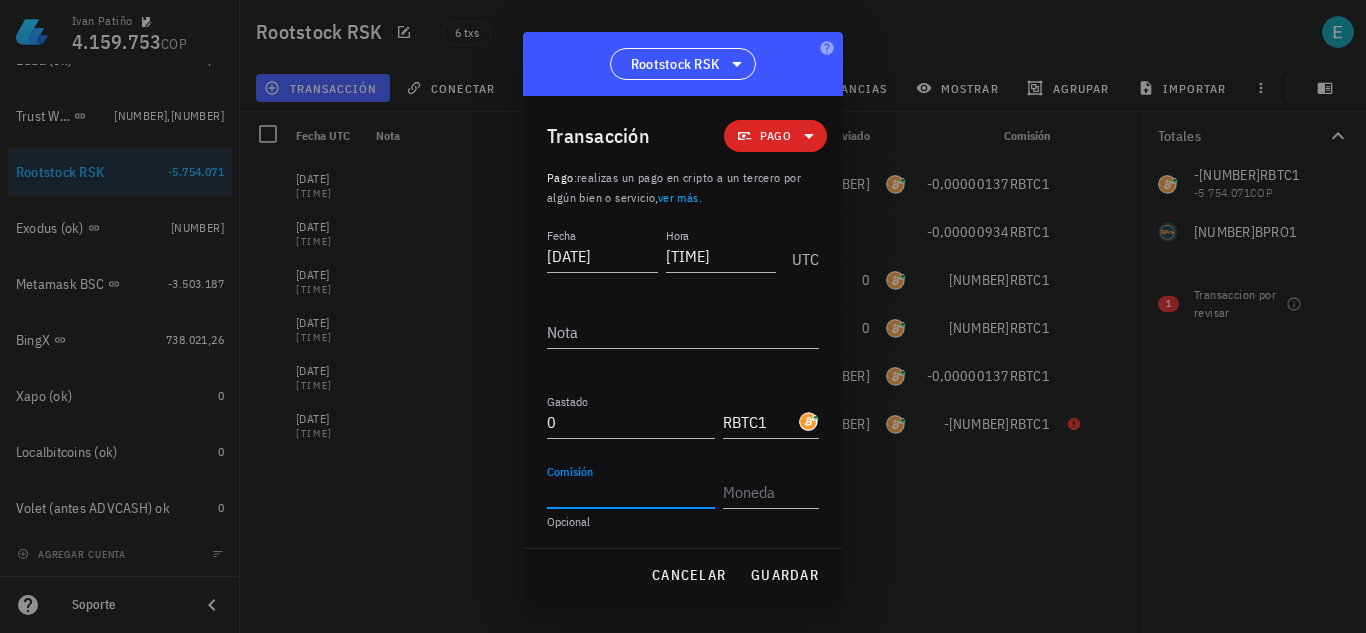 paste on "[NUMBER]" 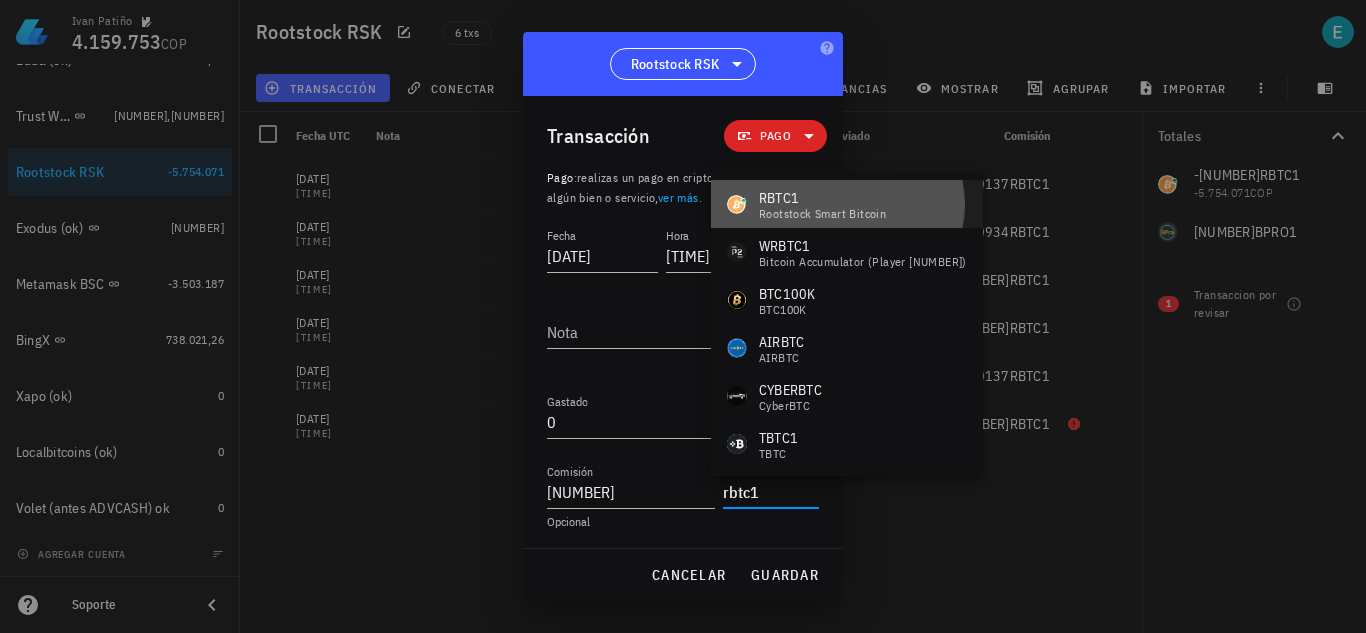 click on "Rootstock Smart Bitcoin" at bounding box center (822, 214) 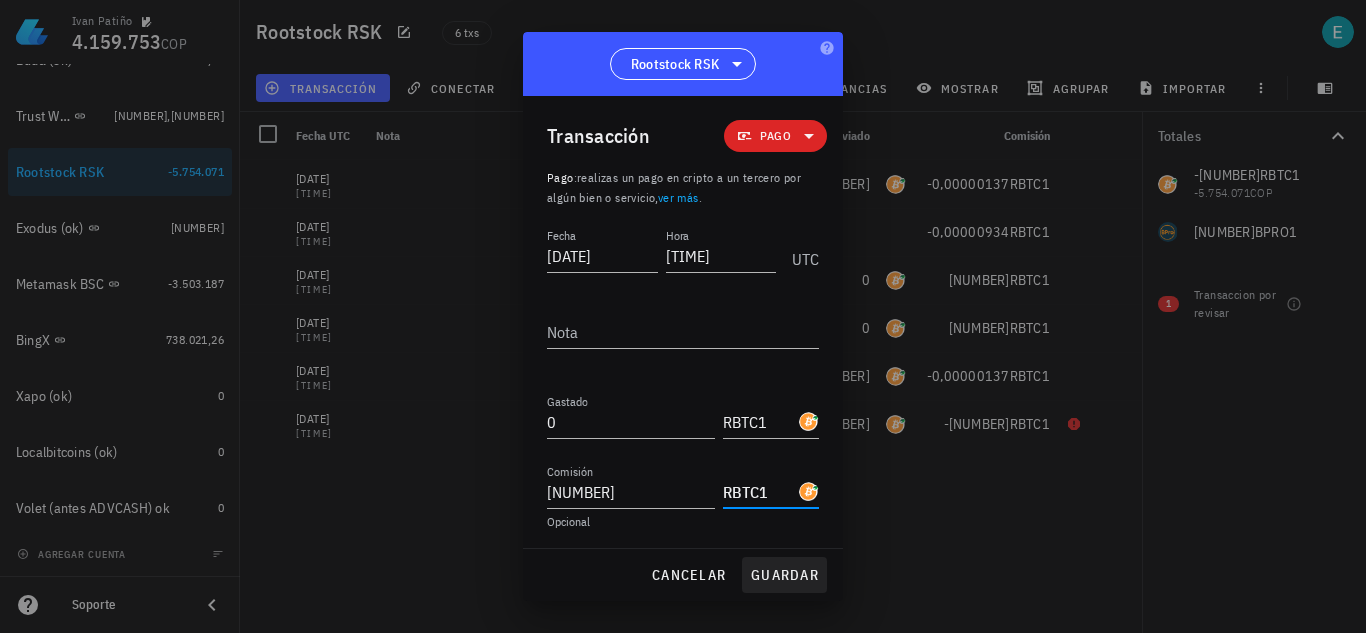 type on "RBTC1" 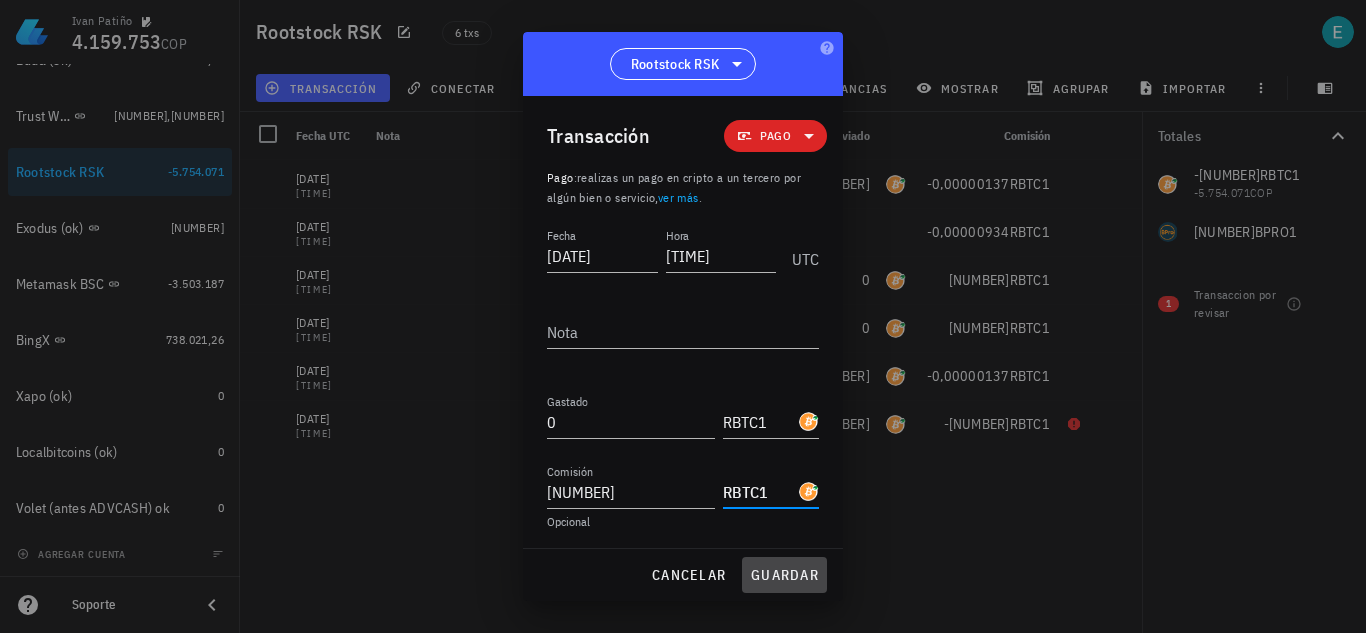 click on "guardar" at bounding box center (784, 575) 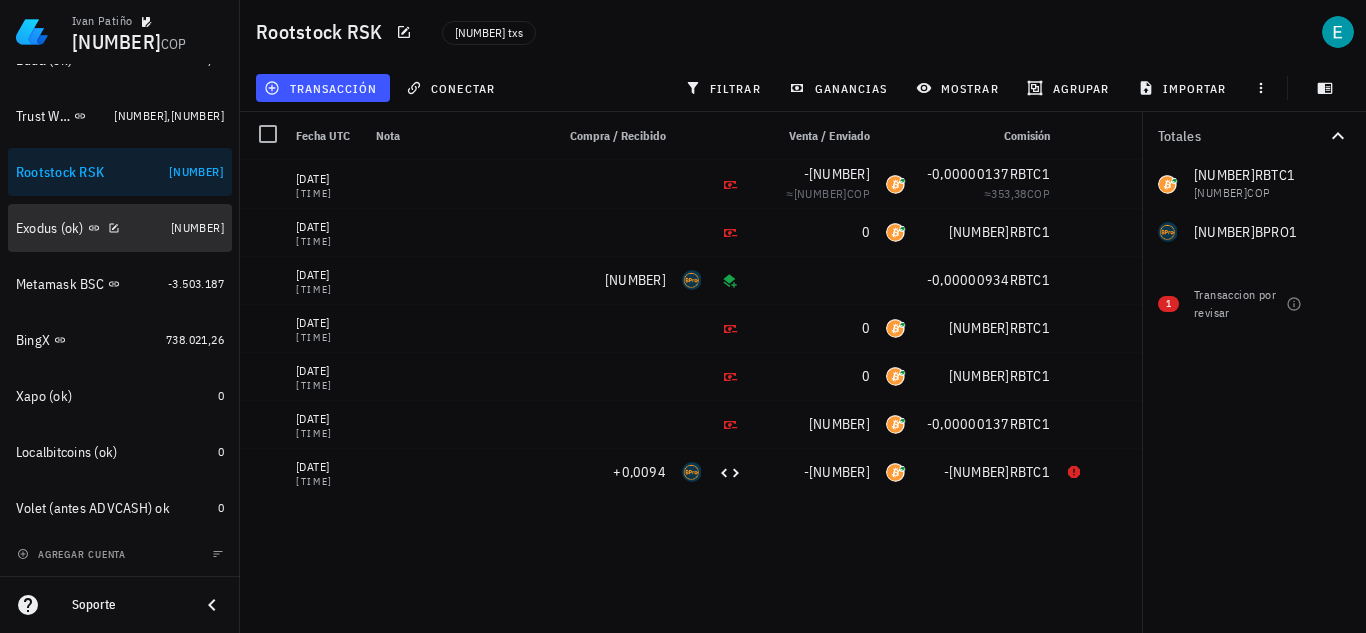 click on "Exodus (ok)" at bounding box center [89, 228] 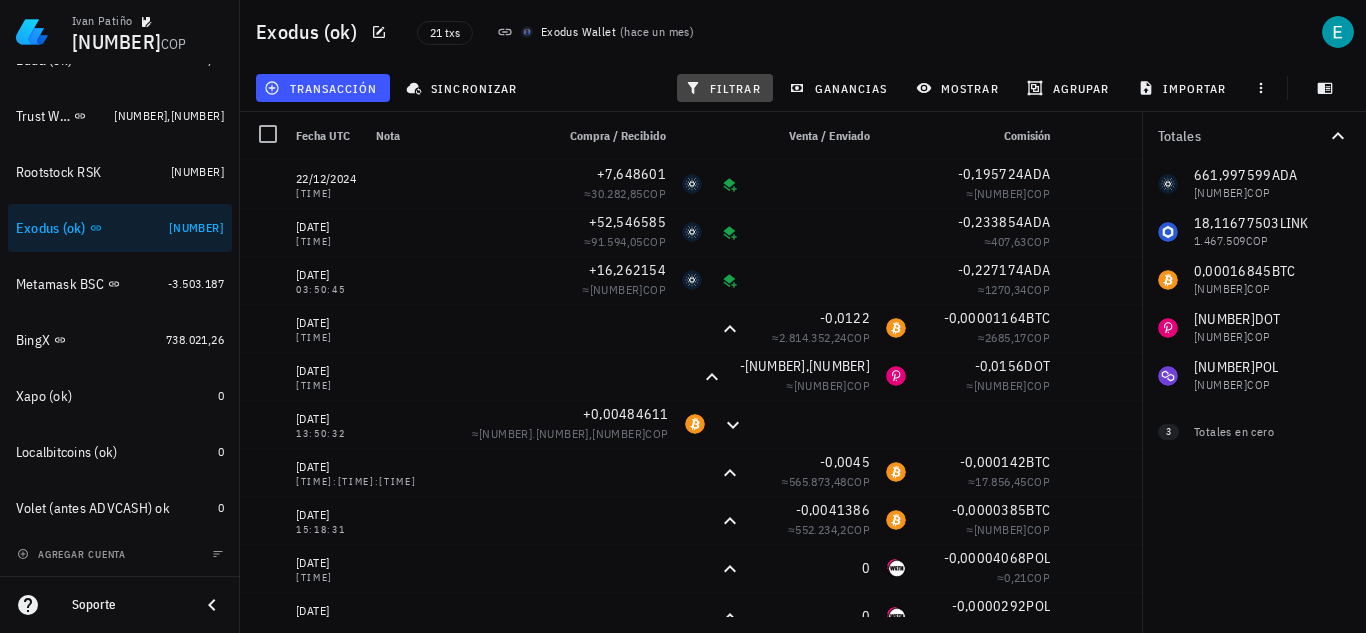click 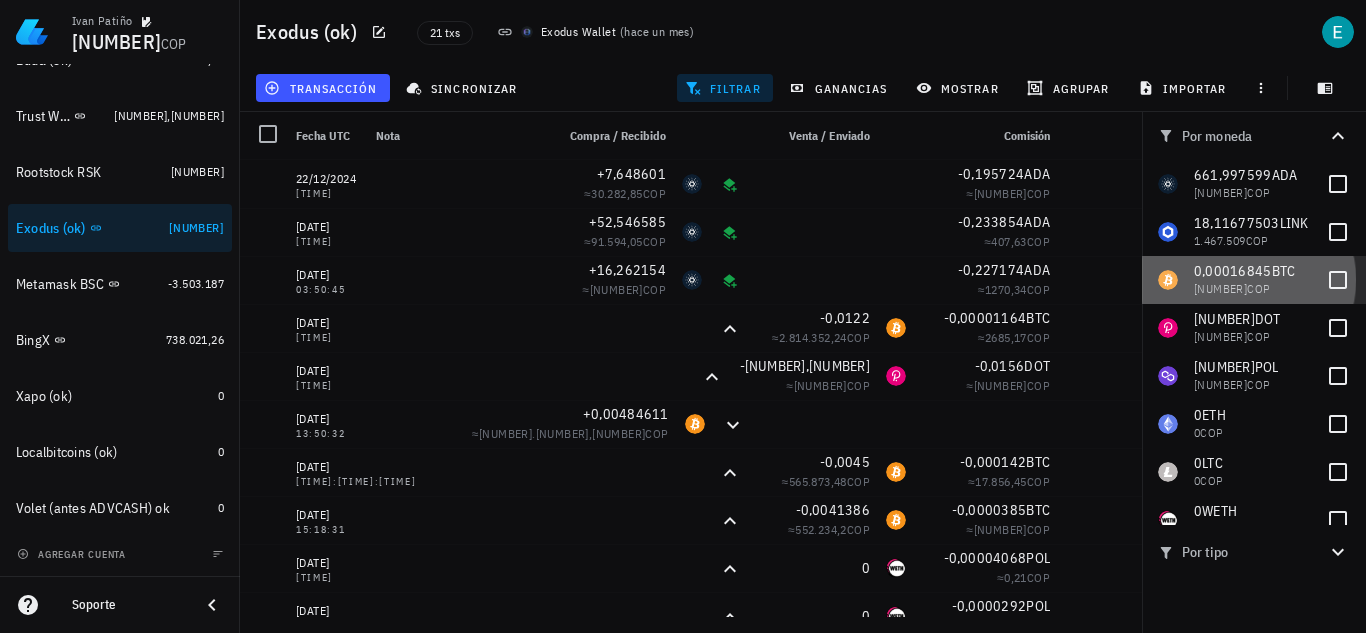 click on "[NUMBER] [CURRENCY] [NUMBER] [CURRENCY]" at bounding box center (1254, 280) 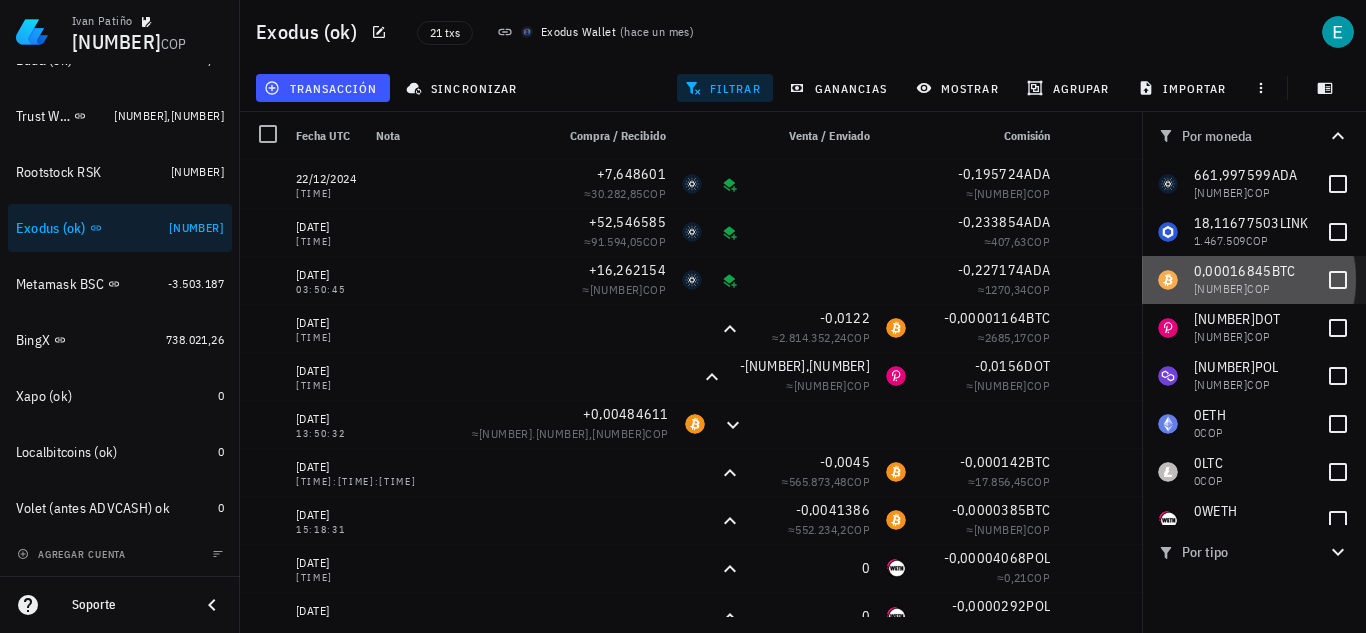 checkbox on "true" 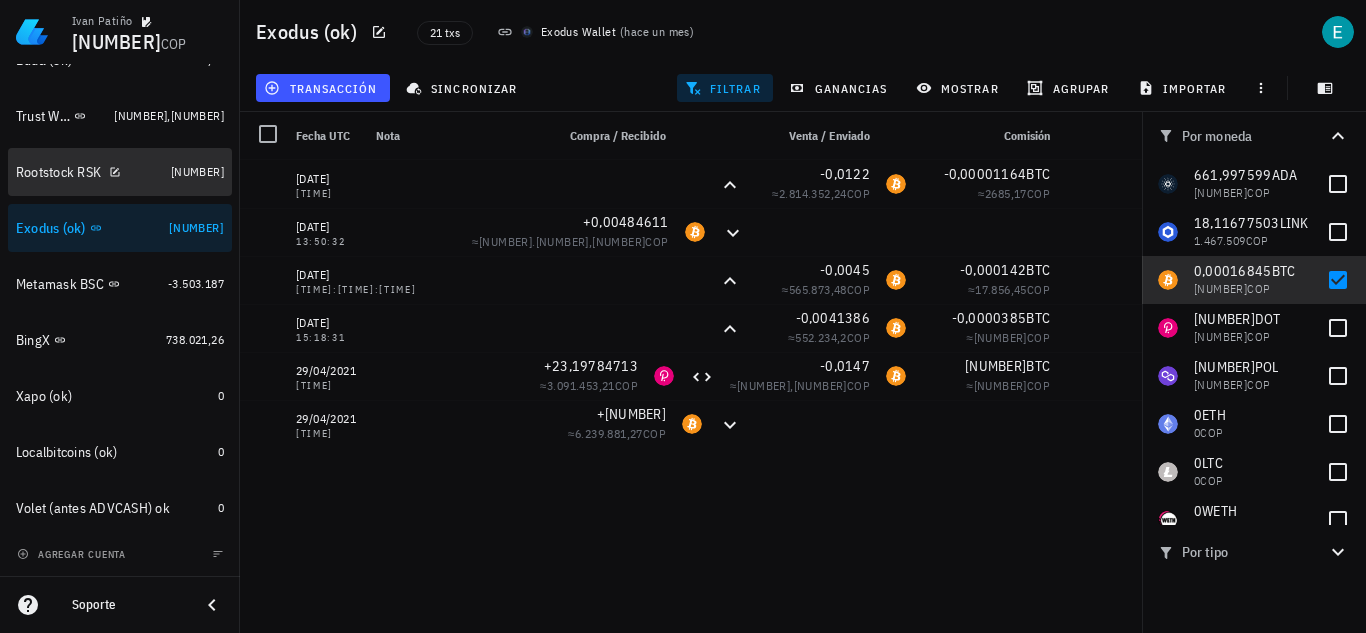 click on "Rootstock RSK" at bounding box center (89, 172) 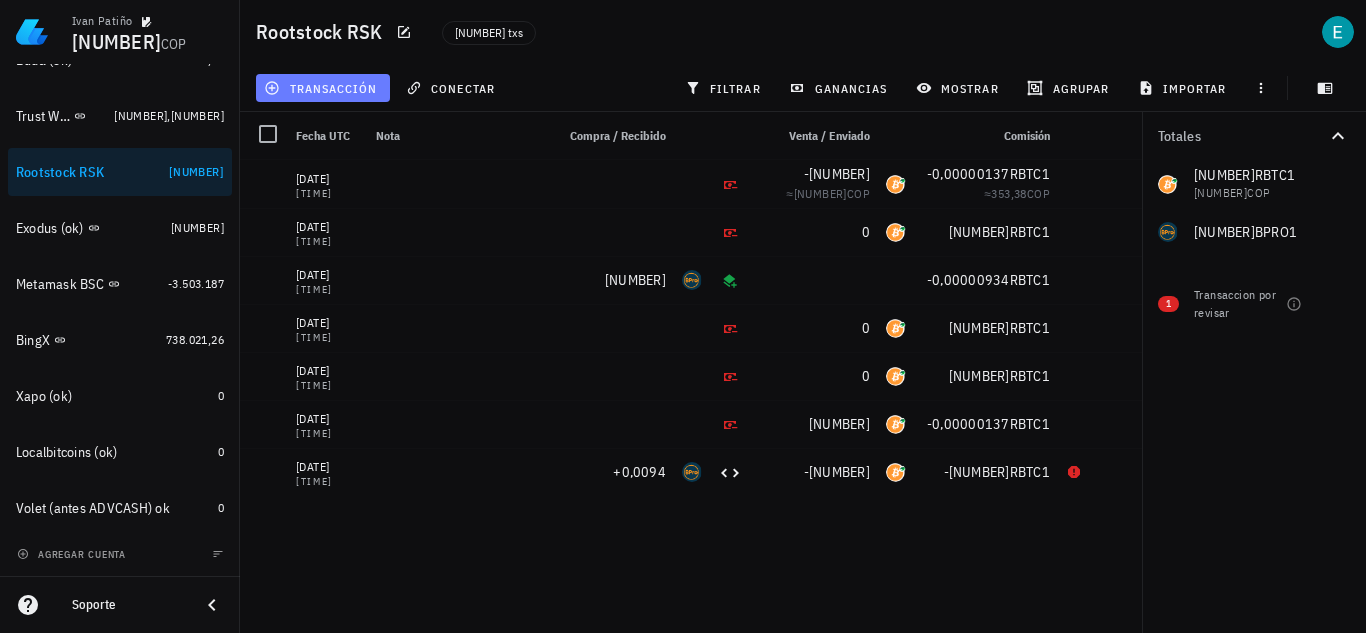 click on "transacción" at bounding box center (322, 88) 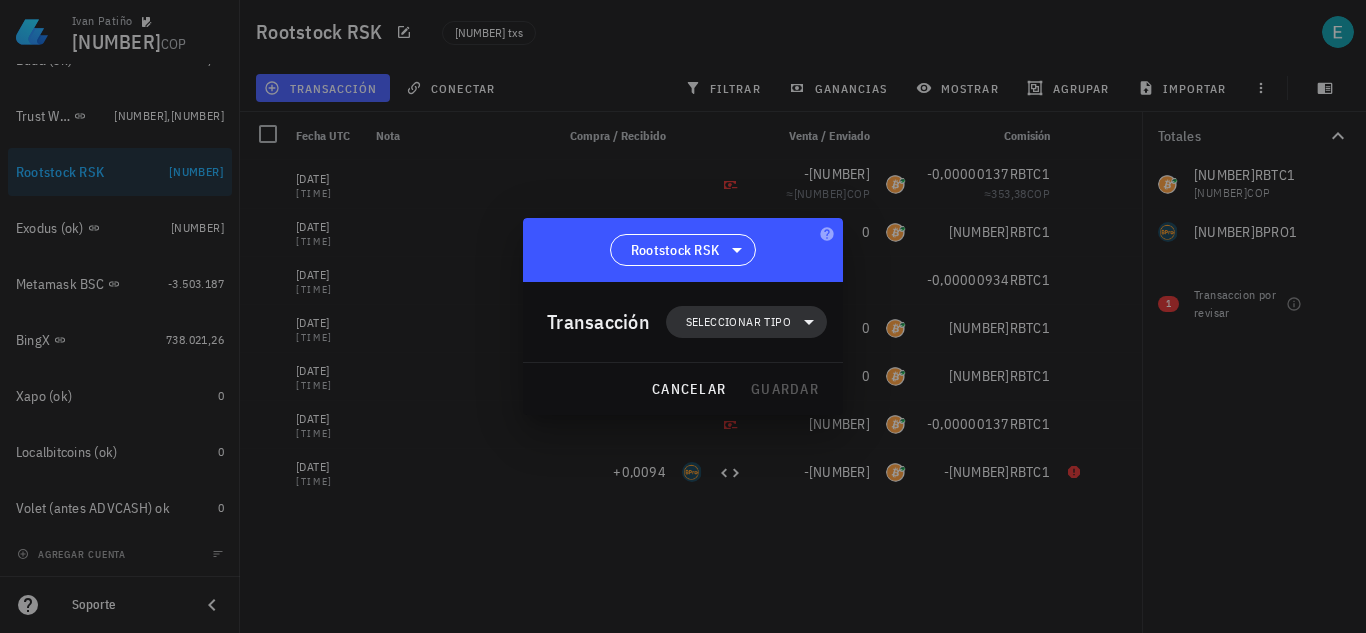 click on "Seleccionar tipo" at bounding box center (738, 322) 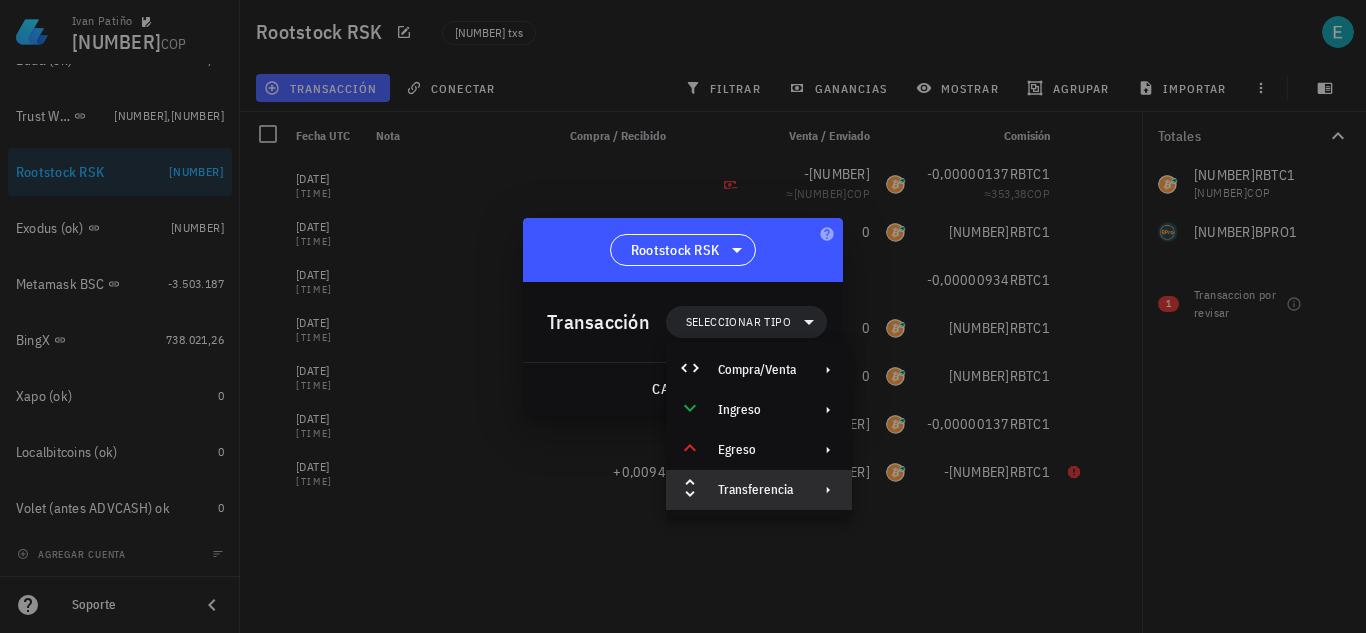 click on "Transferencia" at bounding box center (759, 490) 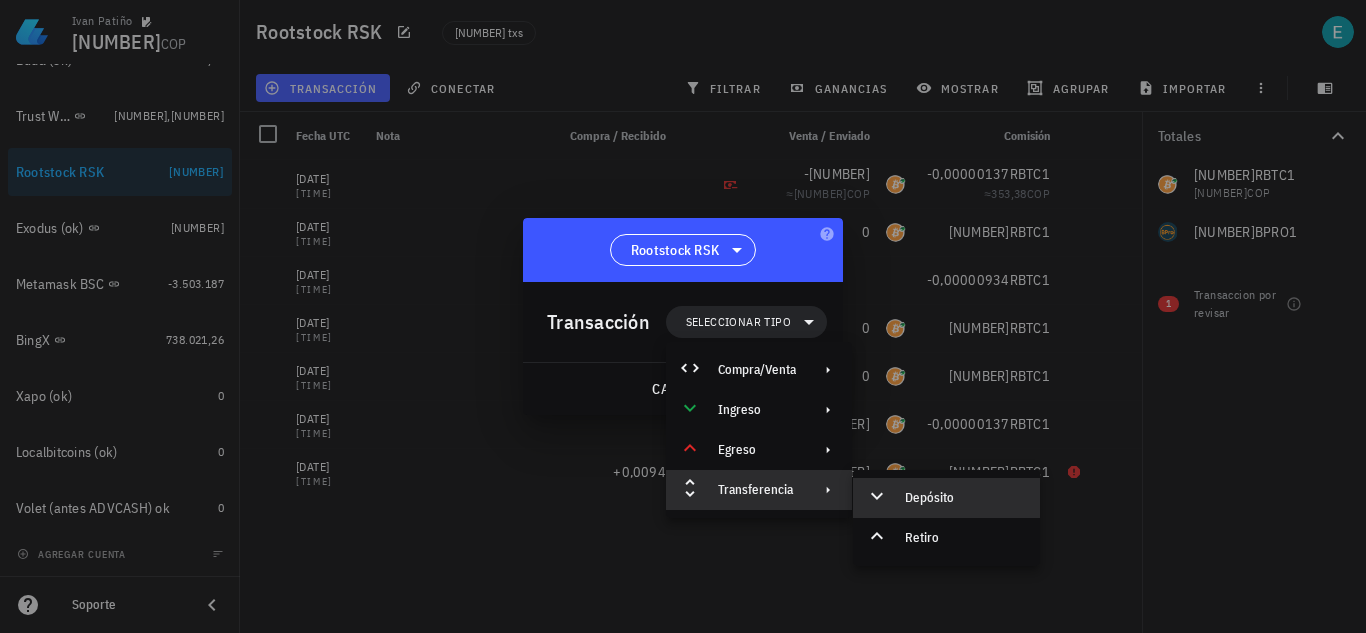 click on "Depósito" at bounding box center [964, 498] 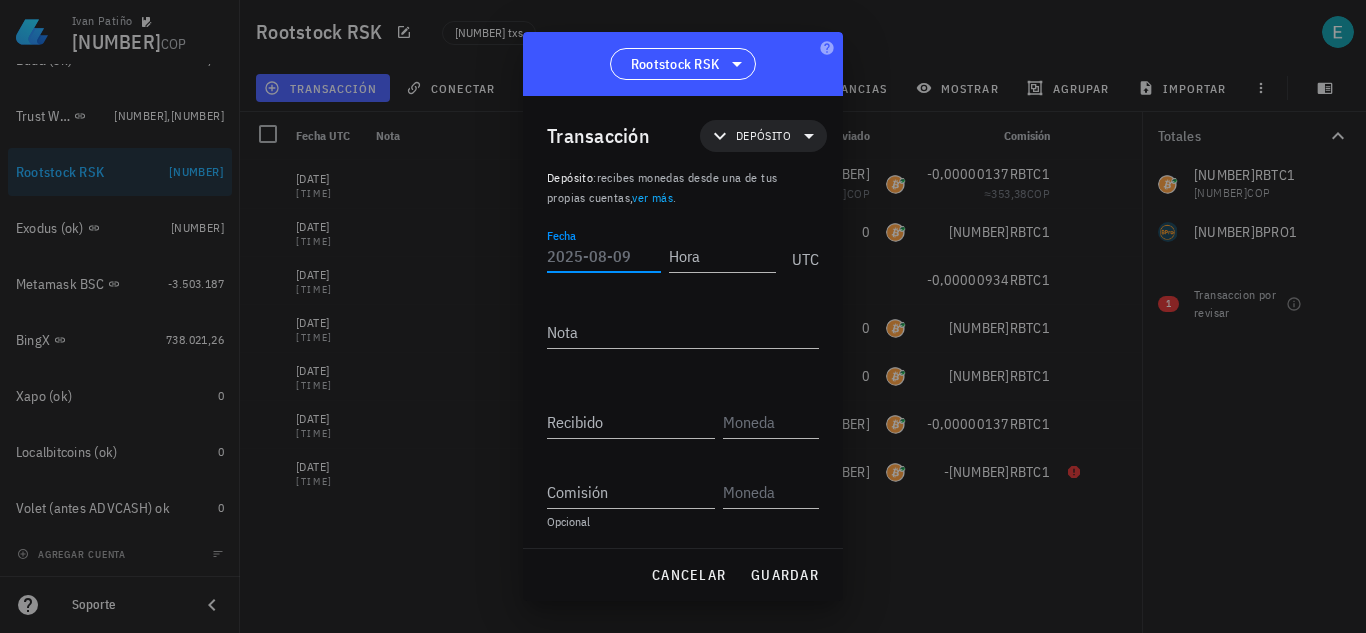 click on "Fecha" at bounding box center (604, 256) 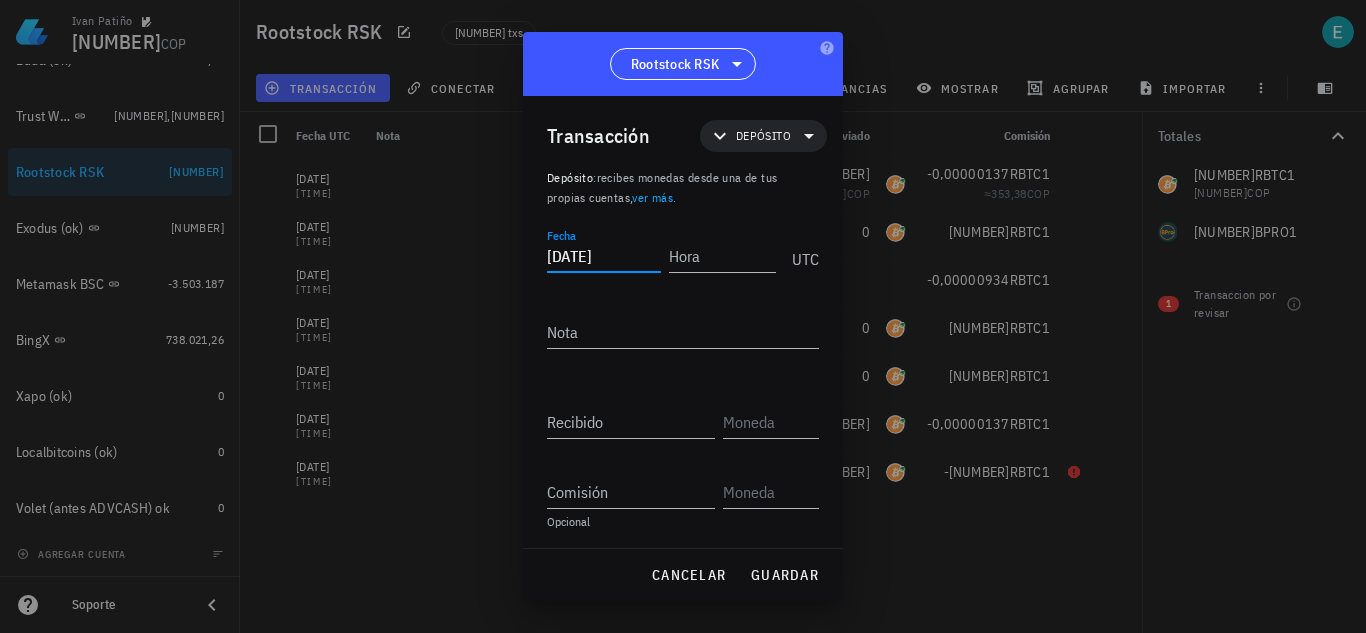 type on "[DATE]" 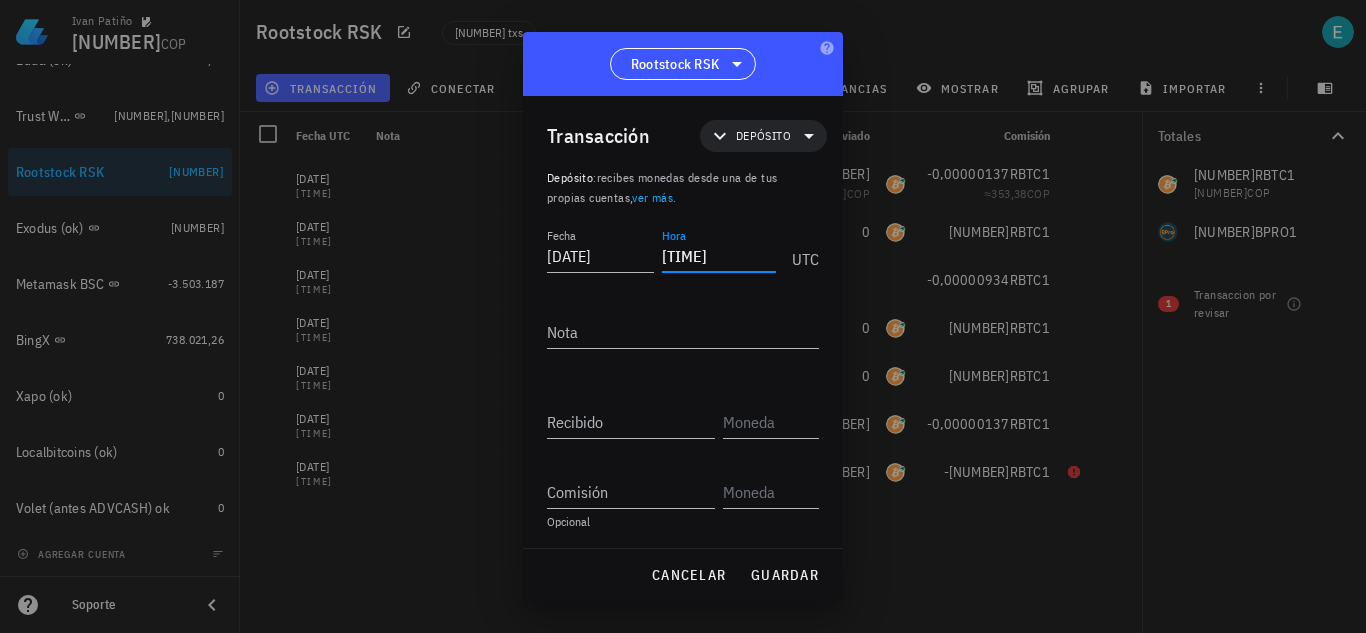 type on "[TIME]" 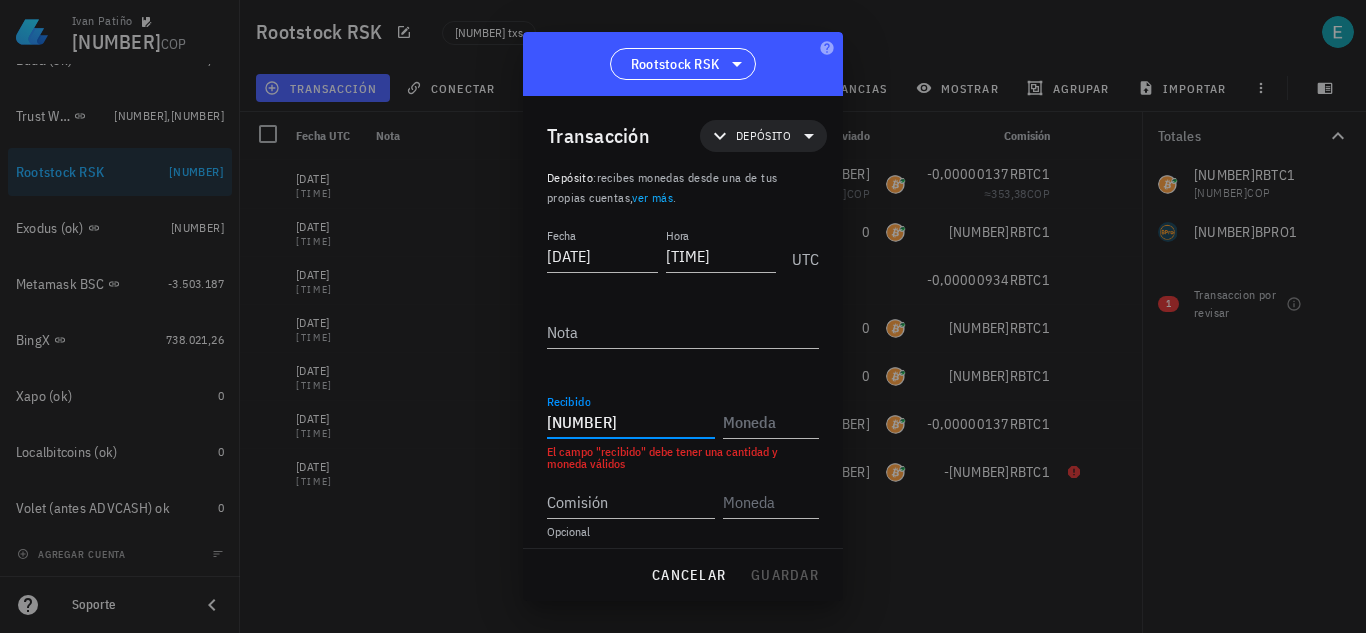 type on "[NUMBER]" 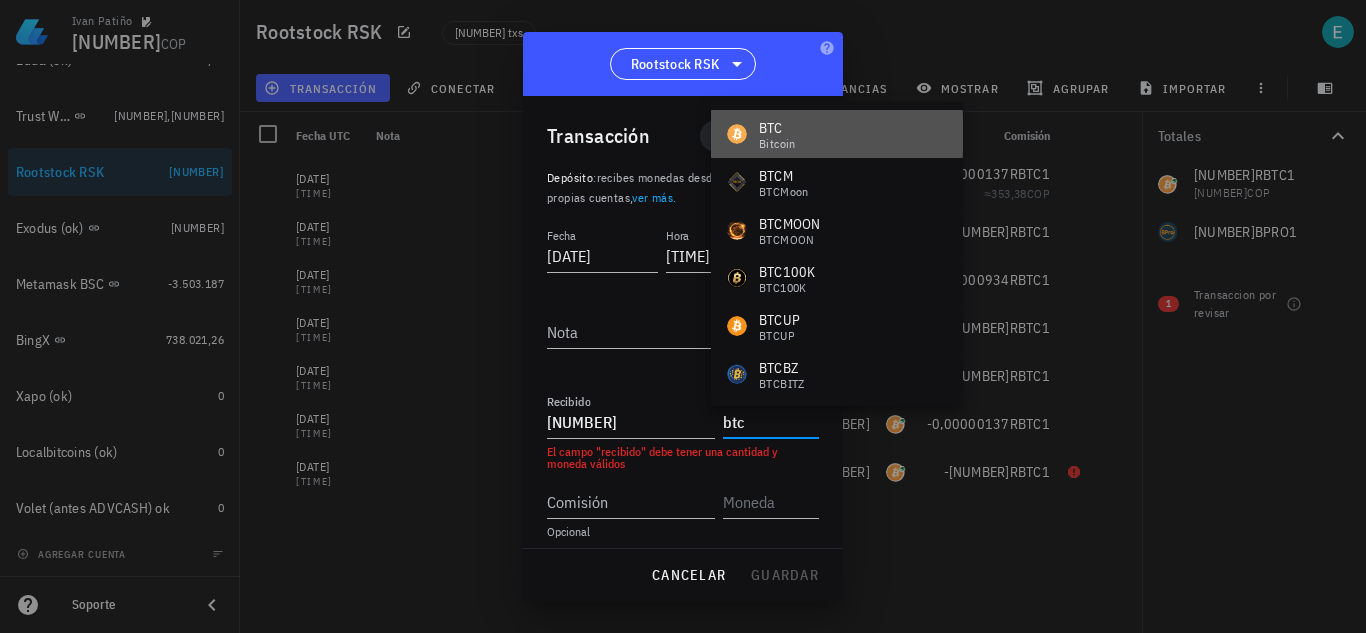 click on "BTC   Bitcoin" at bounding box center [837, 134] 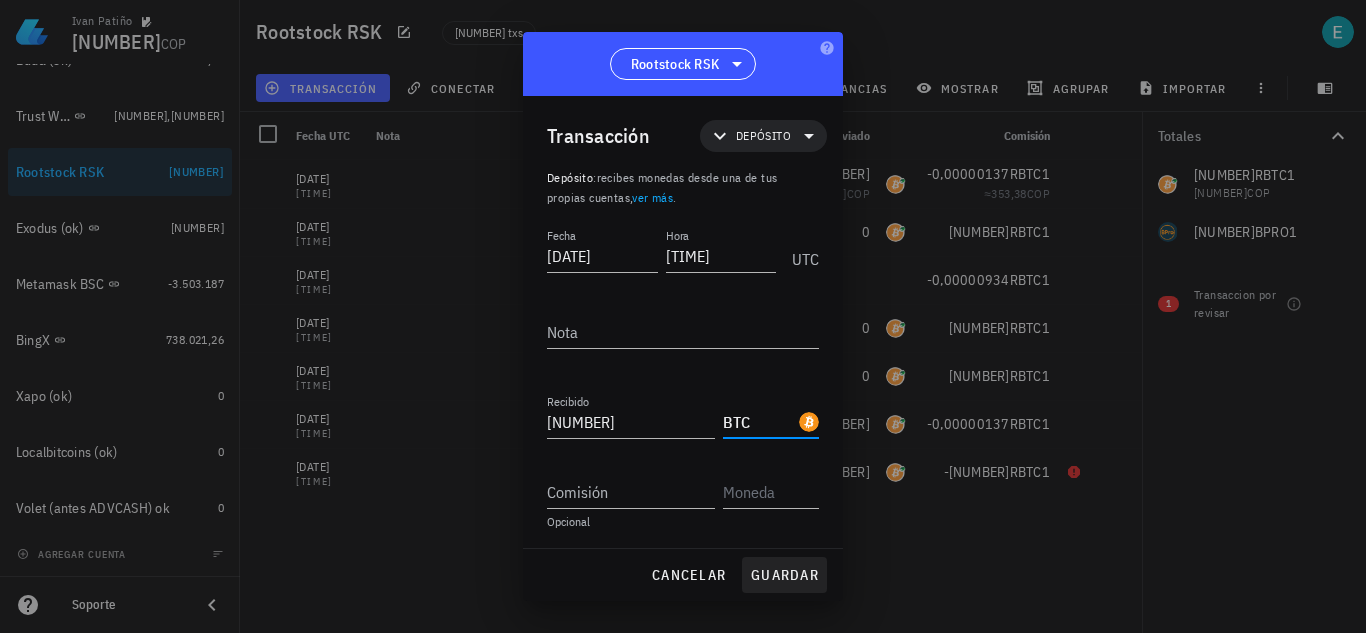 type on "BTC" 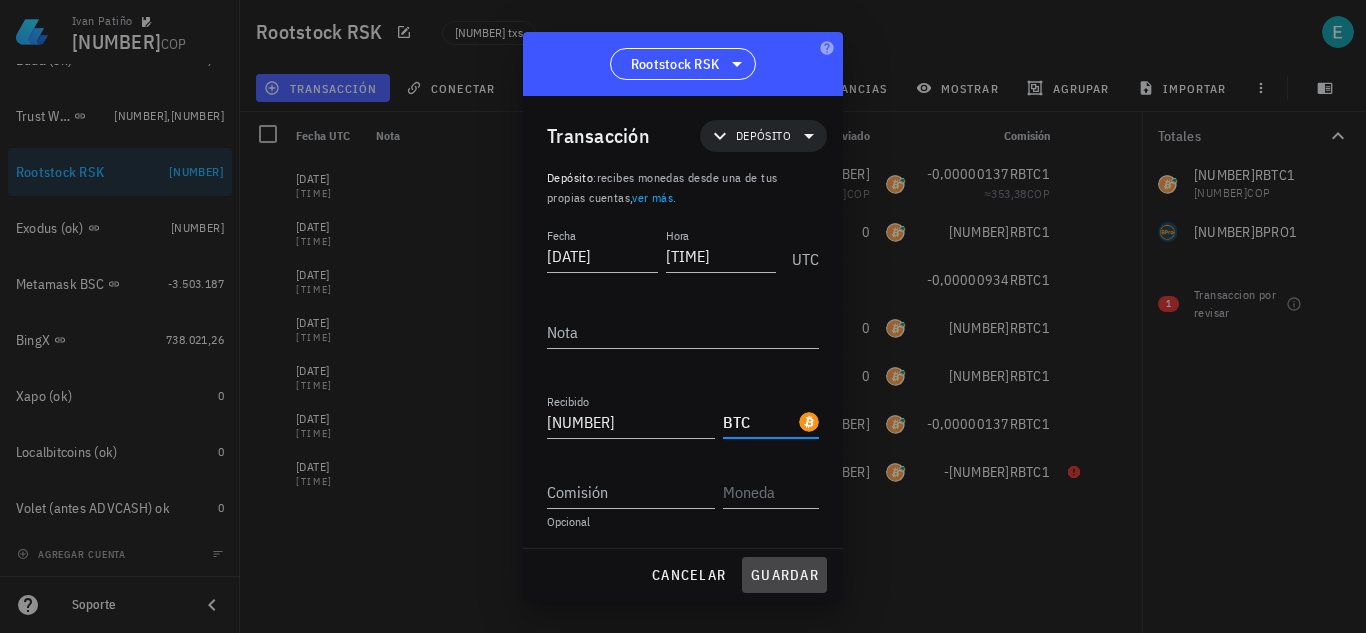 click on "guardar" at bounding box center (784, 575) 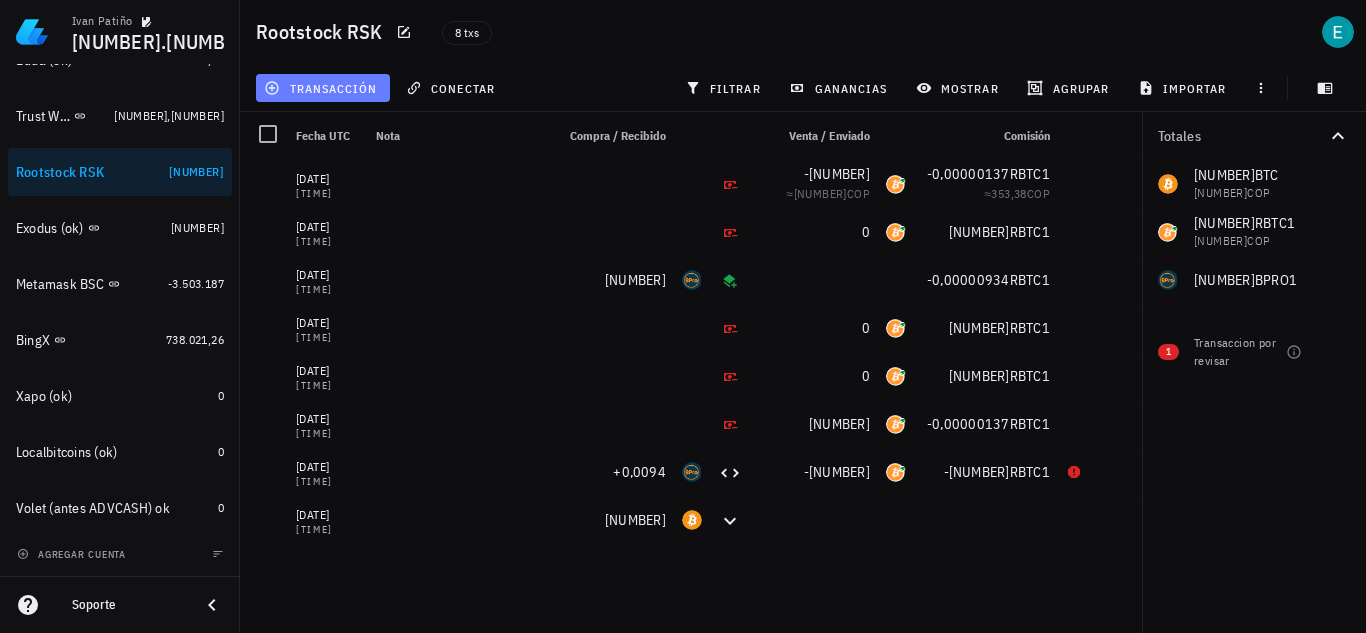 click on "transacción" at bounding box center [322, 88] 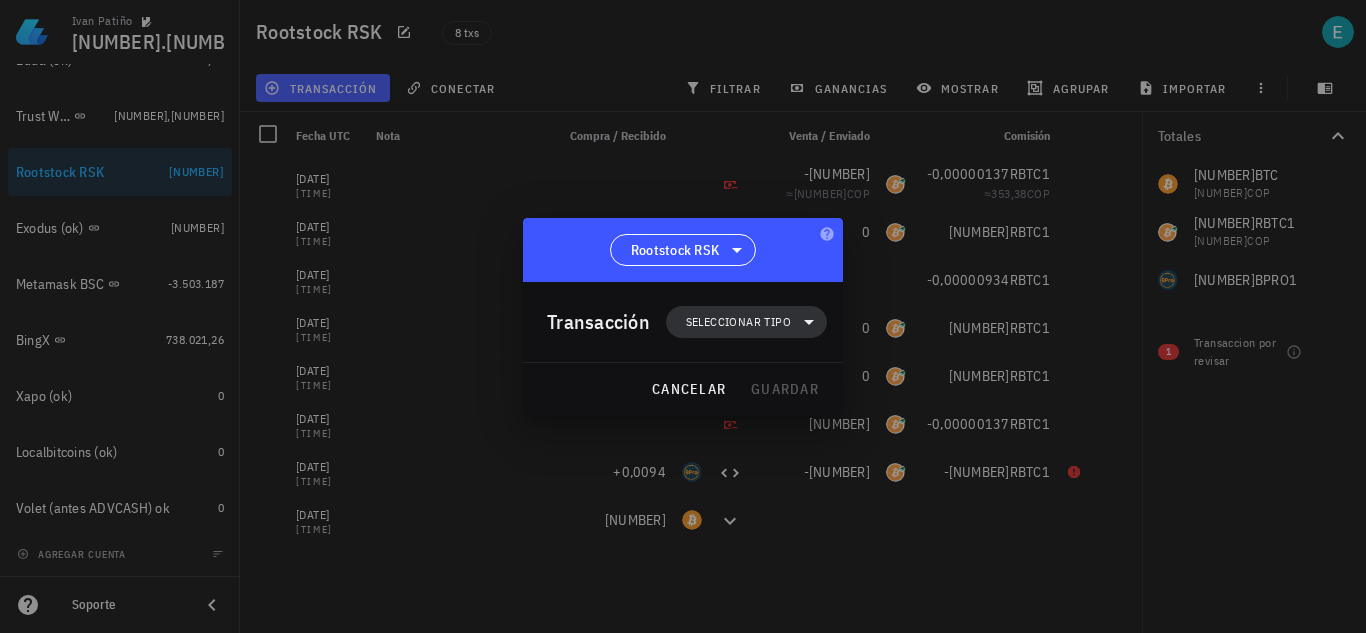 click on "Seleccionar tipo" at bounding box center (738, 322) 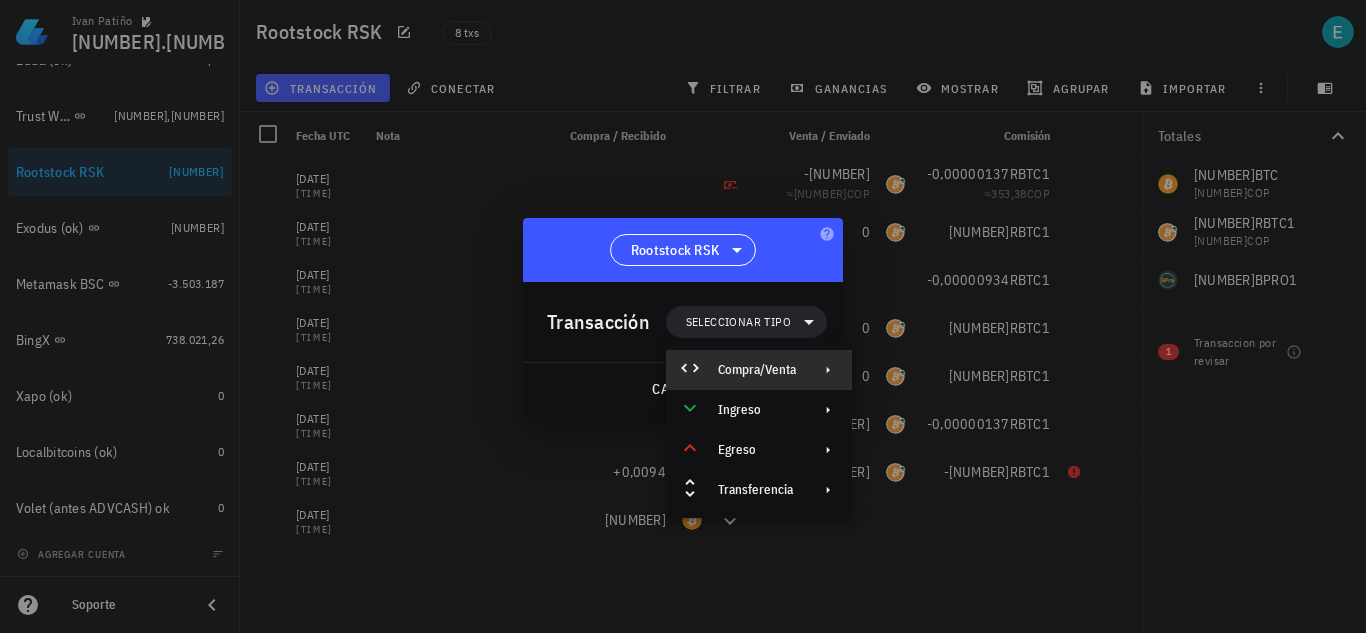 click on "Compra/Venta" at bounding box center (757, 370) 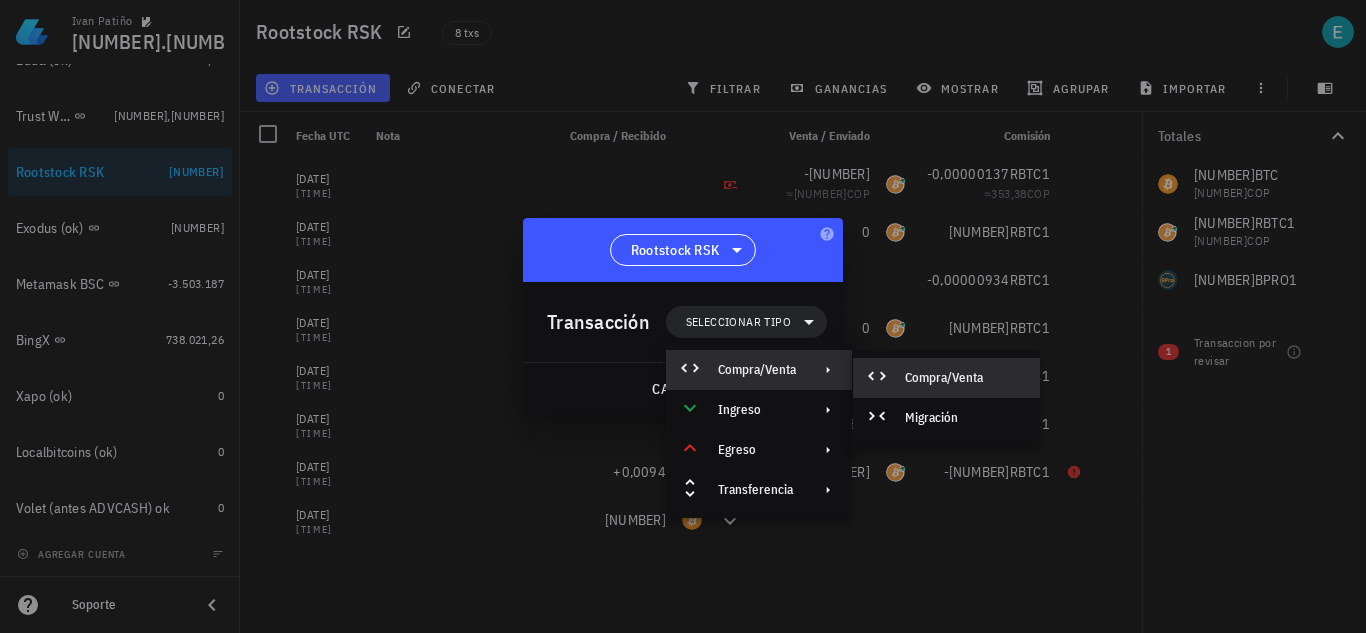 click on "Compra/Venta" at bounding box center [946, 378] 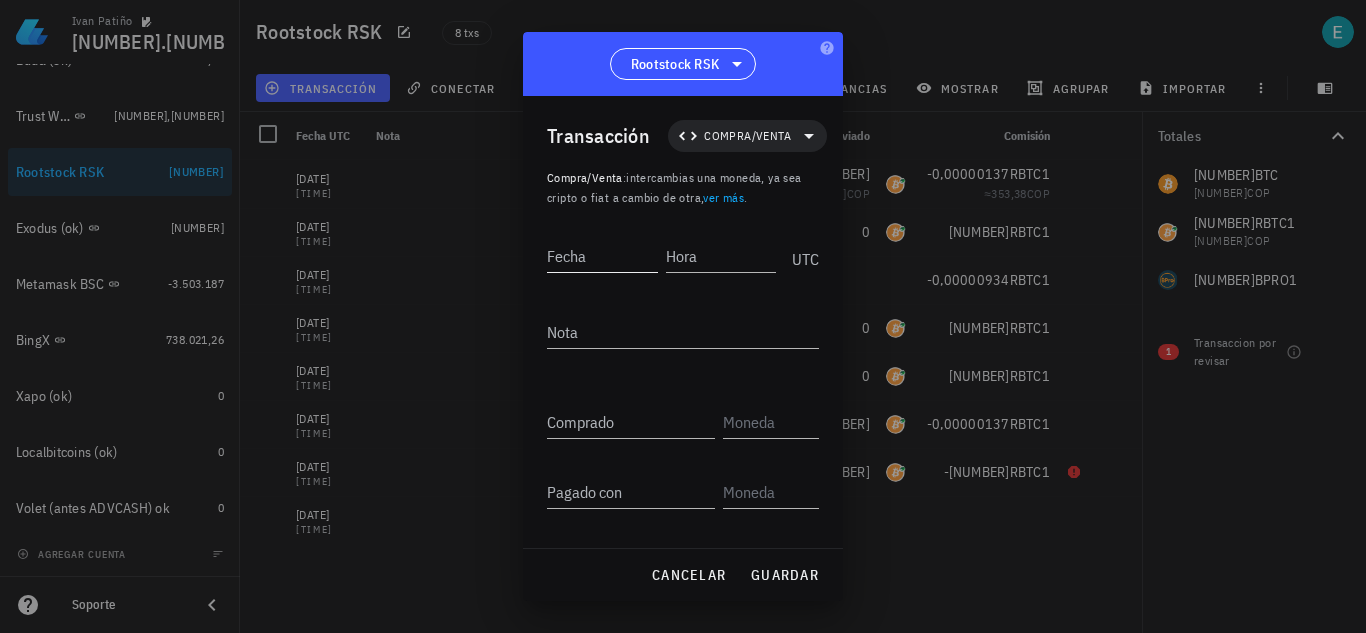 click on "Fecha" at bounding box center [602, 256] 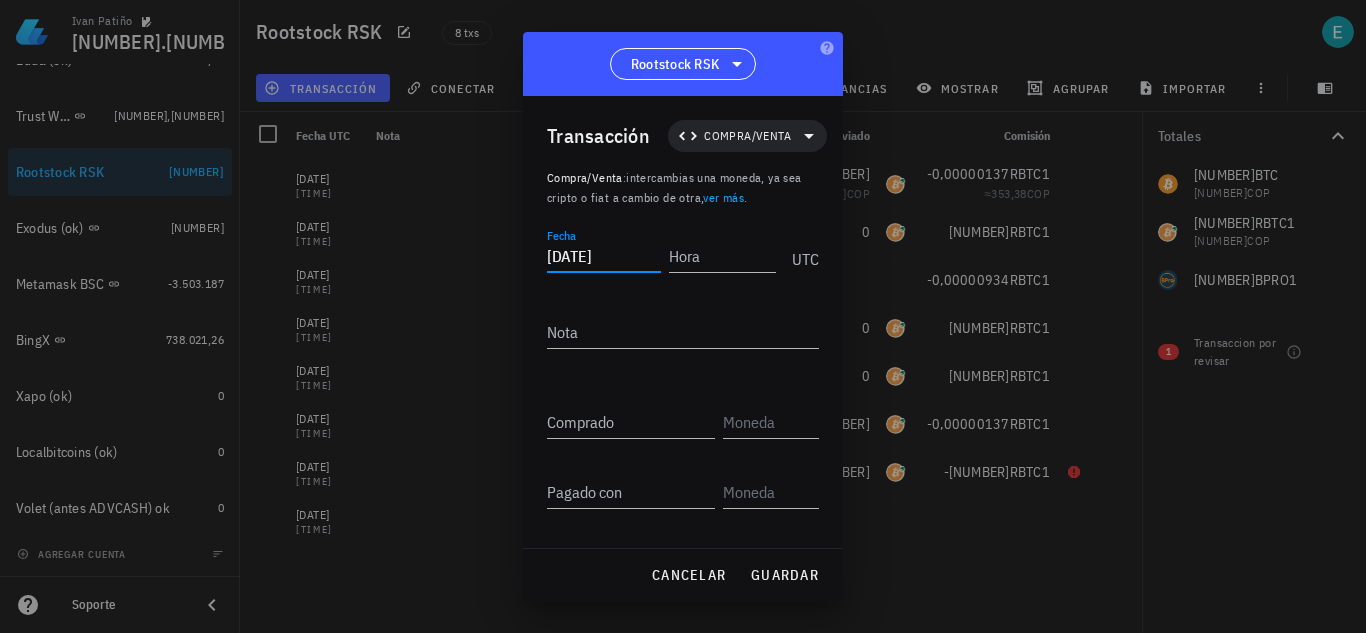 type on "[DATE]" 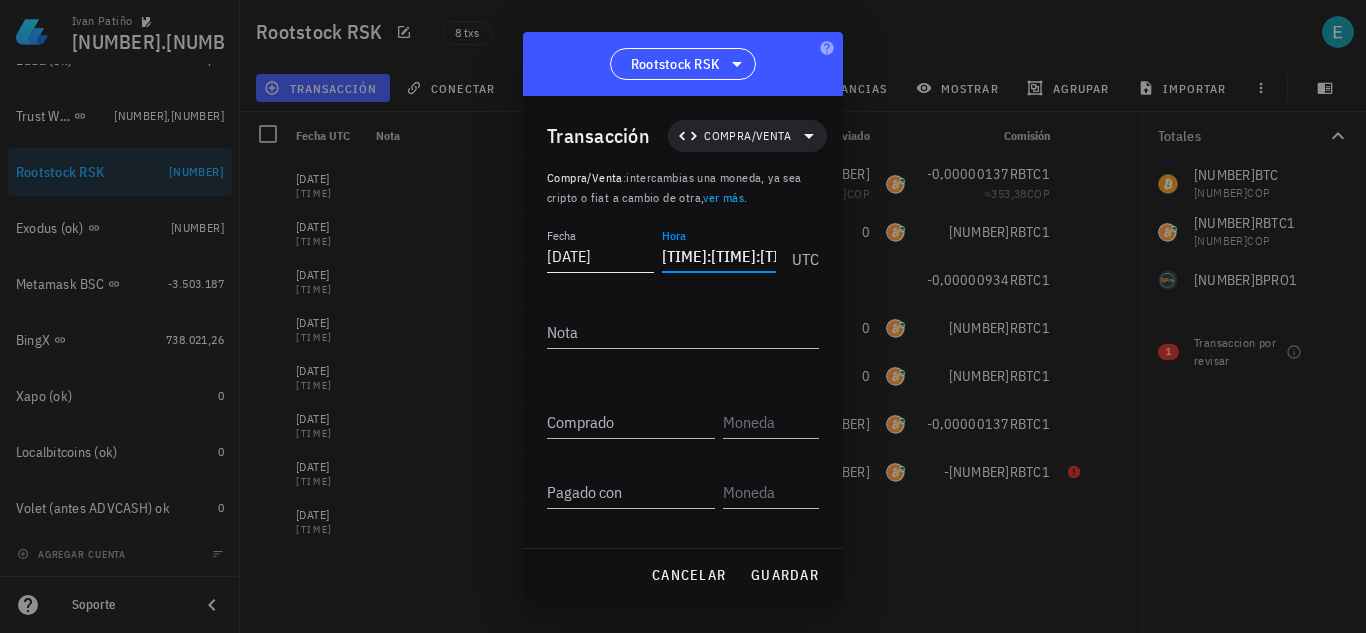 type on "[TIME]:[TIME]:[TIME]" 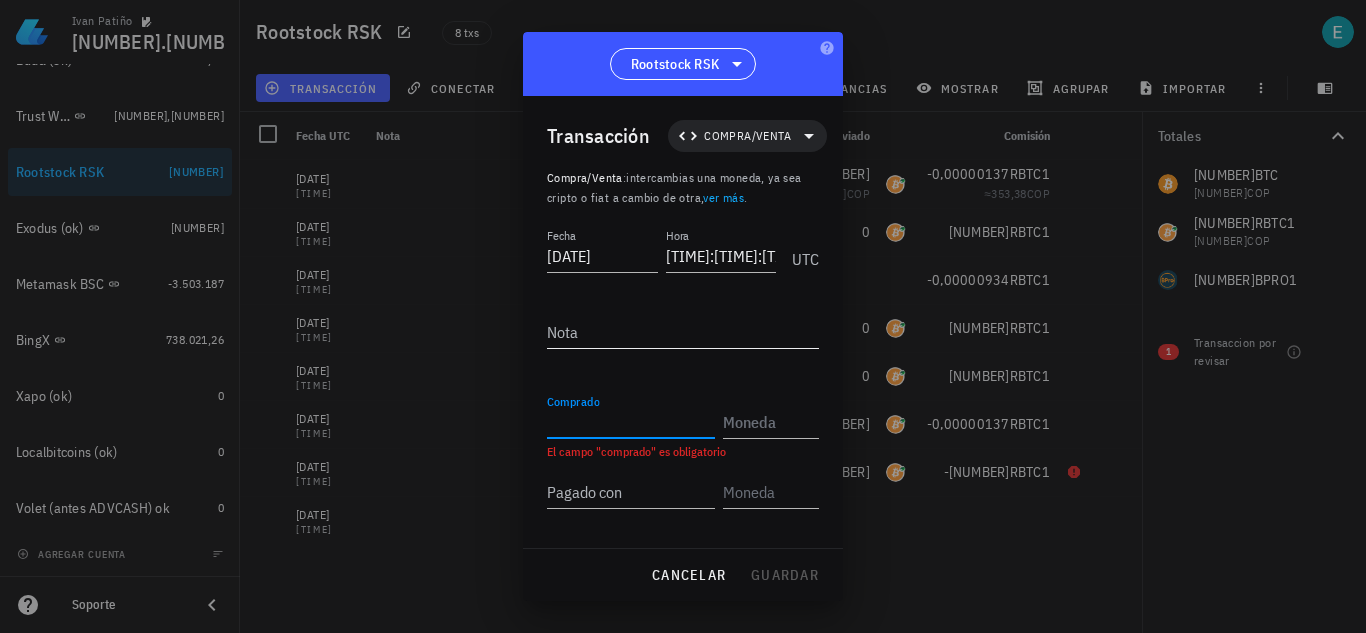 paste on "[NUMBER]" 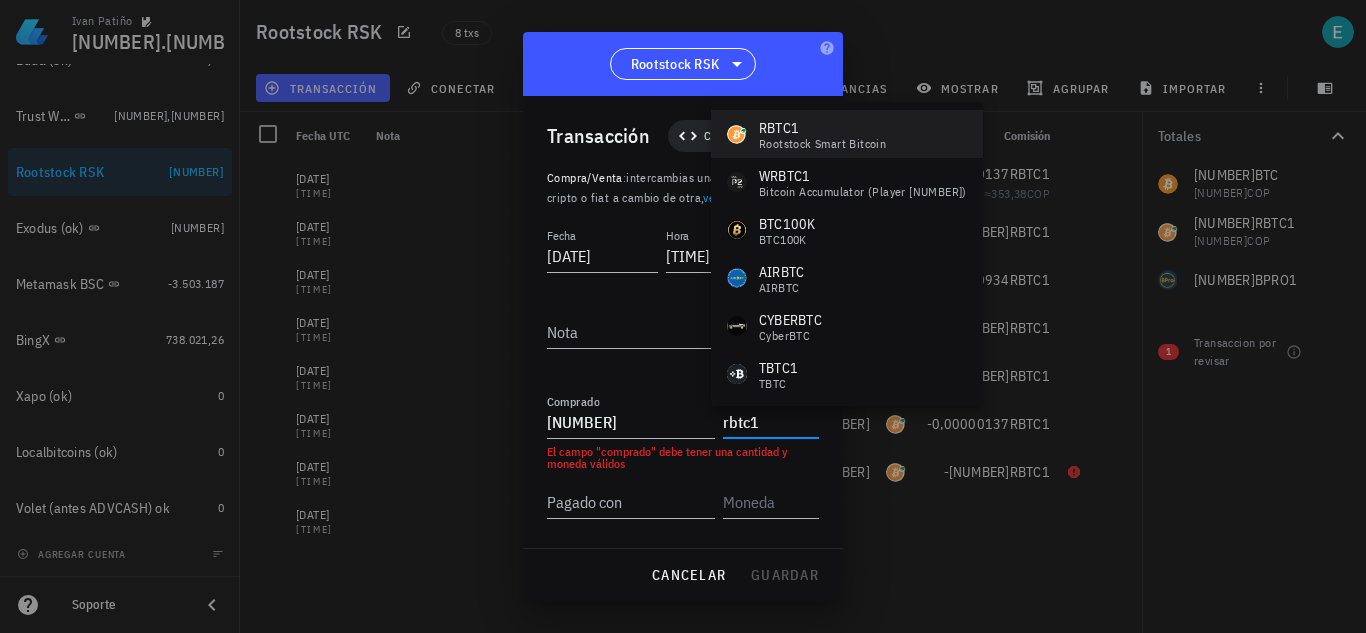 click on "Rootstock Smart Bitcoin" at bounding box center [822, 144] 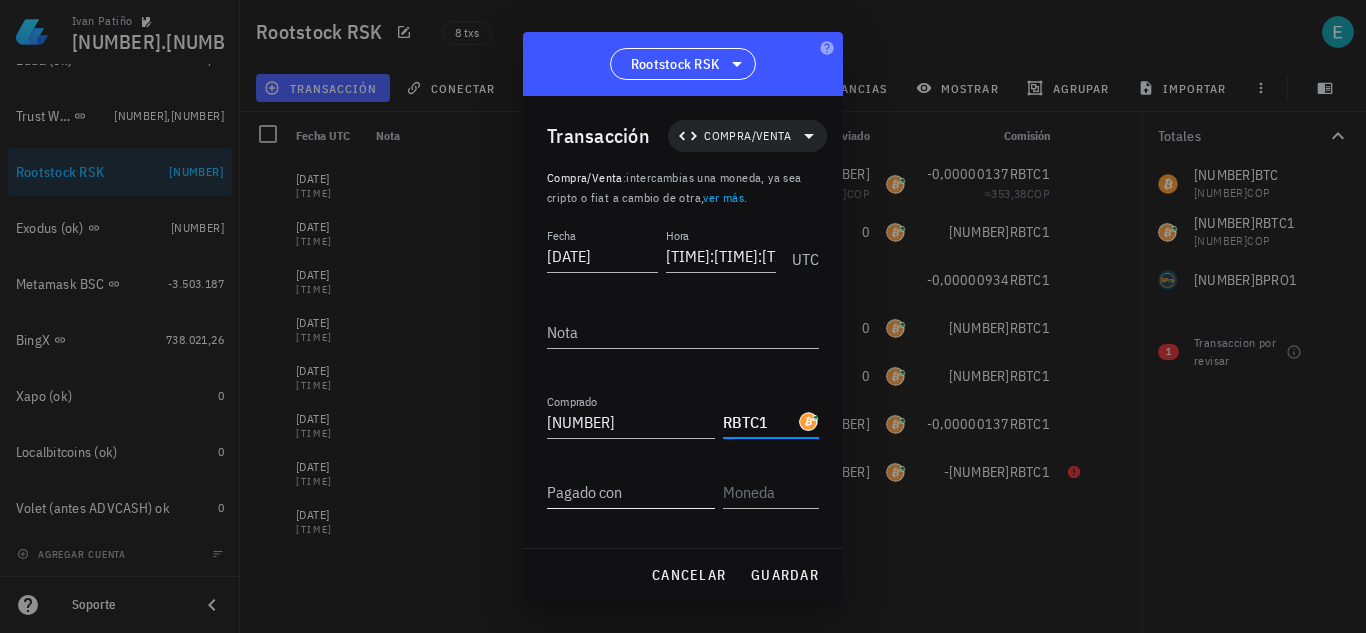 type on "RBTC1" 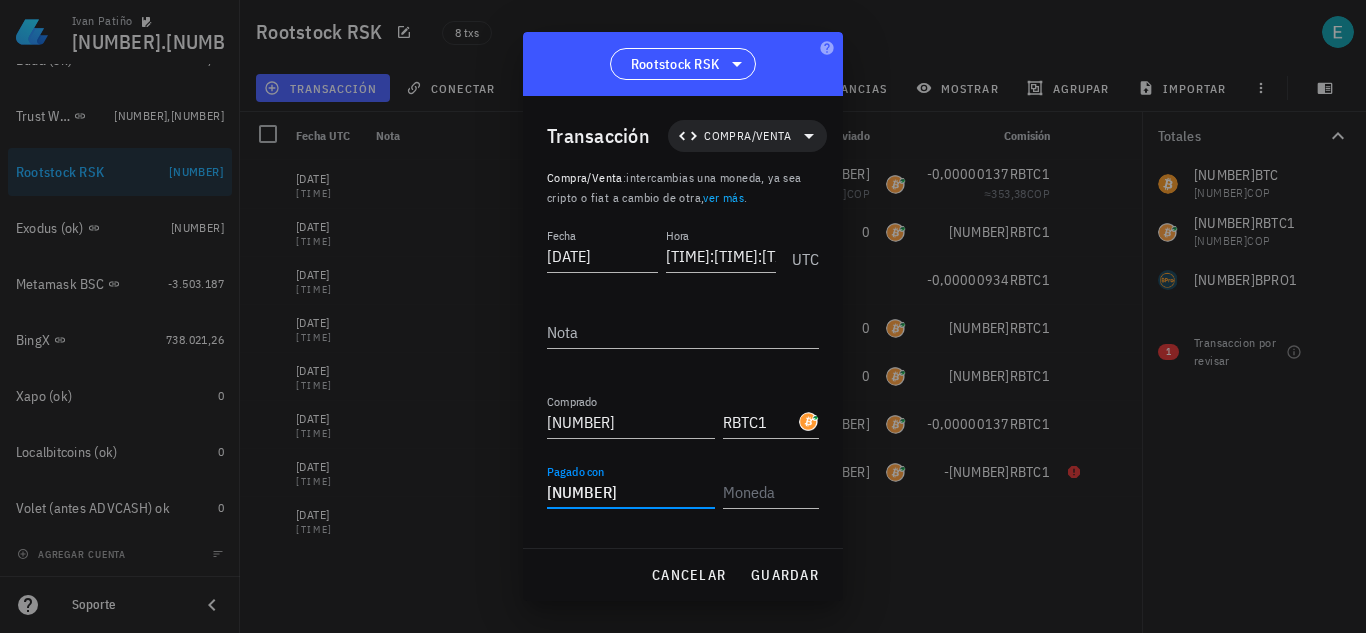type on "[NUMBER]" 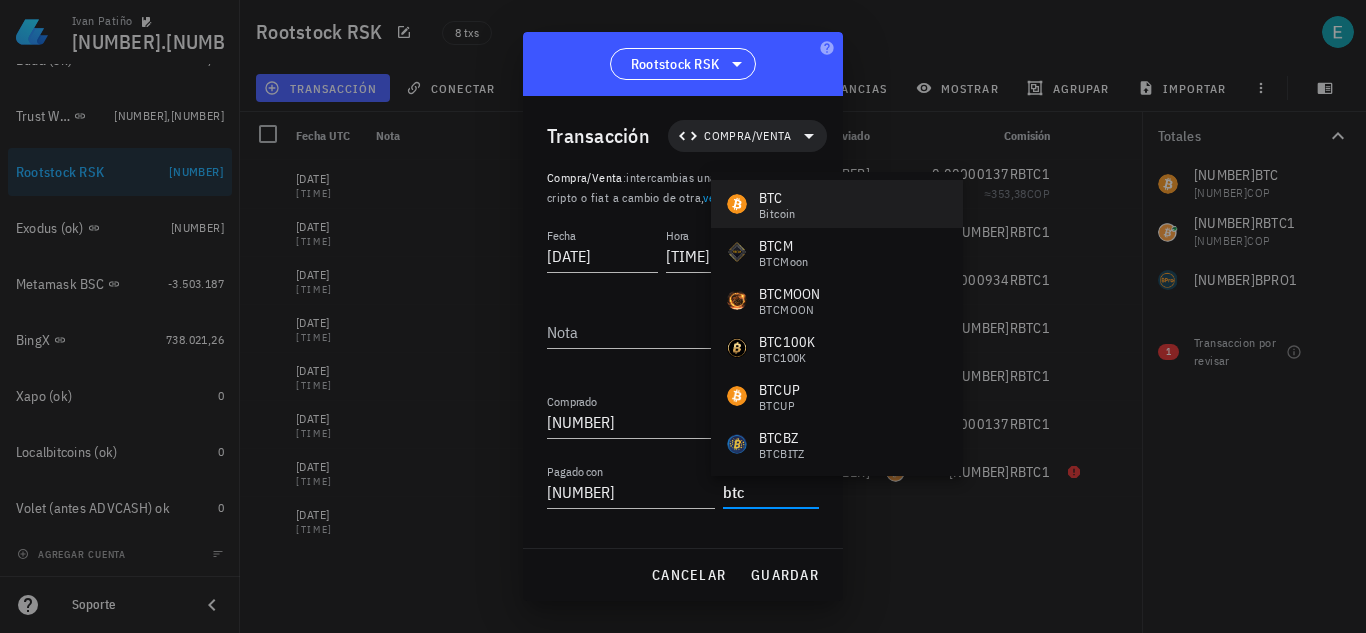 click on "BTC   Bitcoin" at bounding box center (837, 204) 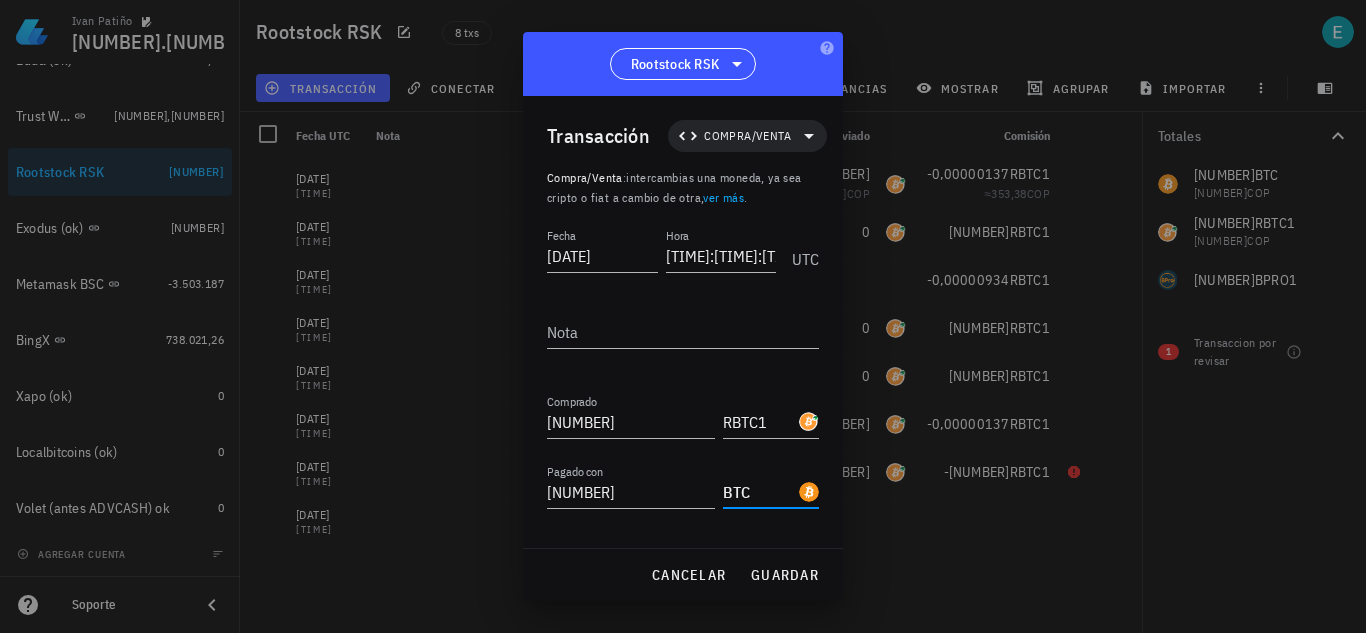 type on "BTC" 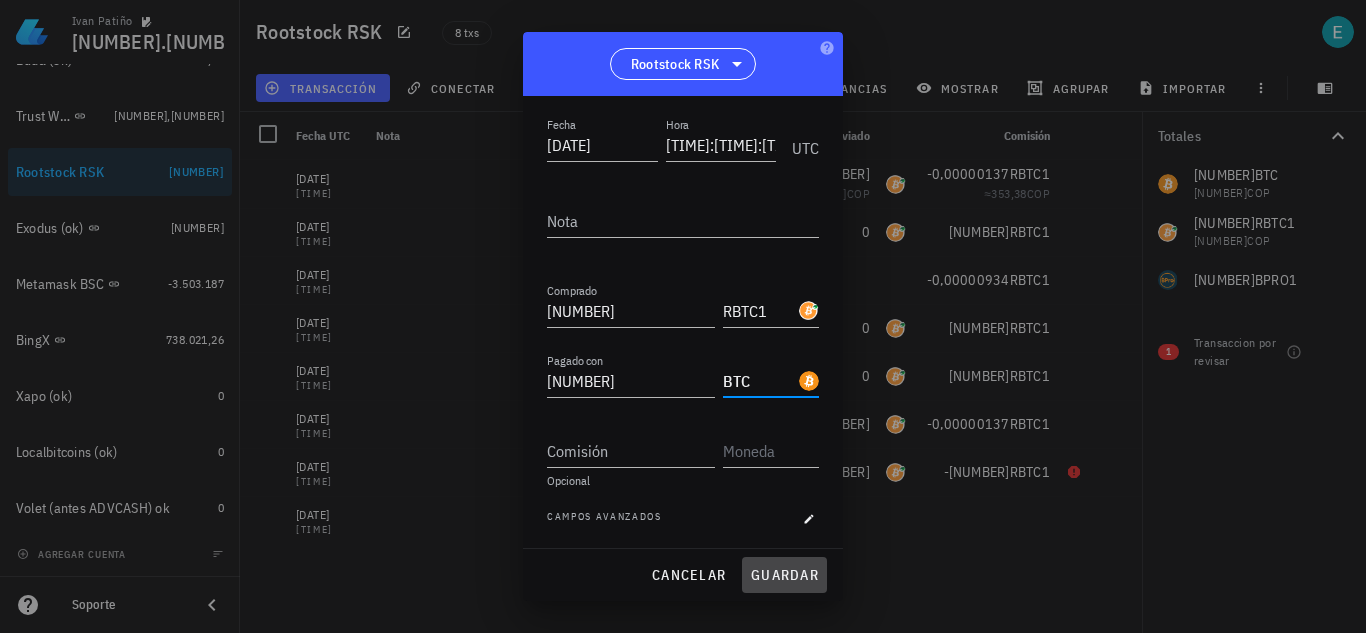 click on "guardar" at bounding box center (784, 575) 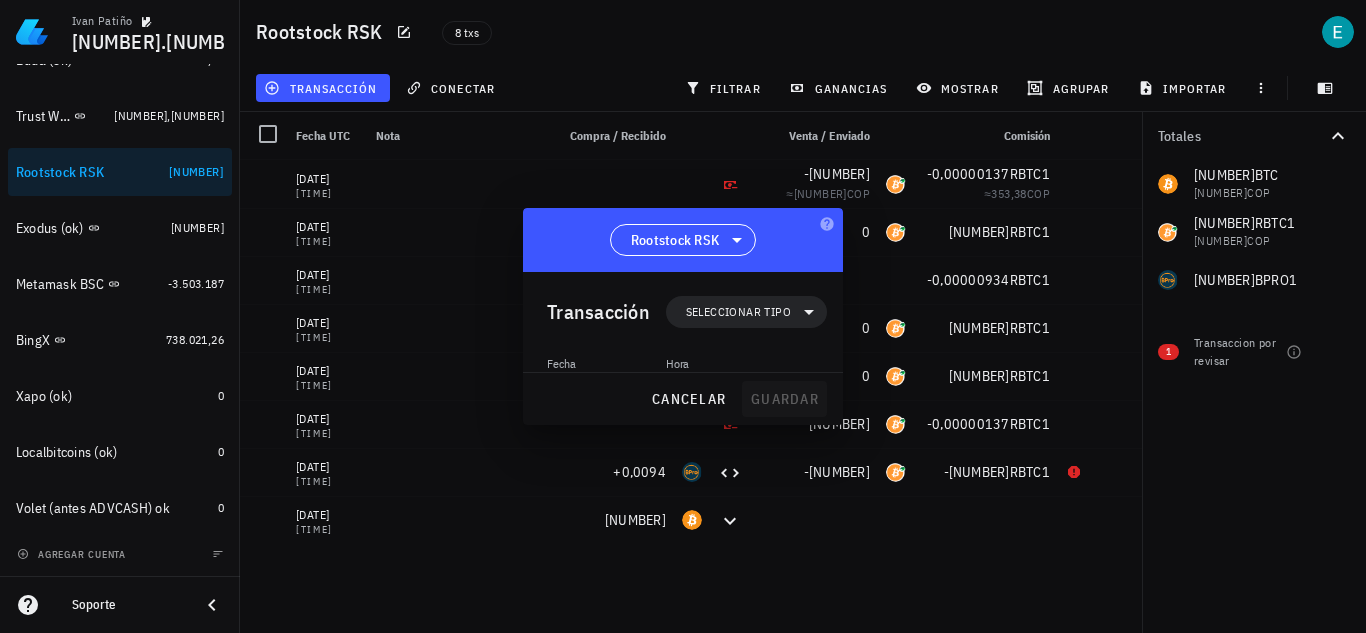 scroll, scrollTop: 0, scrollLeft: 0, axis: both 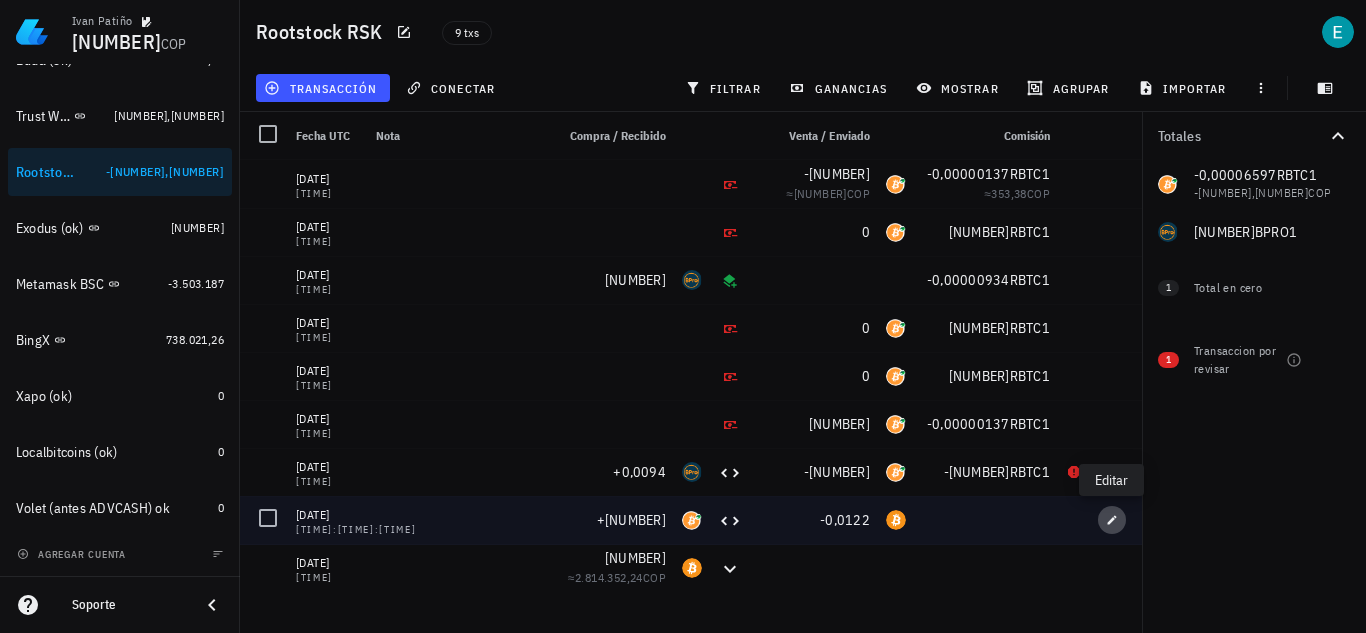 click 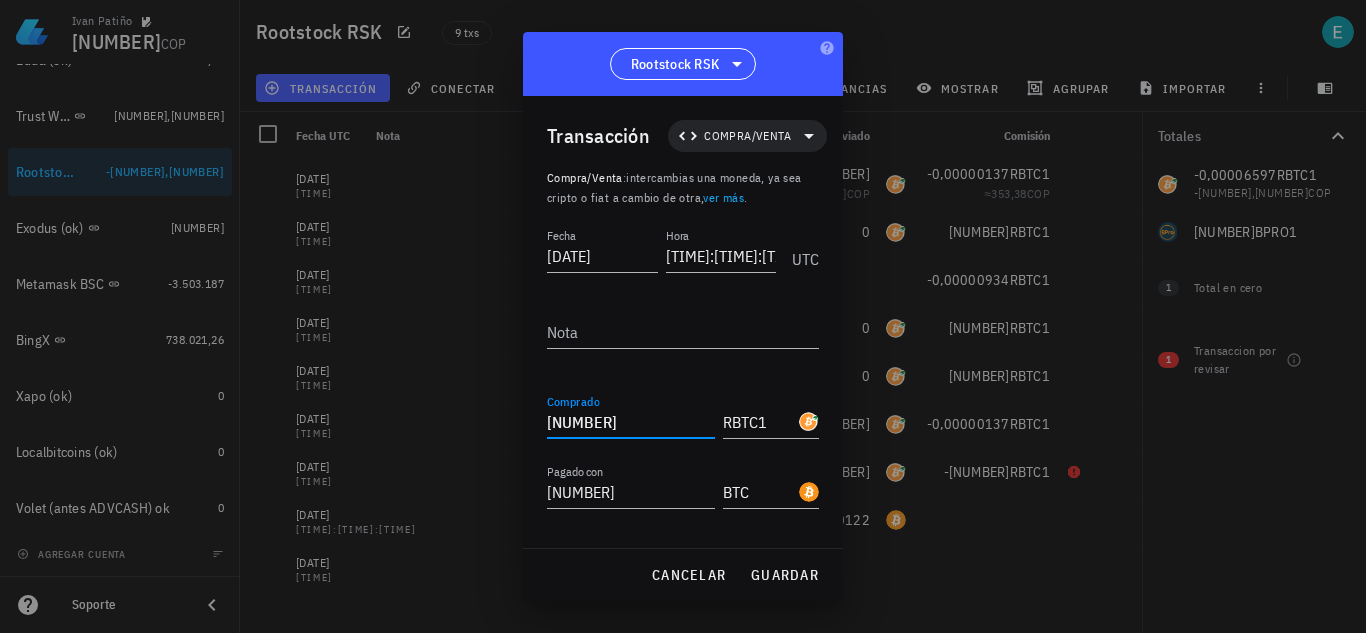 drag, startPoint x: 595, startPoint y: 421, endPoint x: 624, endPoint y: 417, distance: 29.274563 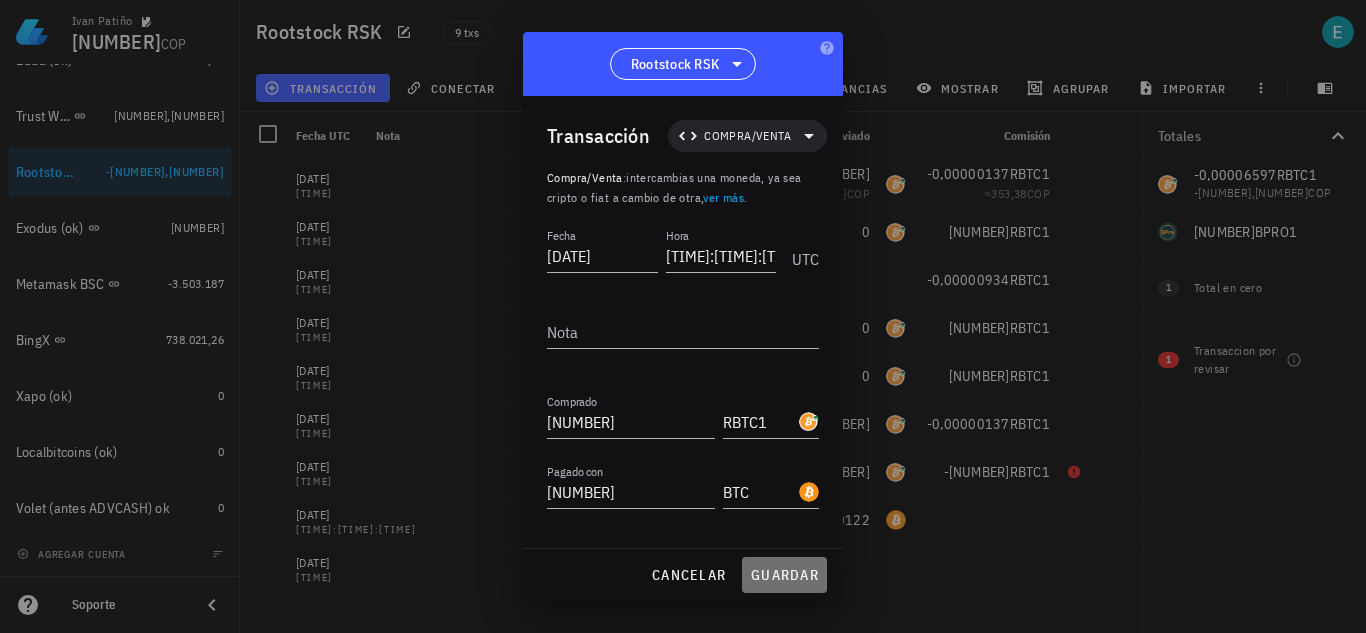 click on "guardar" at bounding box center [784, 575] 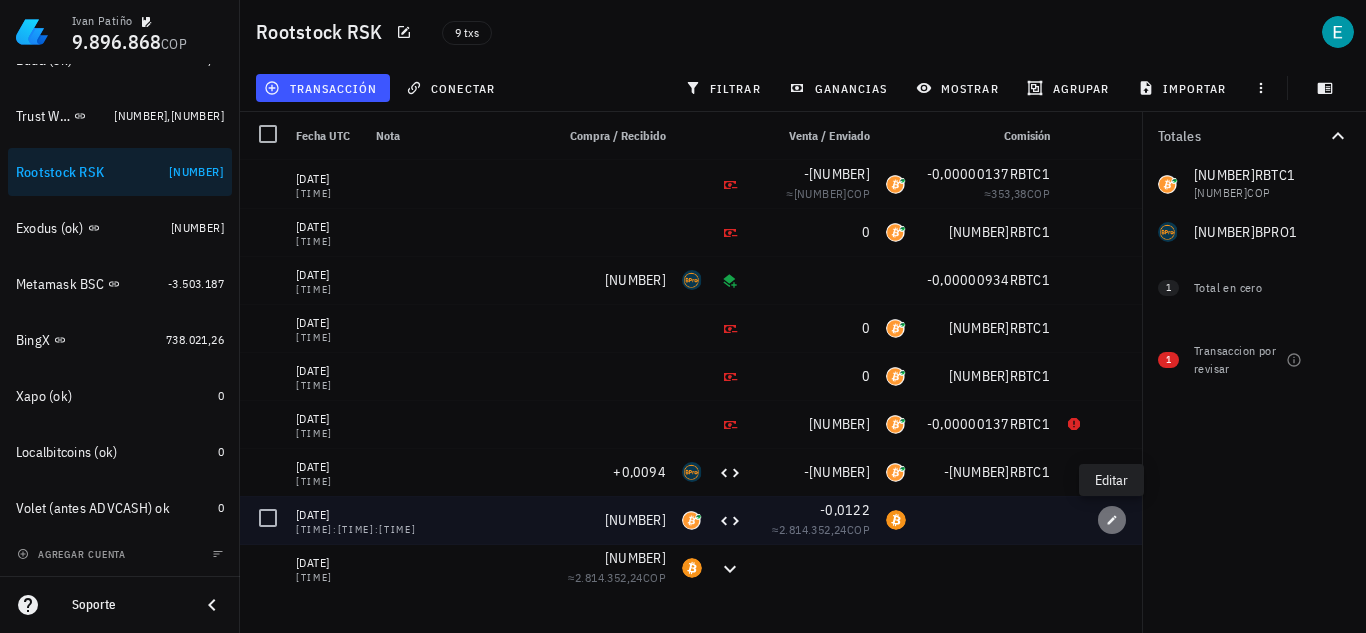 click 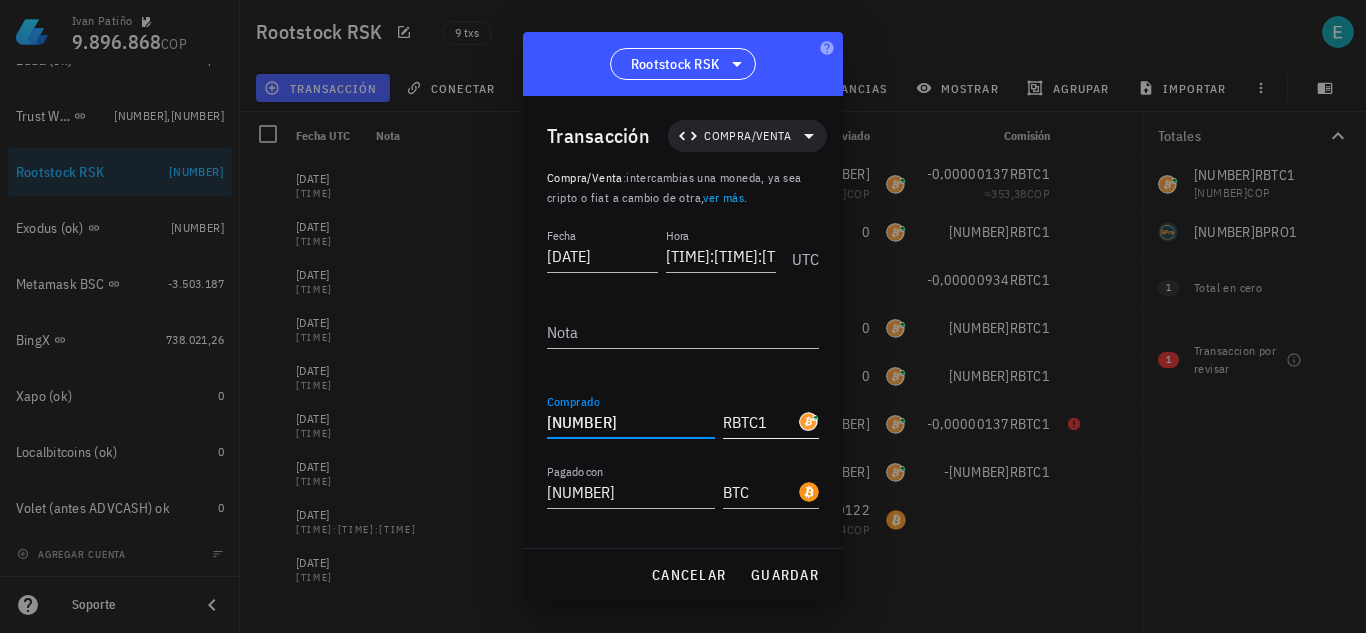 drag, startPoint x: 585, startPoint y: 419, endPoint x: 735, endPoint y: 418, distance: 150.00333 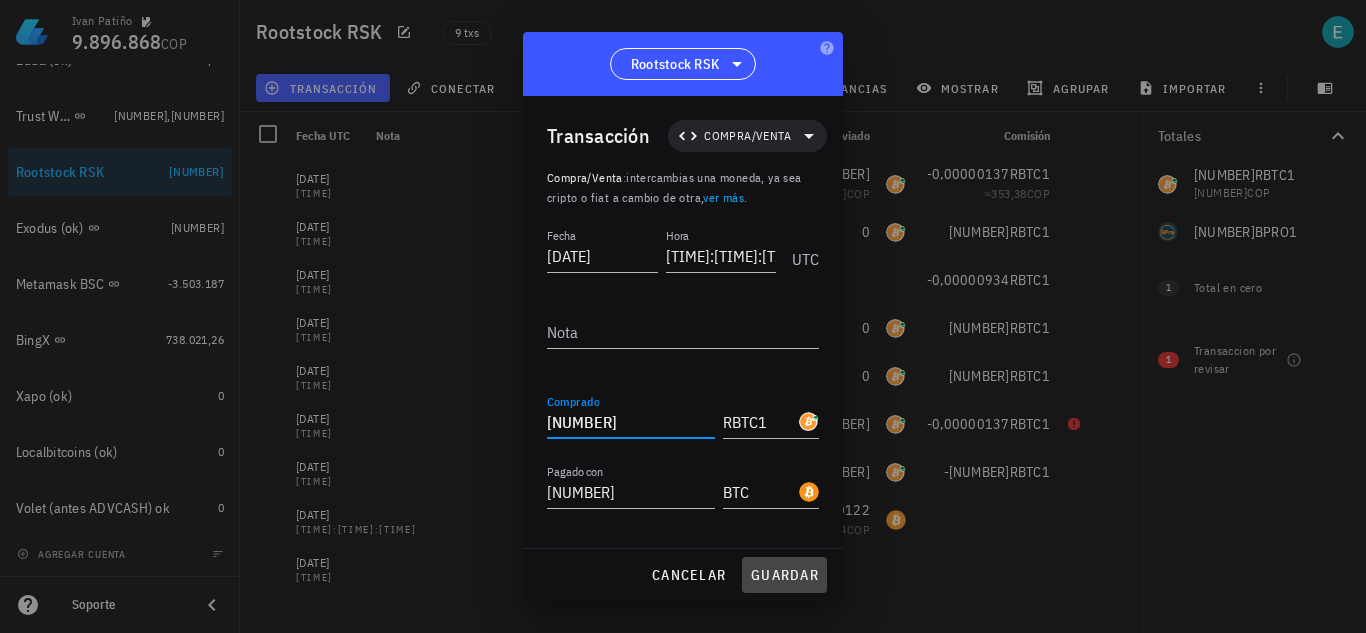 click on "guardar" at bounding box center [784, 575] 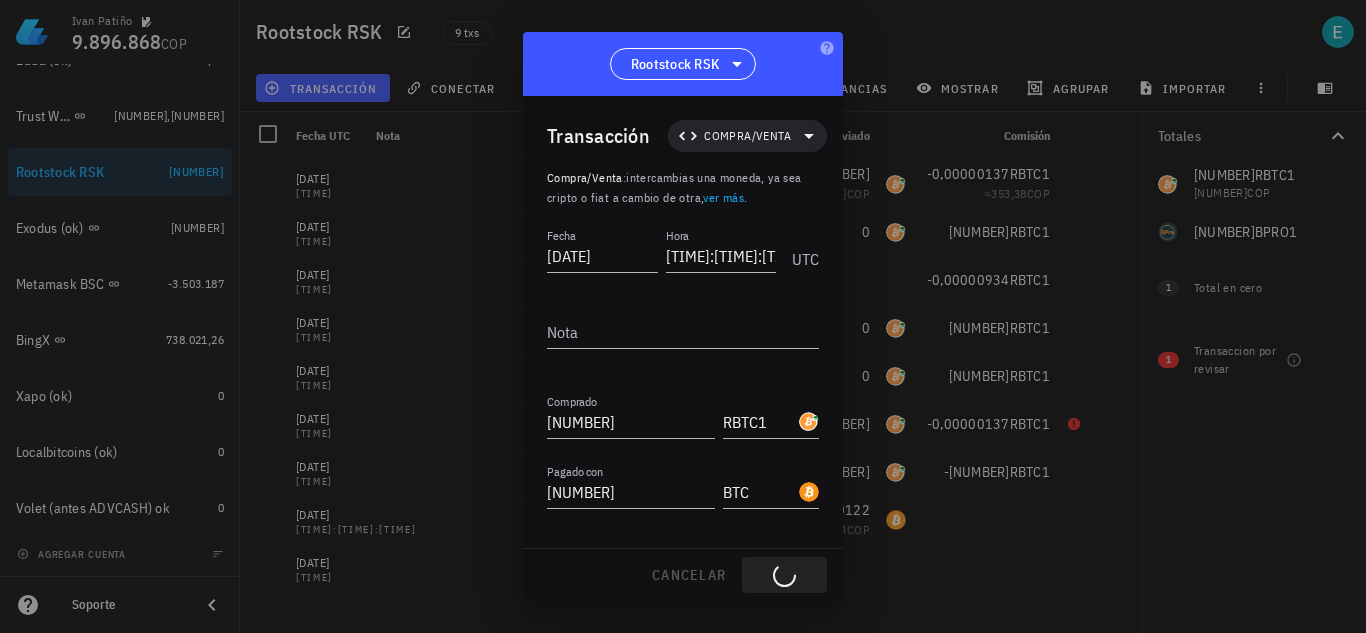 type on "[NUMBER]" 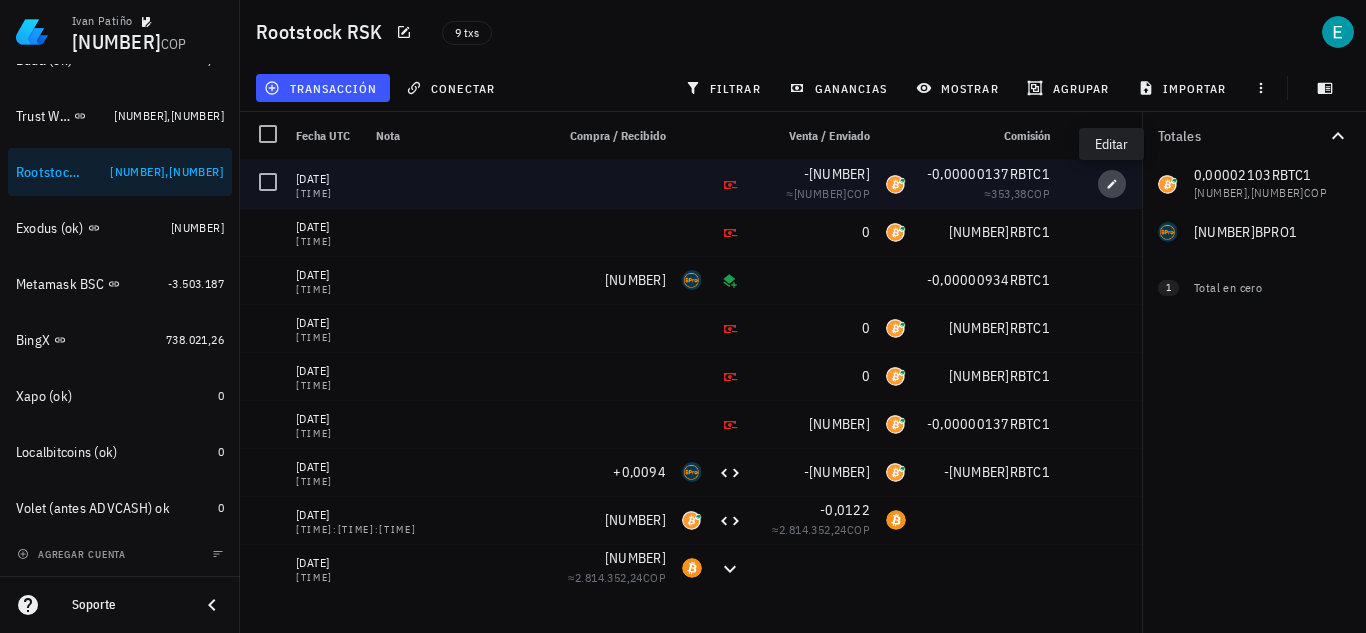 click 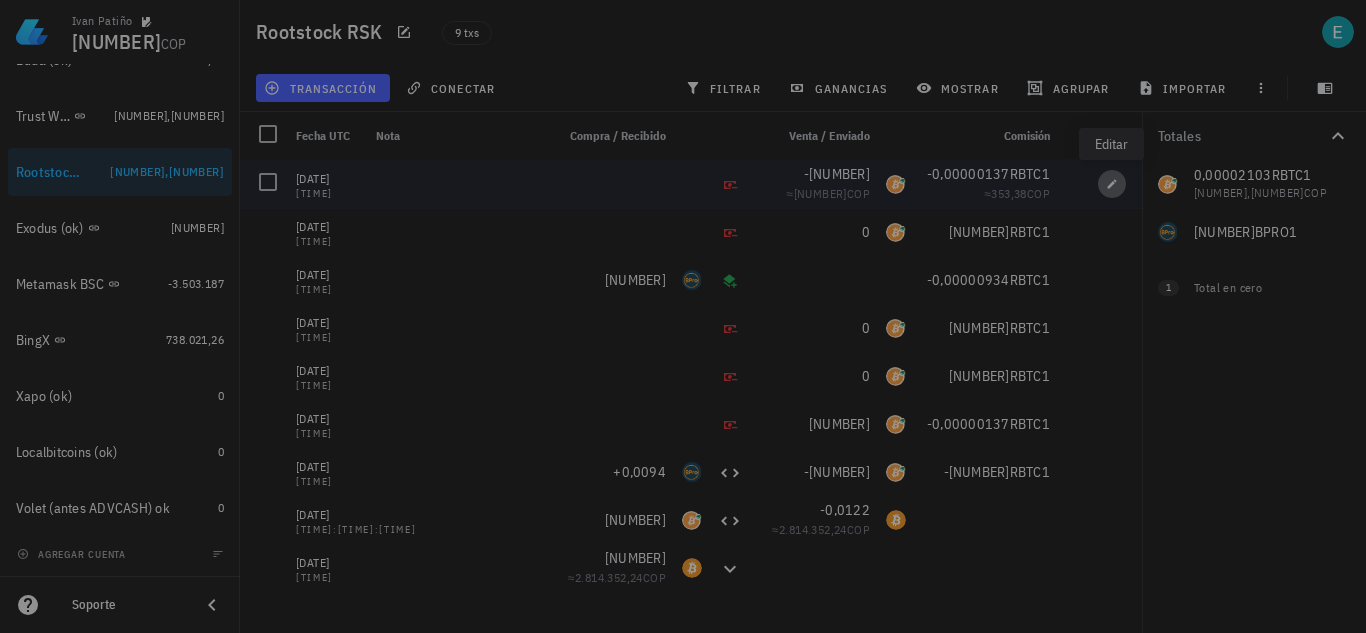 type on "[DATE]" 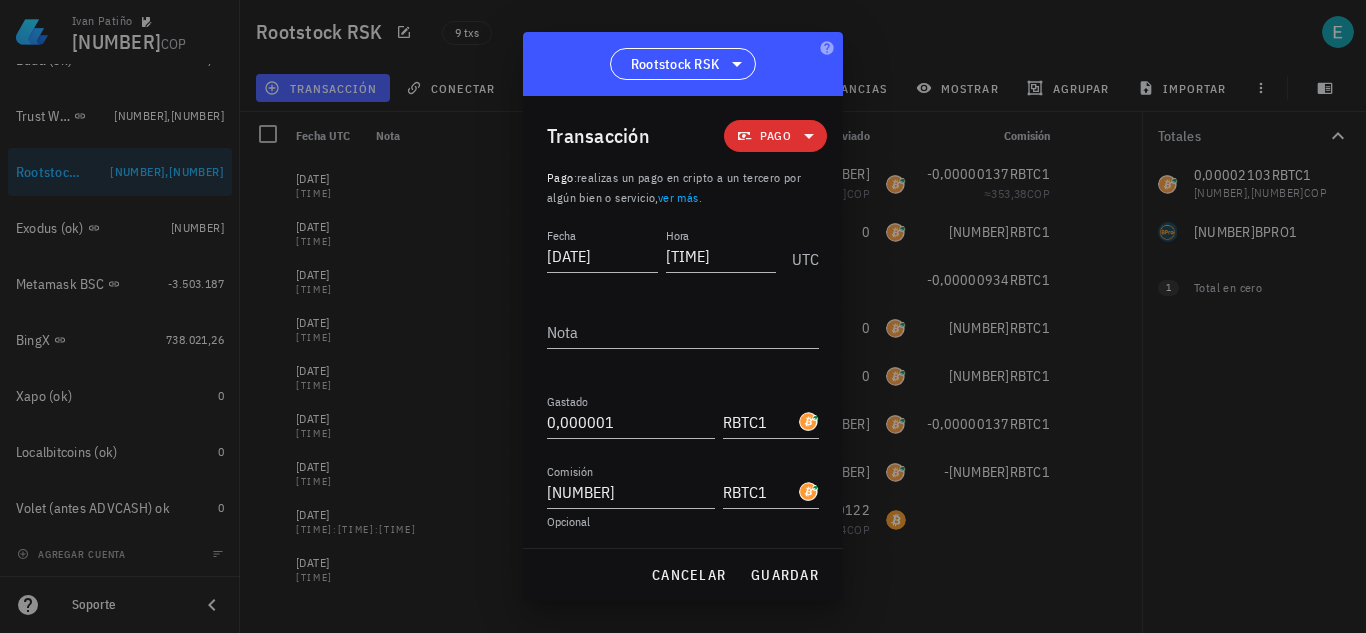 click on "Pago" at bounding box center (775, 136) 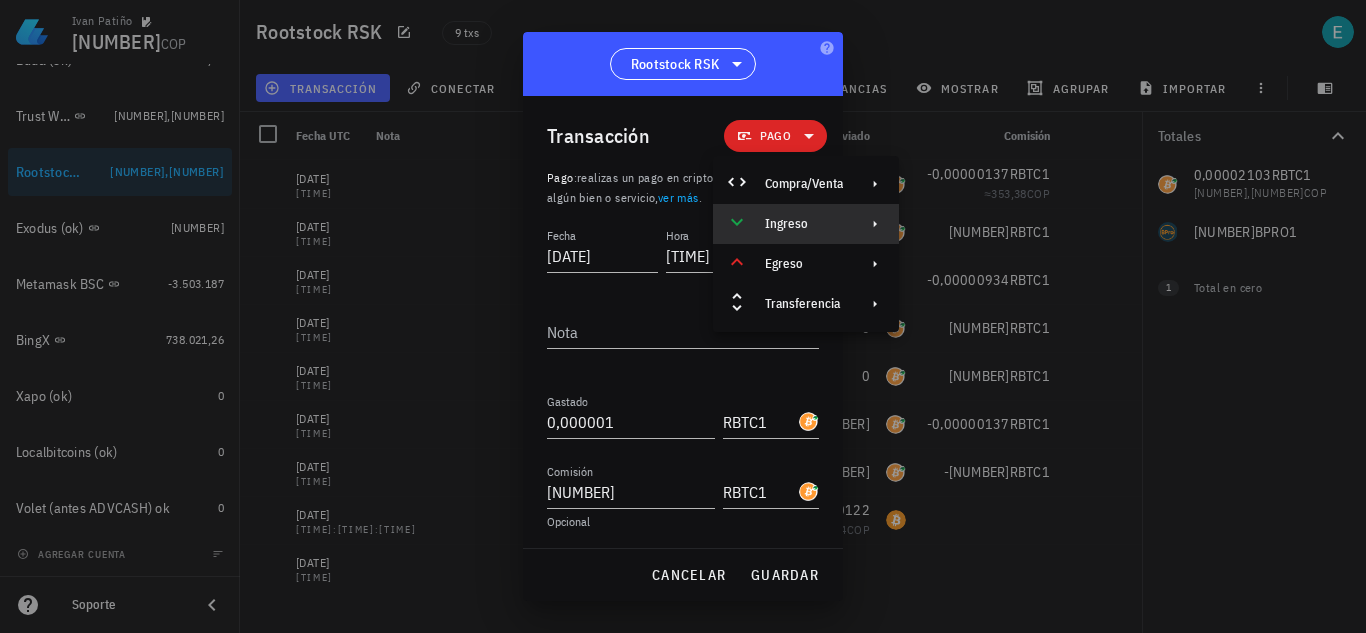 click on "Ingreso" at bounding box center [806, 224] 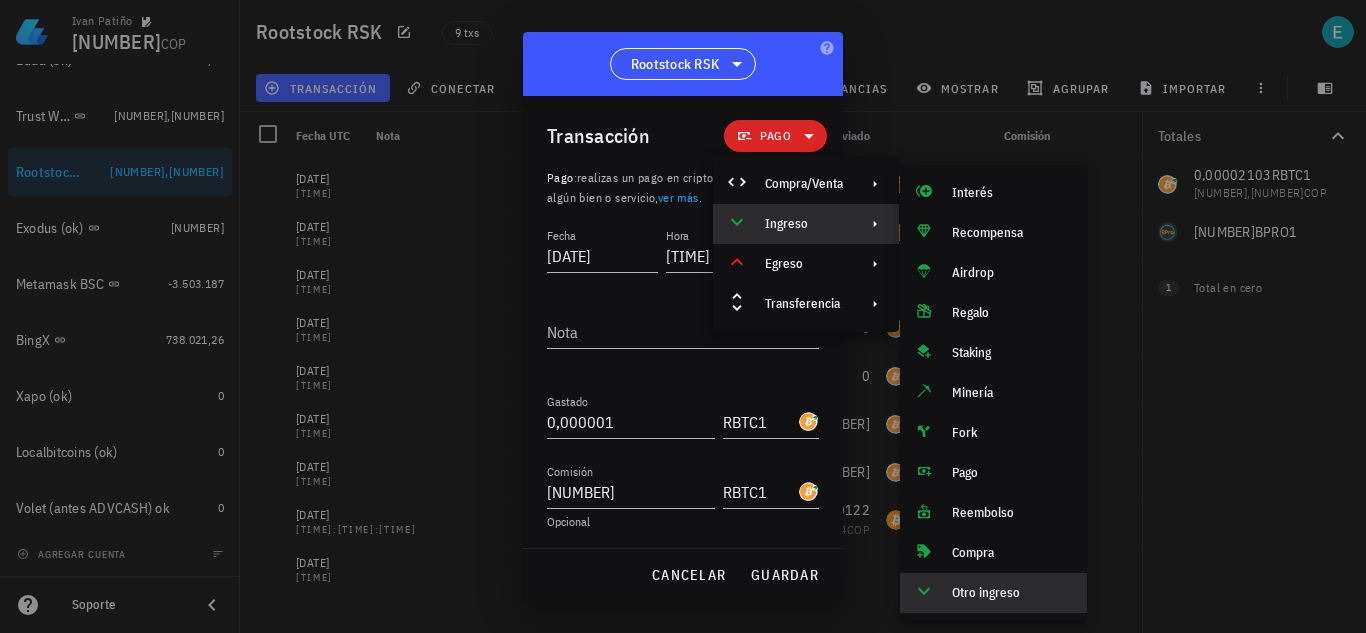 click on "Otro ingreso" at bounding box center (1011, 593) 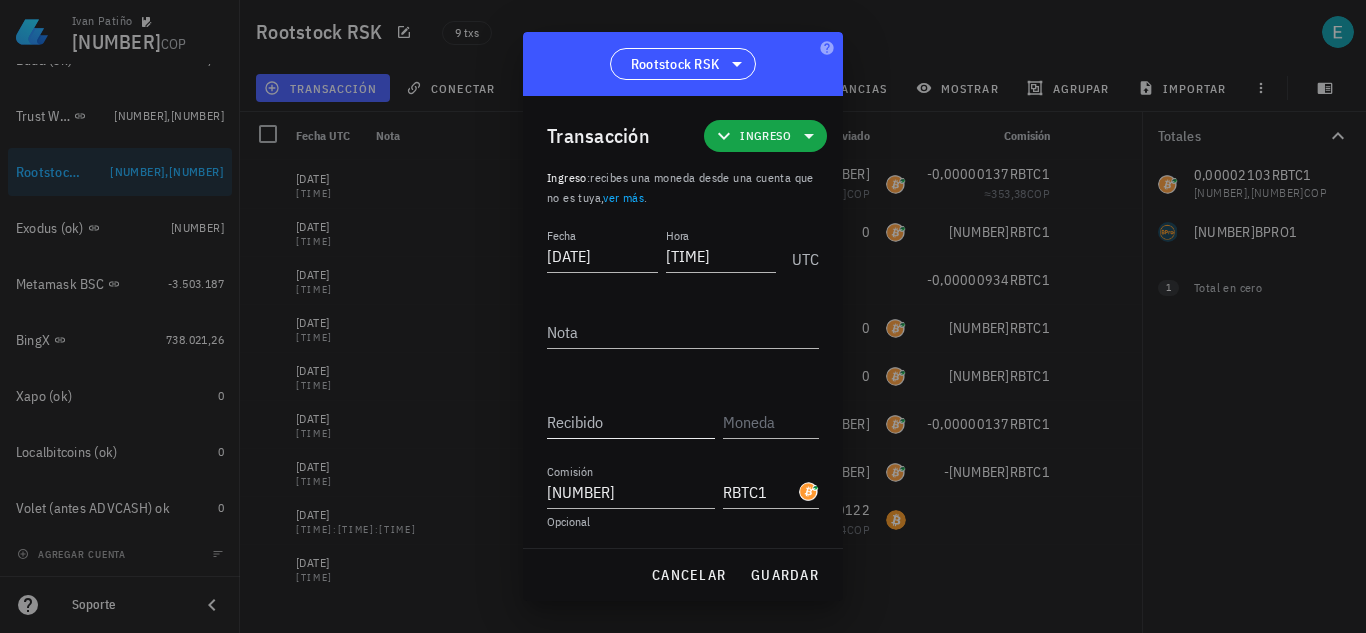 click on "Recibido" at bounding box center (631, 422) 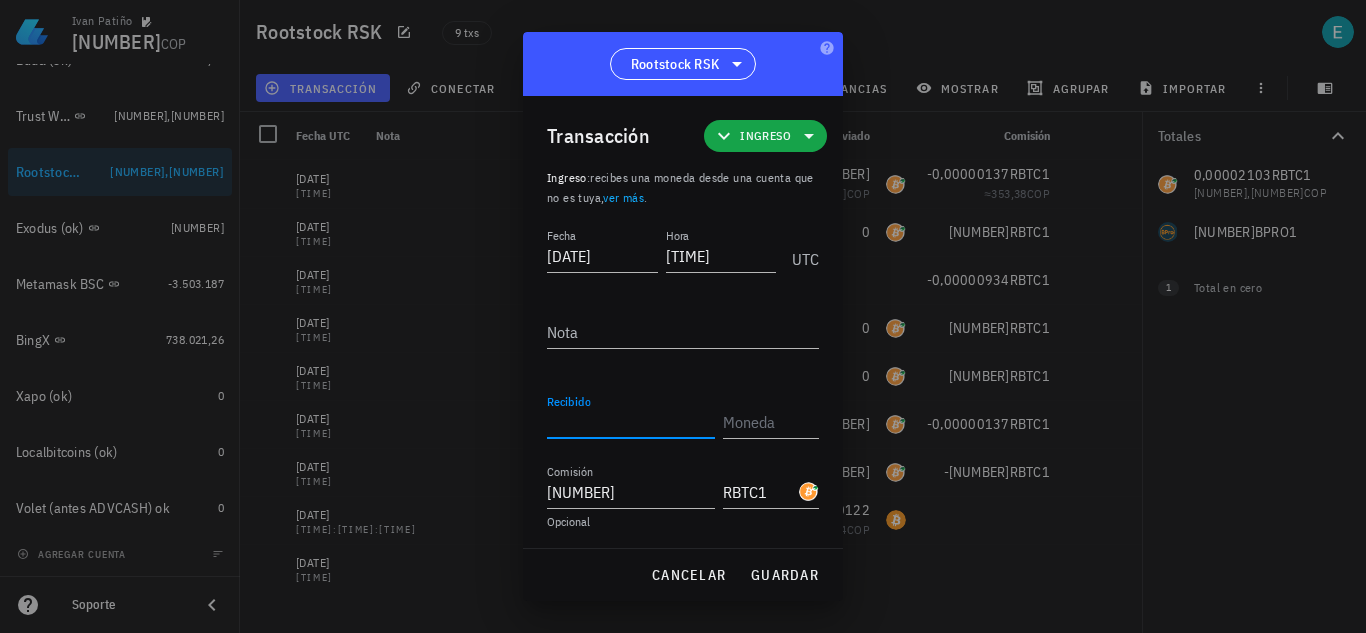 paste on "0,000001" 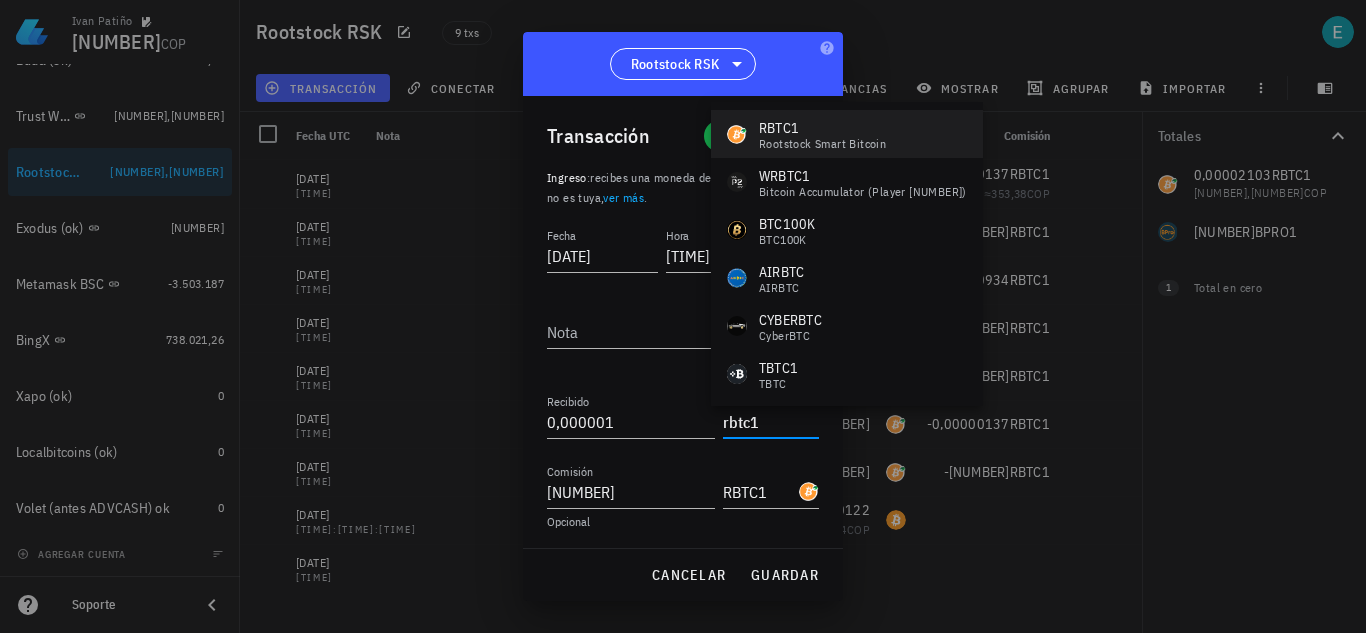 click on "RBTC1" at bounding box center (822, 128) 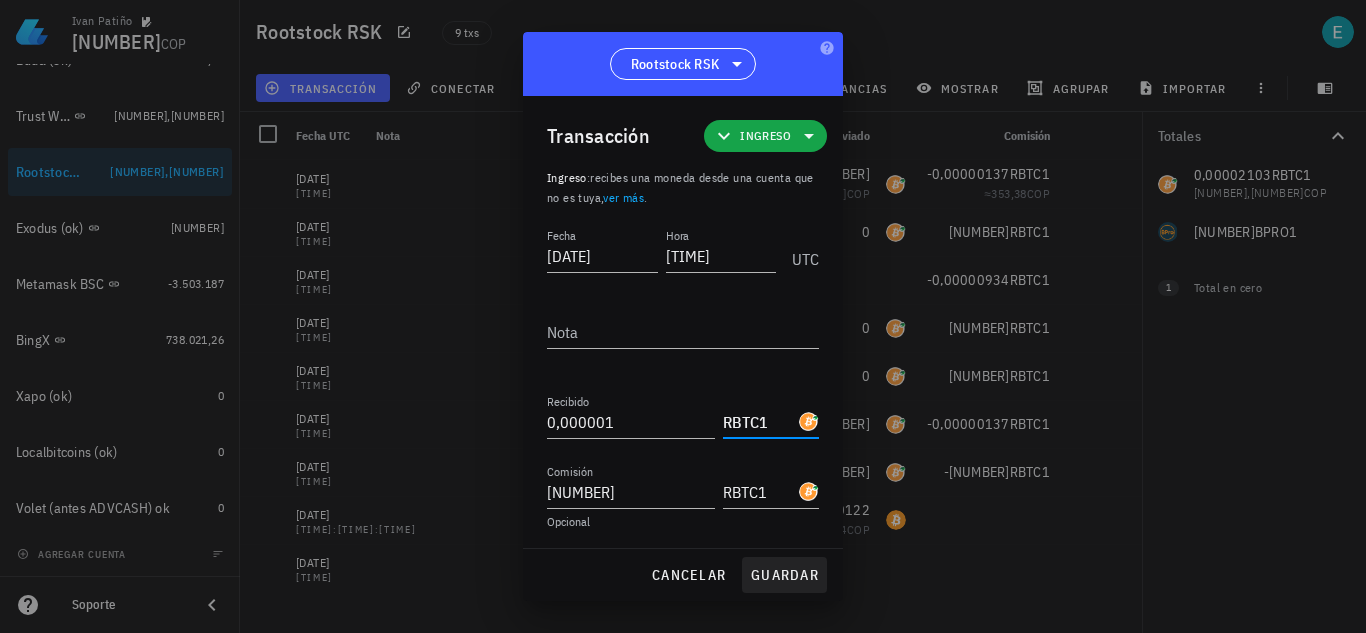 type on "RBTC1" 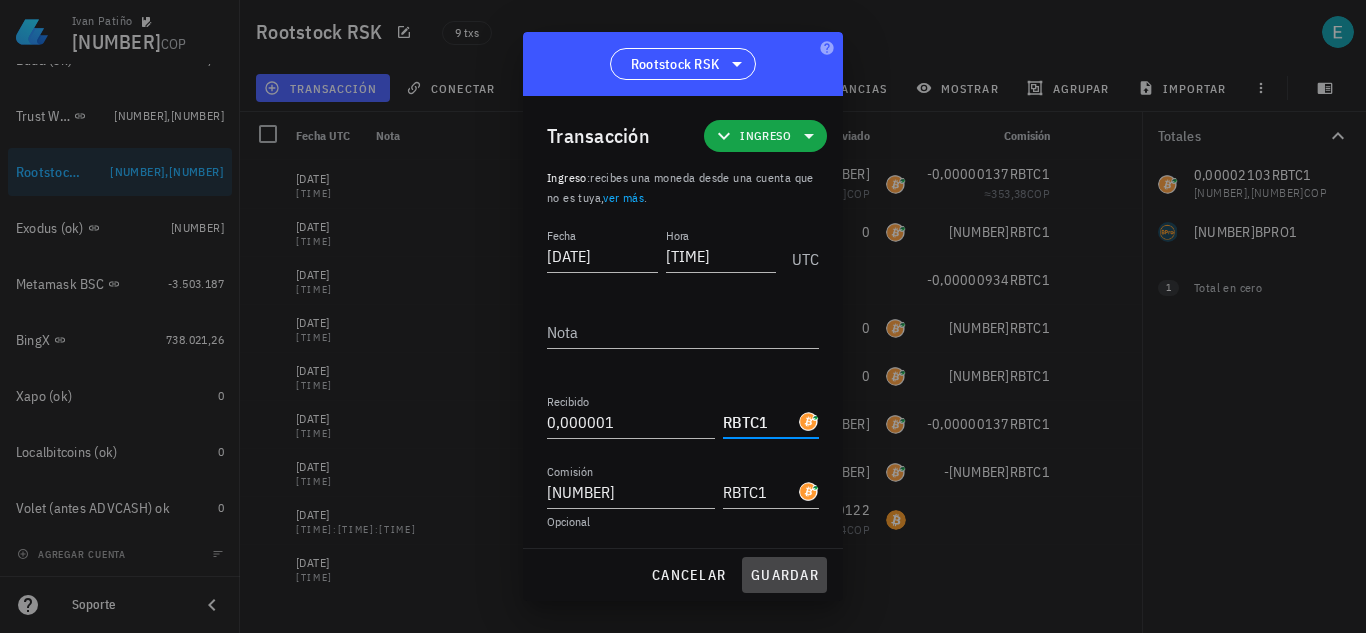 click on "guardar" at bounding box center (784, 575) 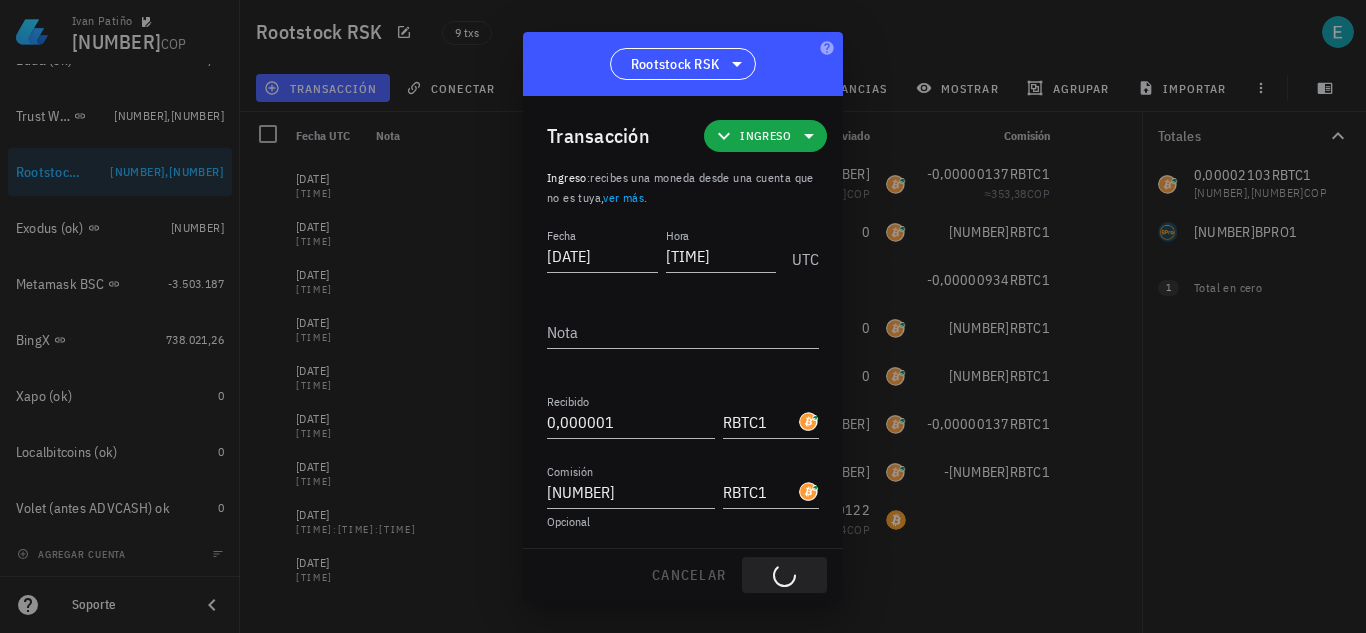 type 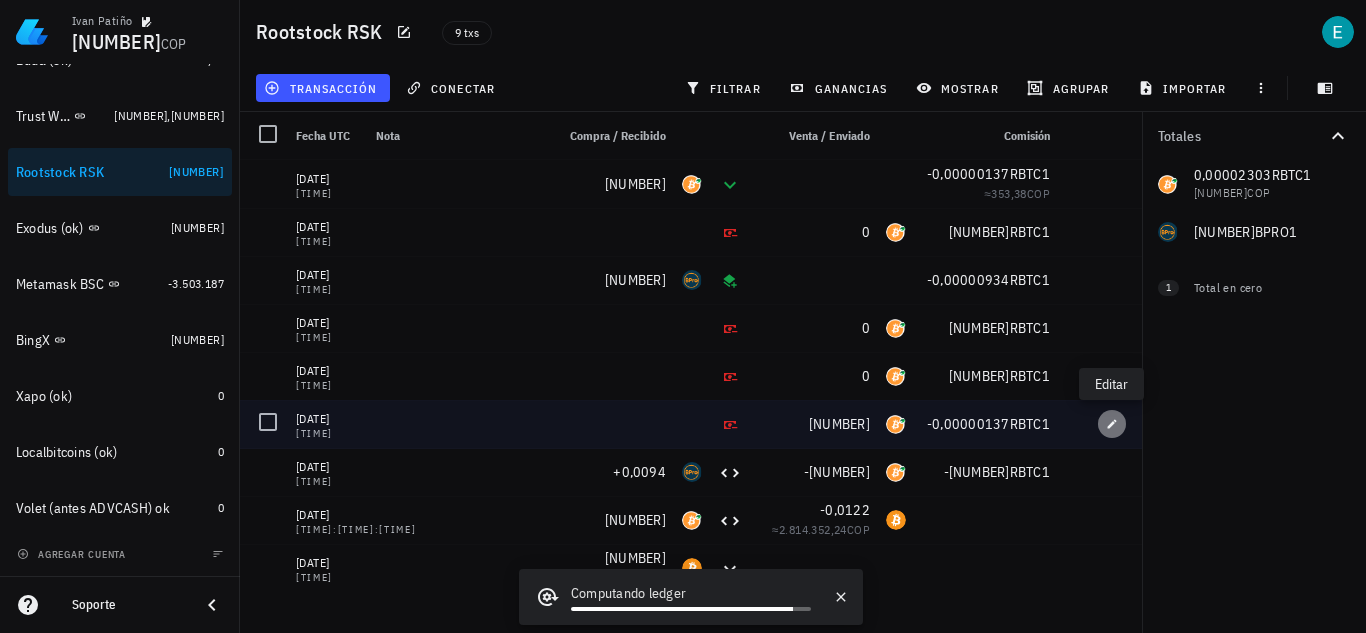 click 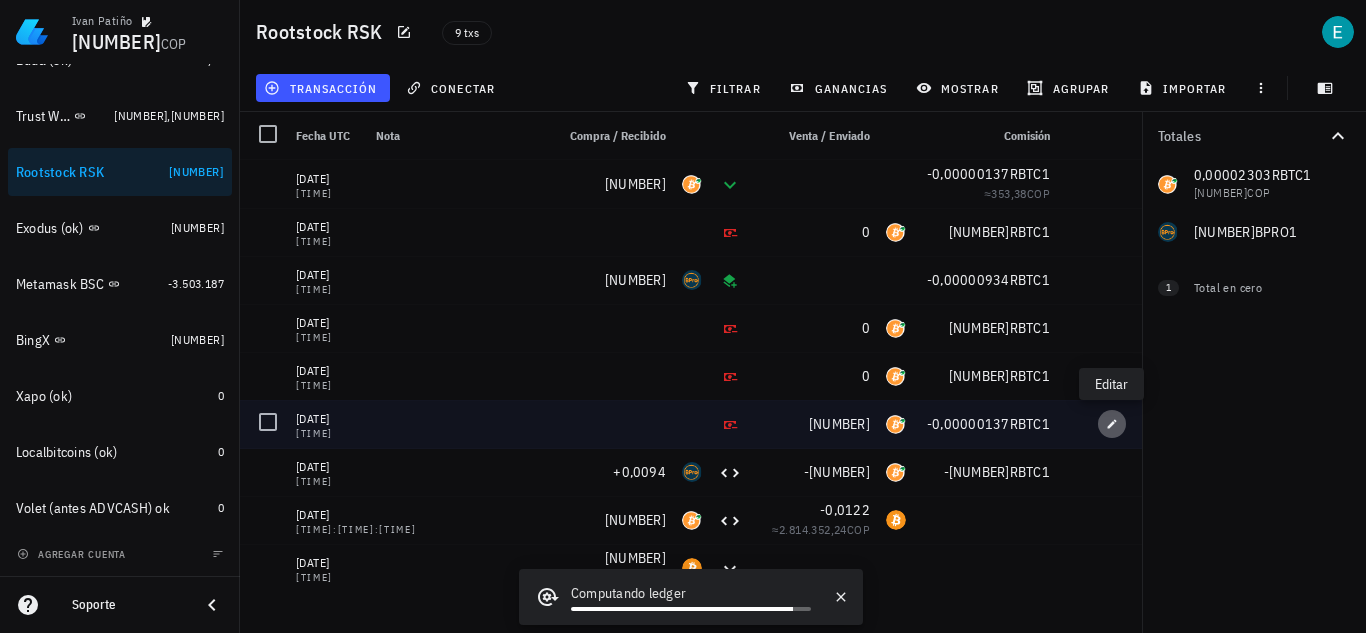 type on "[DATE]" 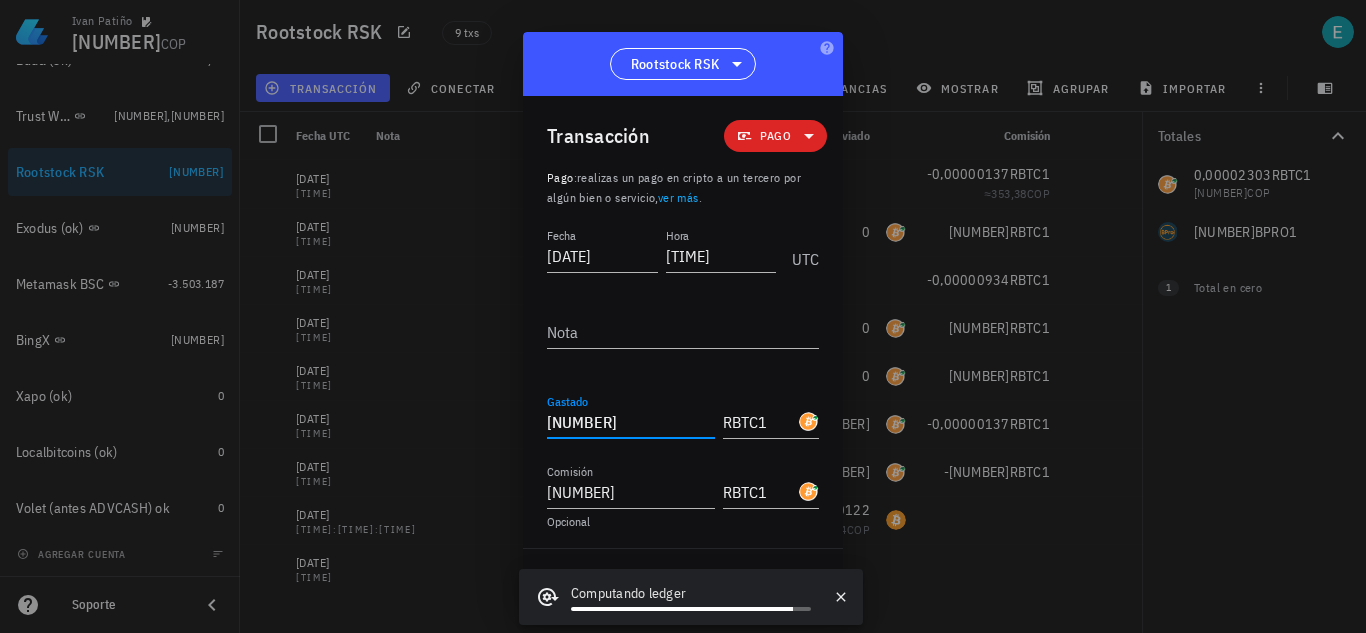drag, startPoint x: 617, startPoint y: 421, endPoint x: 439, endPoint y: 431, distance: 178.28067 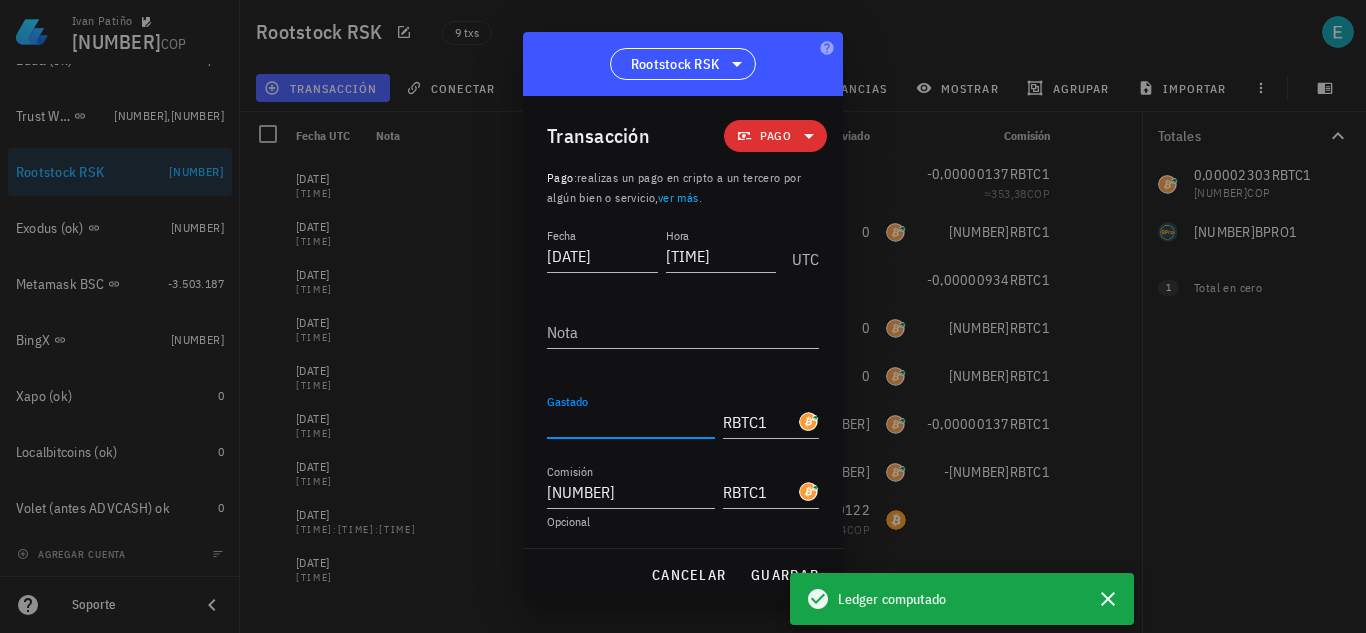 type 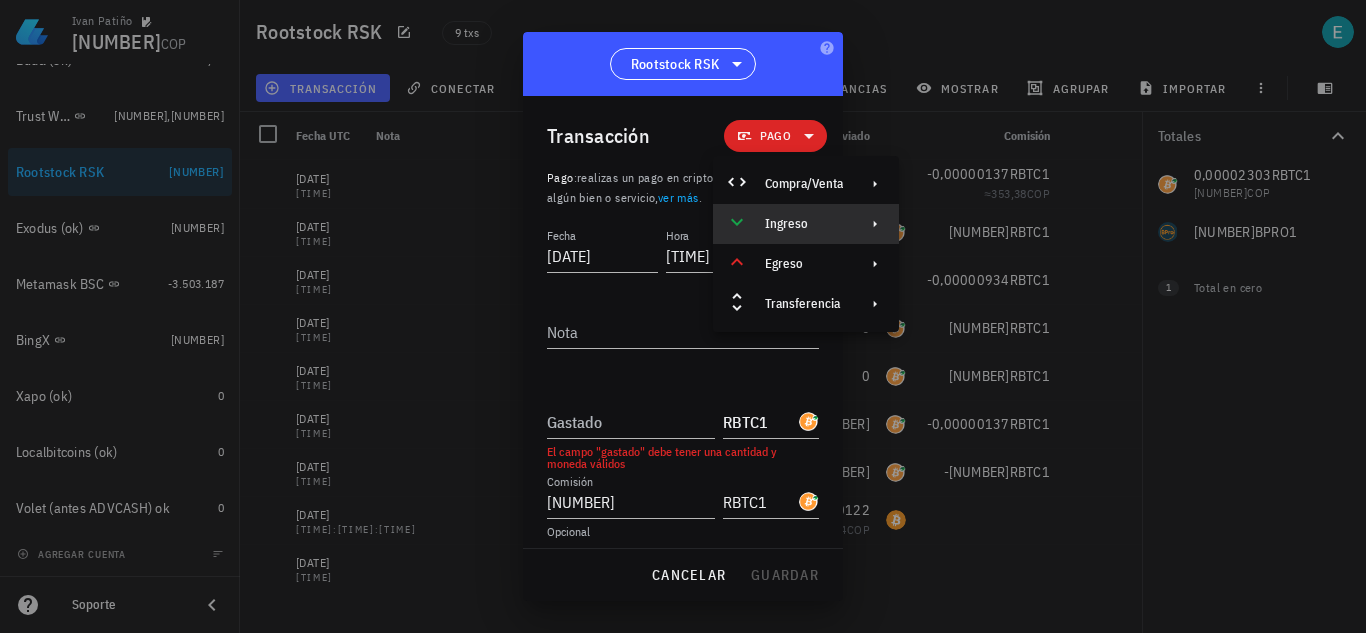 click on "Ingreso" at bounding box center (804, 224) 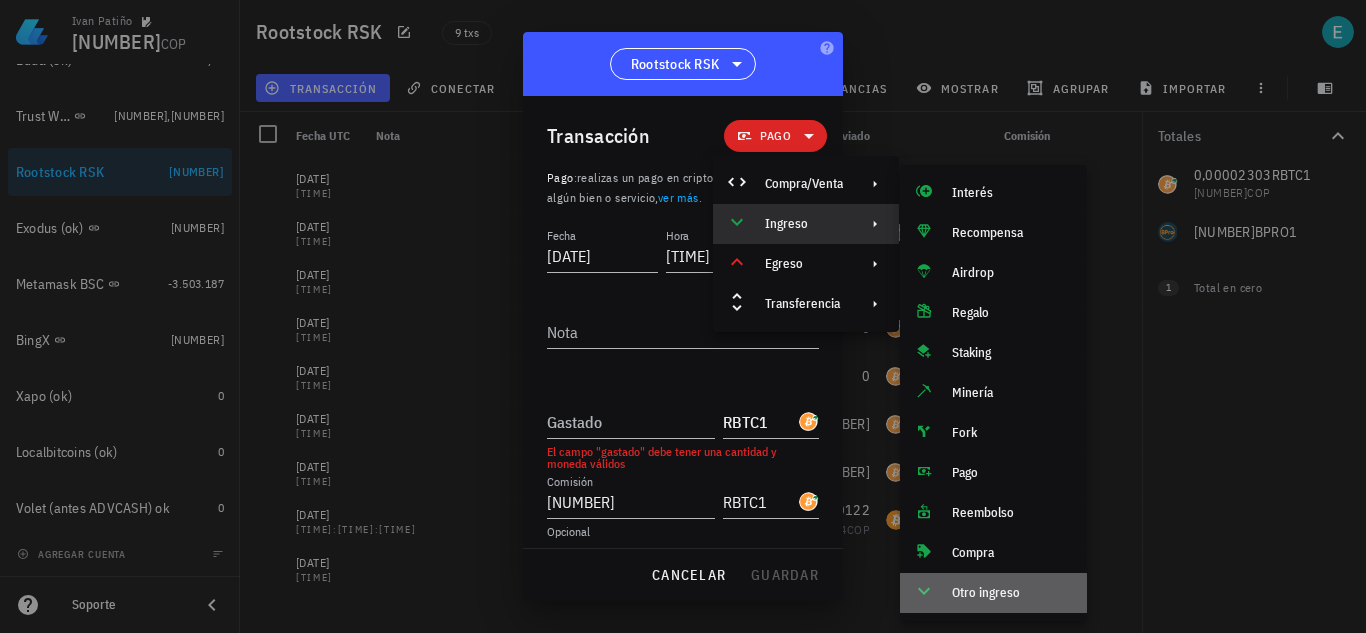 click on "Otro ingreso" at bounding box center (993, 593) 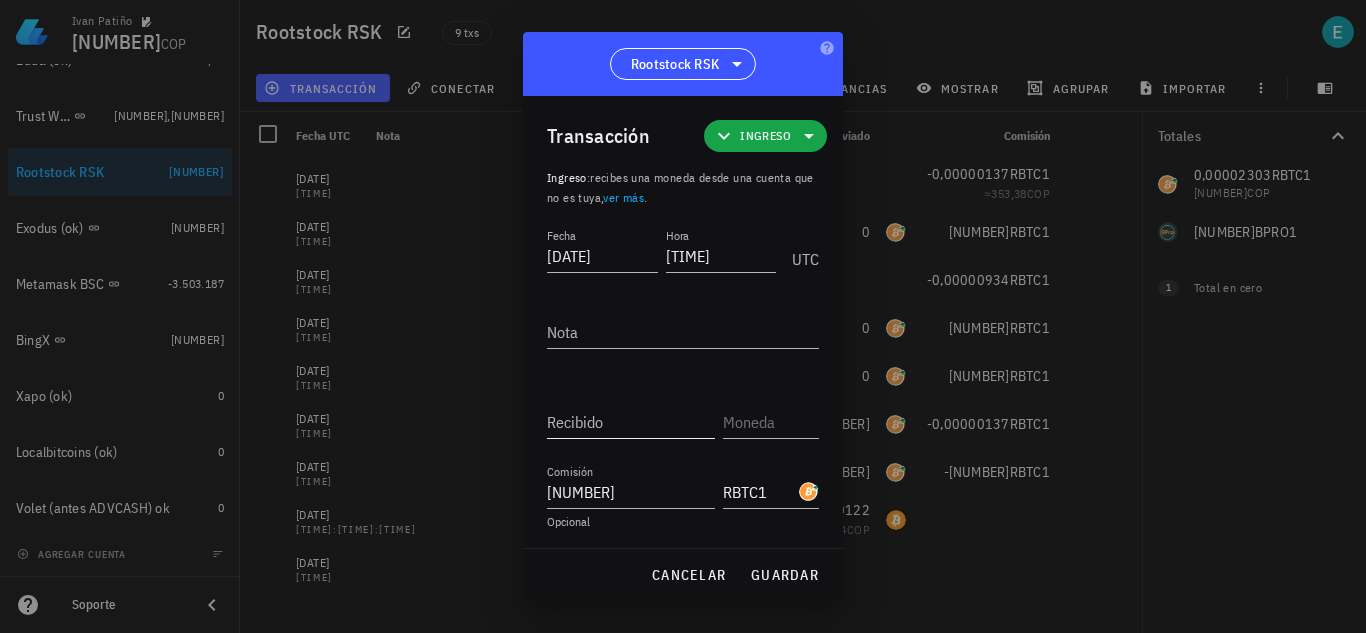 click on "Recibido" at bounding box center (631, 422) 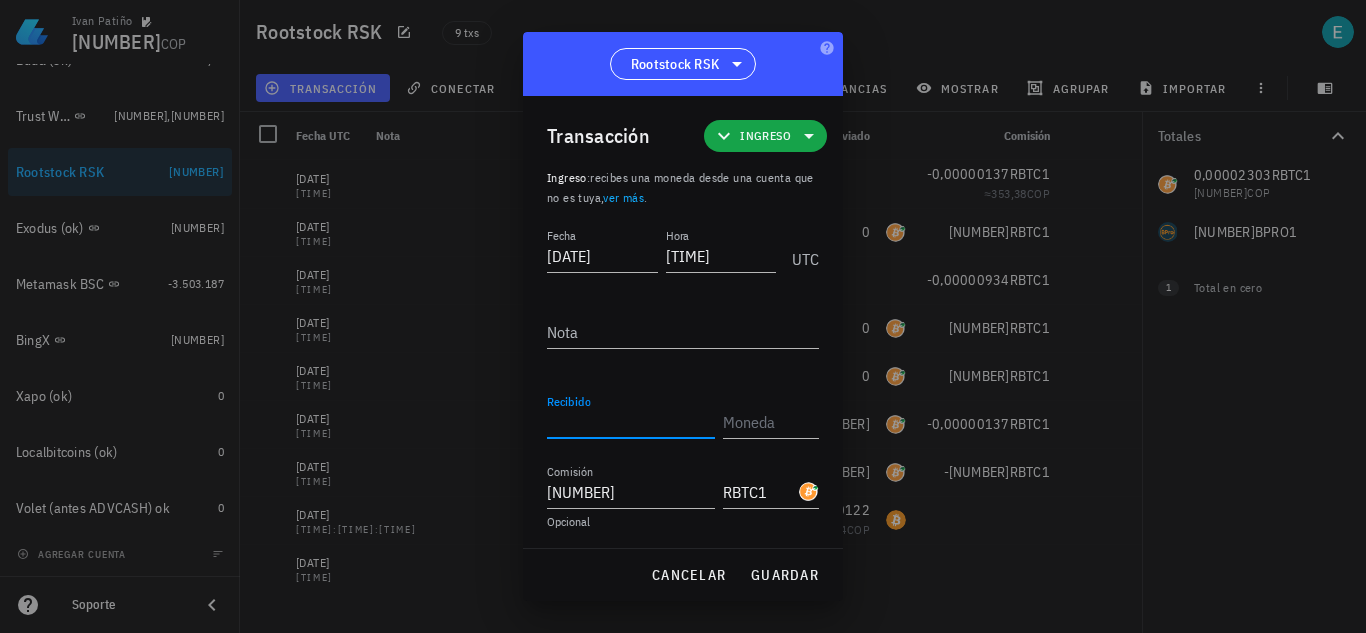 paste on "[NUMBER]" 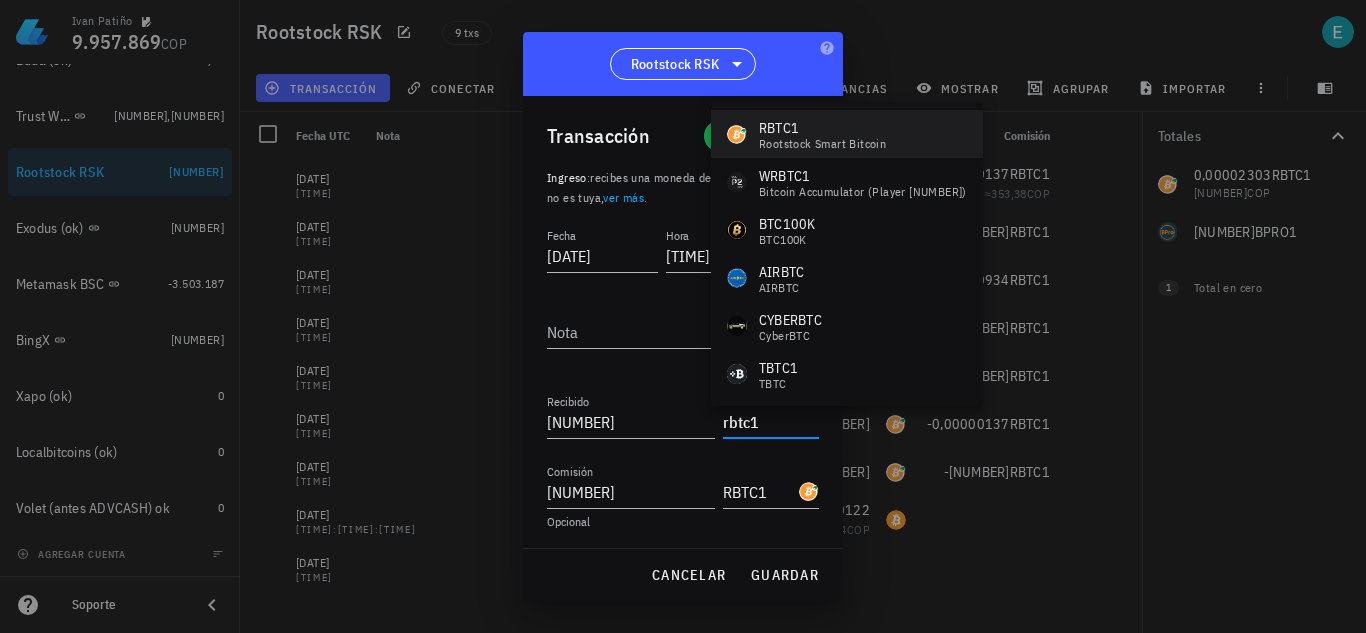 click on "Rootstock Smart Bitcoin" at bounding box center [822, 144] 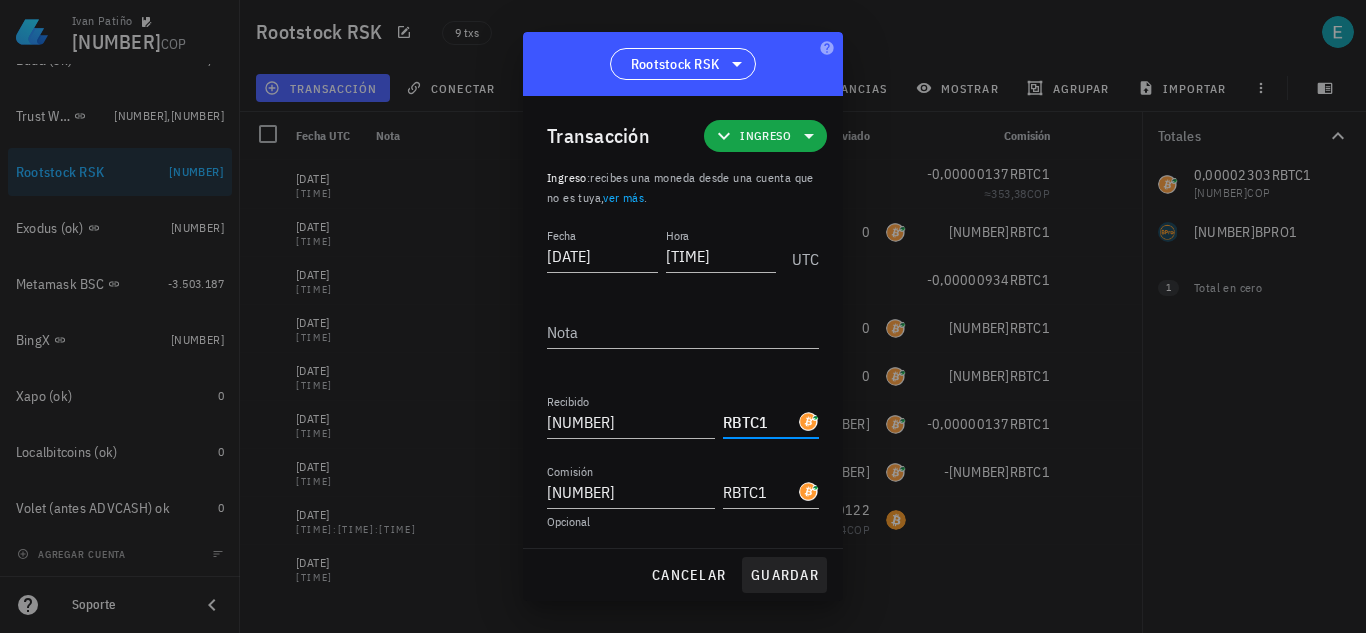 type on "RBTC1" 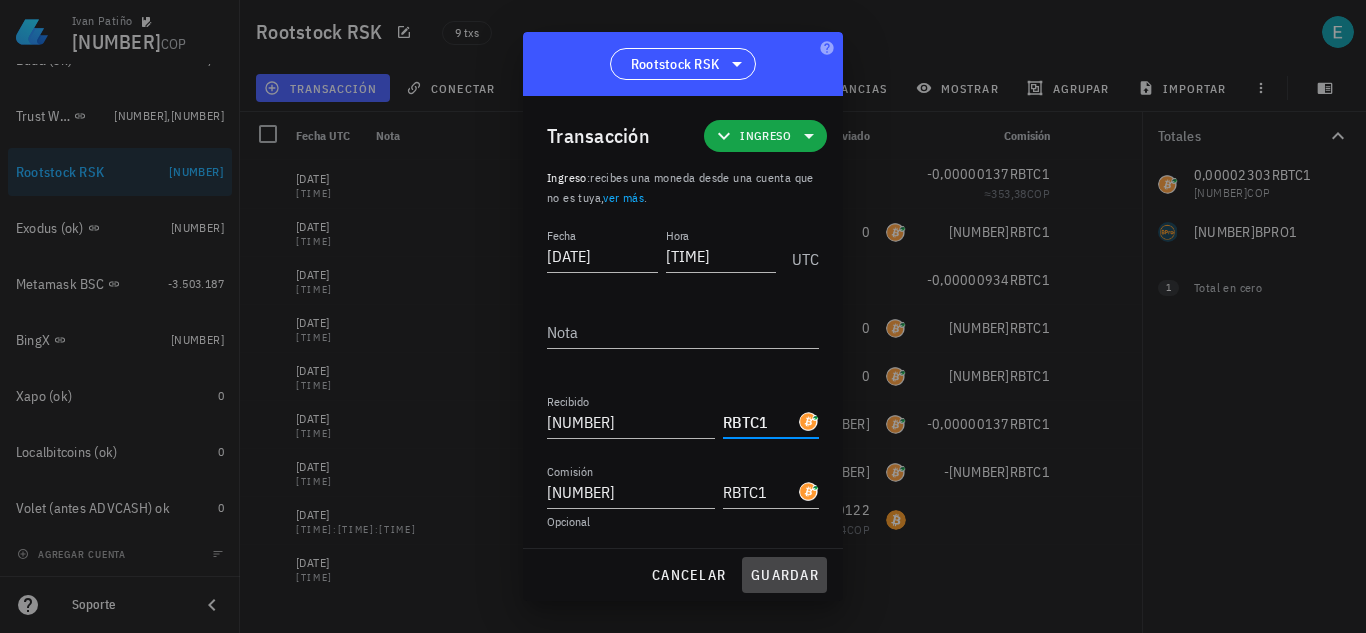 click on "guardar" at bounding box center (784, 575) 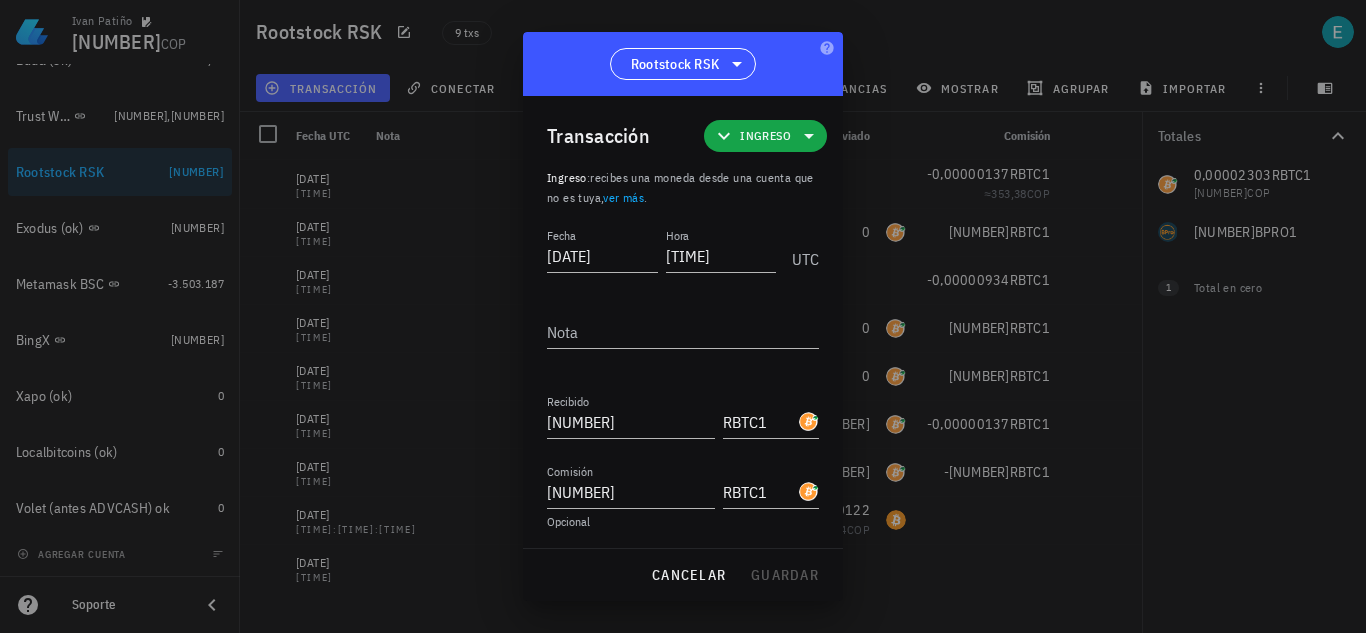 scroll, scrollTop: 41, scrollLeft: 0, axis: vertical 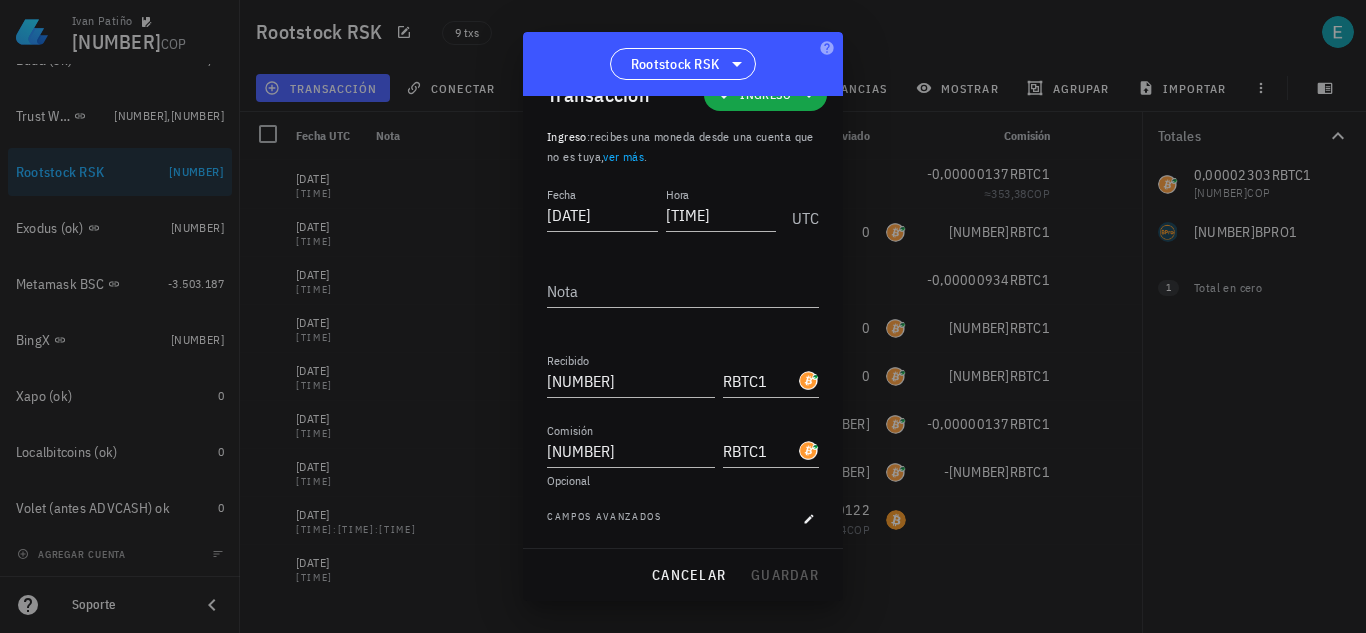 click on "cancelar
guardar" at bounding box center [683, 575] 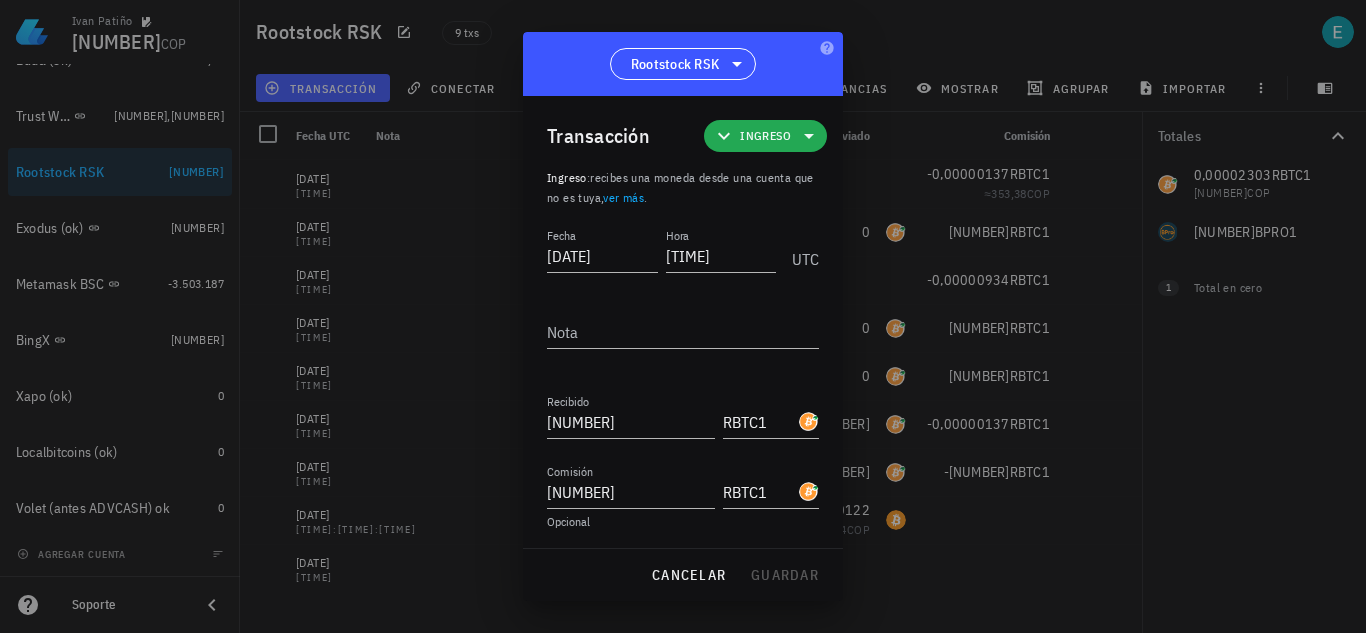 click 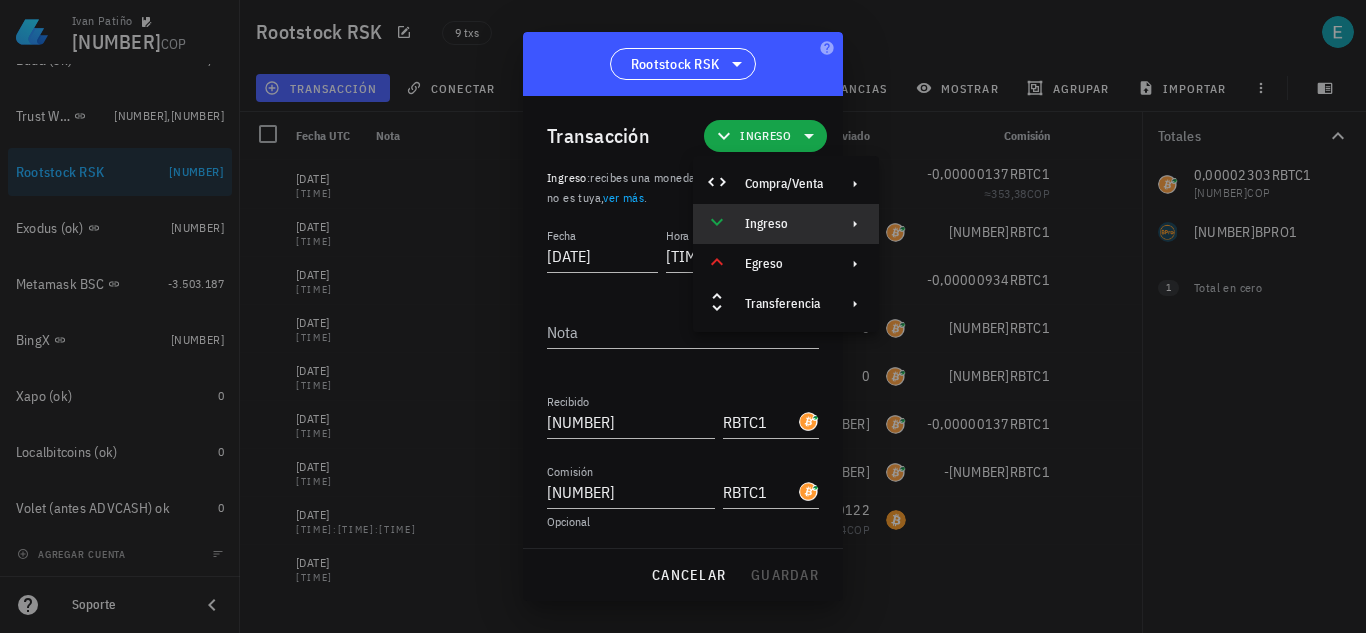 click on "Ingreso" at bounding box center (784, 224) 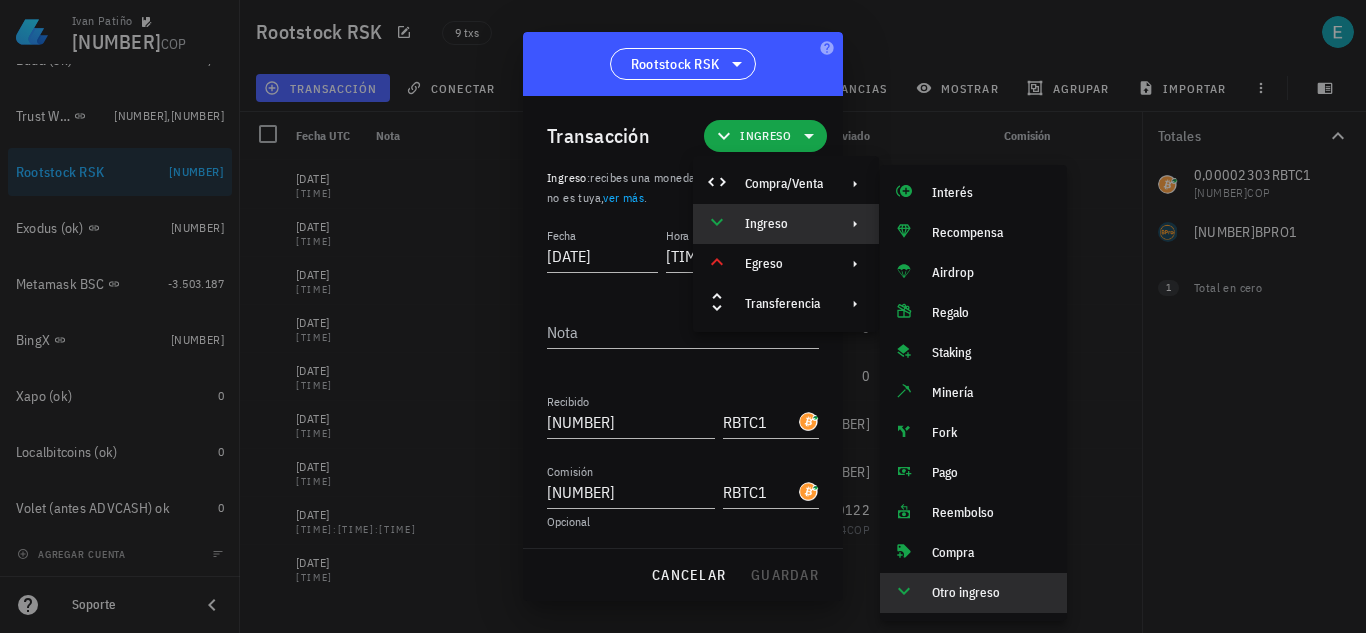 click on "Otro ingreso" at bounding box center (973, 593) 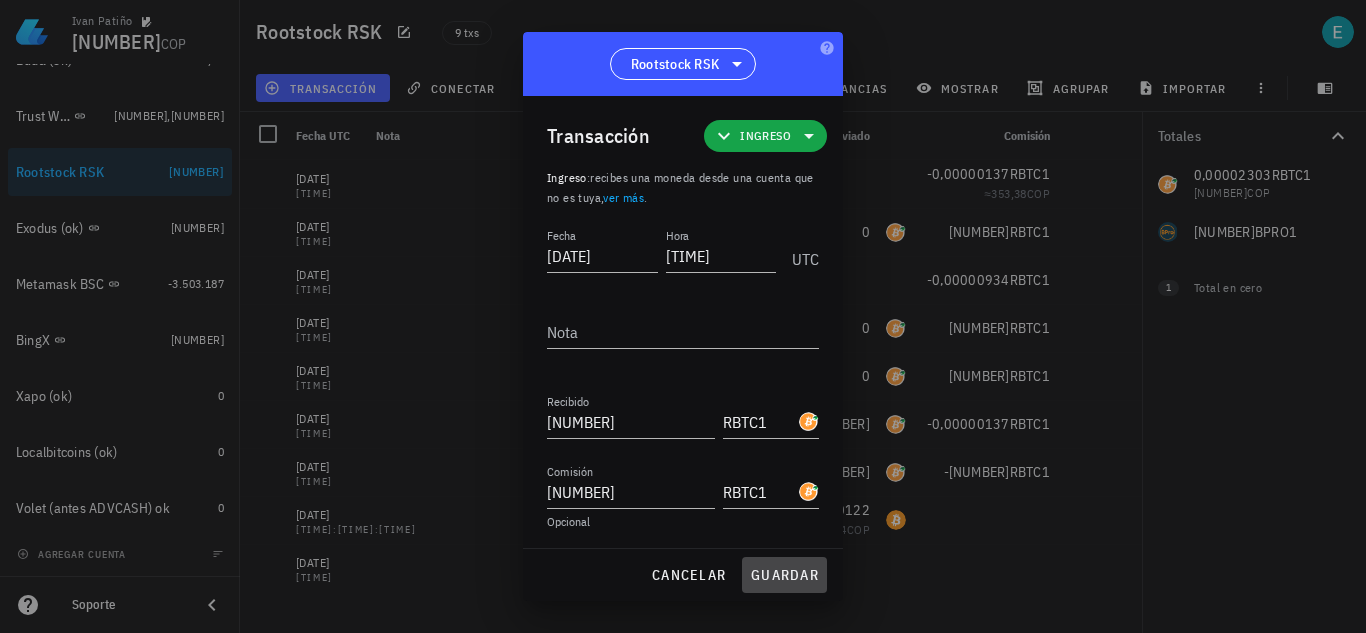 click on "guardar" at bounding box center [784, 575] 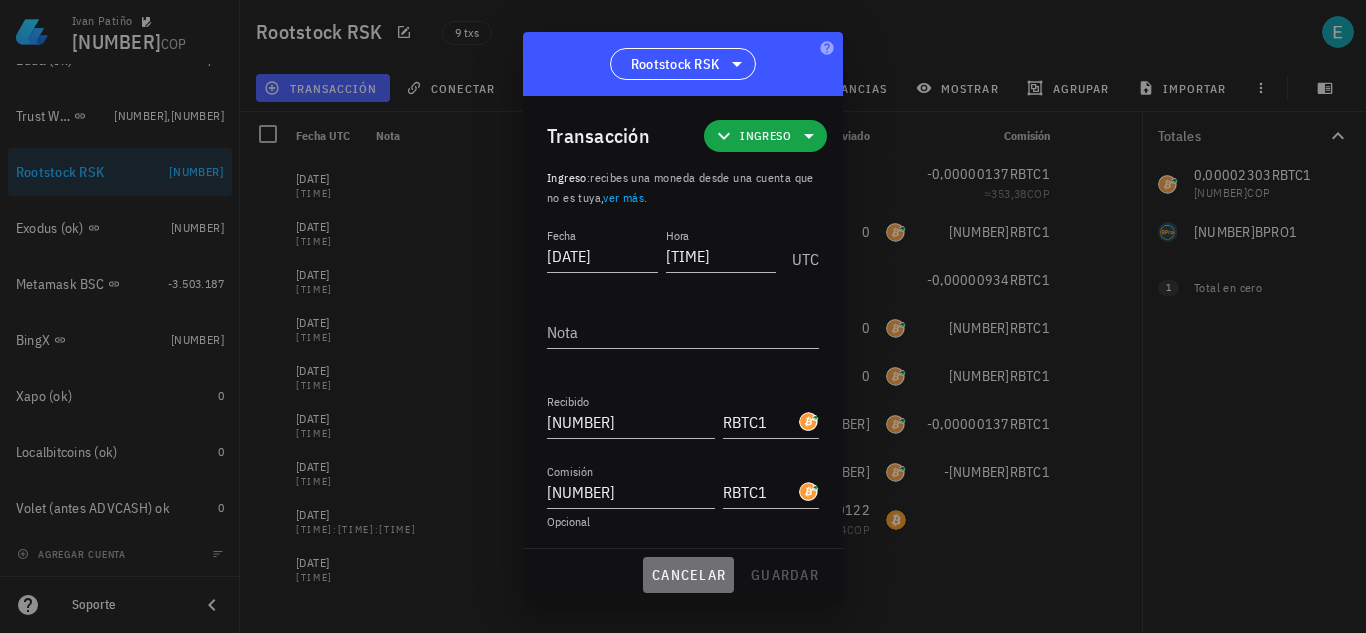 click on "cancelar" at bounding box center [688, 575] 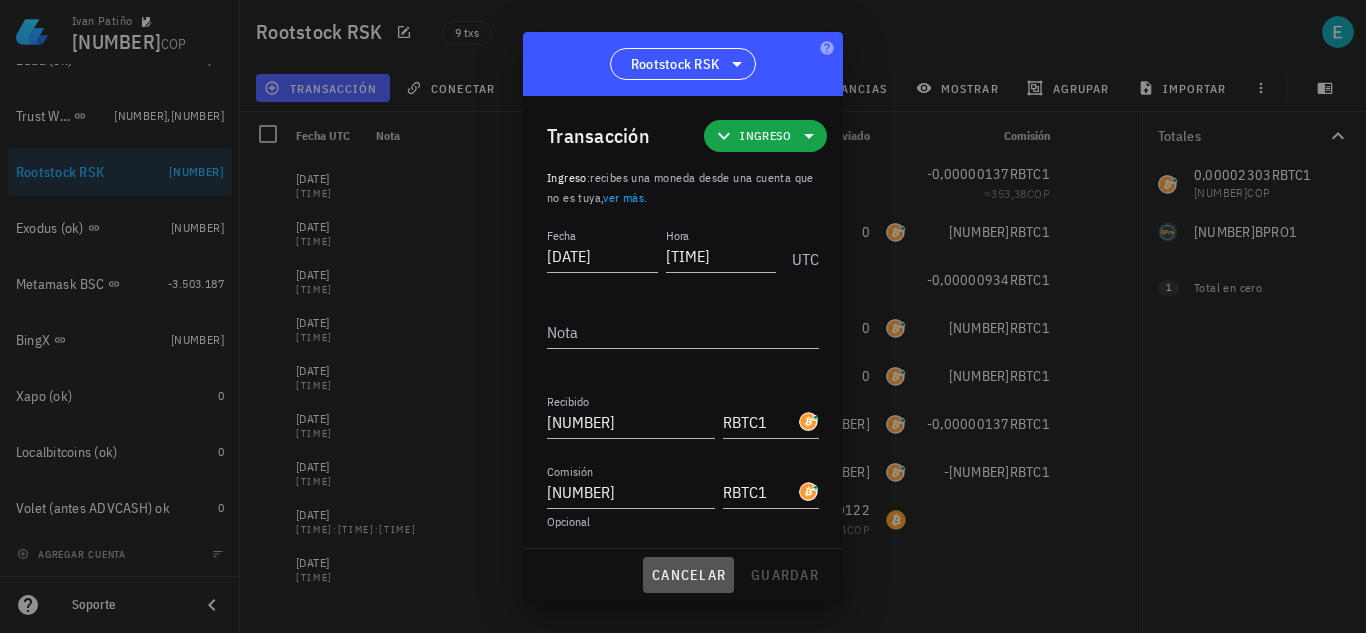 type 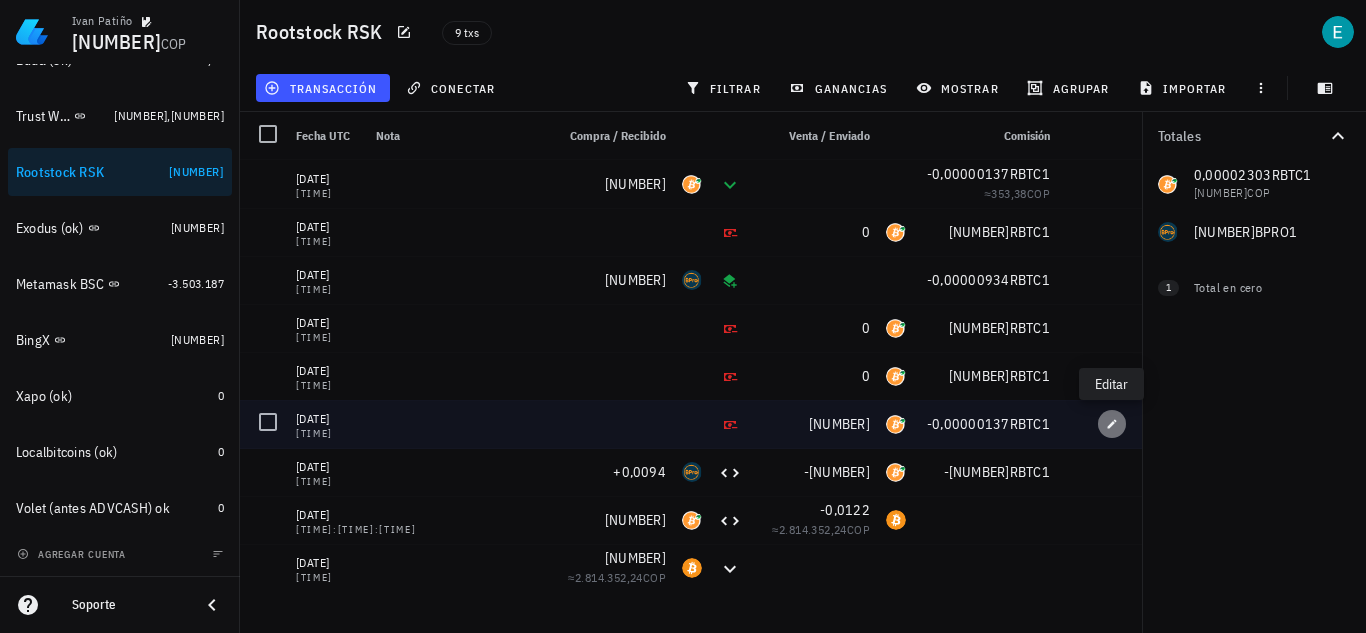 click 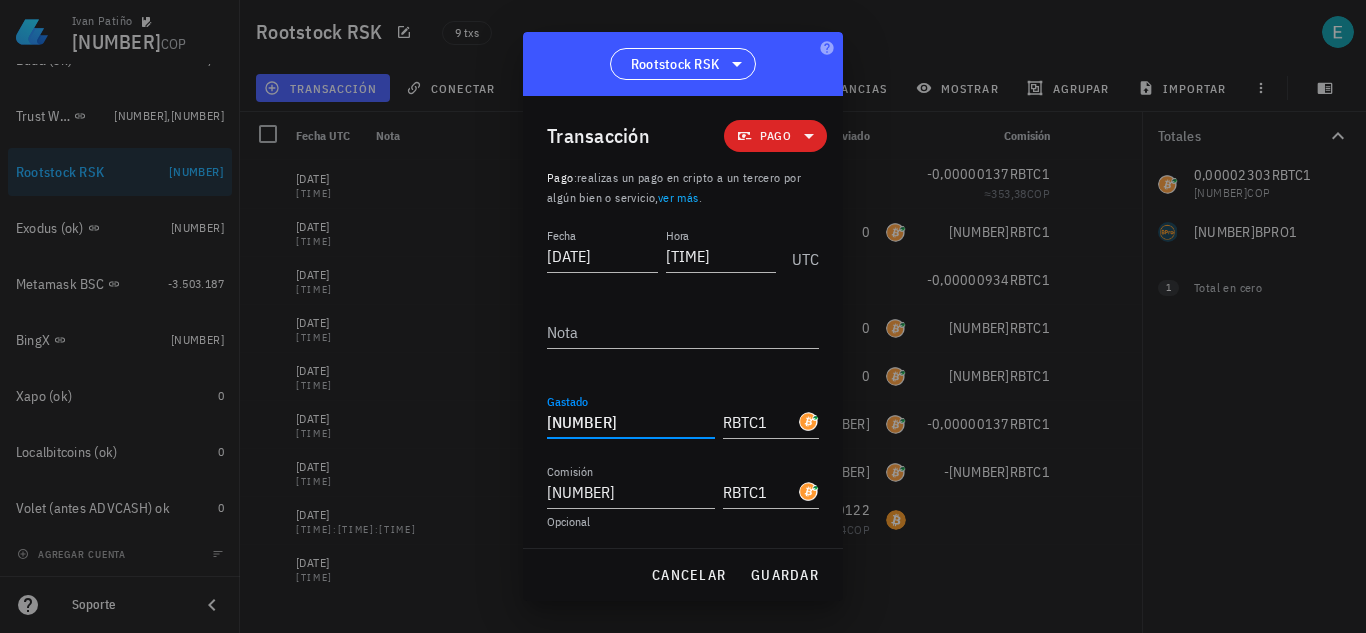 drag, startPoint x: 644, startPoint y: 413, endPoint x: 477, endPoint y: 428, distance: 167.6723 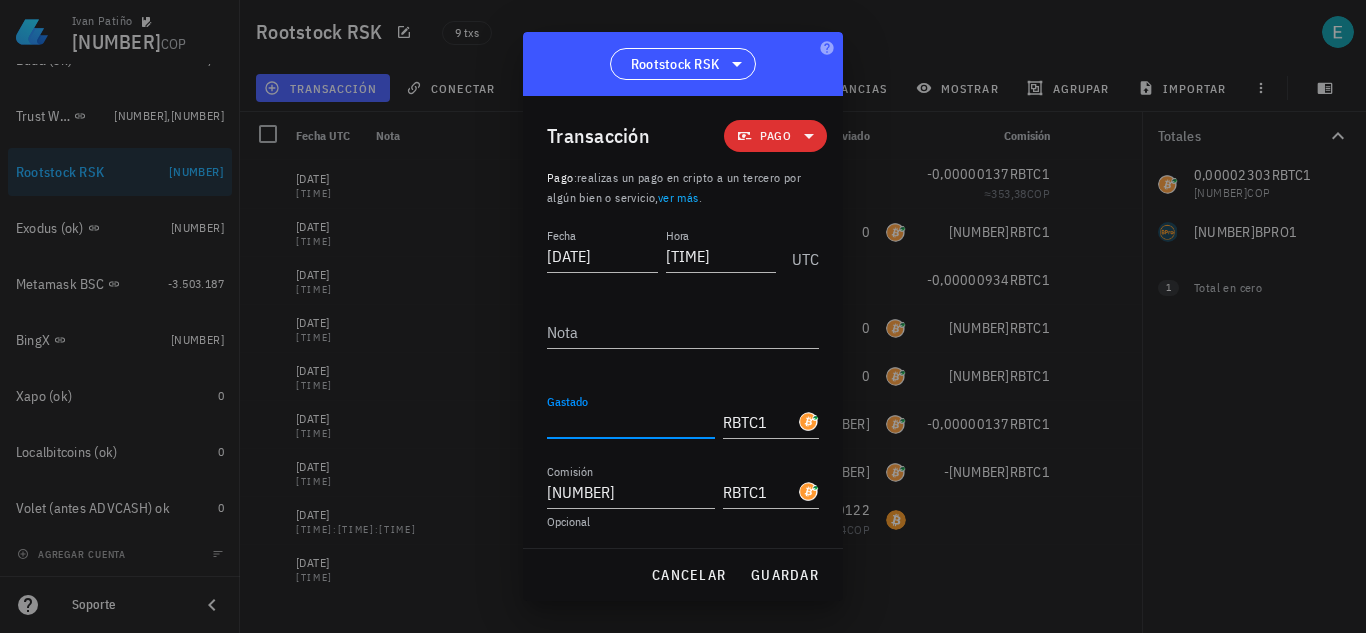 type 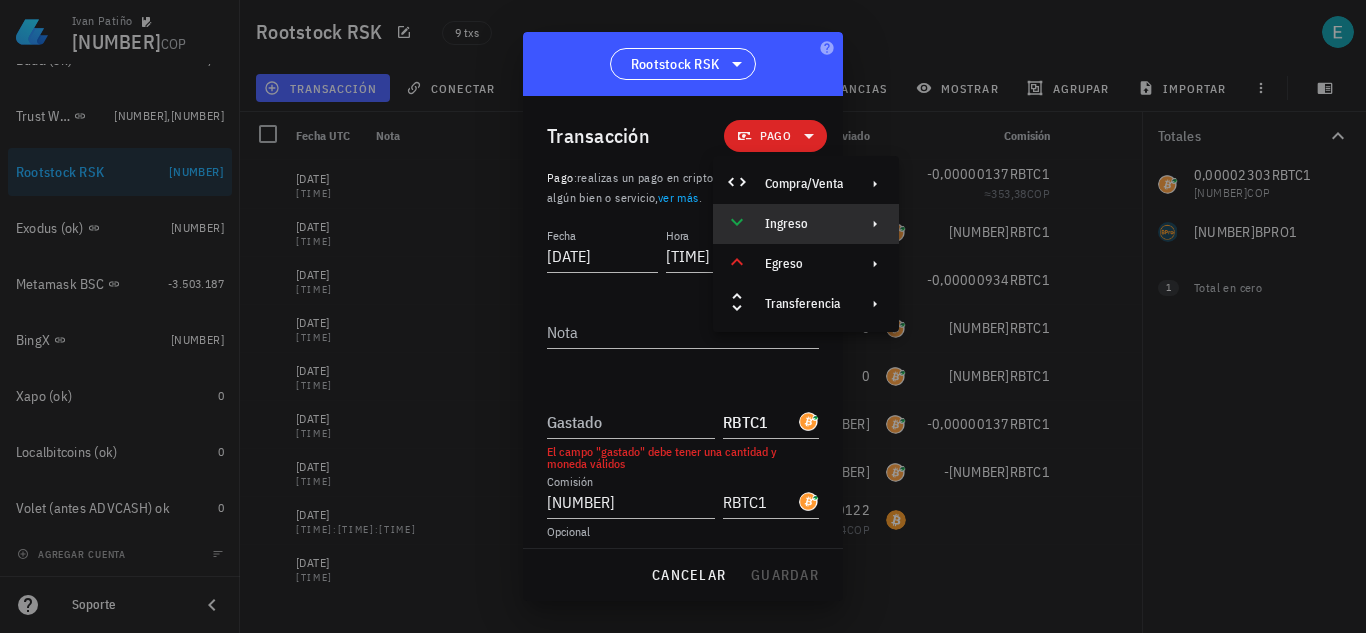 click on "Ingreso" at bounding box center [804, 224] 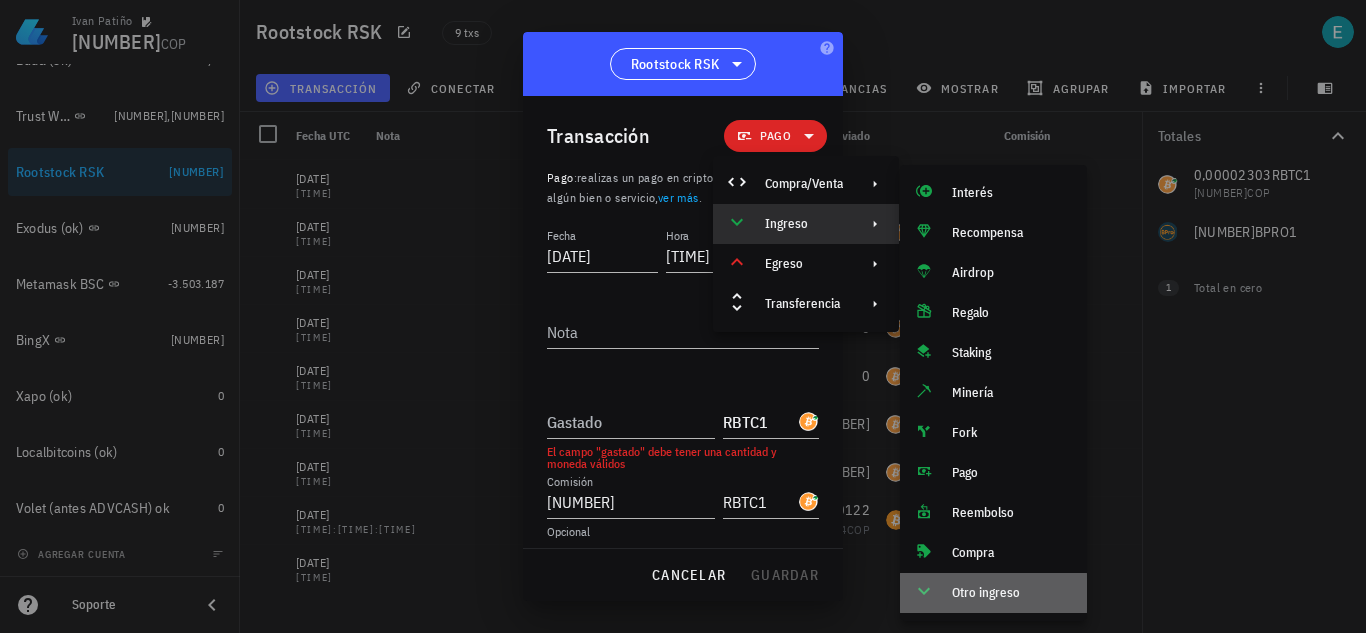 click on "Otro ingreso" at bounding box center [1011, 593] 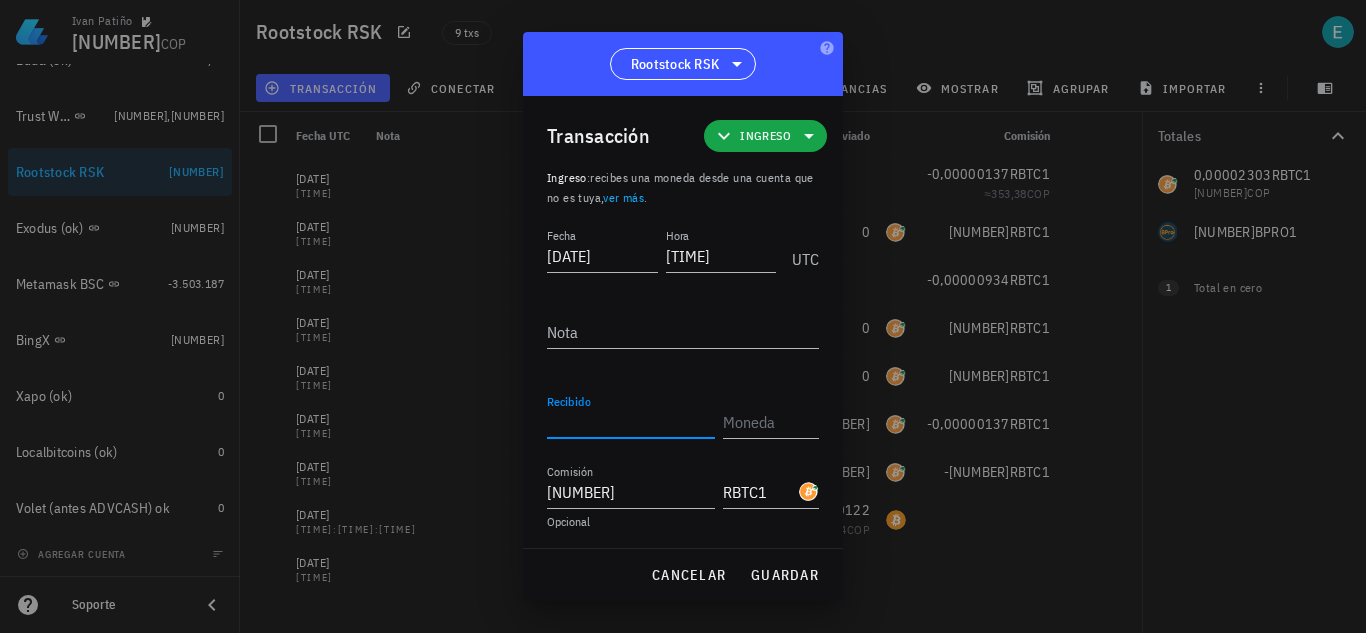 click on "Recibido" at bounding box center [631, 422] 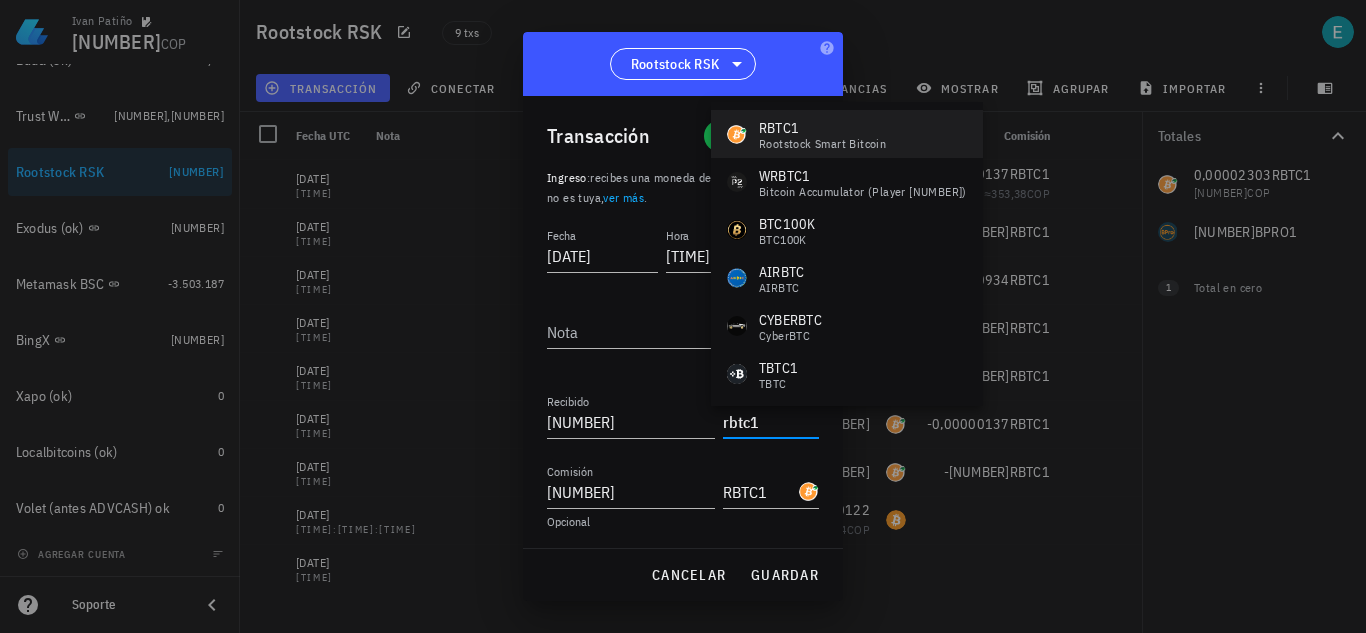 click on "Rootstock Smart Bitcoin" at bounding box center [822, 144] 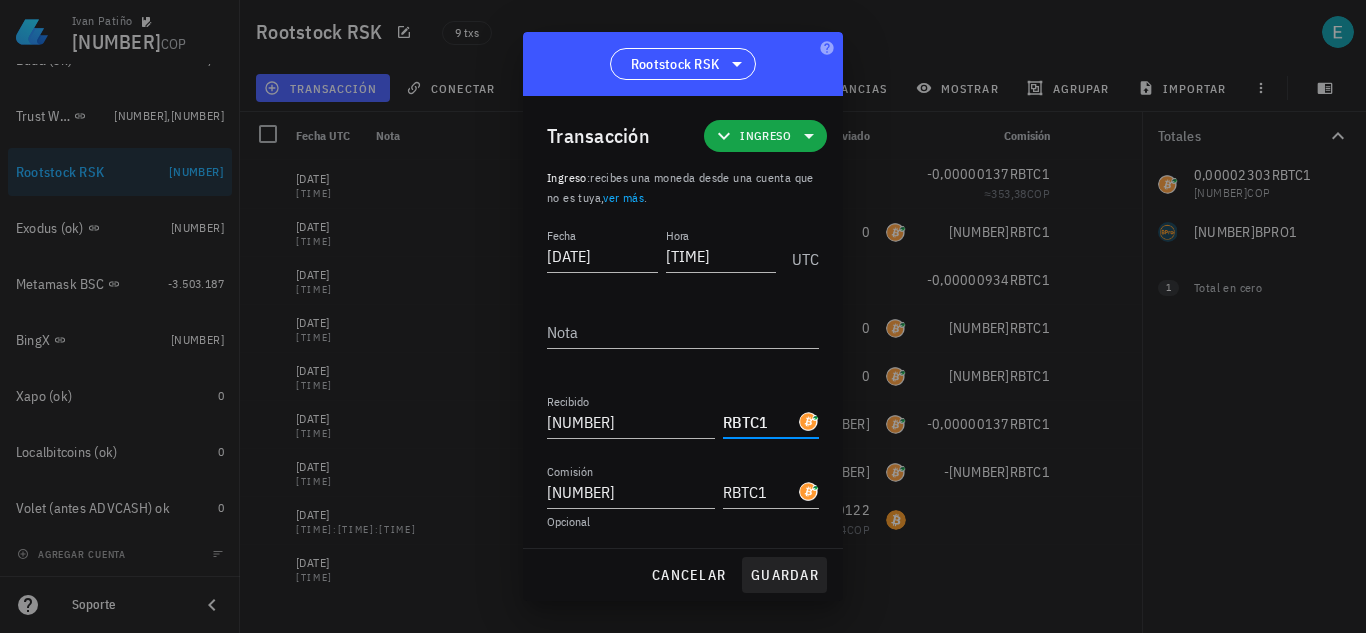type on "RBTC1" 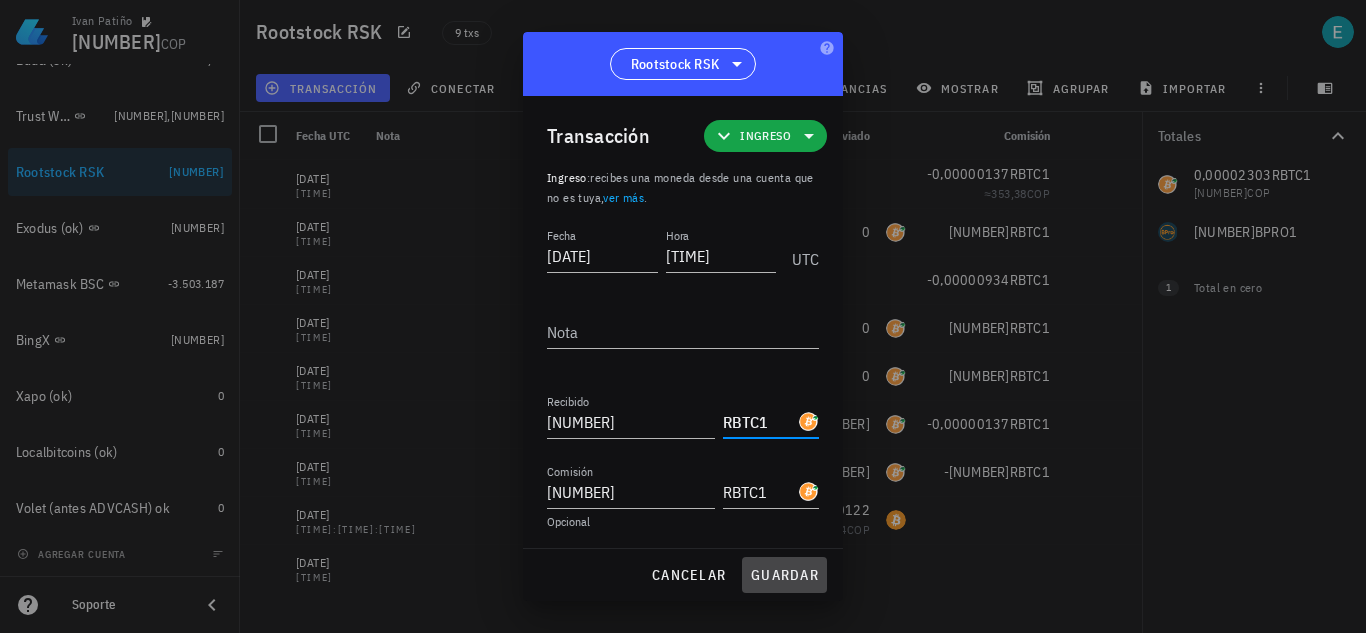 click on "guardar" at bounding box center (784, 575) 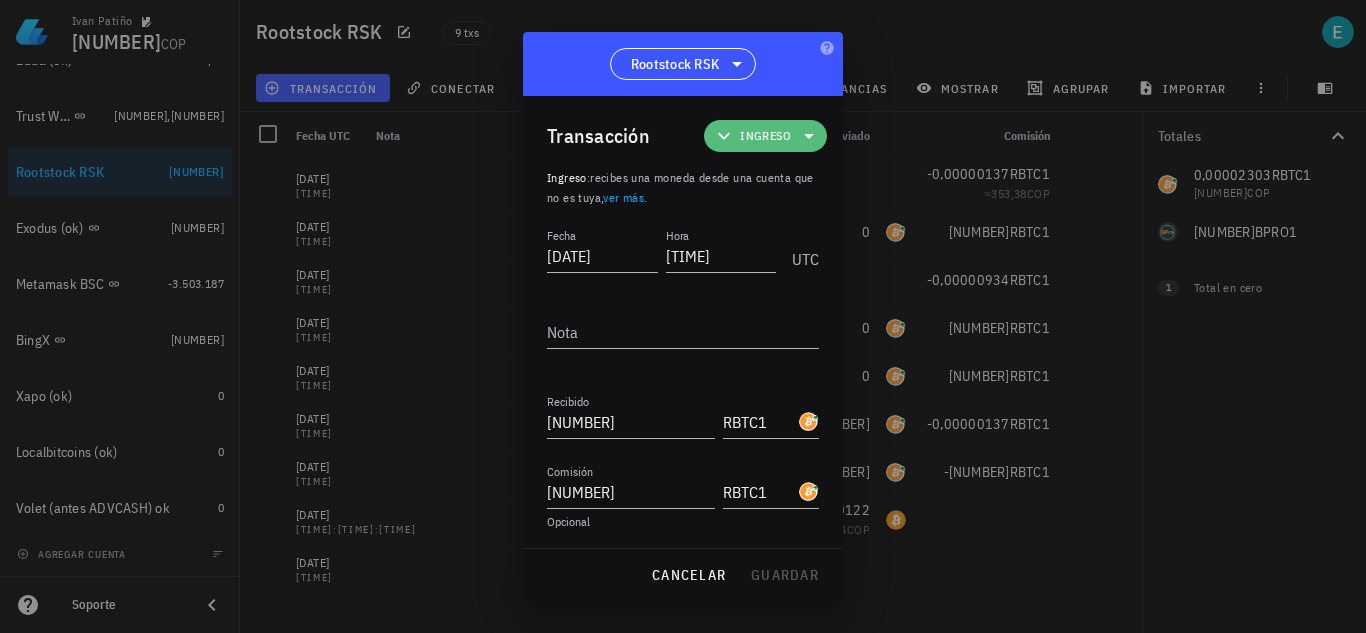 click 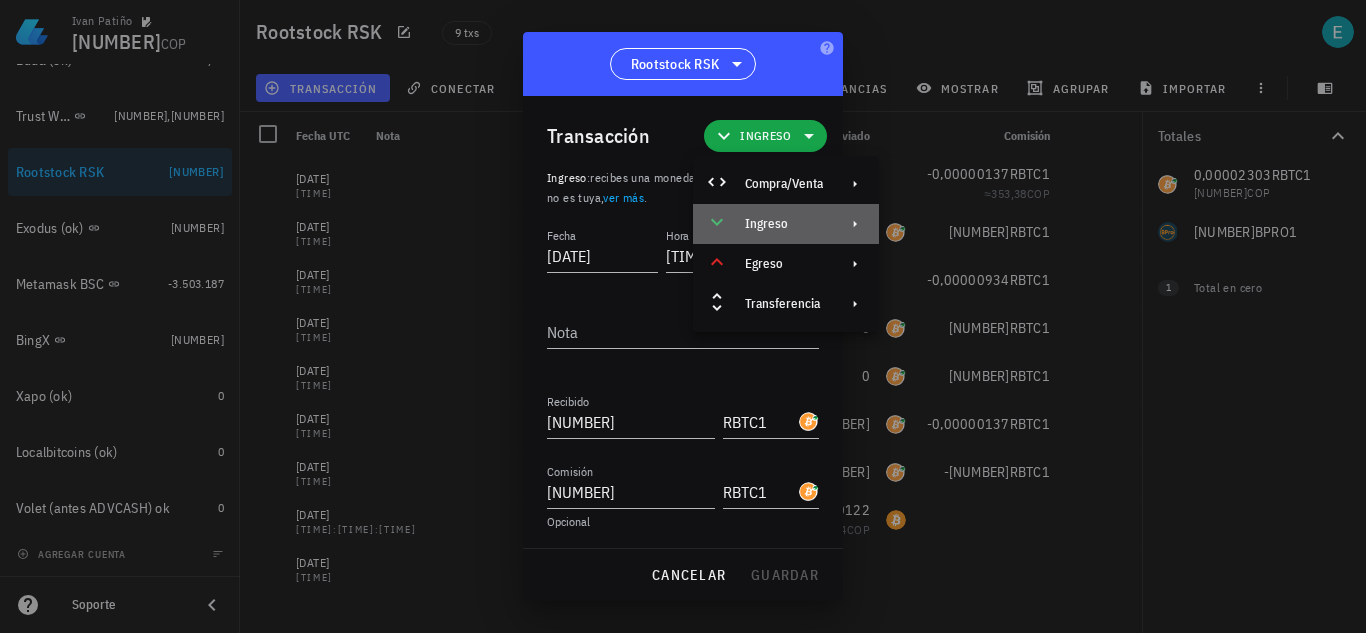 click on "Ingreso" at bounding box center (786, 224) 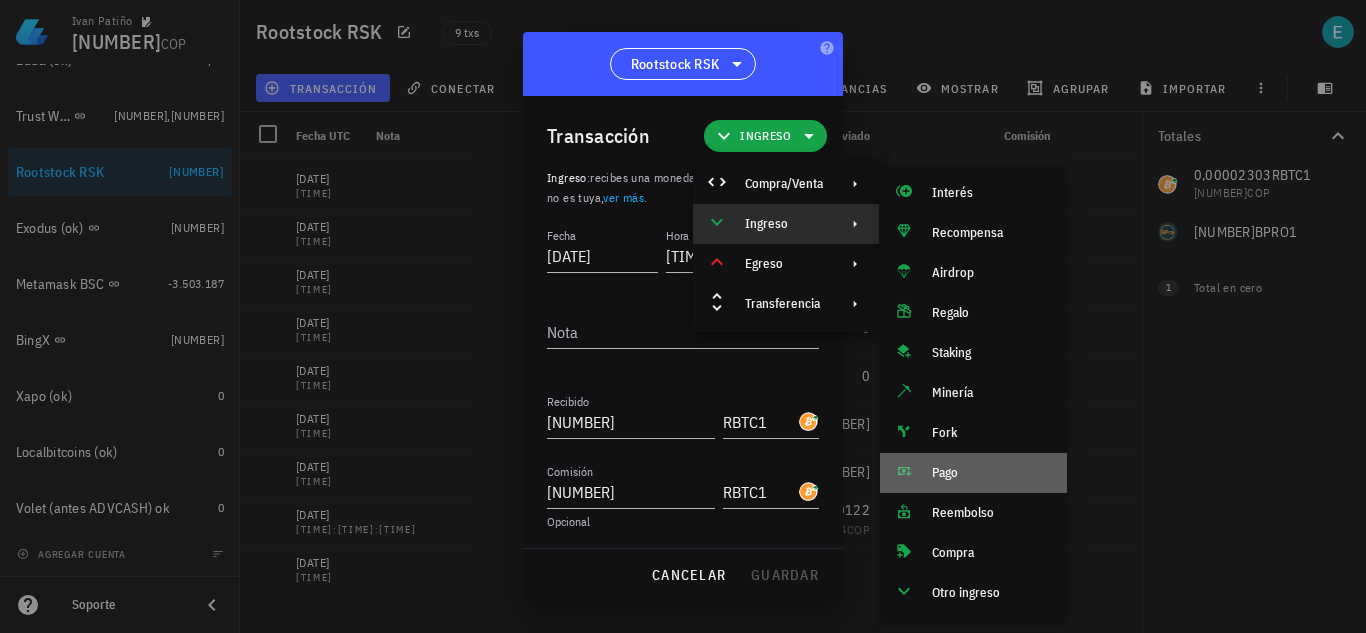 click on "Pago" at bounding box center [973, 473] 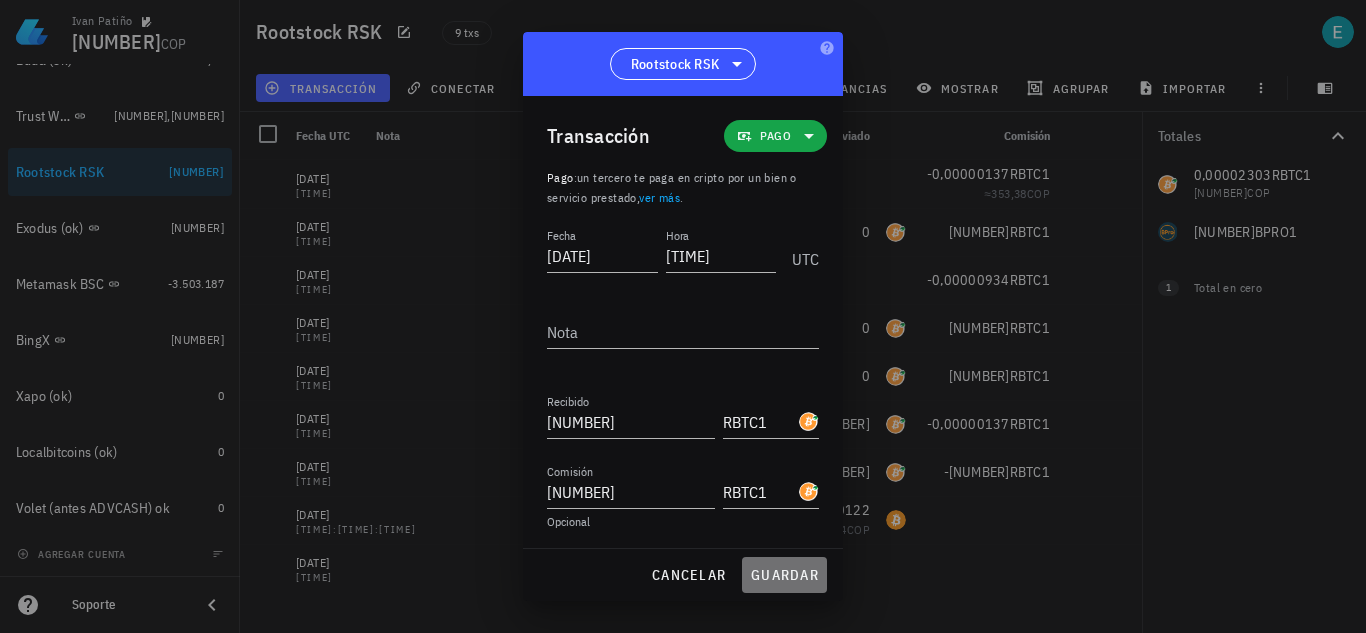 click on "guardar" at bounding box center [784, 575] 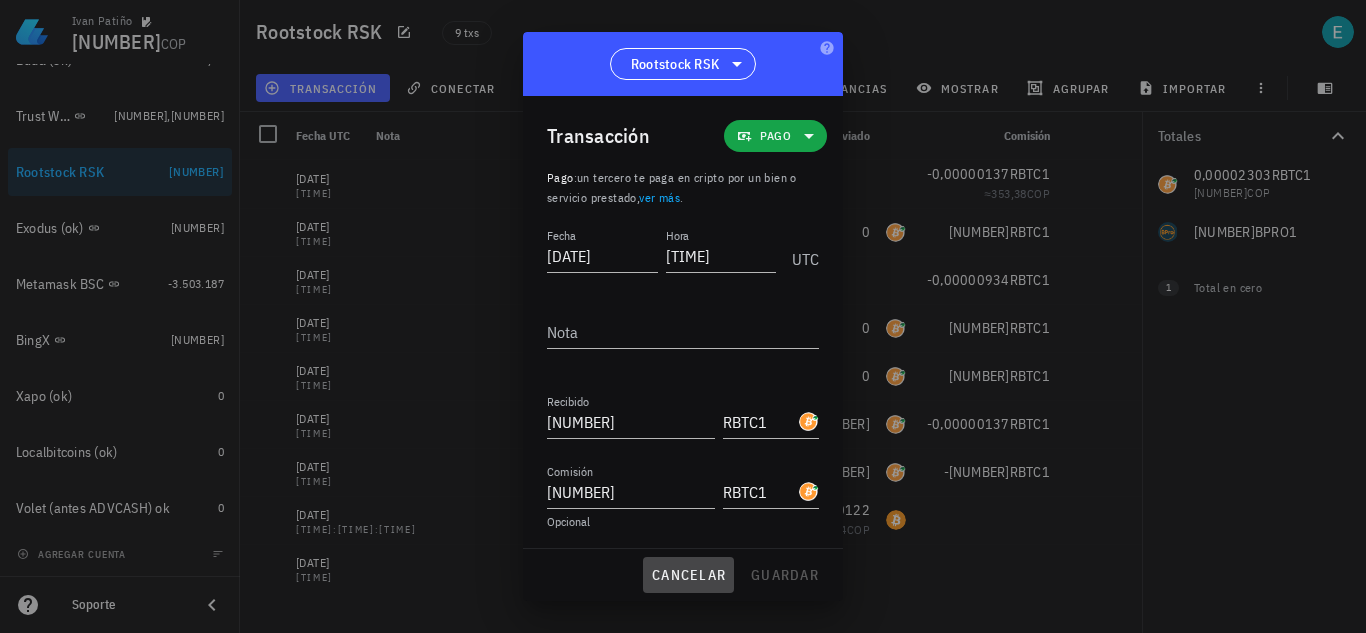 click on "cancelar" at bounding box center (688, 575) 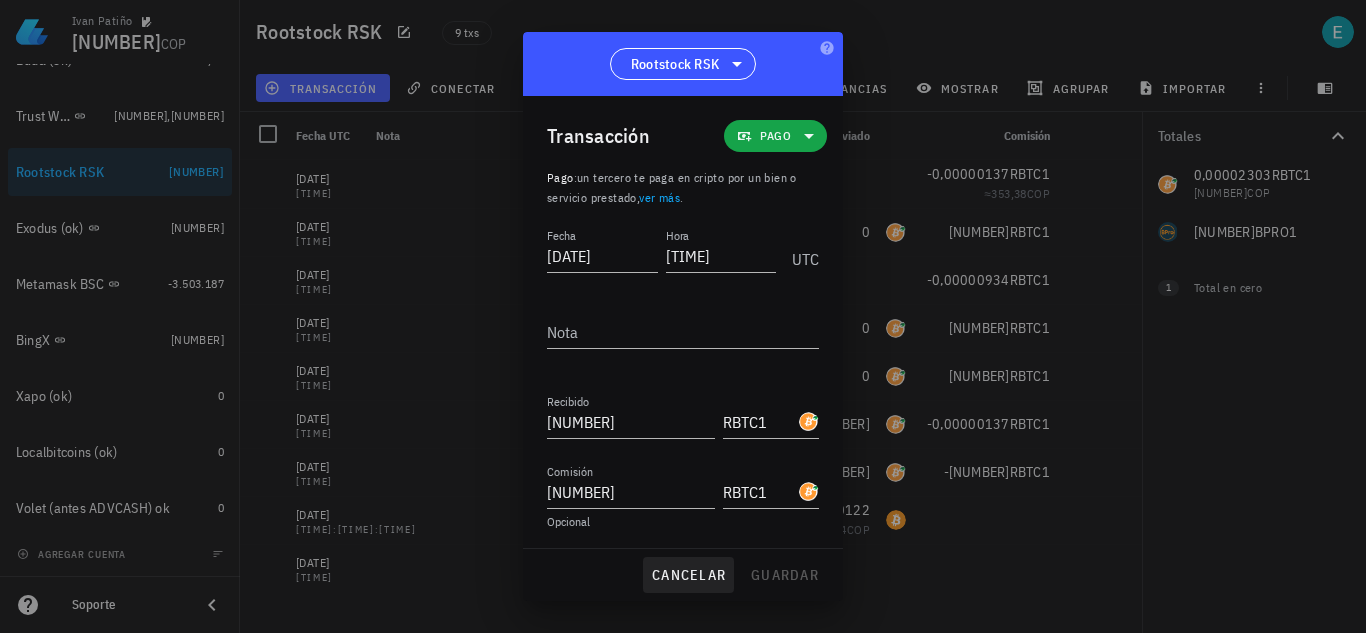 type 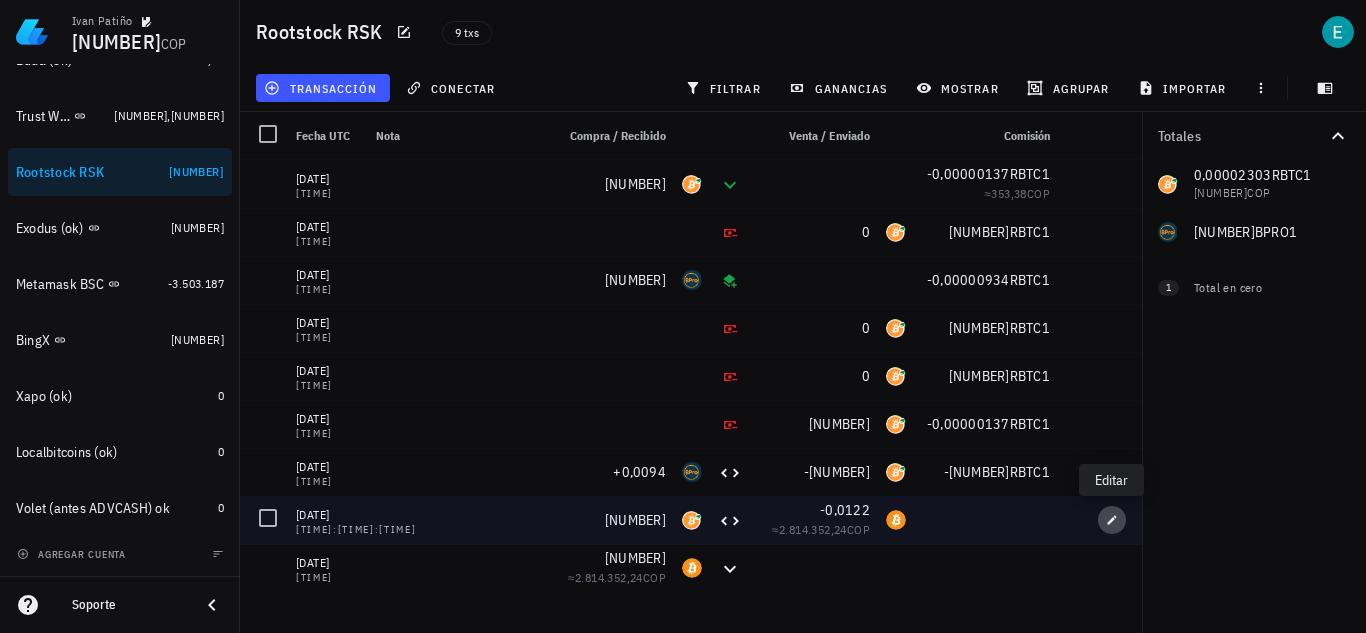 click at bounding box center (1112, 520) 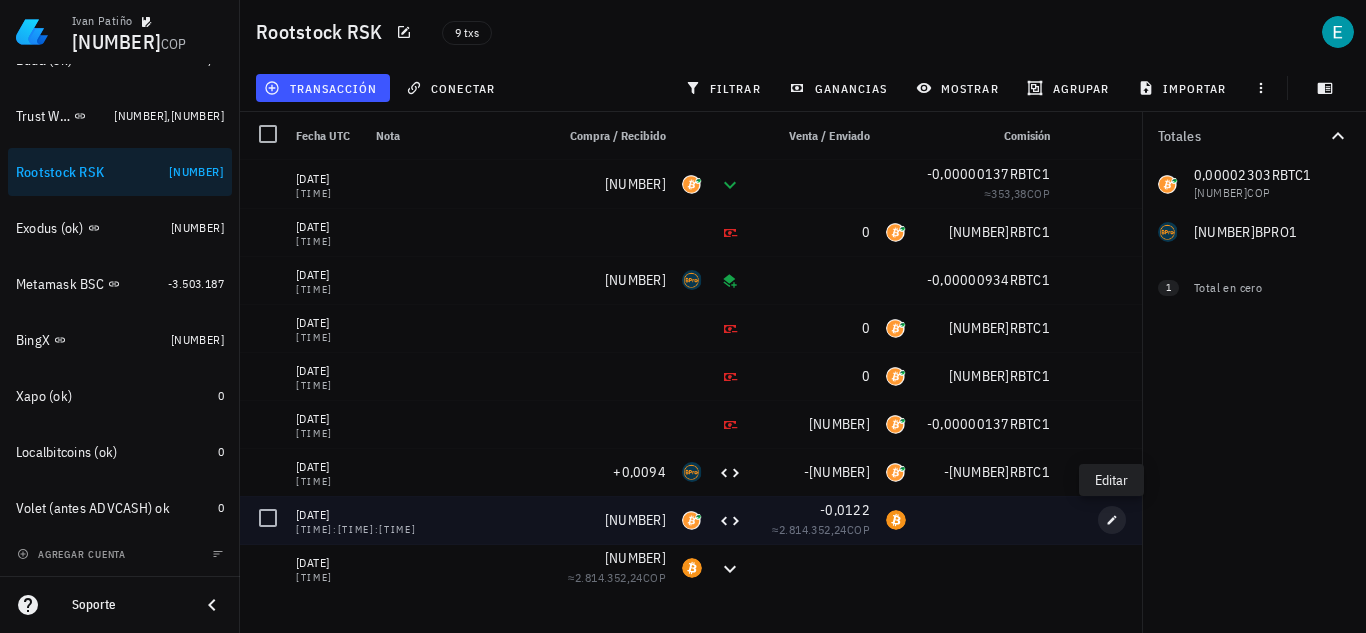 type on "[DATE]" 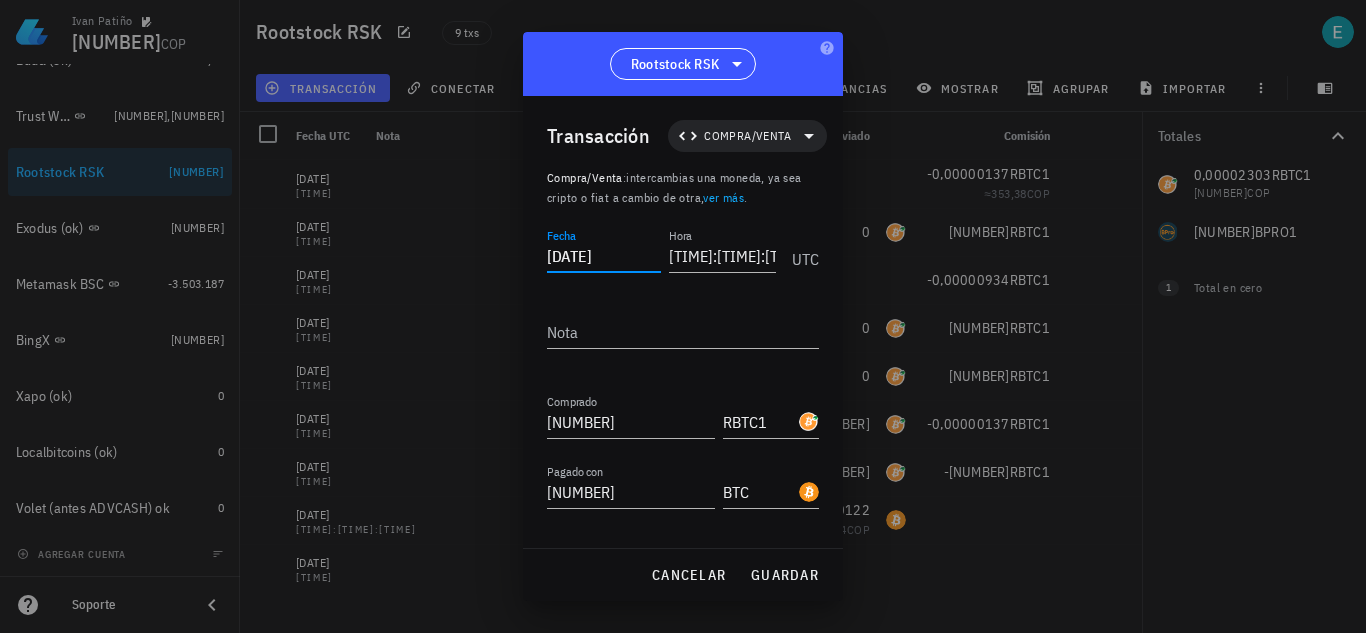 drag, startPoint x: 639, startPoint y: 261, endPoint x: 431, endPoint y: 262, distance: 208.00241 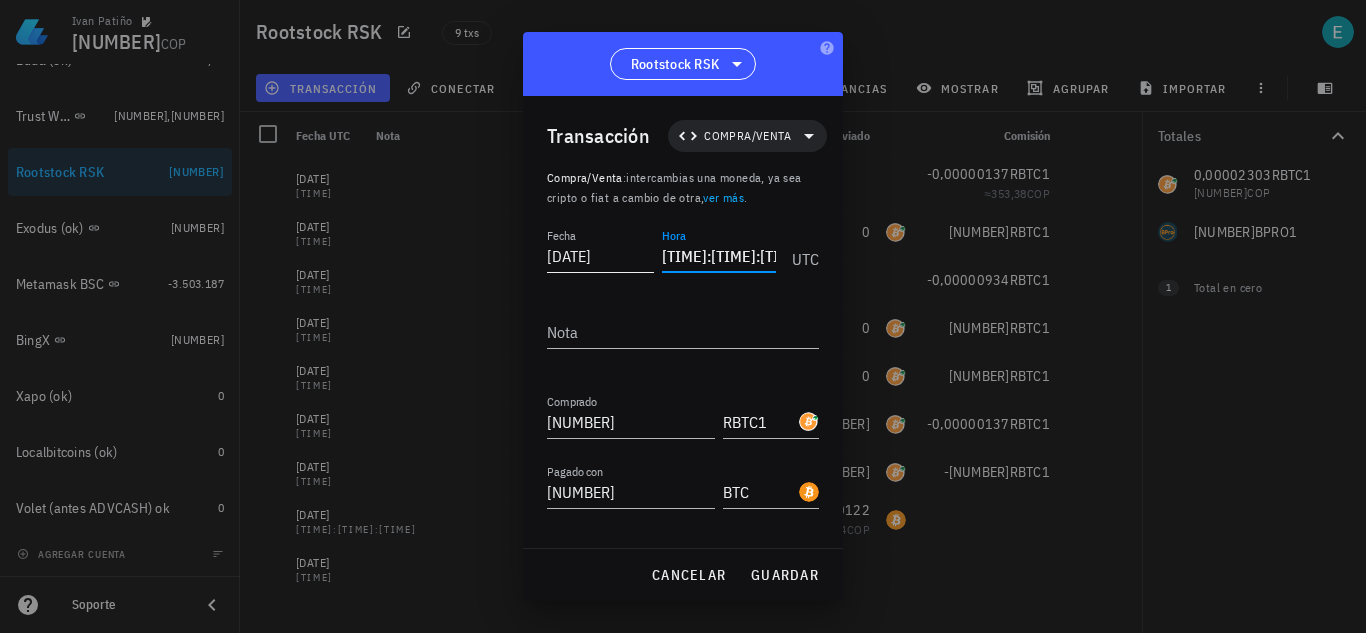 drag, startPoint x: 738, startPoint y: 261, endPoint x: 579, endPoint y: 253, distance: 159.20113 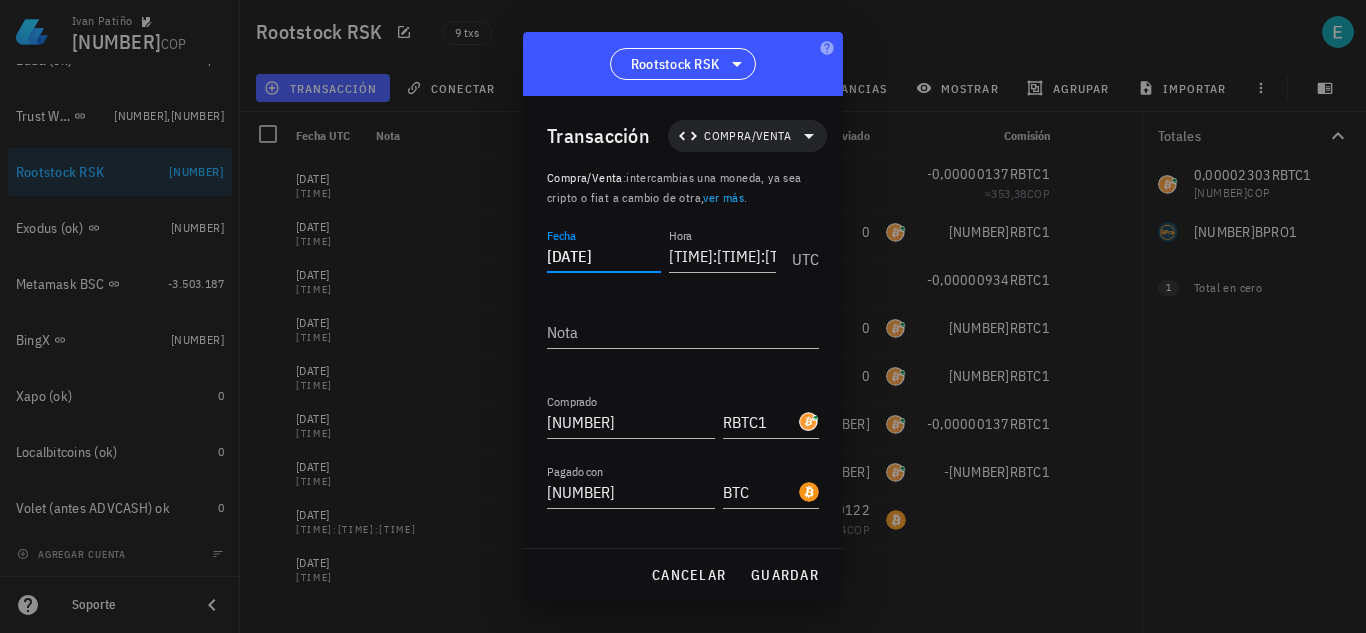 paste 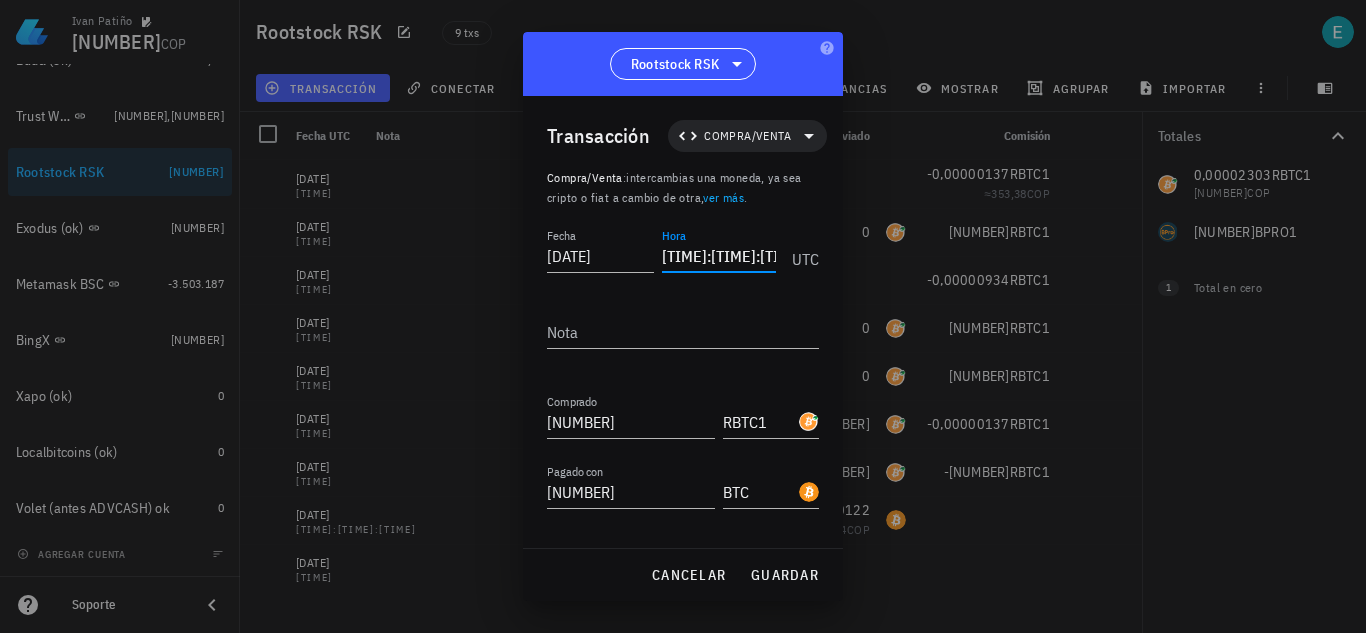 drag, startPoint x: 731, startPoint y: 260, endPoint x: 655, endPoint y: 259, distance: 76.00658 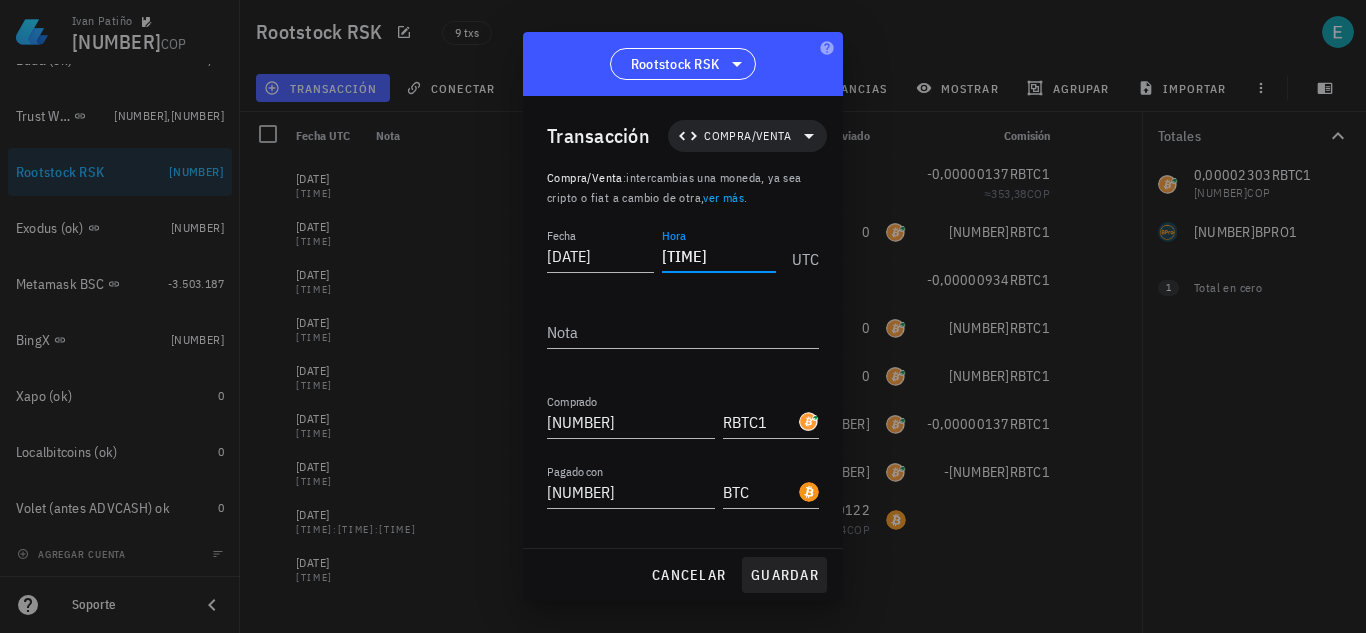 type on "[TIME]" 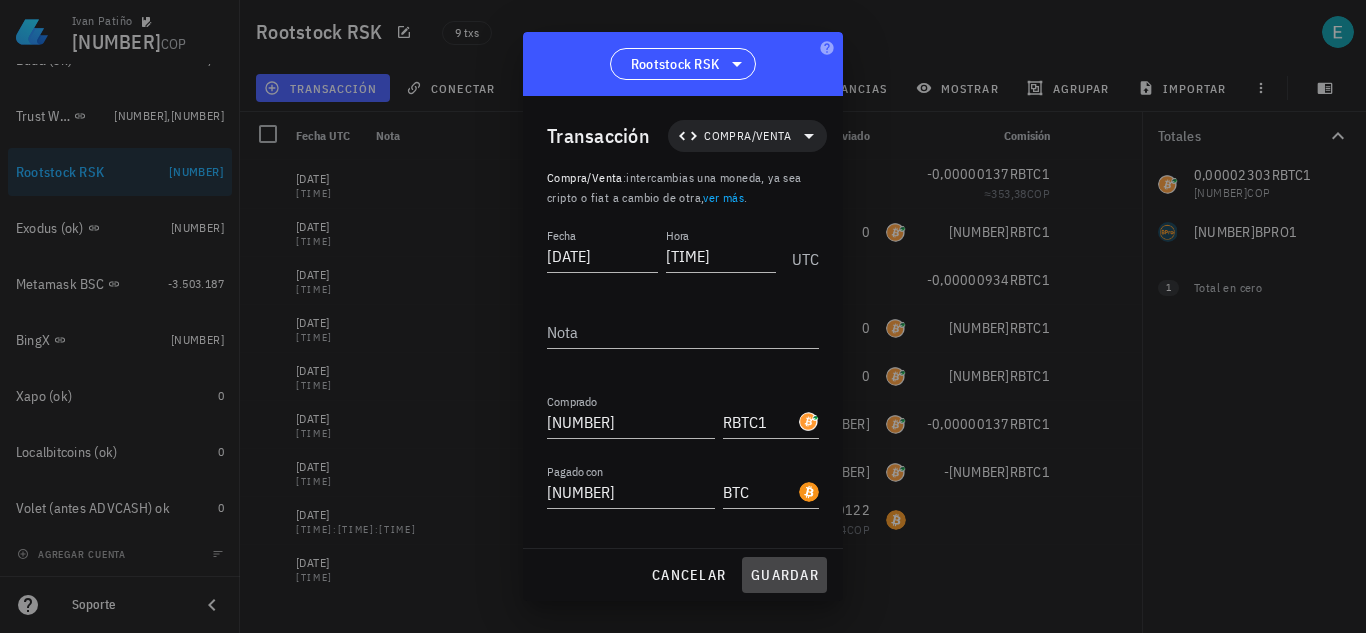 click on "guardar" at bounding box center [784, 575] 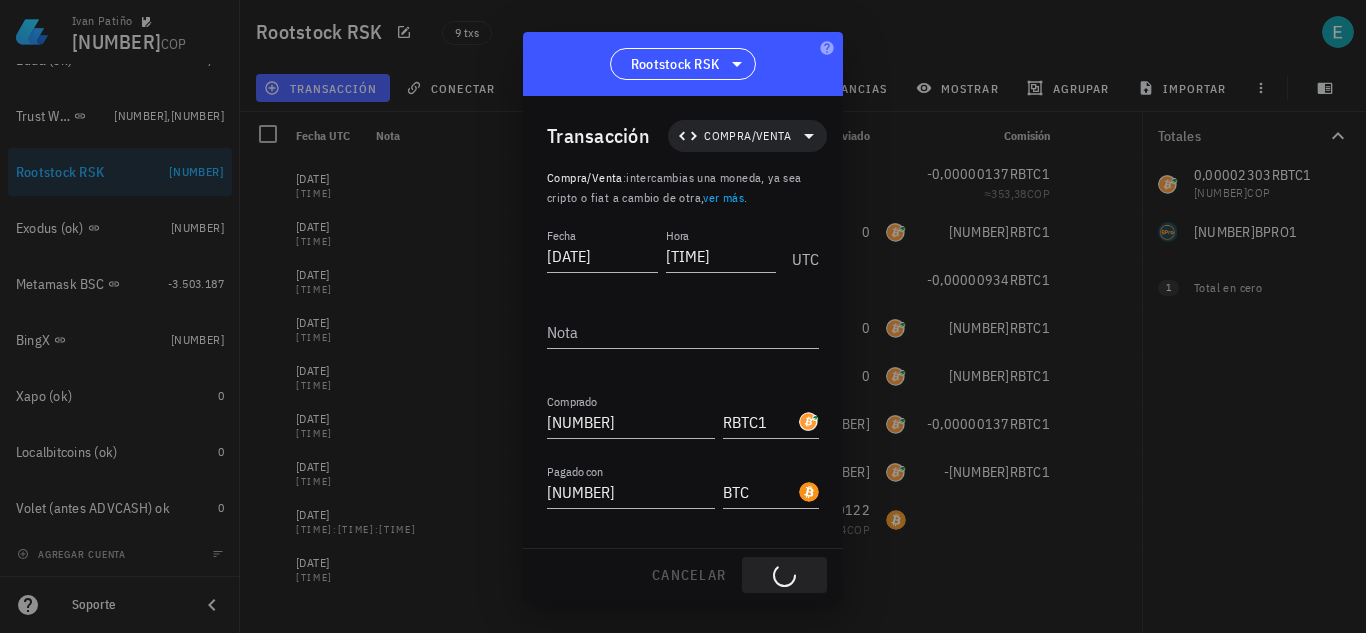 type on "[DATE]" 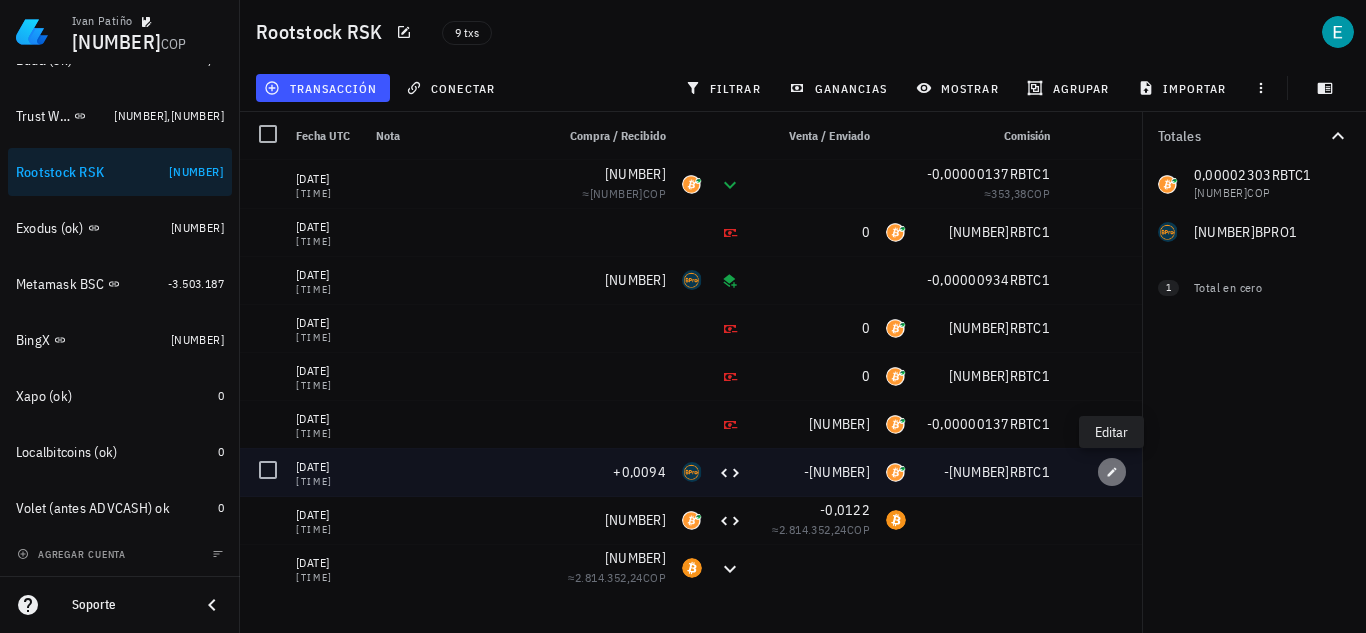 click 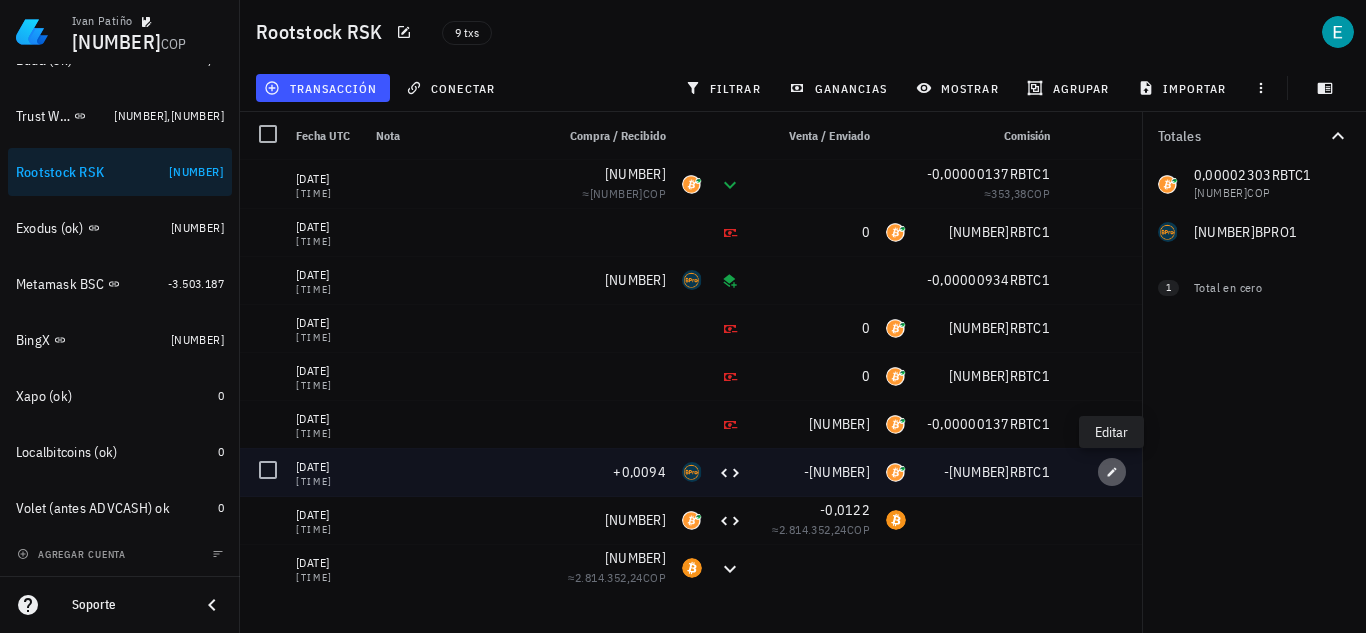 type on "[DATE]" 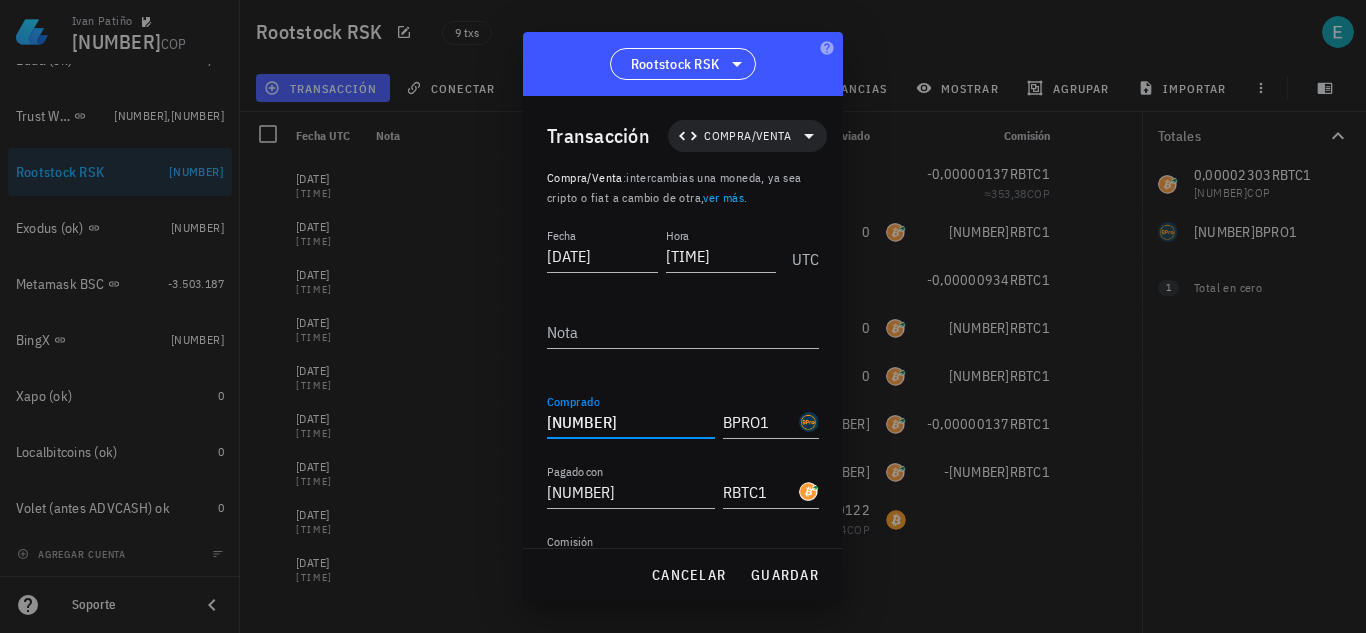 drag, startPoint x: 632, startPoint y: 429, endPoint x: 463, endPoint y: 400, distance: 171.47011 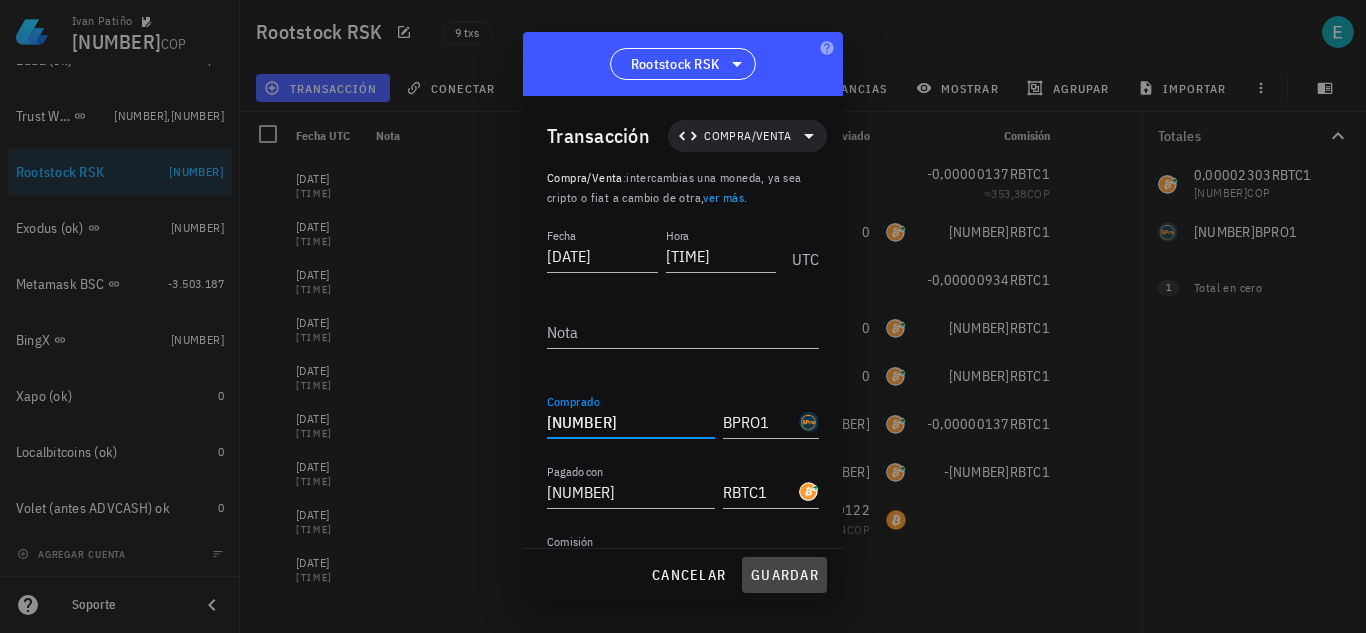 click on "guardar" at bounding box center (784, 575) 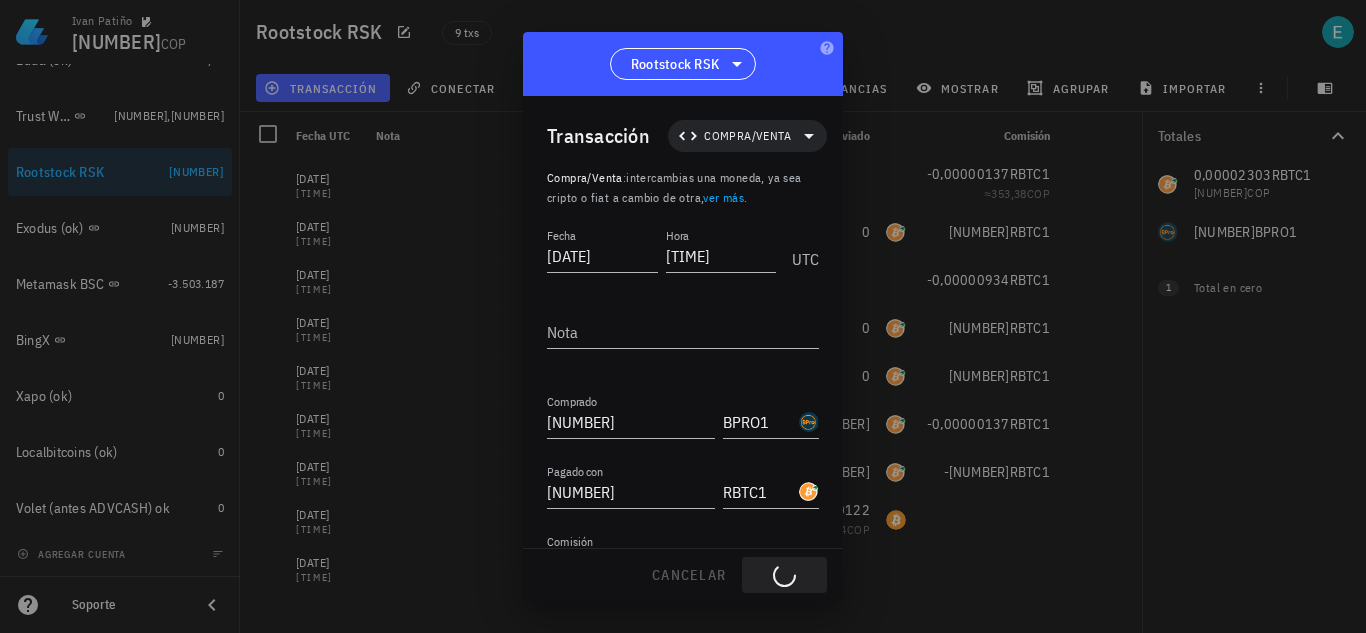 type on "[NUMBER]" 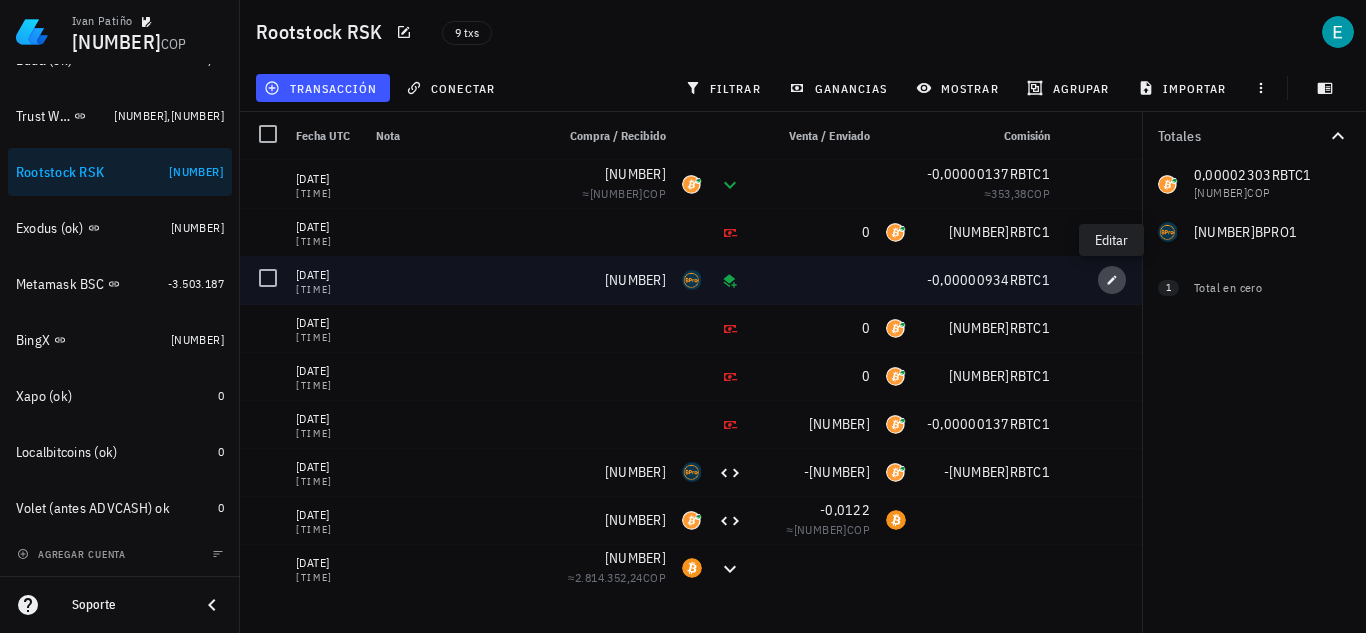 click at bounding box center (1112, 280) 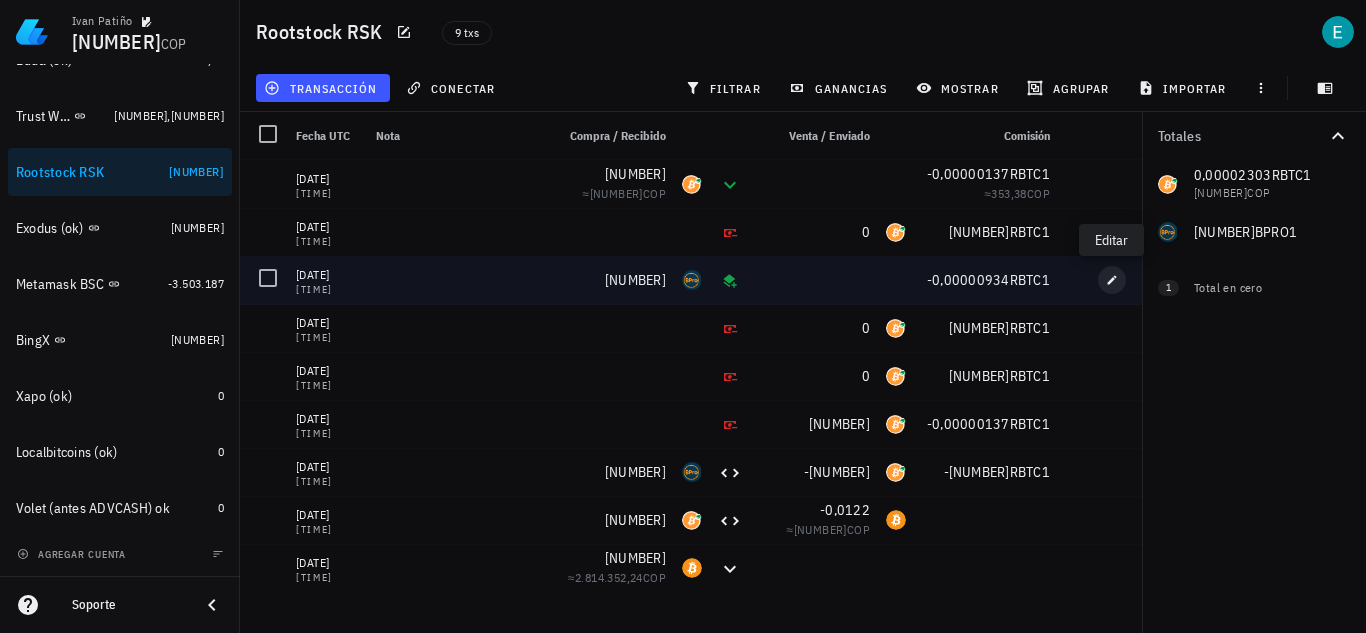 type on "[DATE]" 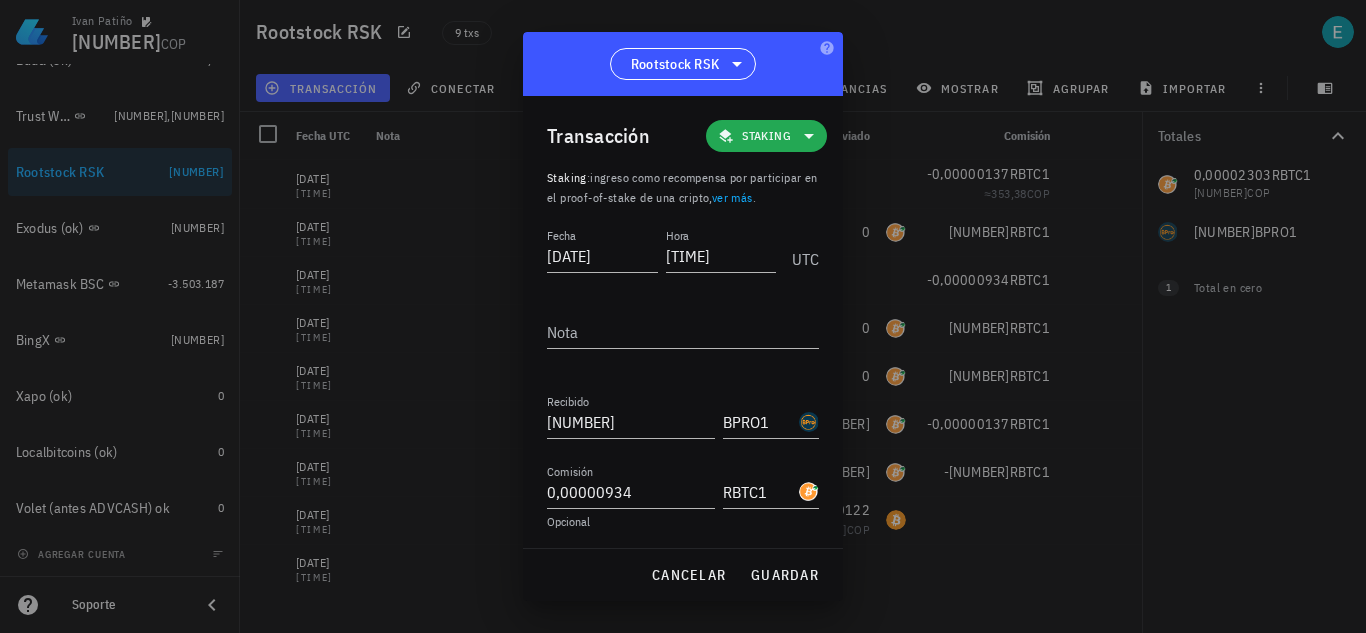 click 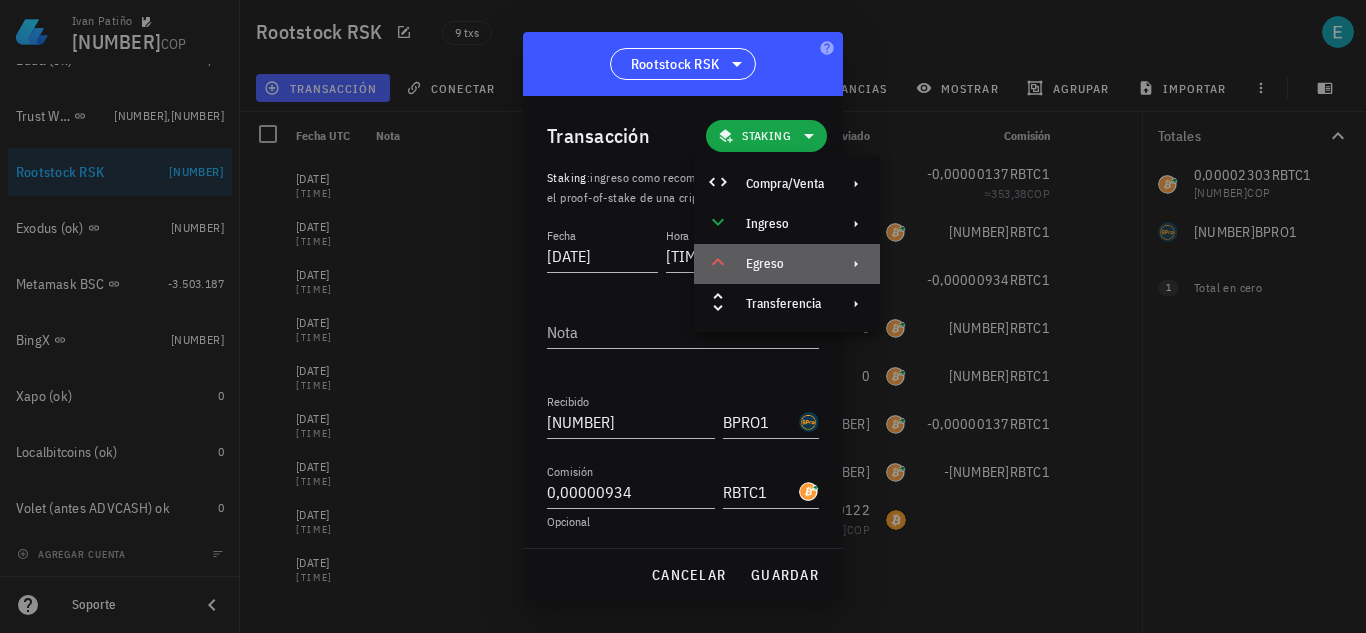 click on "Egreso" at bounding box center [787, 264] 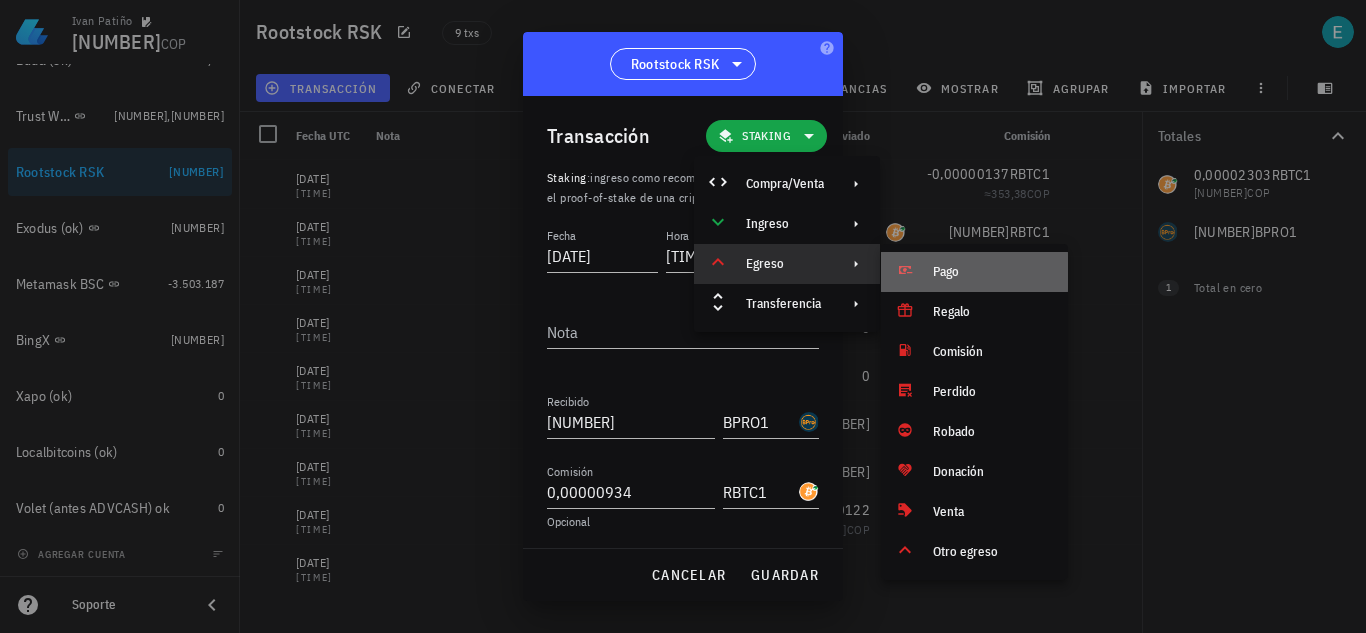 click on "Pago" at bounding box center (974, 272) 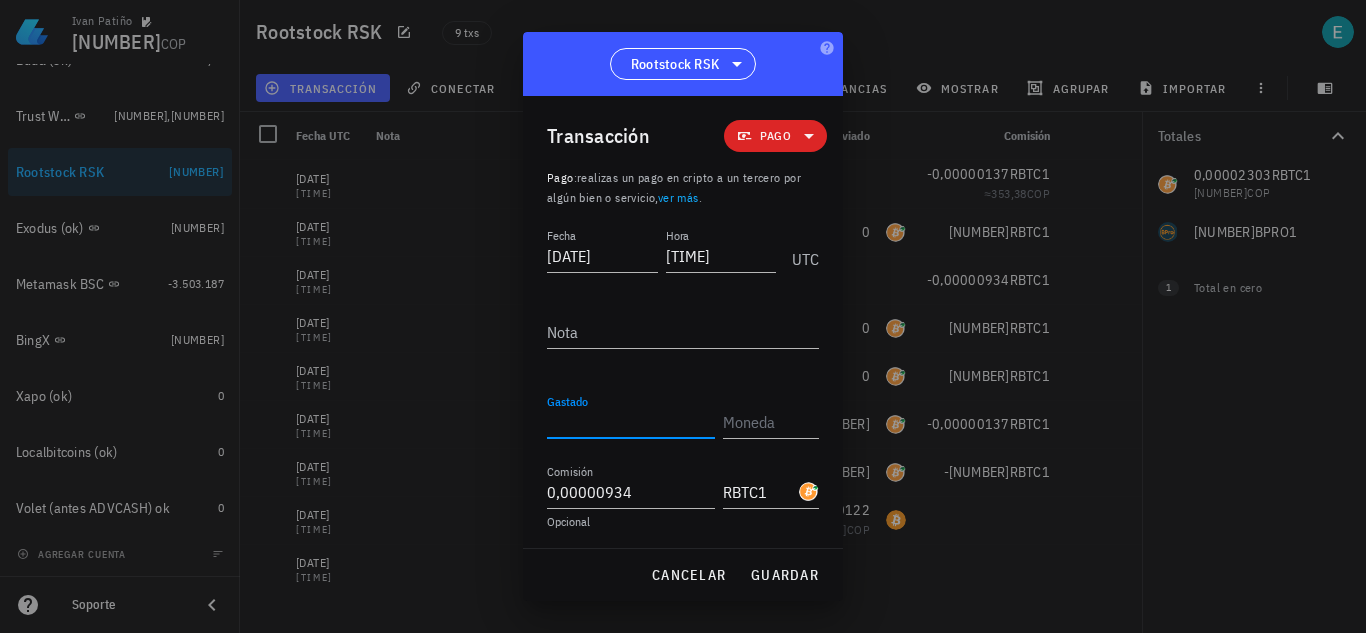 click on "Gastado" at bounding box center [631, 422] 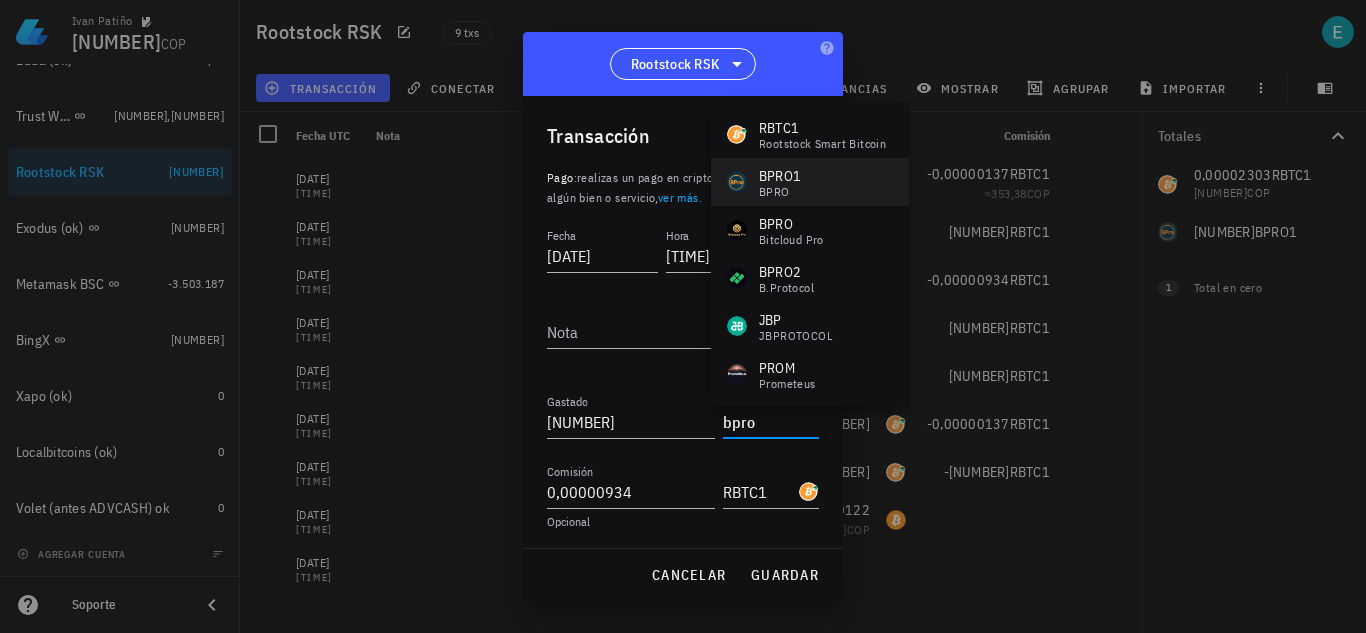 click on "BPRO1" at bounding box center [780, 176] 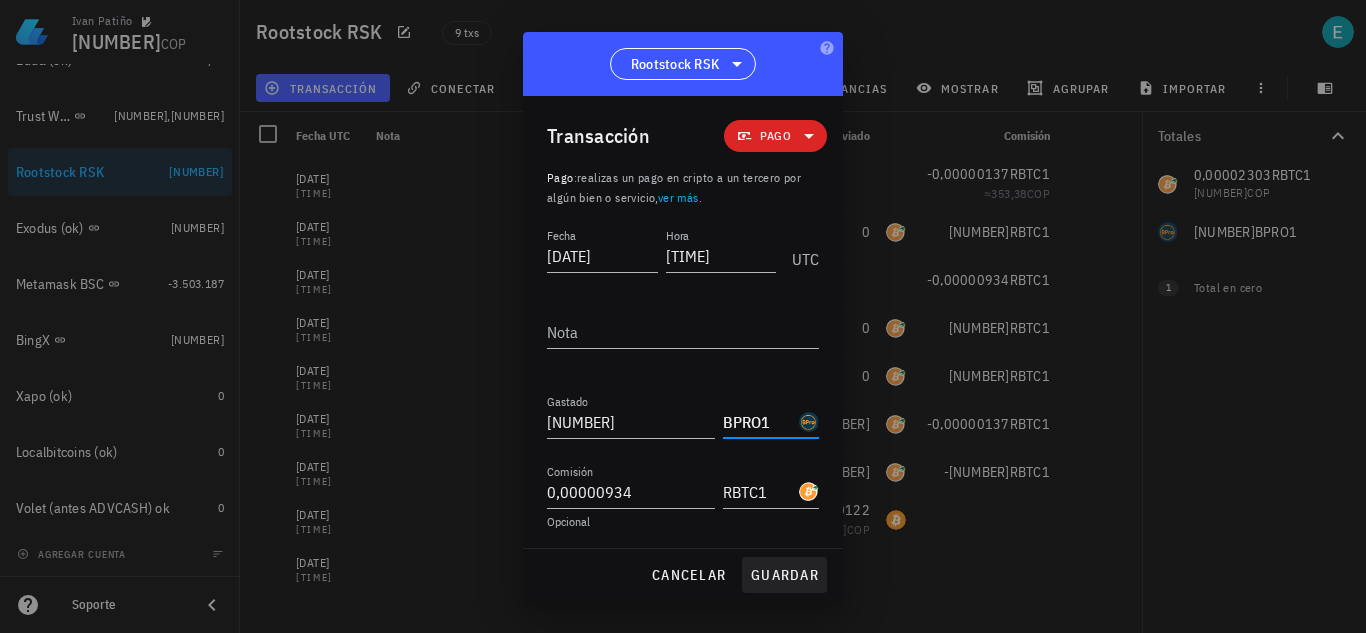 type on "BPRO1" 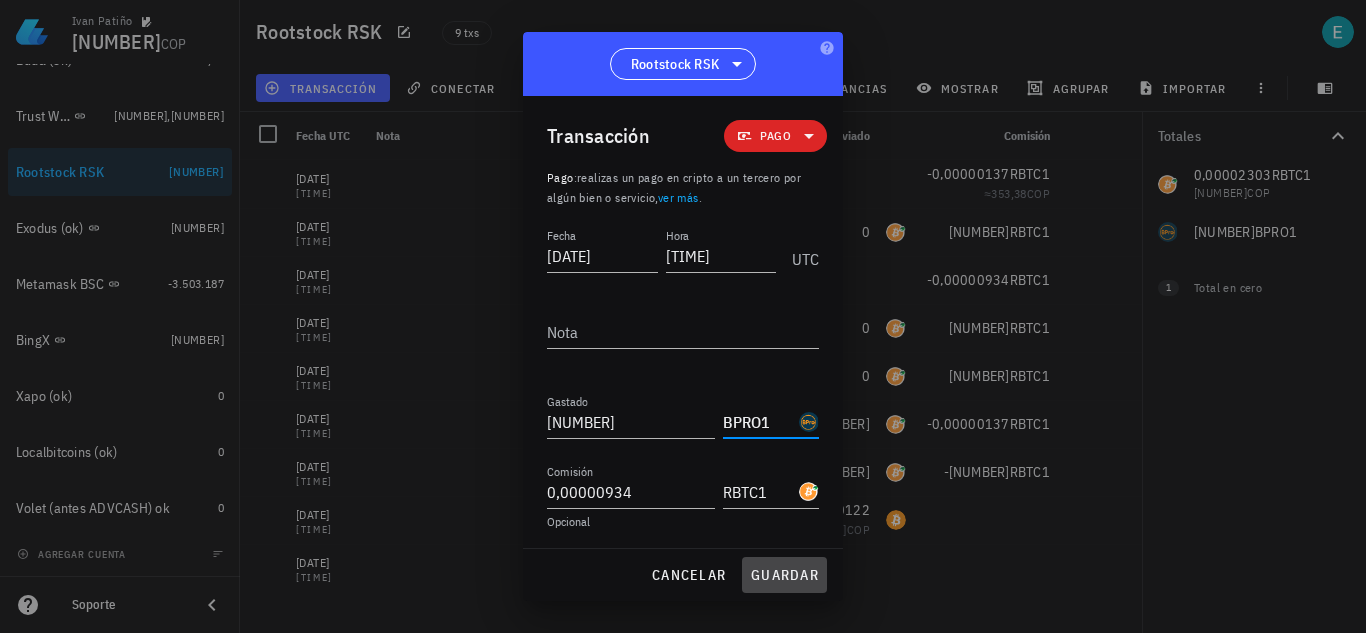 click on "guardar" at bounding box center (784, 575) 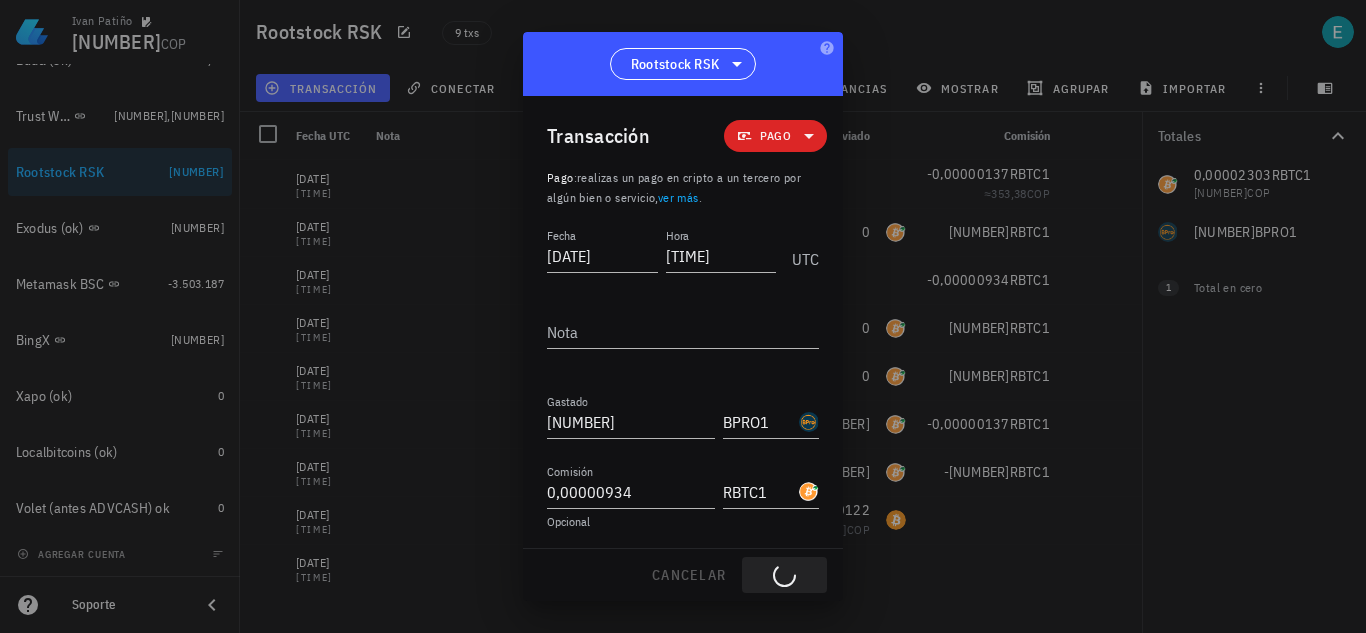 type 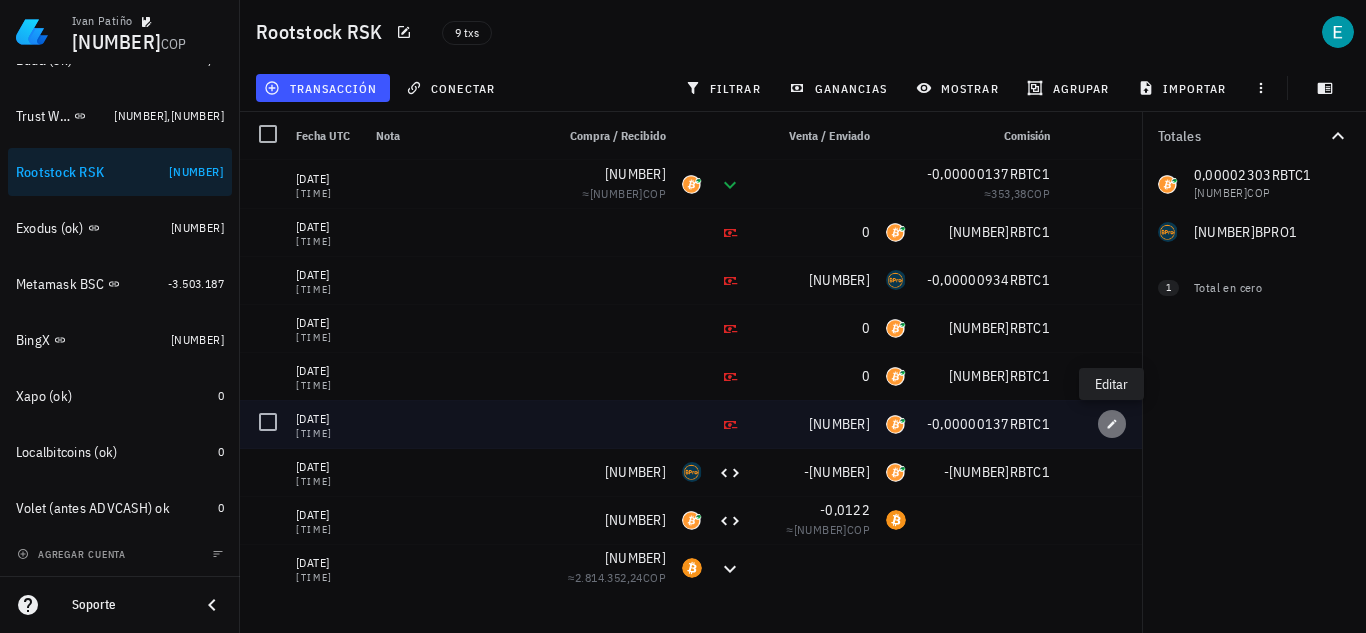 click 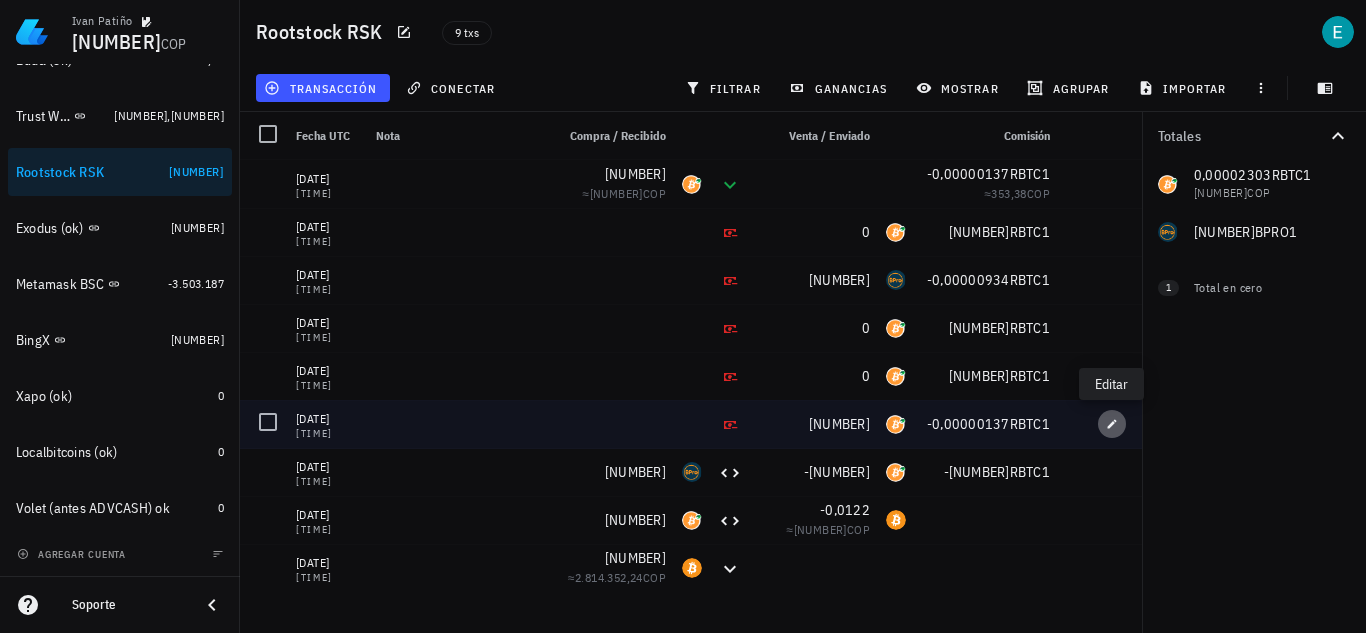 type on "[DATE]" 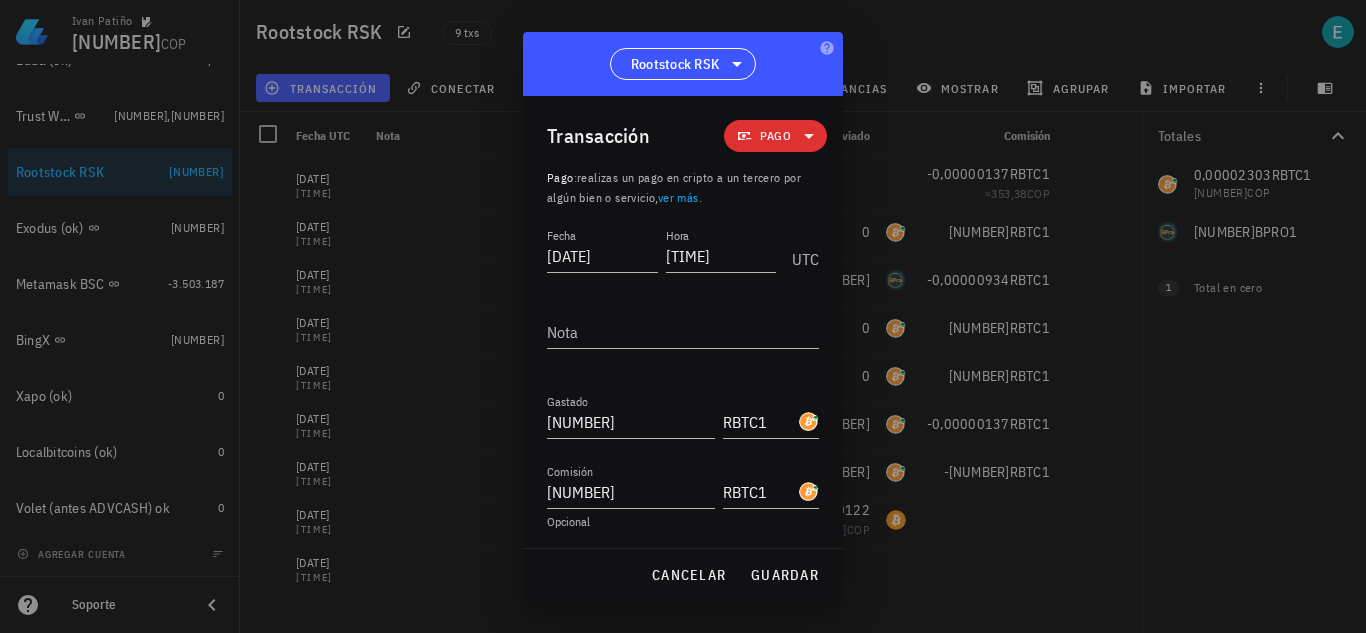 click on "Pago" at bounding box center [775, 136] 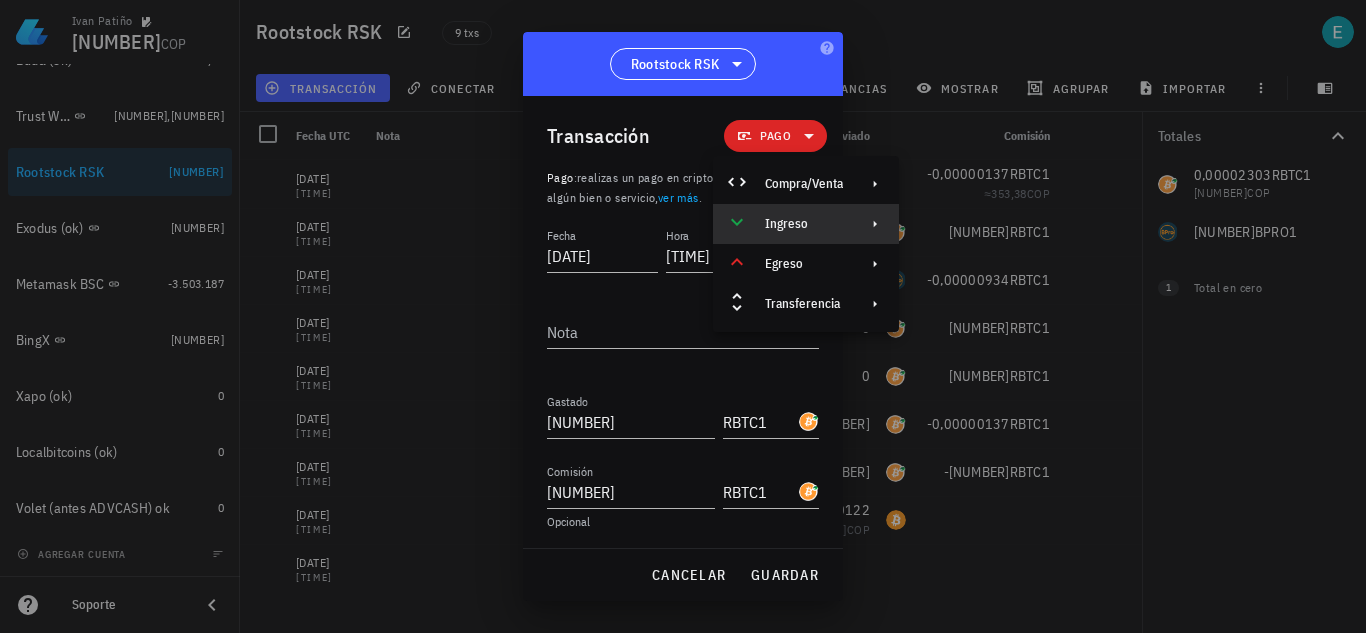 click on "Ingreso" at bounding box center [806, 224] 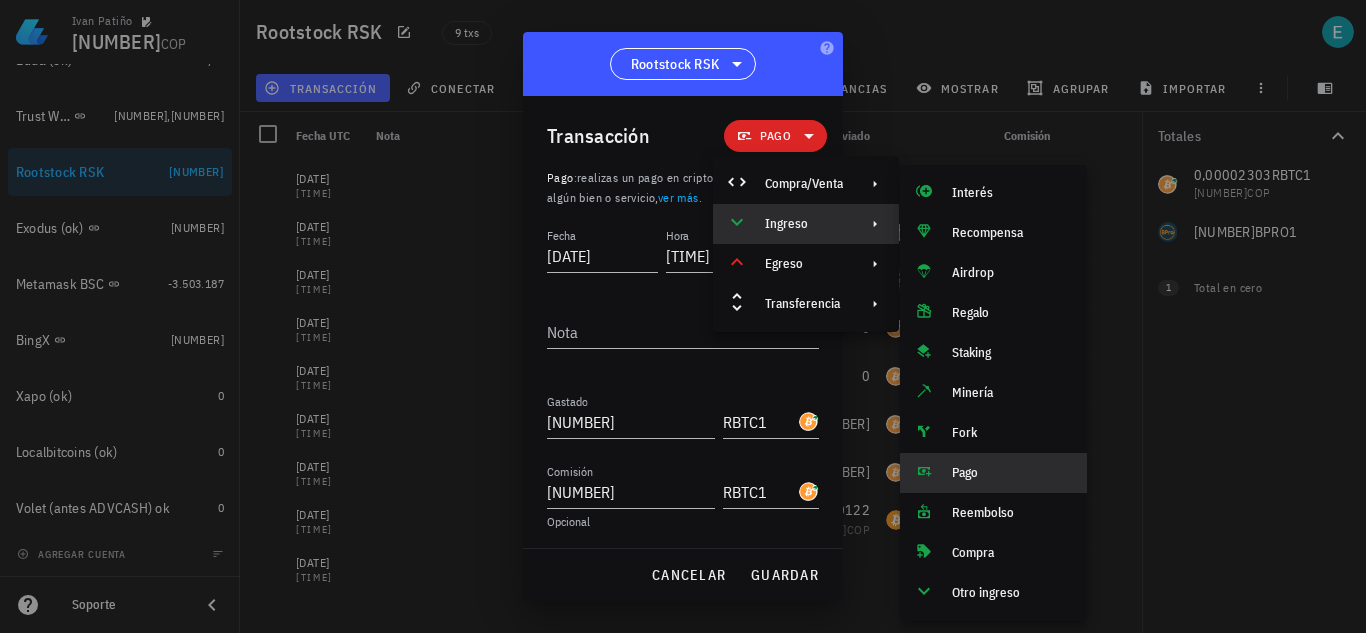 click on "Pago" at bounding box center [993, 473] 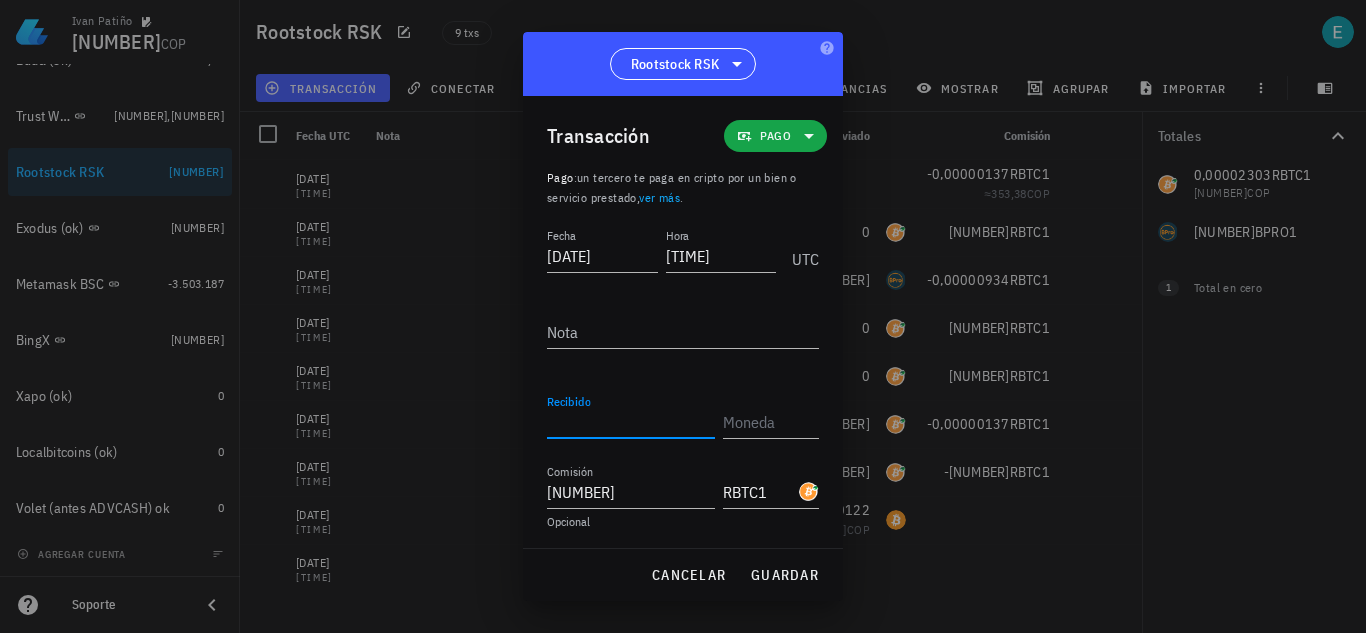 click on "Recibido" at bounding box center [631, 422] 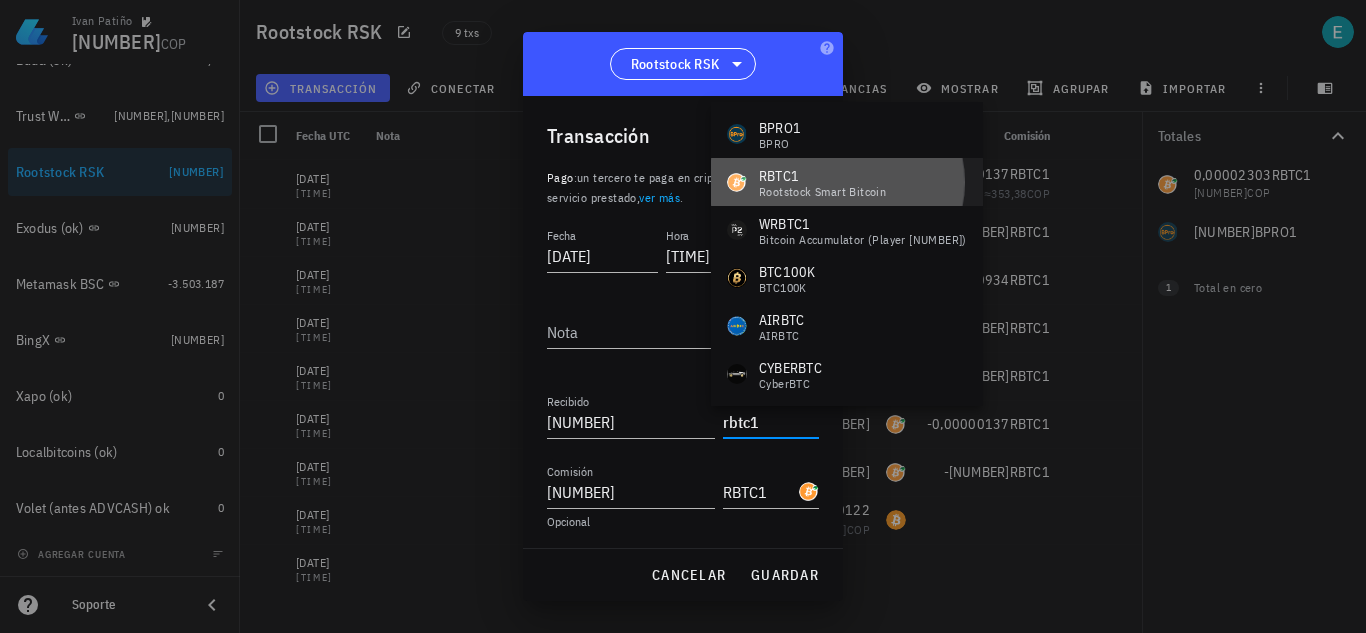 click on "Rootstock Smart Bitcoin" at bounding box center [822, 192] 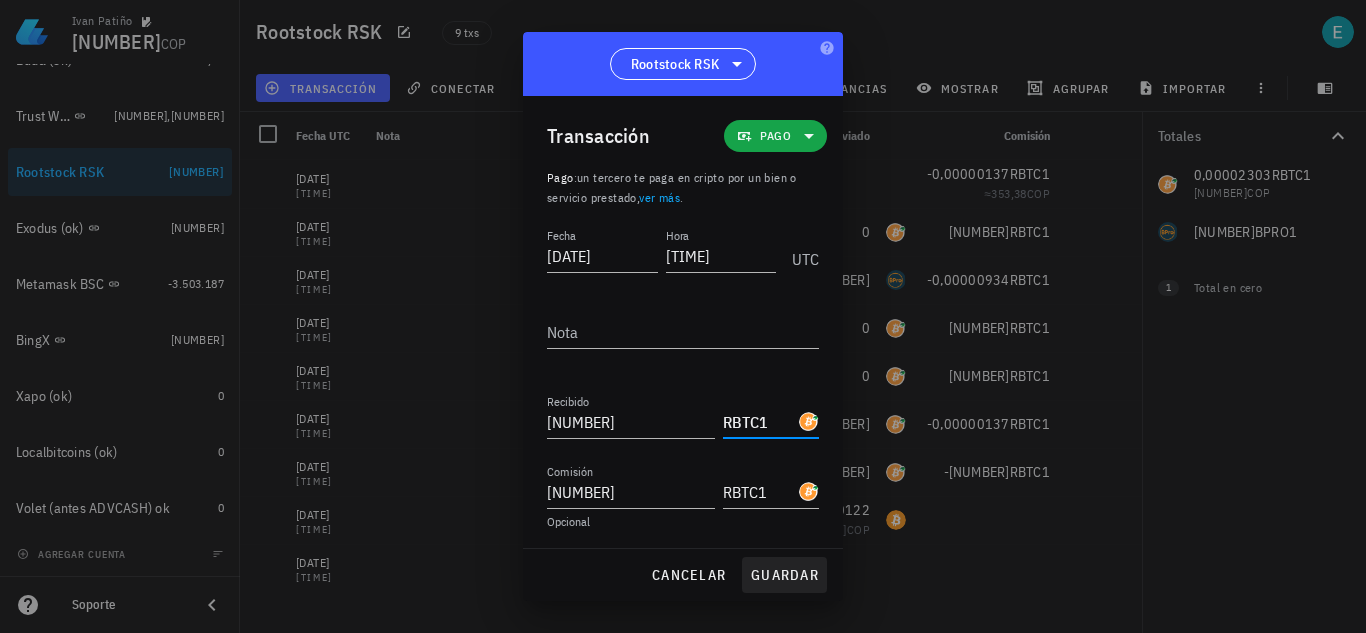type on "RBTC1" 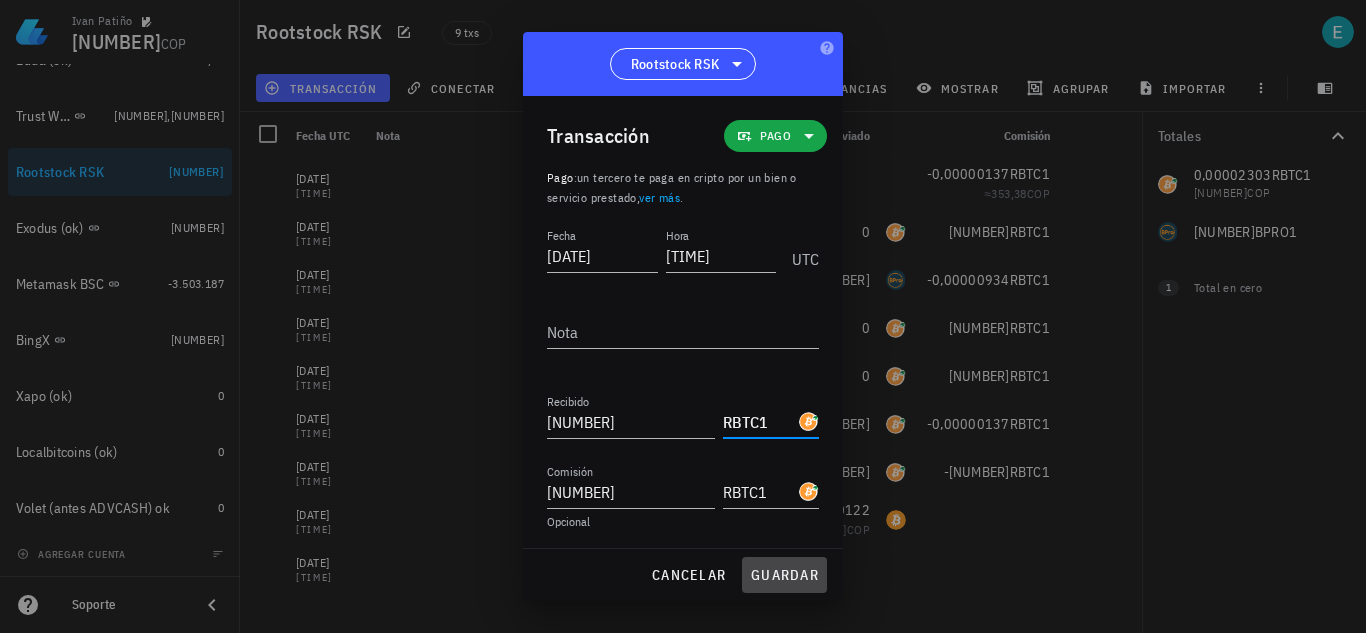 click on "guardar" at bounding box center (784, 575) 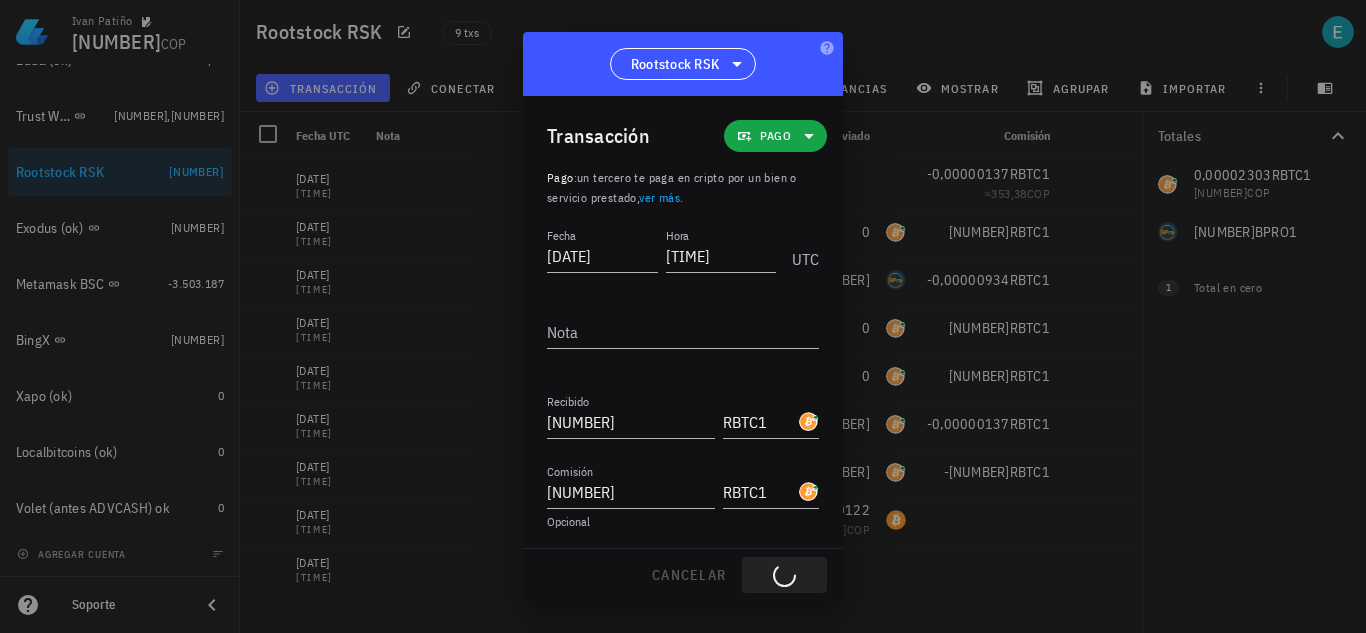 type 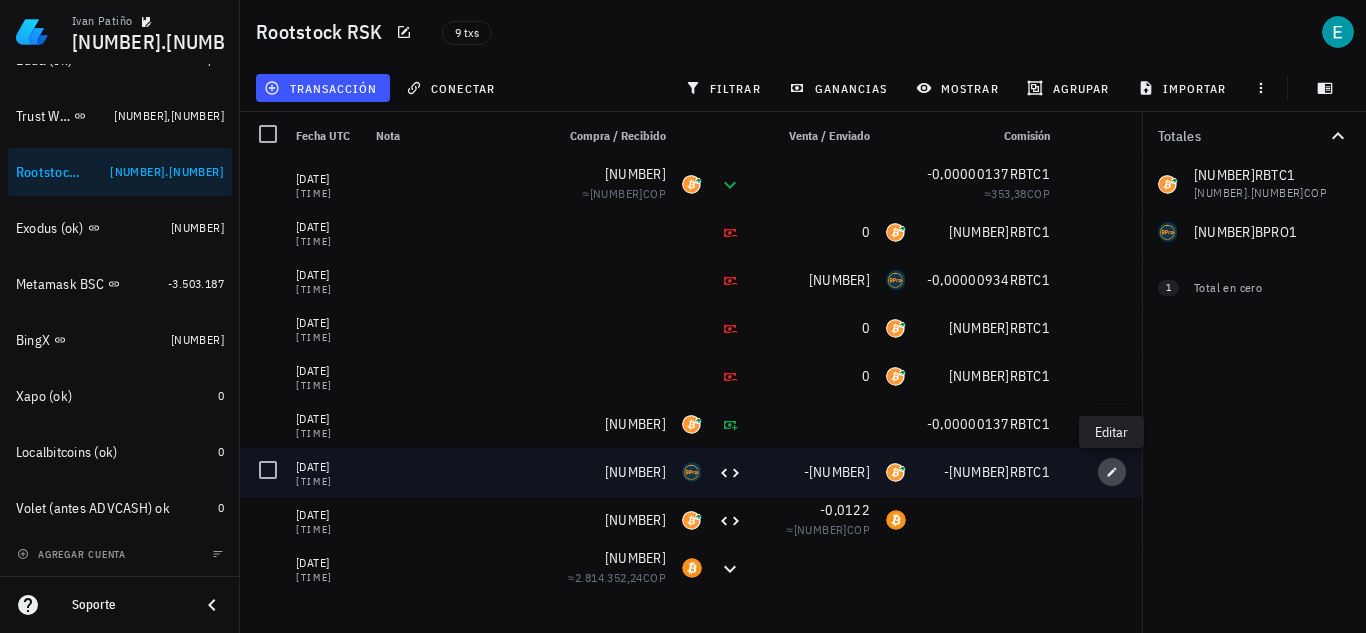 click at bounding box center (1112, 472) 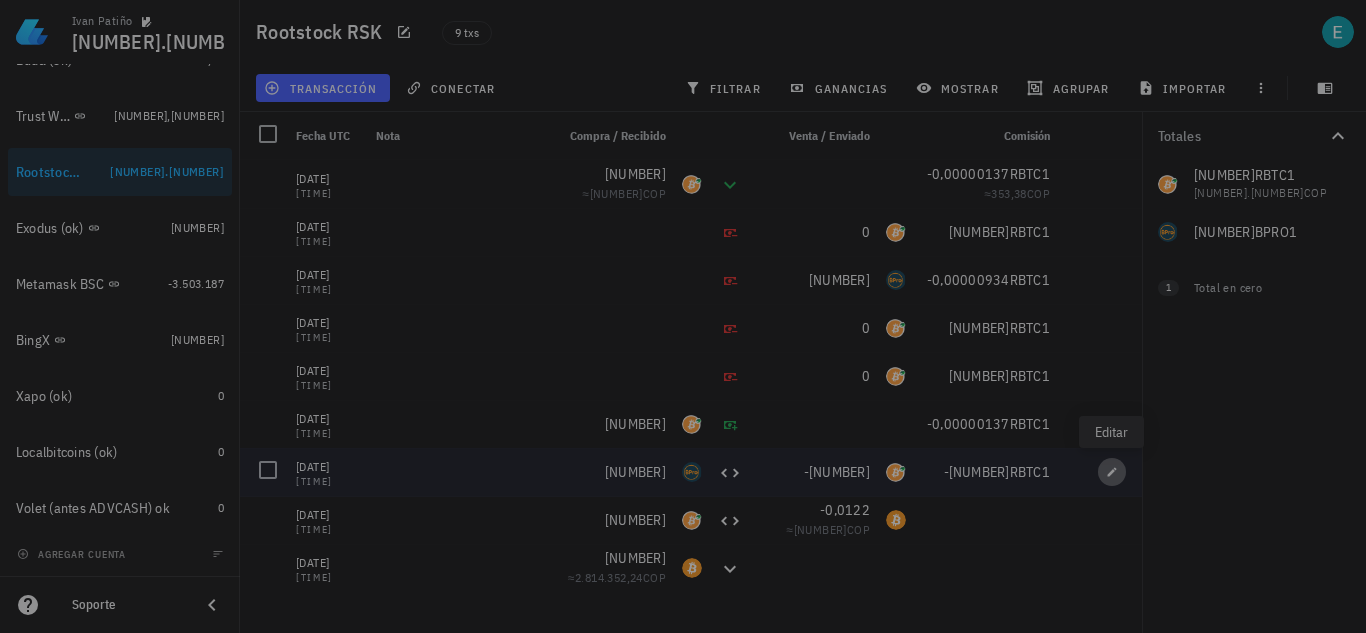 type on "[DATE]" 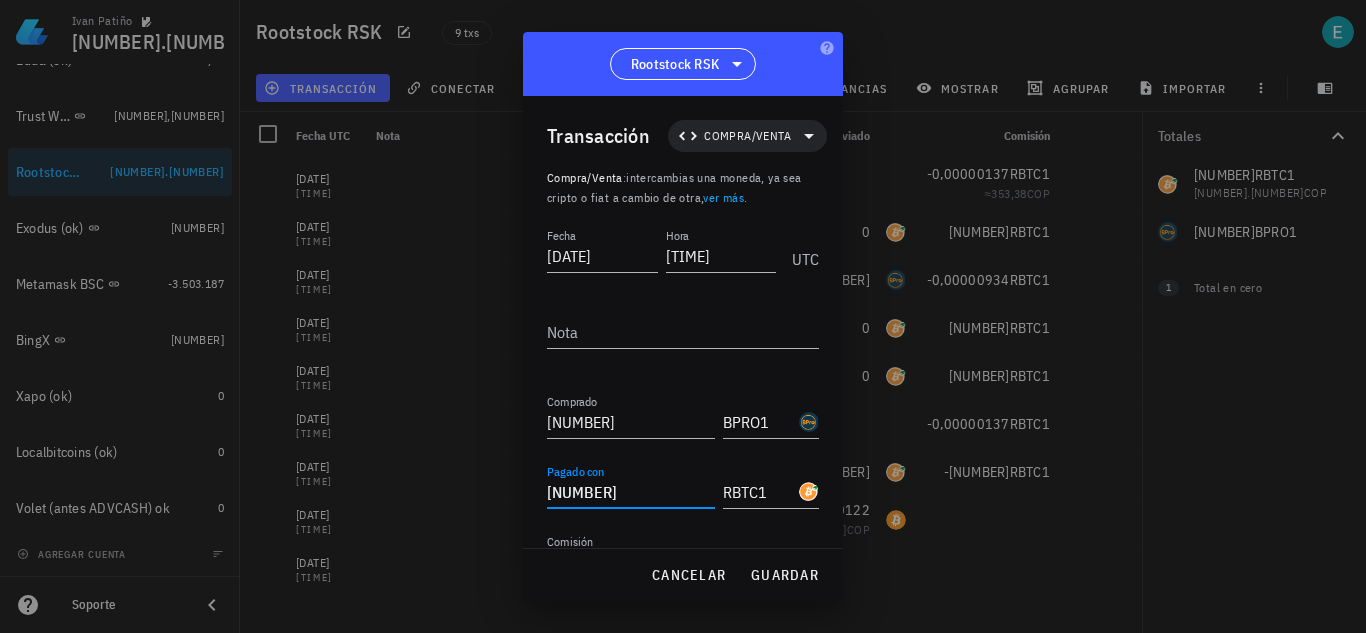 drag, startPoint x: 658, startPoint y: 503, endPoint x: 365, endPoint y: 479, distance: 293.9813 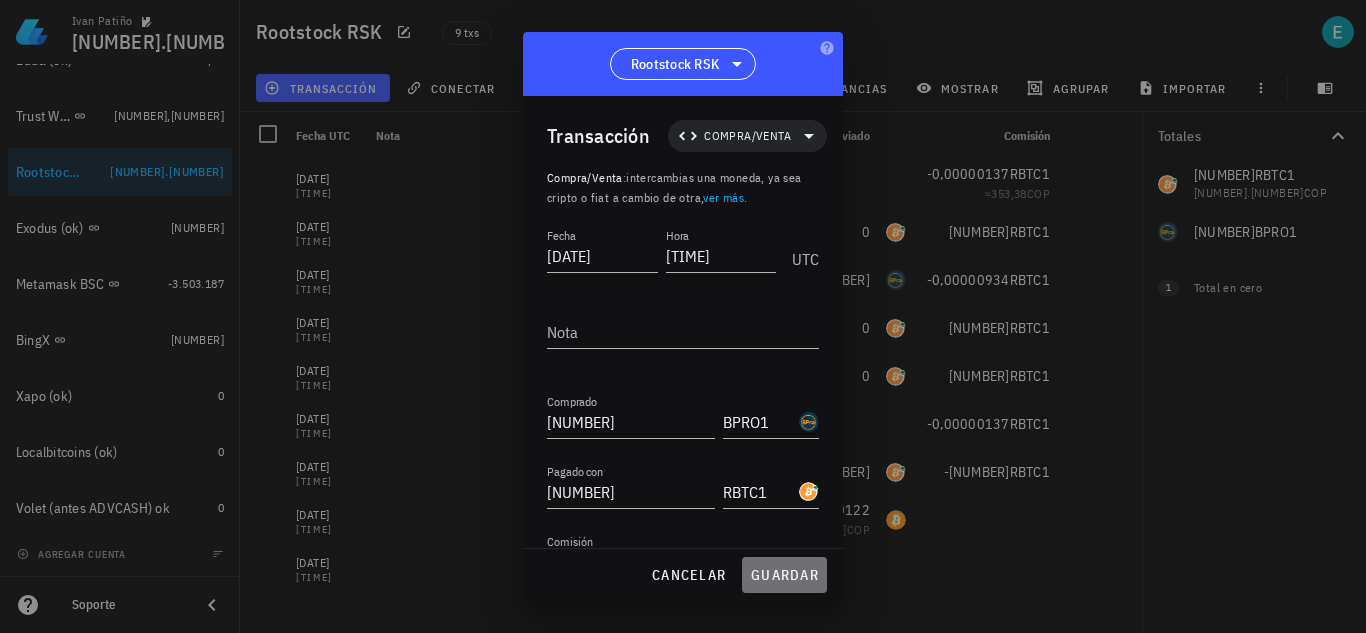 click on "guardar" at bounding box center (784, 575) 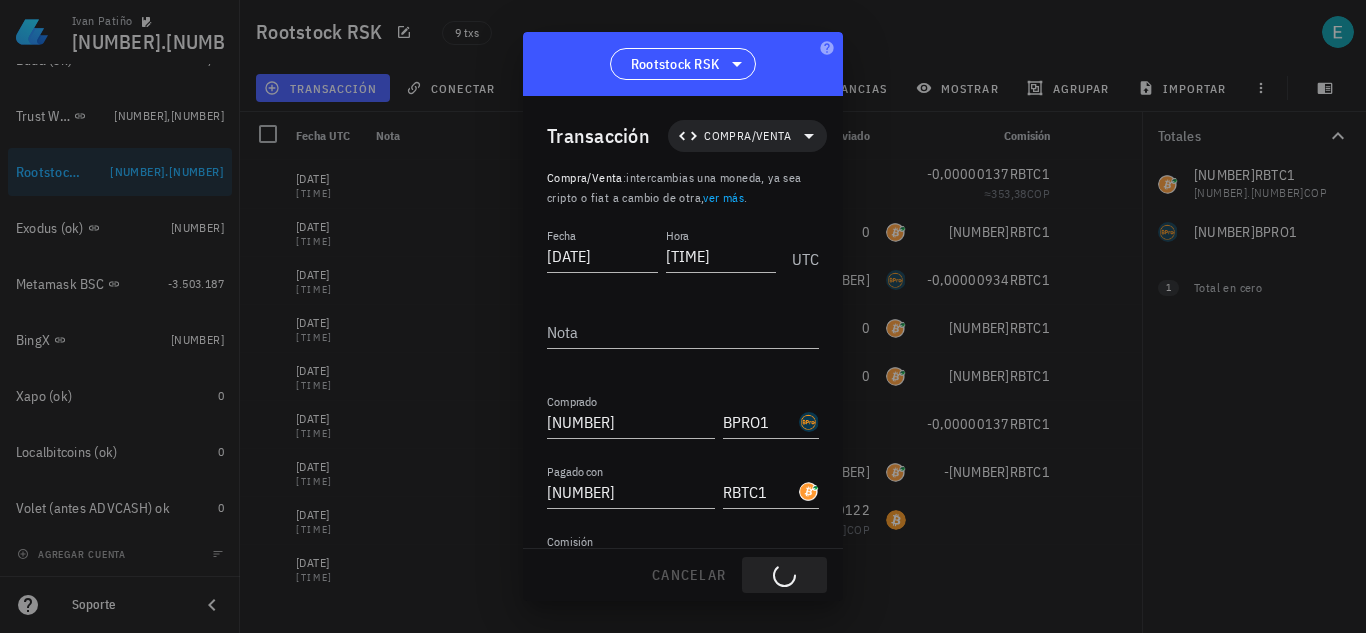type on "[NUMBER]" 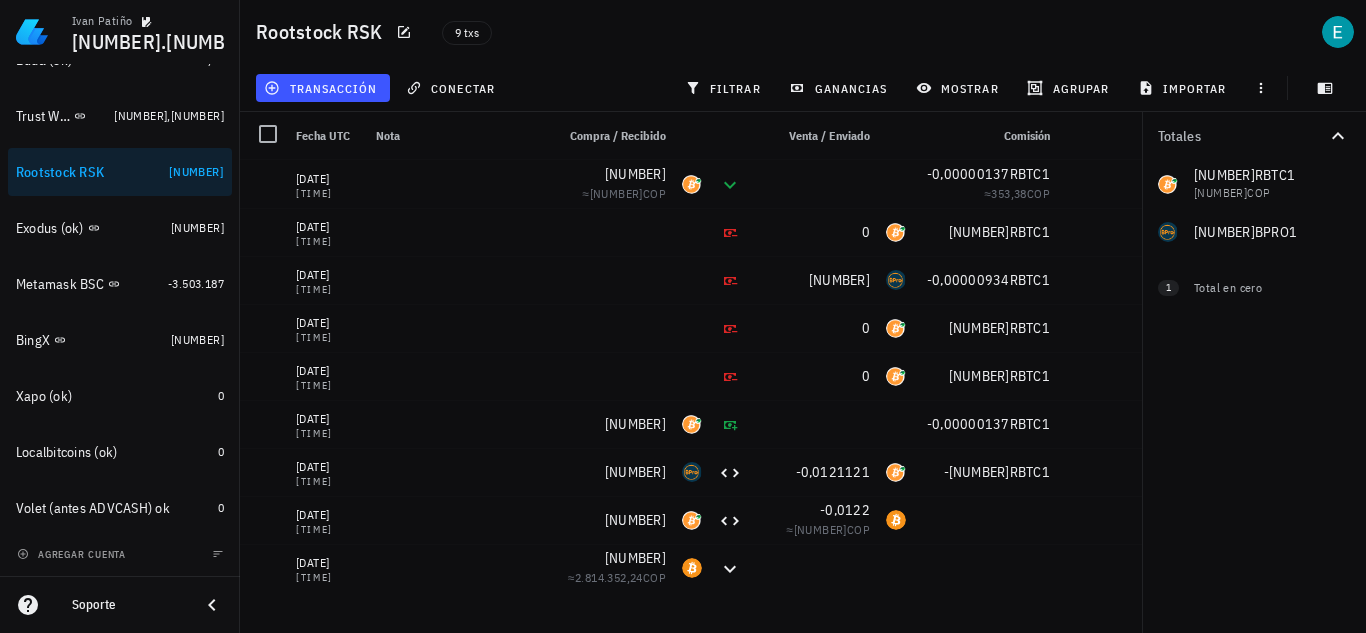 click on "[NUMBER] RBTC1   [NUMBER] COP     [NUMBER] BTC   [NUMBER] COP     [NUMBER] BPRO1" at bounding box center [1254, 208] 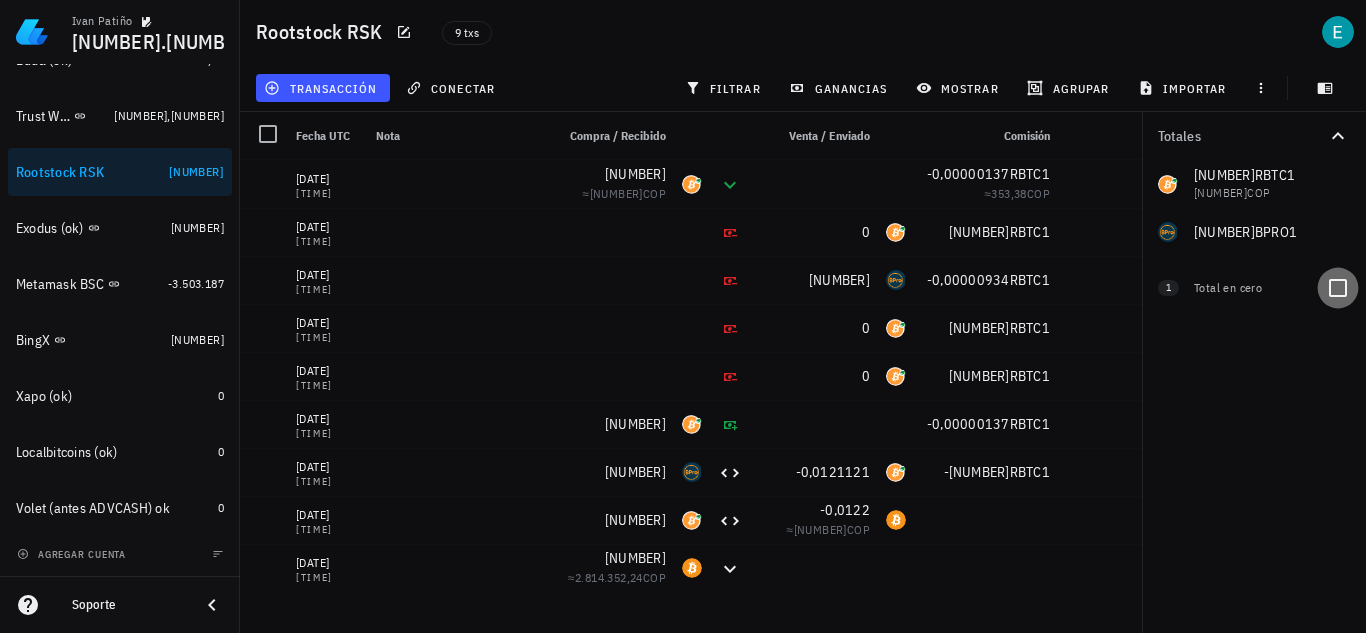 click at bounding box center [1338, 288] 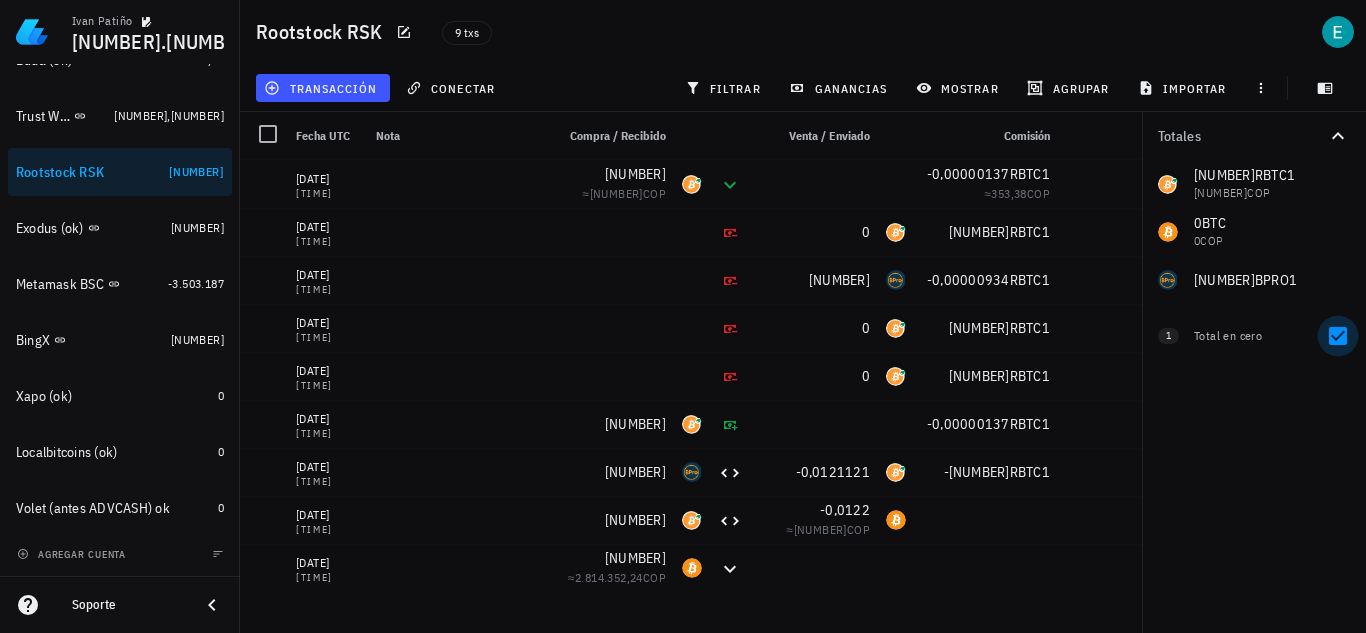 click at bounding box center [1338, 336] 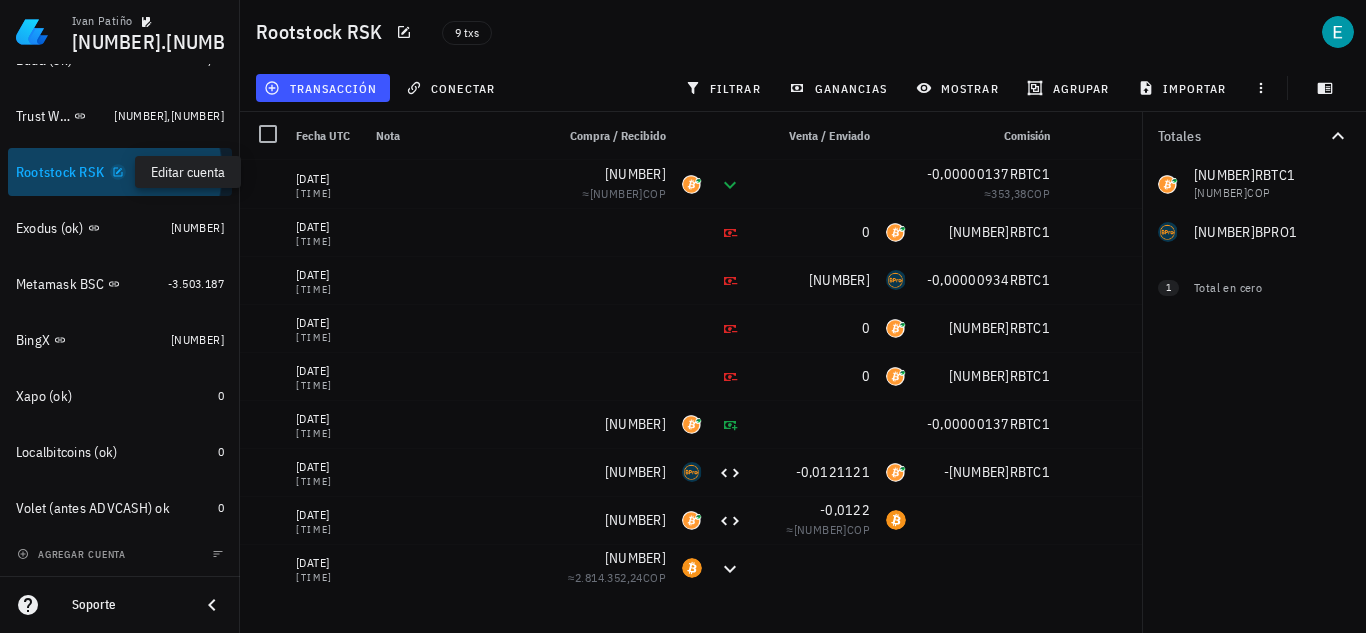click 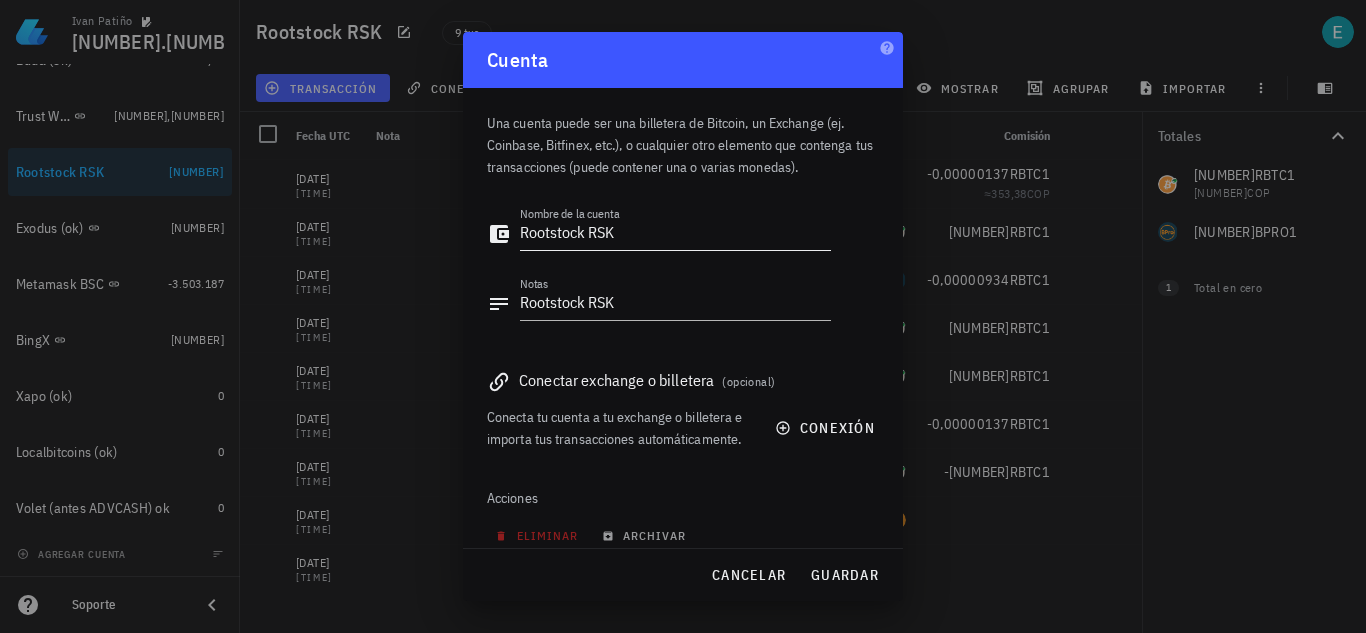 click on "Rootstock RSK" at bounding box center (675, 234) 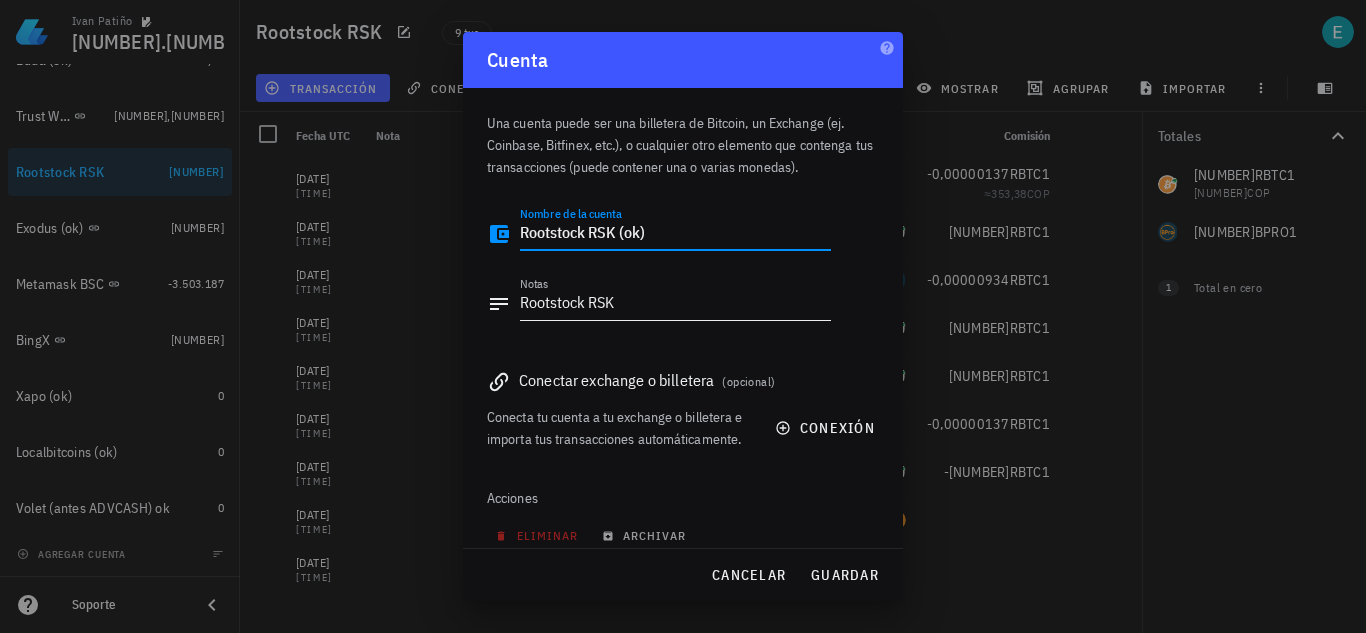 type on "Rootstock RSK (ok)" 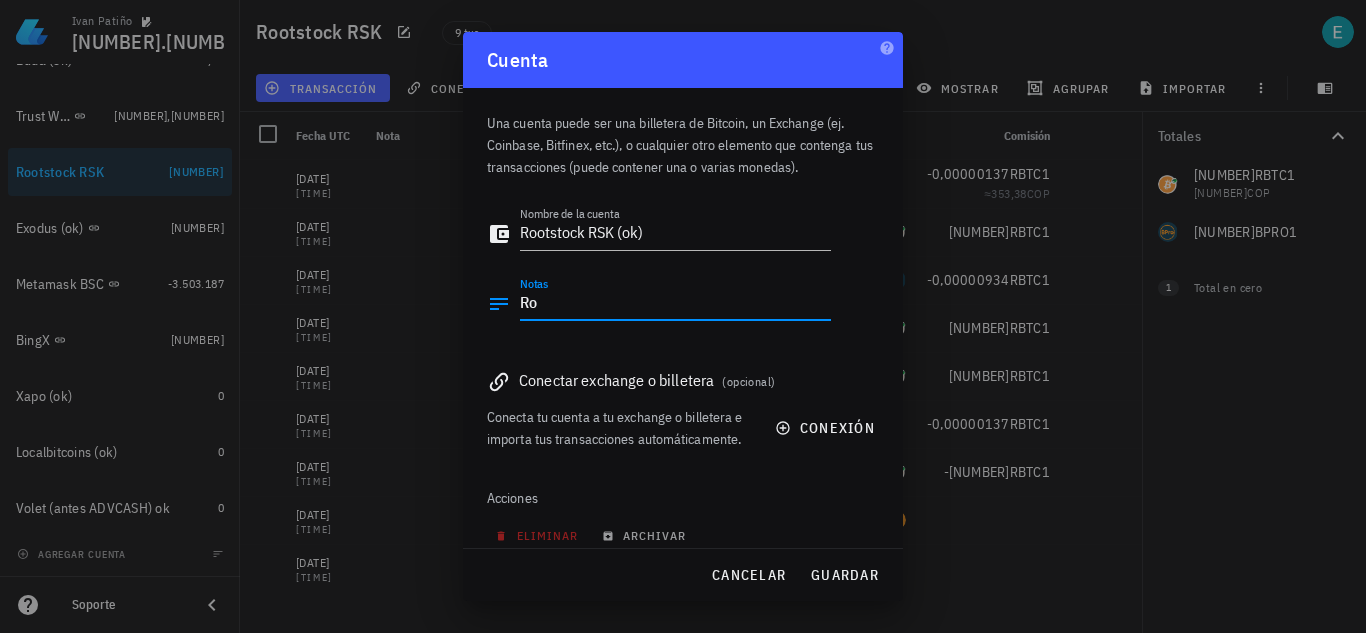 type on "R" 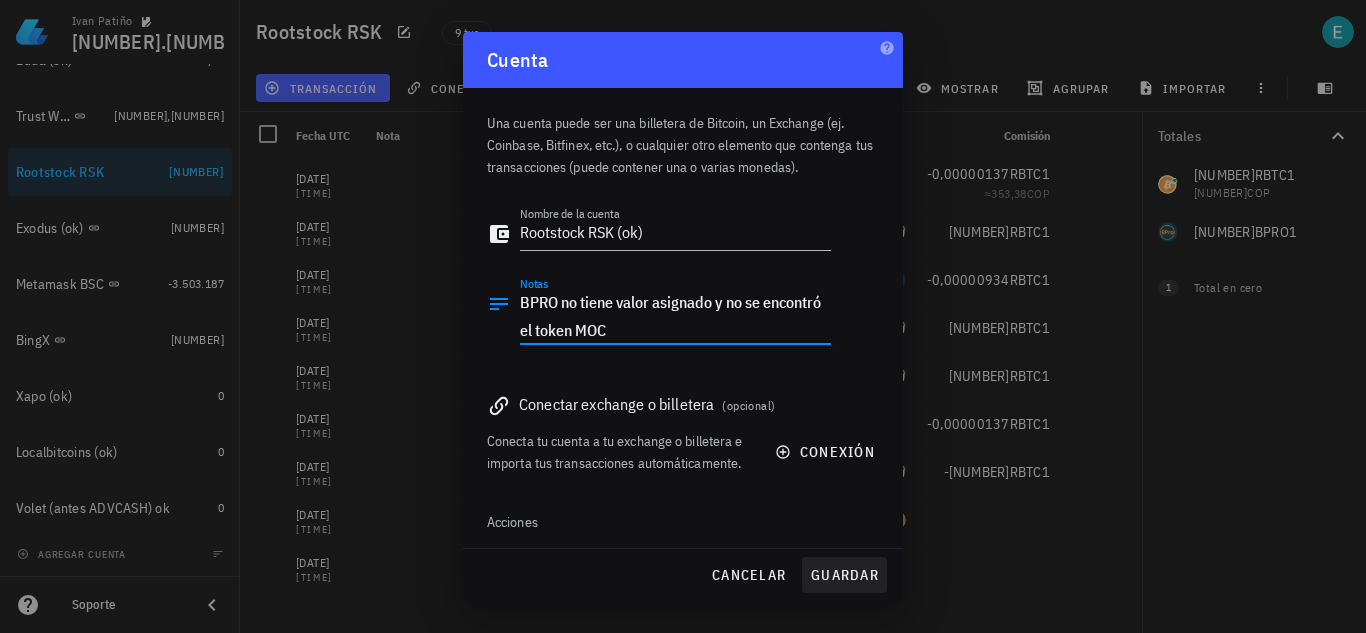 type on "BPRO no tiene valor asignado y no se encontró el token MOC" 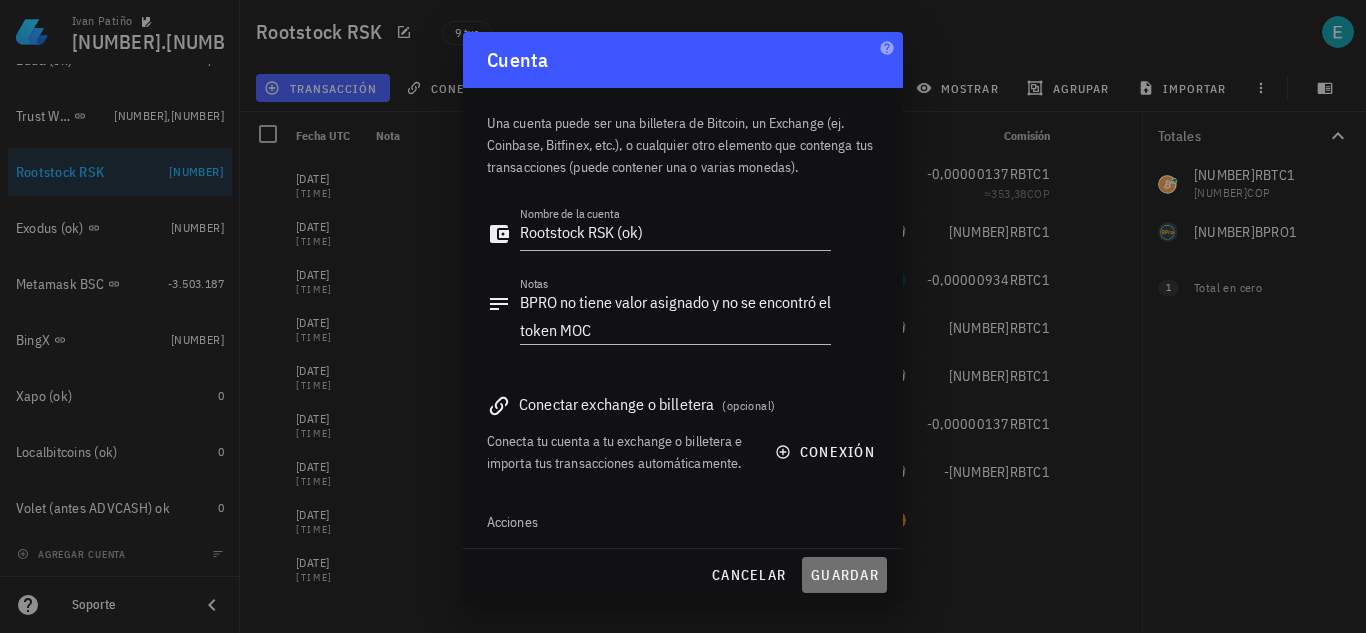 click on "guardar" at bounding box center (844, 575) 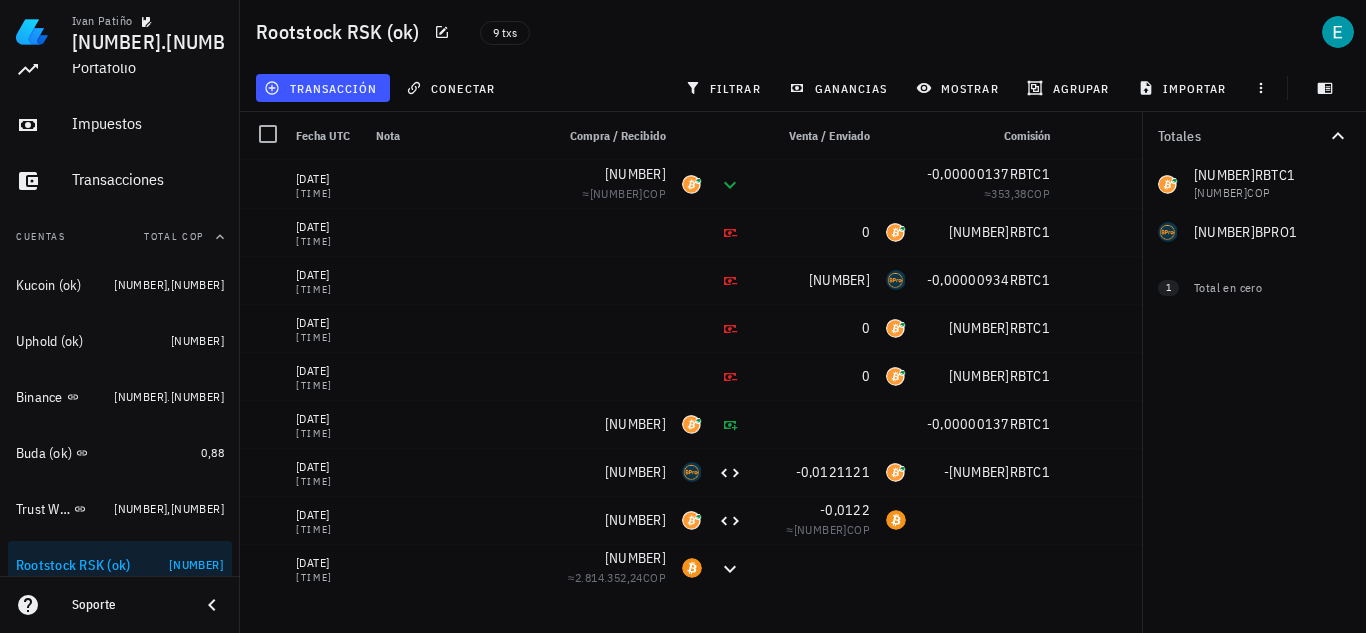scroll, scrollTop: 91, scrollLeft: 0, axis: vertical 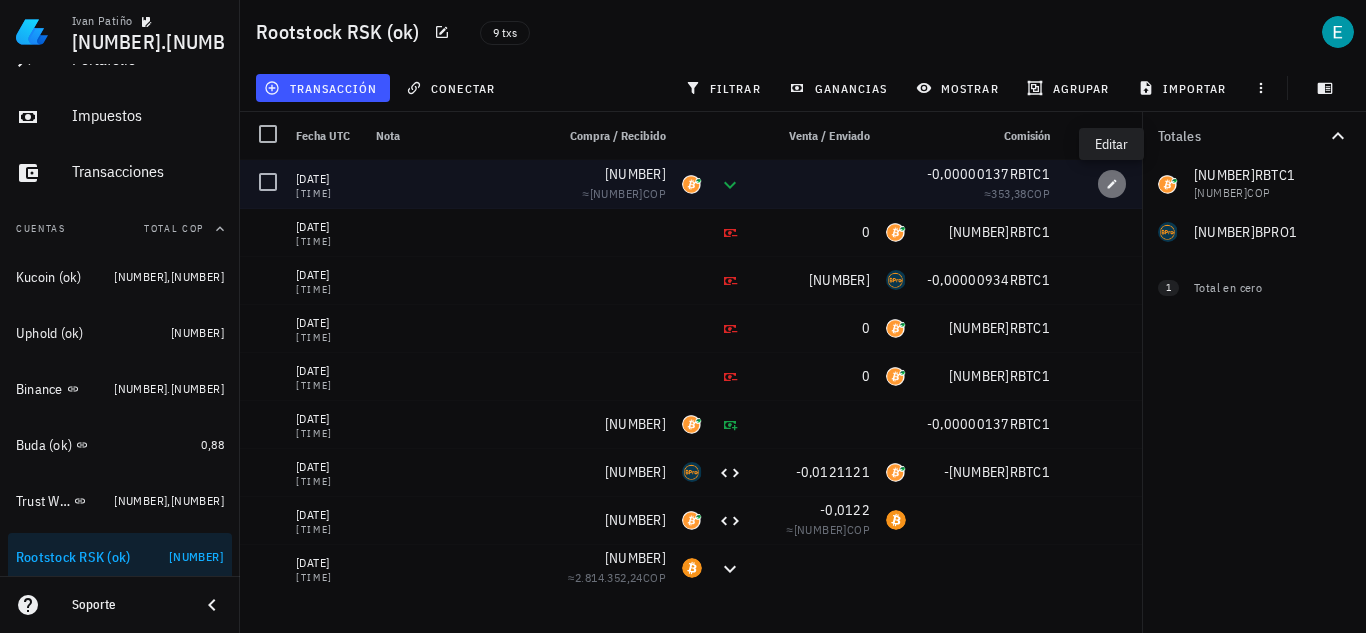 click at bounding box center (1112, 184) 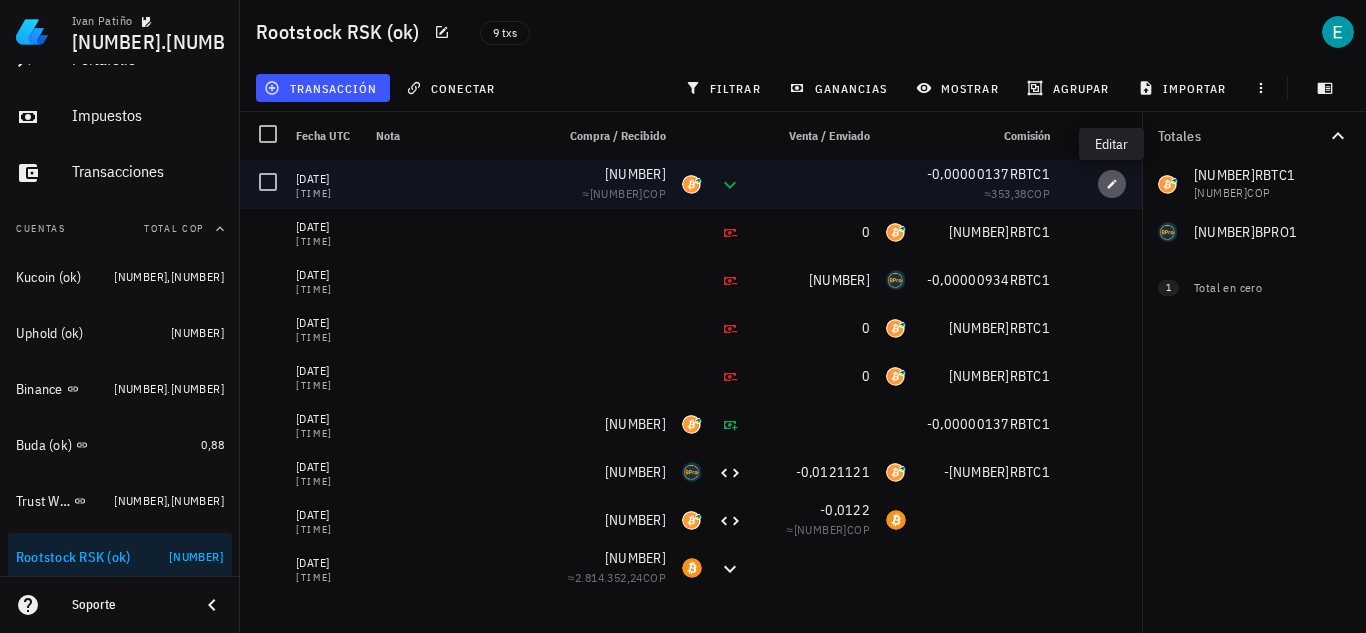 type on "[DATE]" 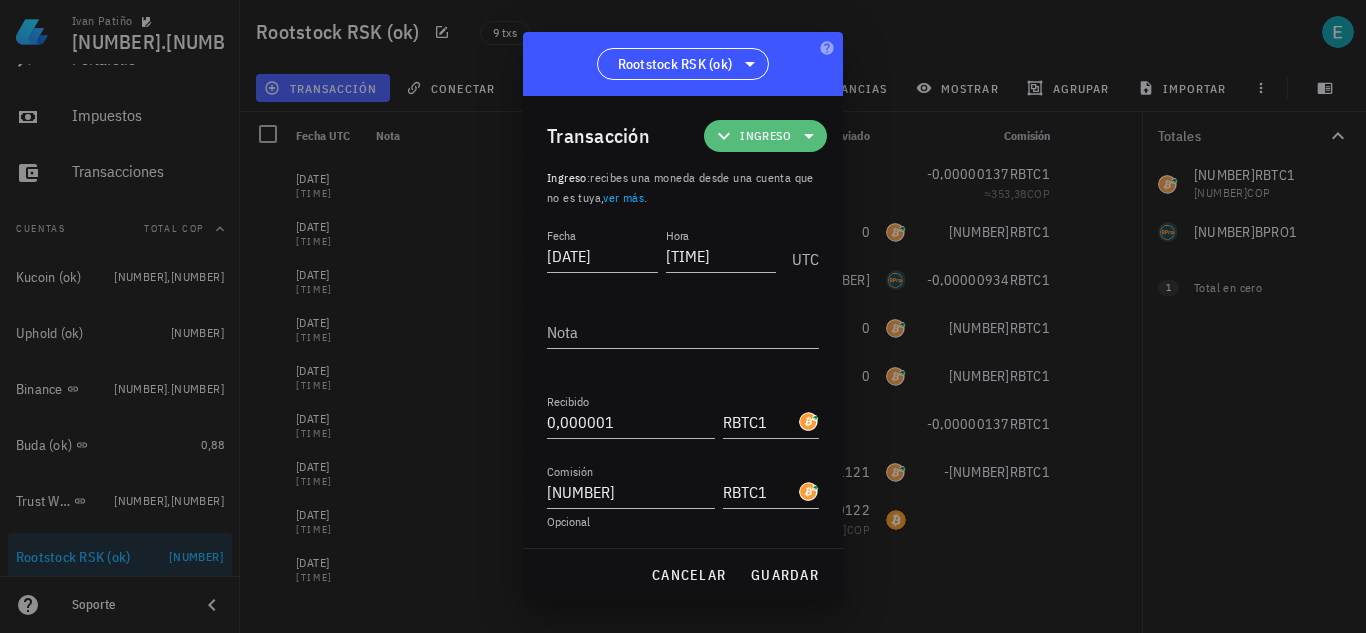 click 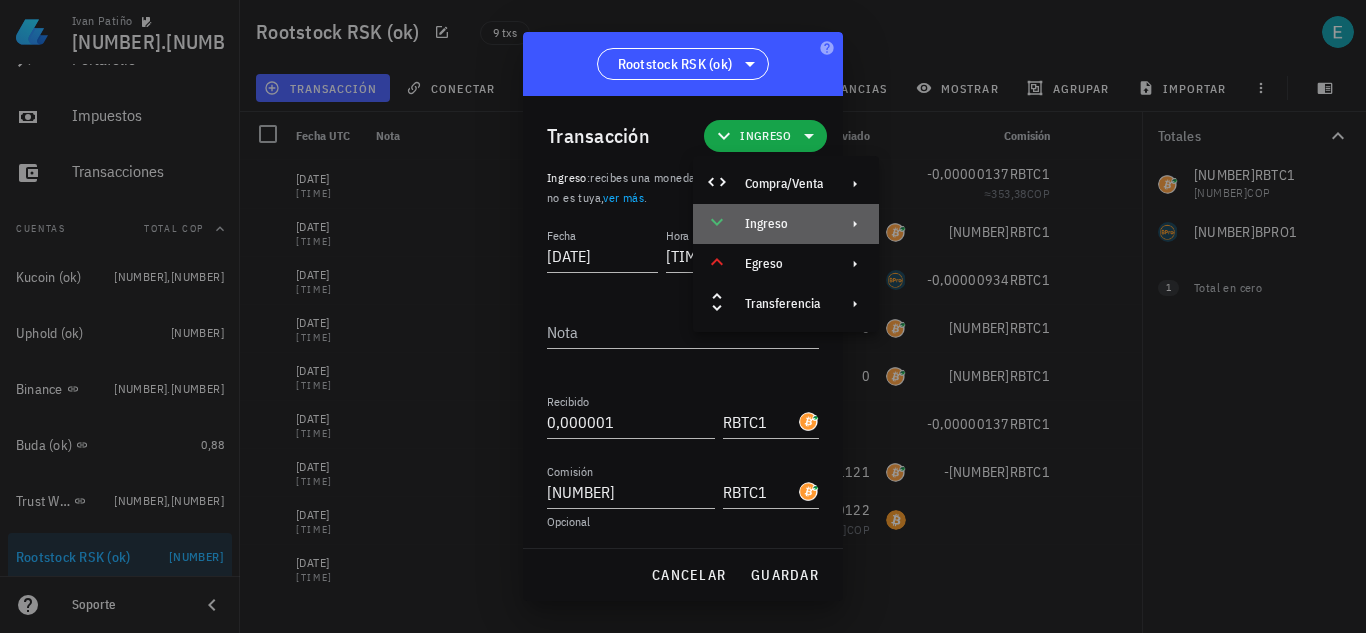 click on "Ingreso" at bounding box center (786, 224) 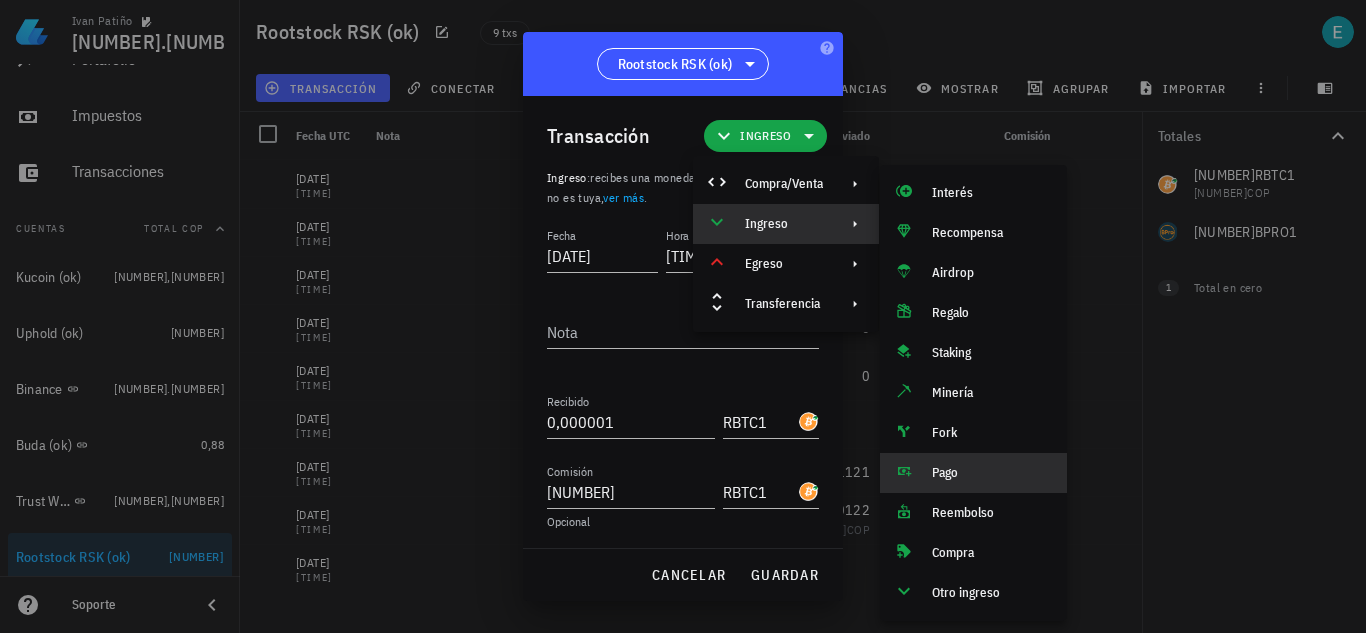 click on "Pago" at bounding box center (991, 473) 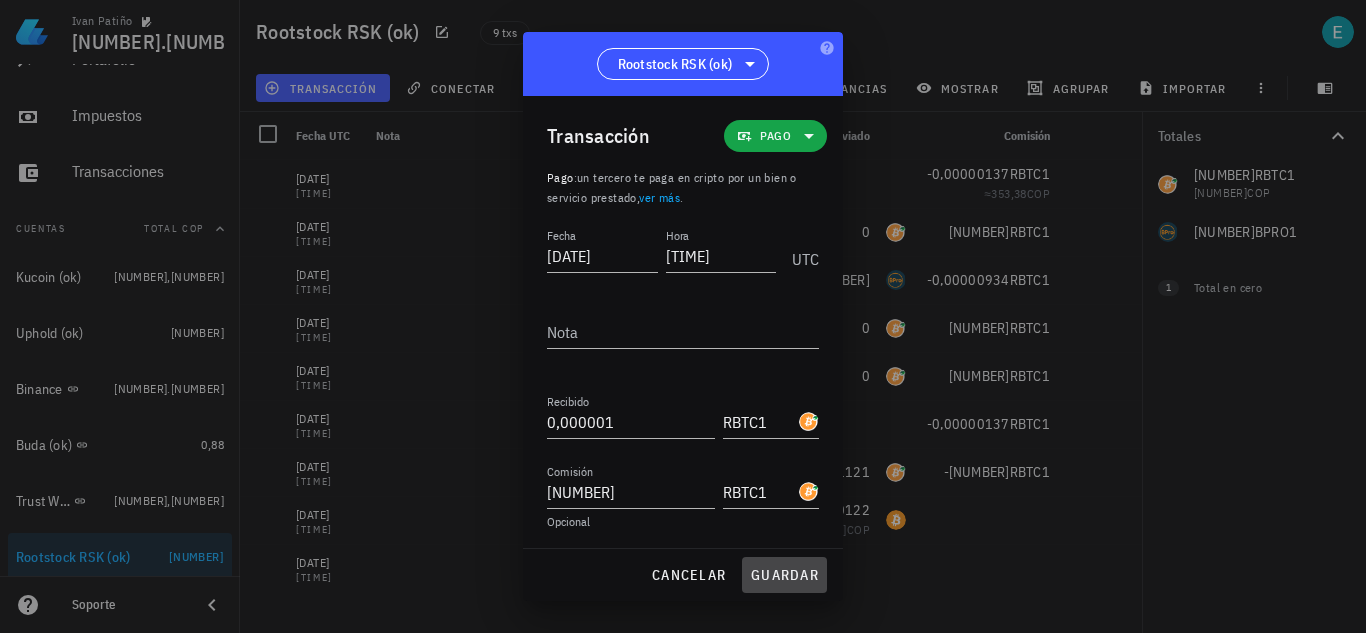 click on "guardar" at bounding box center (784, 575) 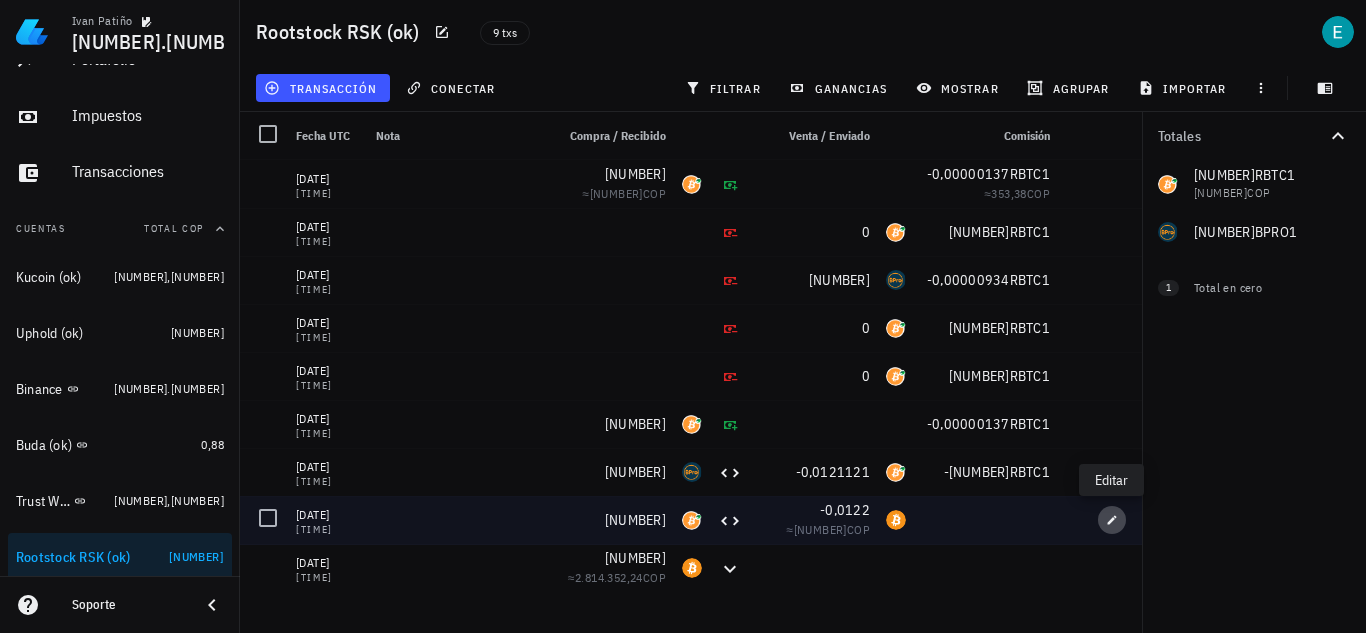 click at bounding box center (1112, 520) 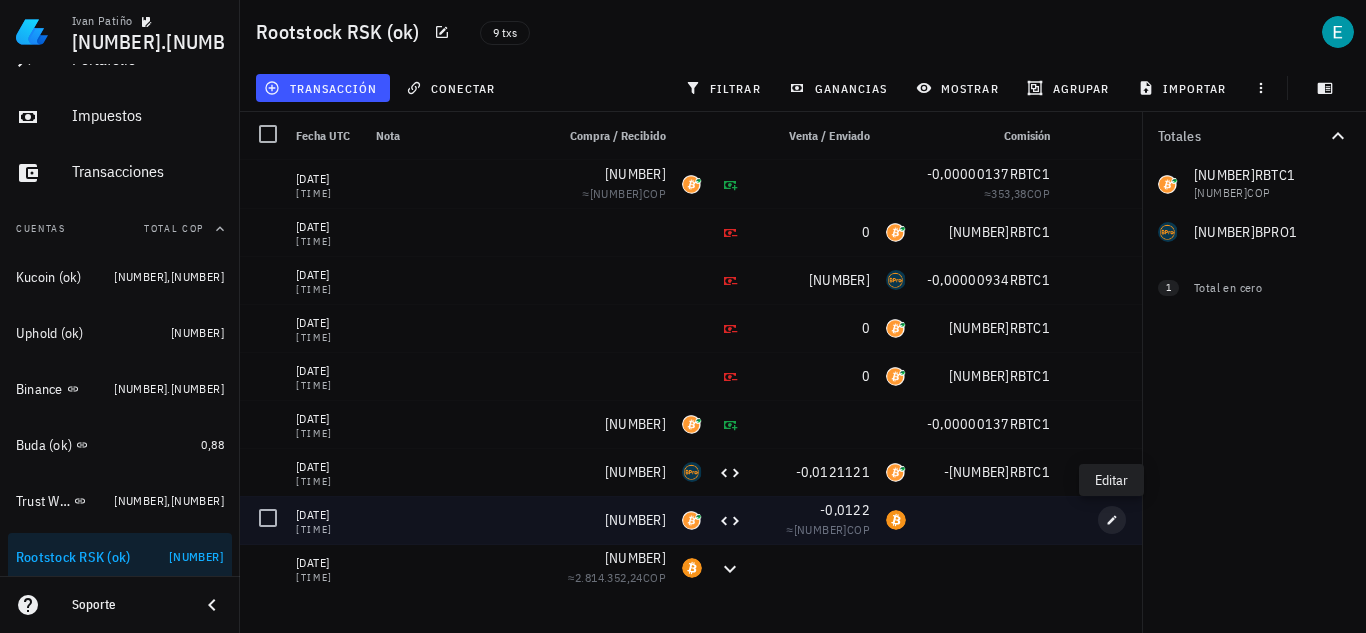 type on "[DATE]" 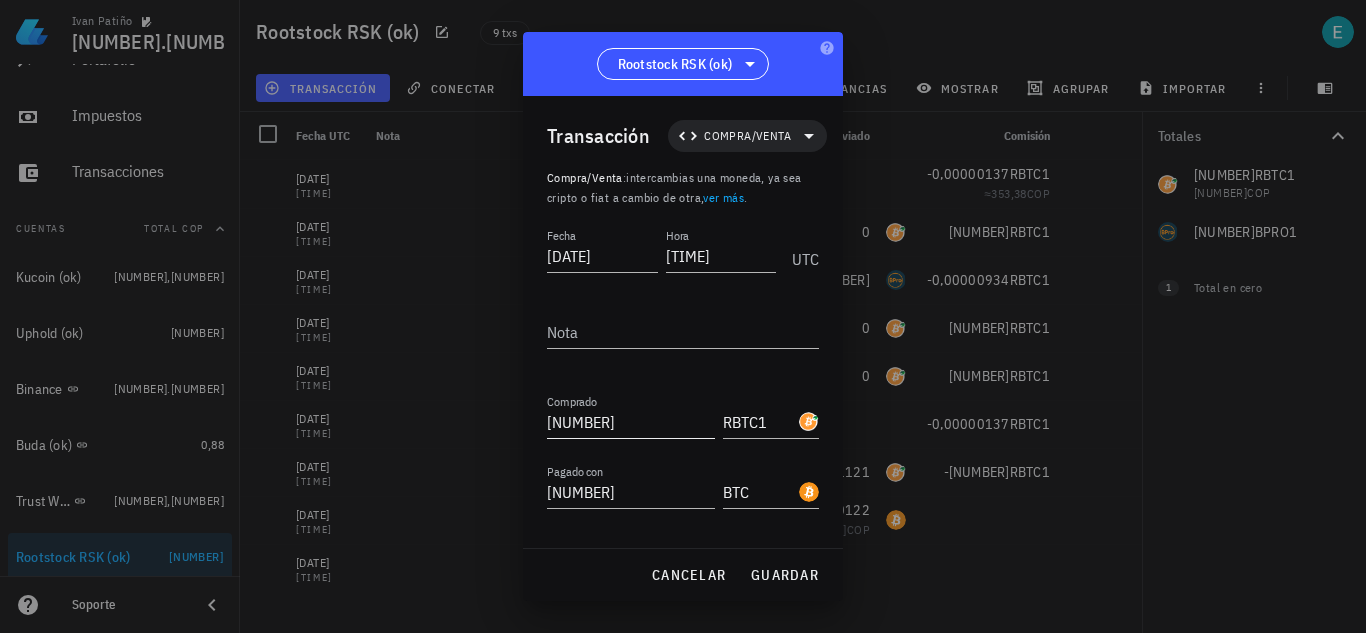click on "[NUMBER]" at bounding box center (631, 422) 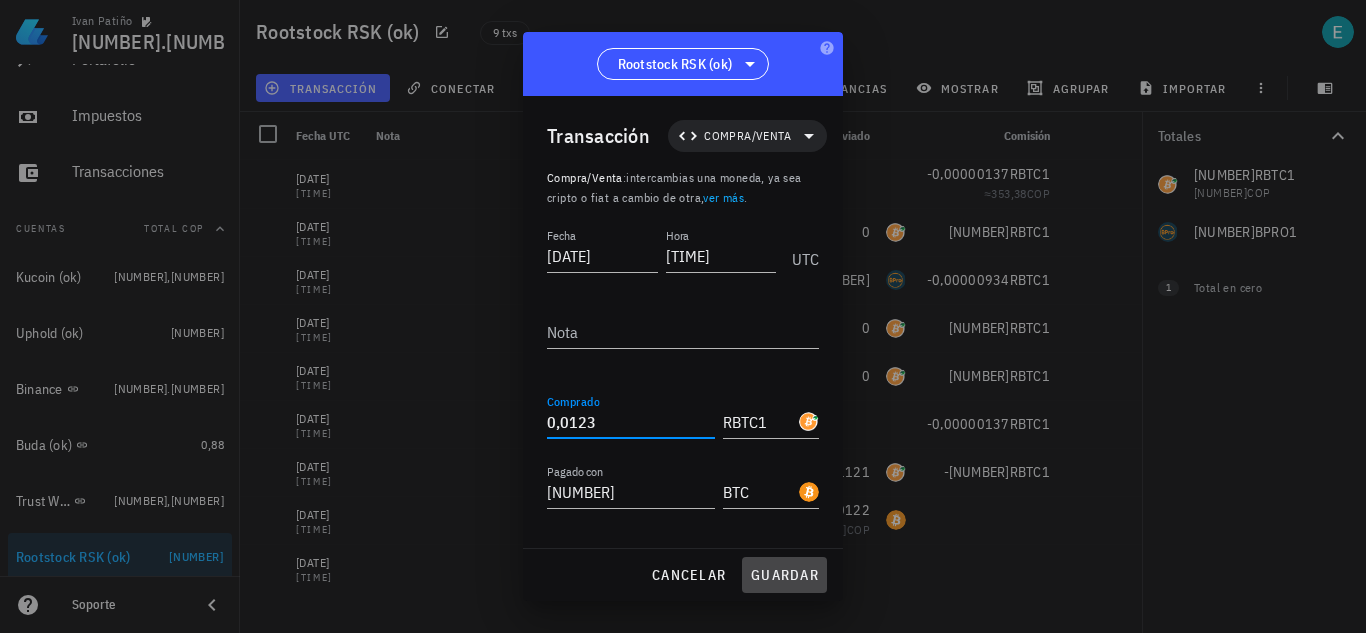 click on "guardar" at bounding box center [784, 575] 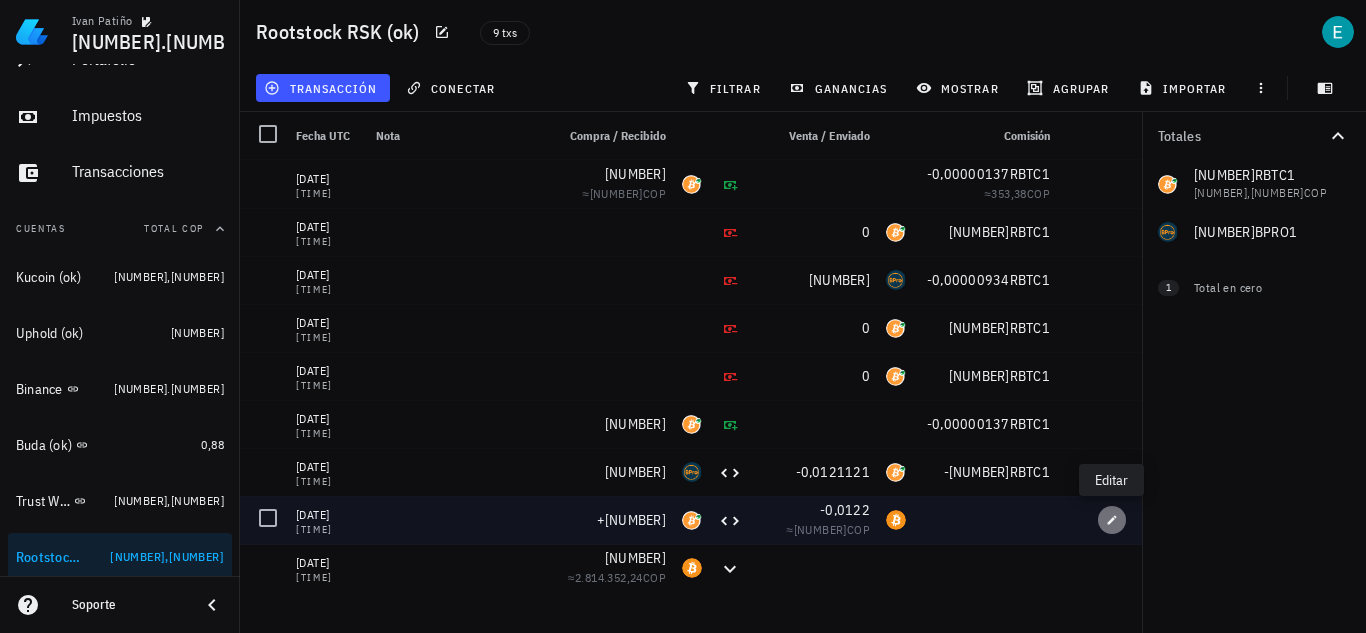 click 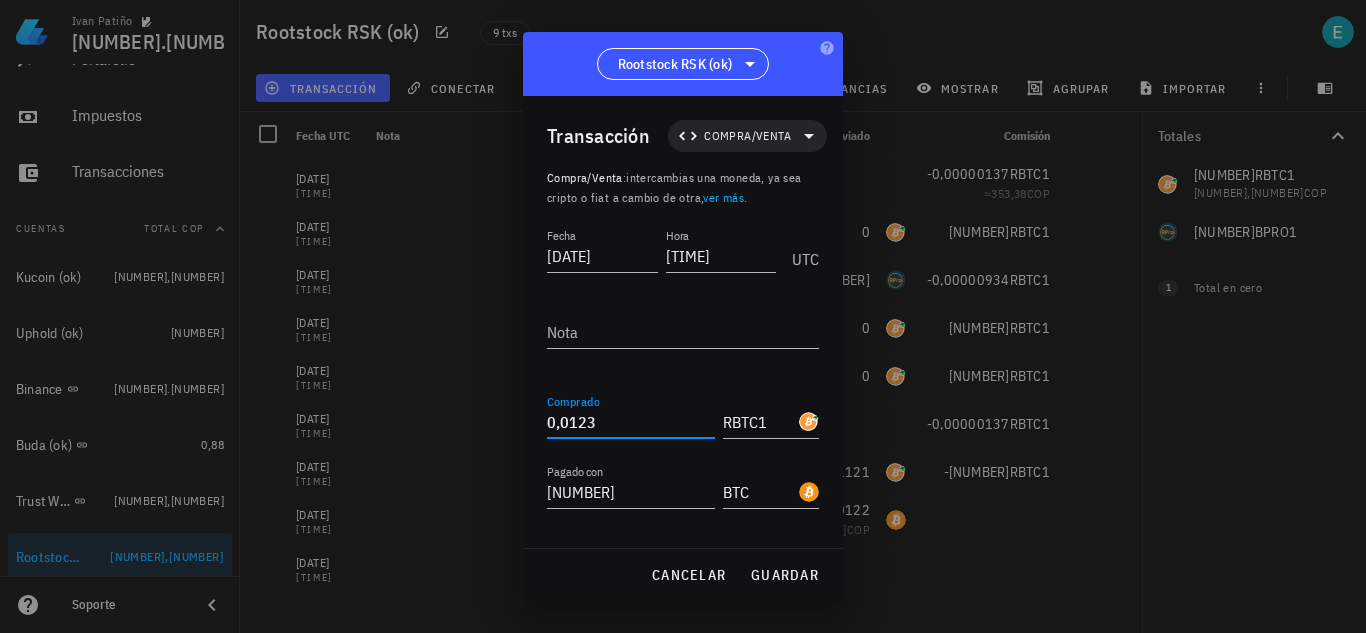 click on "0,0123" at bounding box center (631, 422) 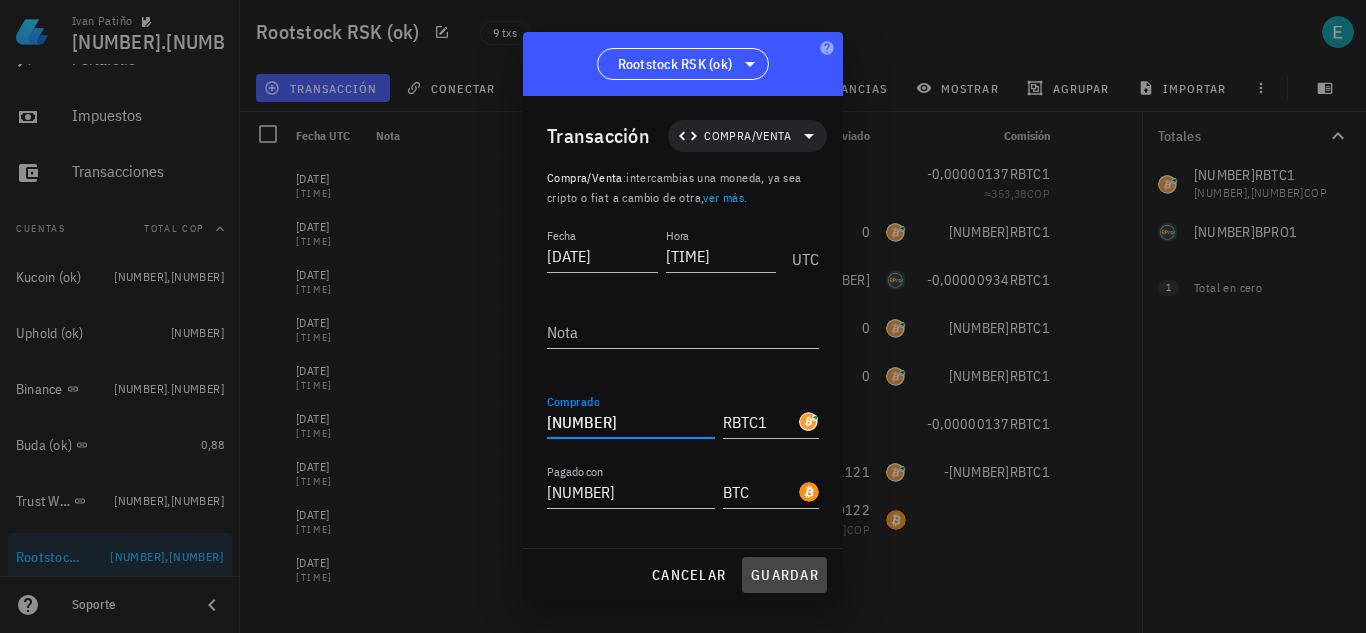 click on "guardar" at bounding box center (784, 575) 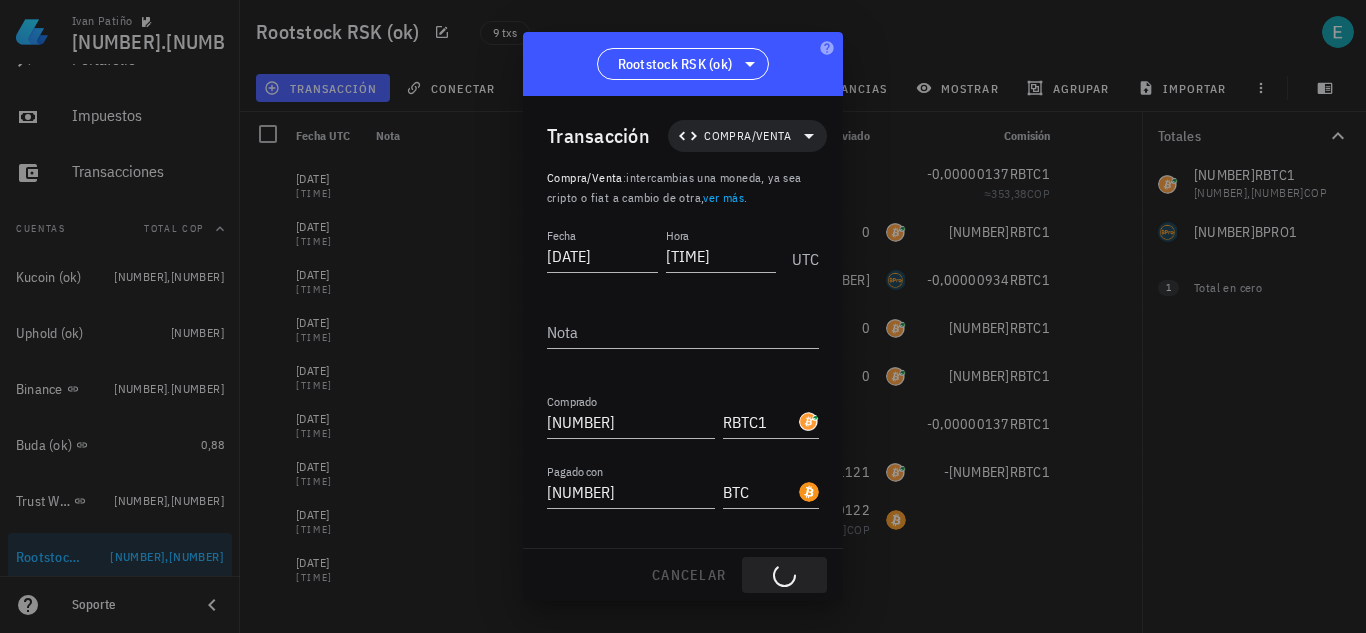 type on "0,0123" 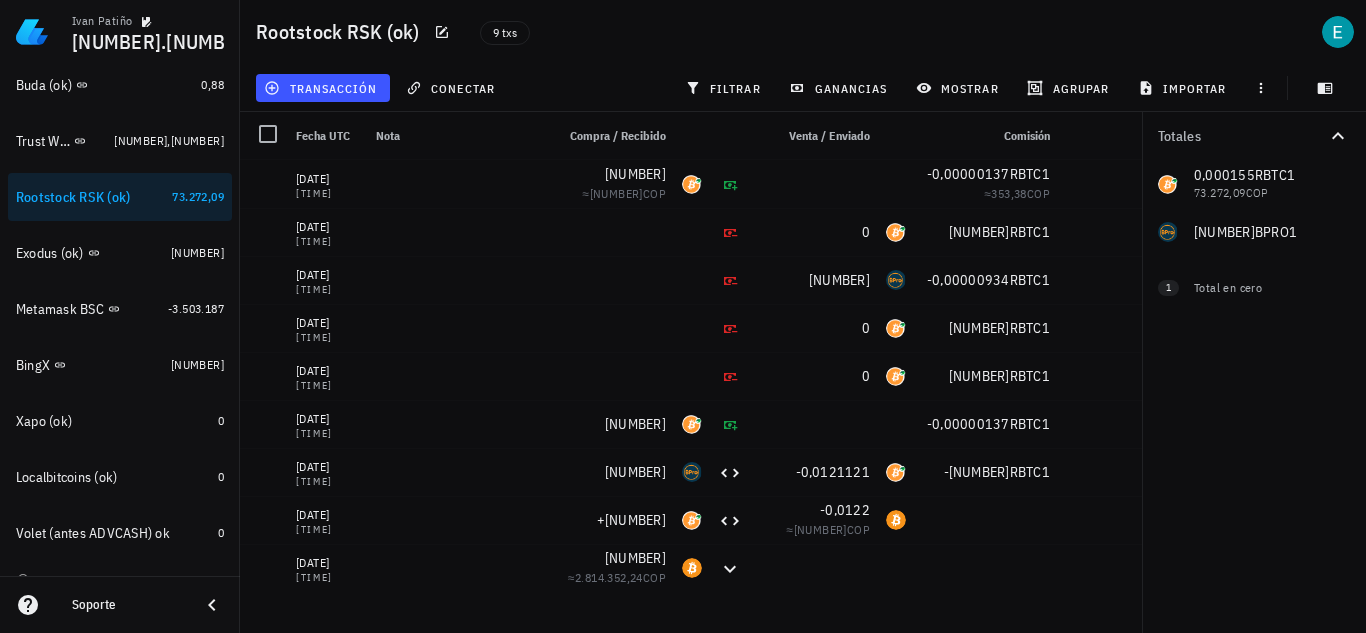 scroll, scrollTop: 476, scrollLeft: 0, axis: vertical 